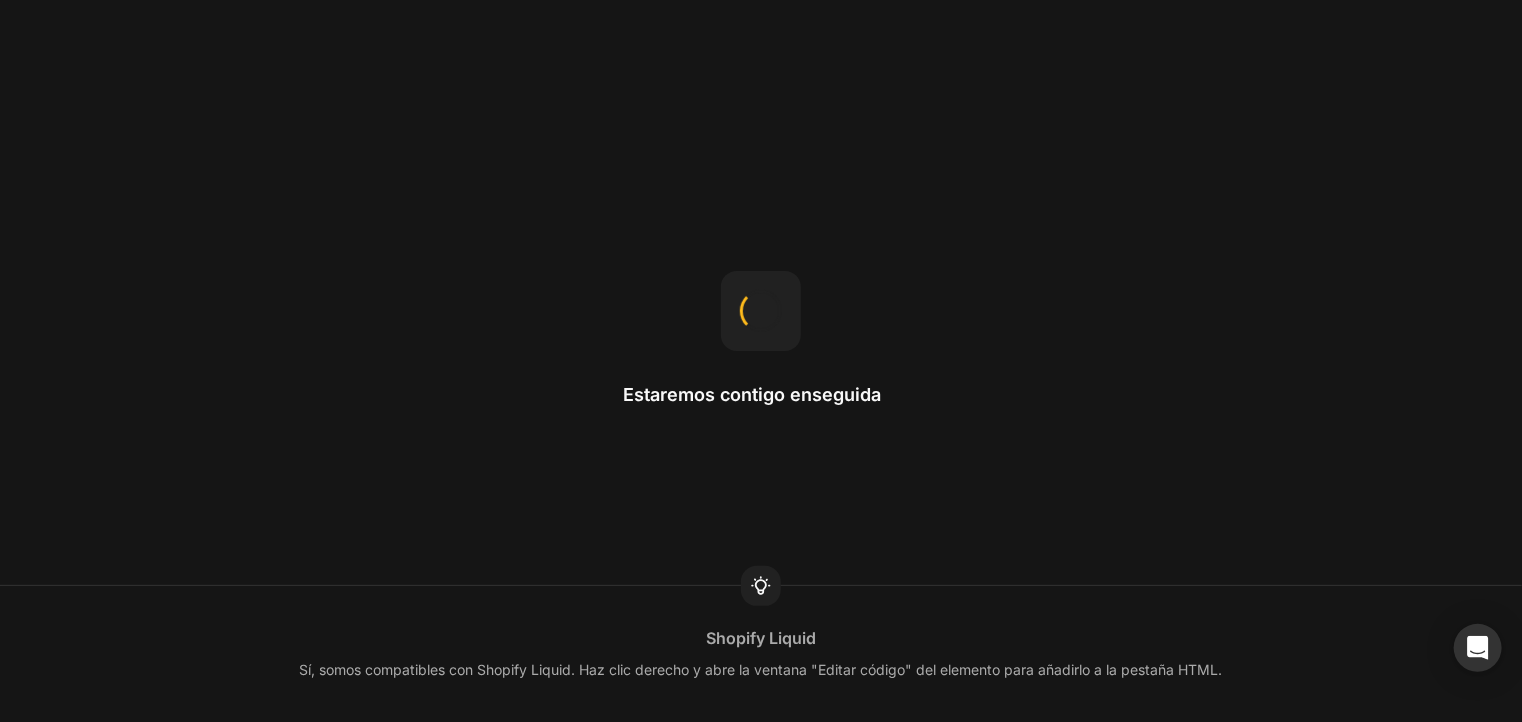 scroll, scrollTop: 0, scrollLeft: 0, axis: both 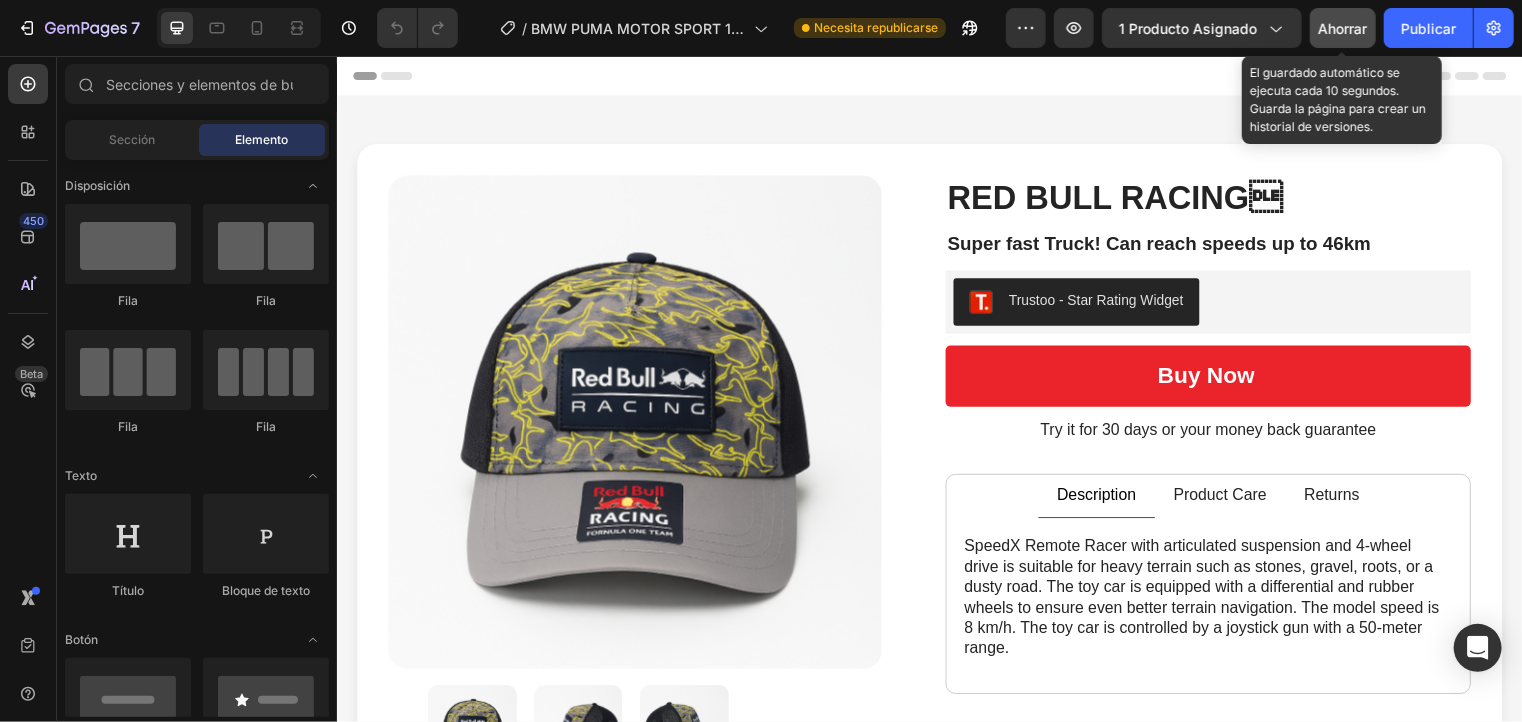 click on "Ahorrar" 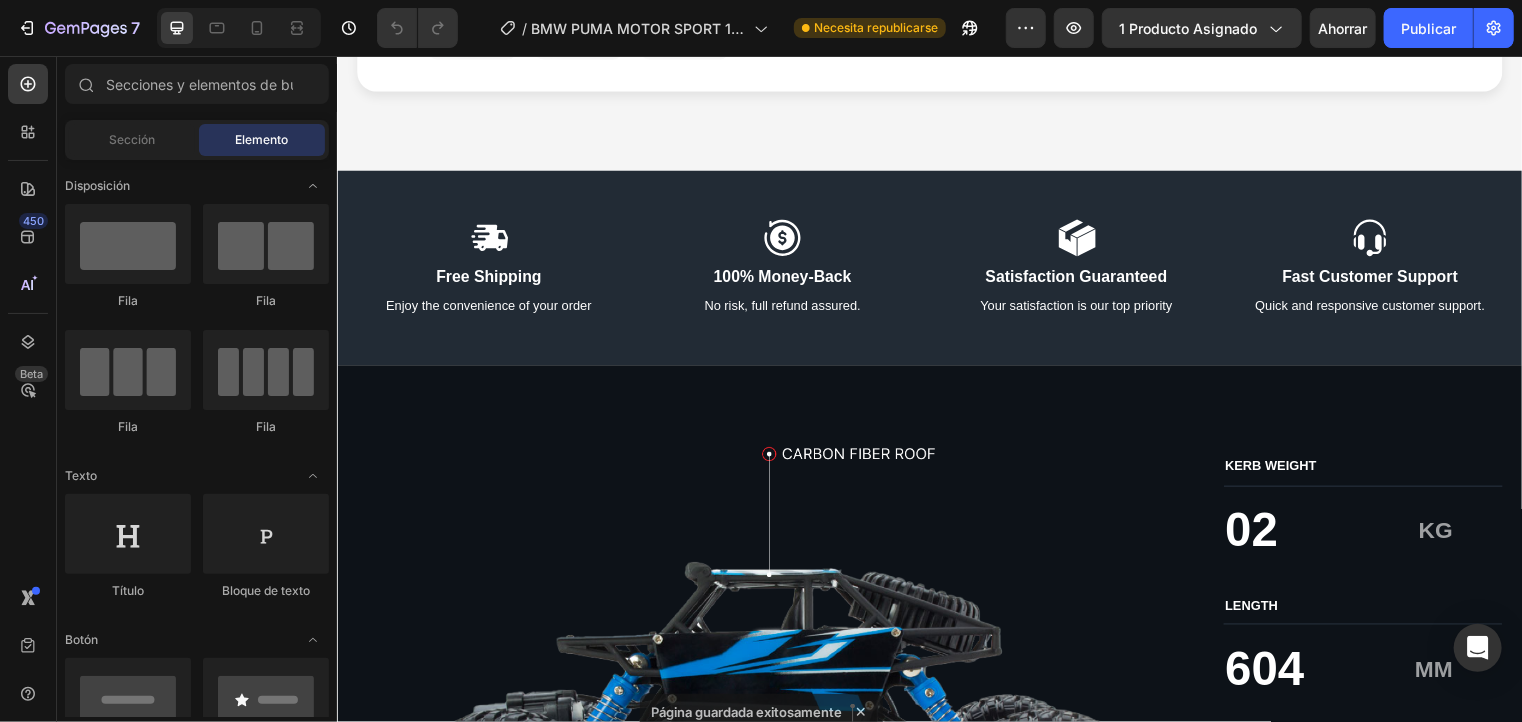 scroll, scrollTop: 0, scrollLeft: 0, axis: both 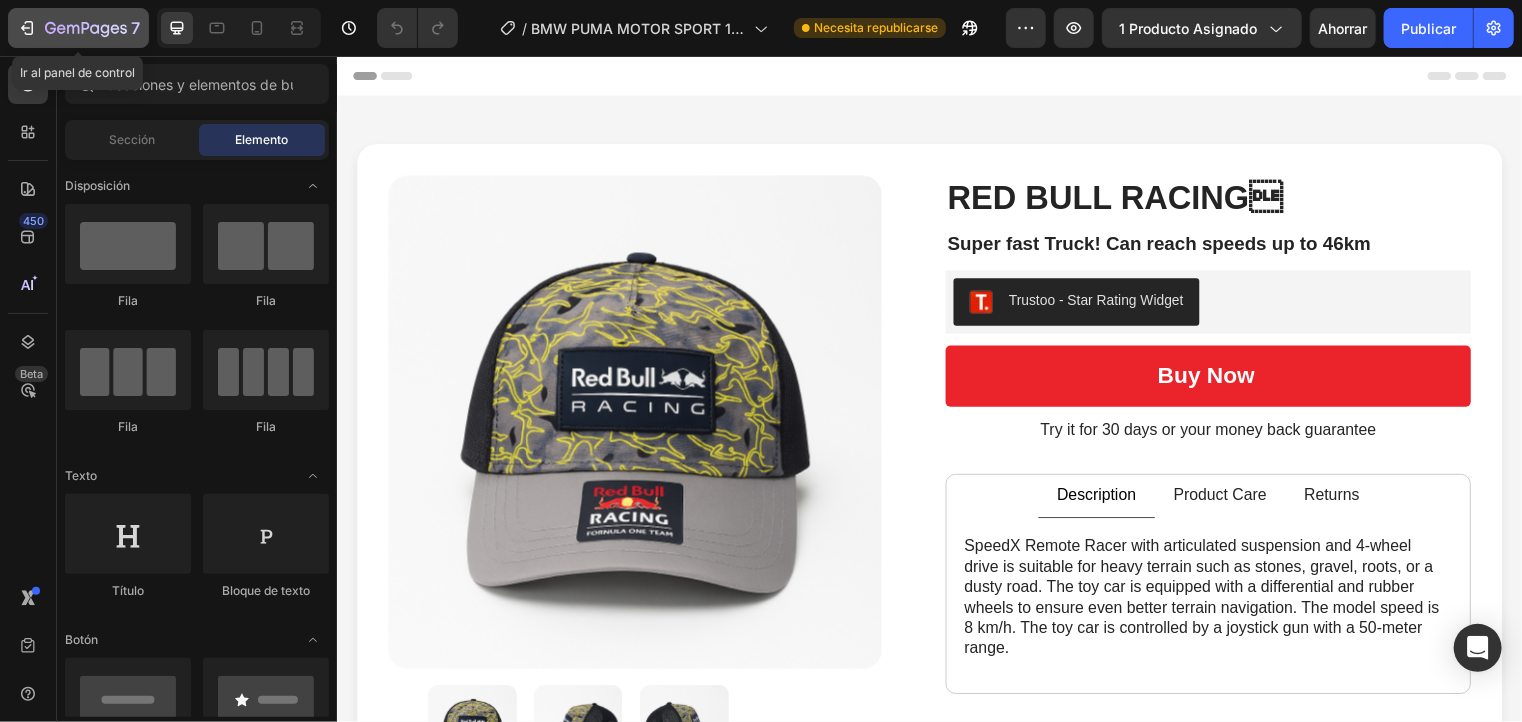 click 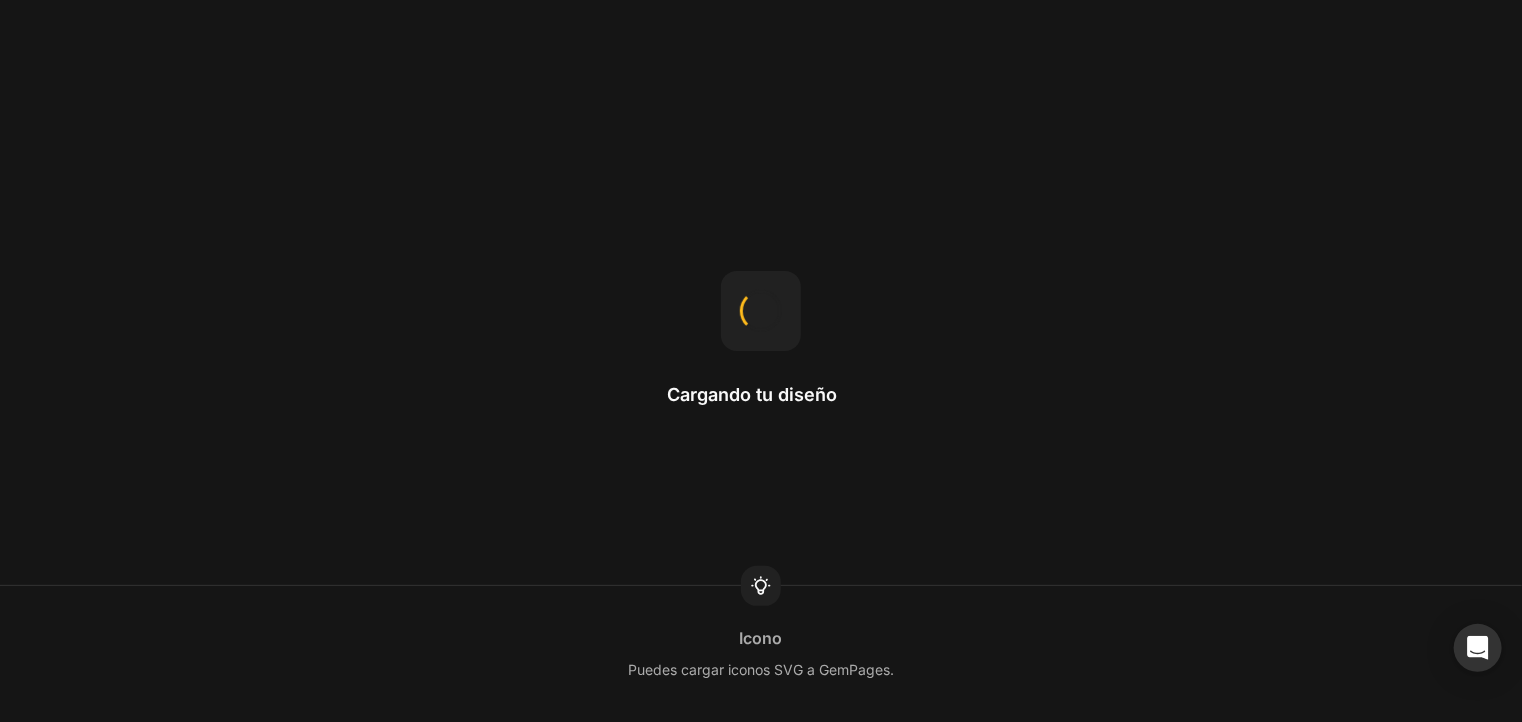 scroll, scrollTop: 0, scrollLeft: 0, axis: both 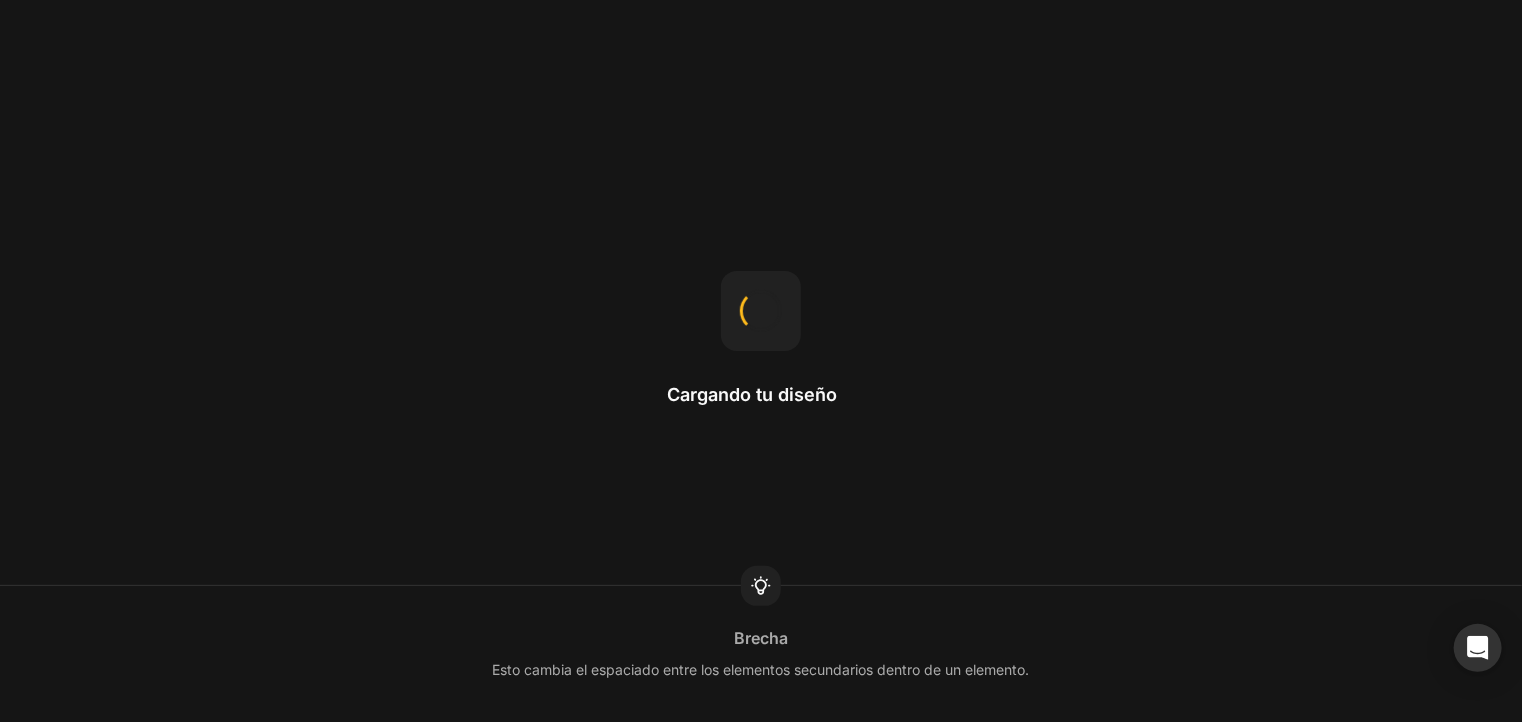 click on "Cargando tu diseño Brecha Esto cambia el espaciado entre los elementos secundarios dentro de un elemento." at bounding box center (761, 361) 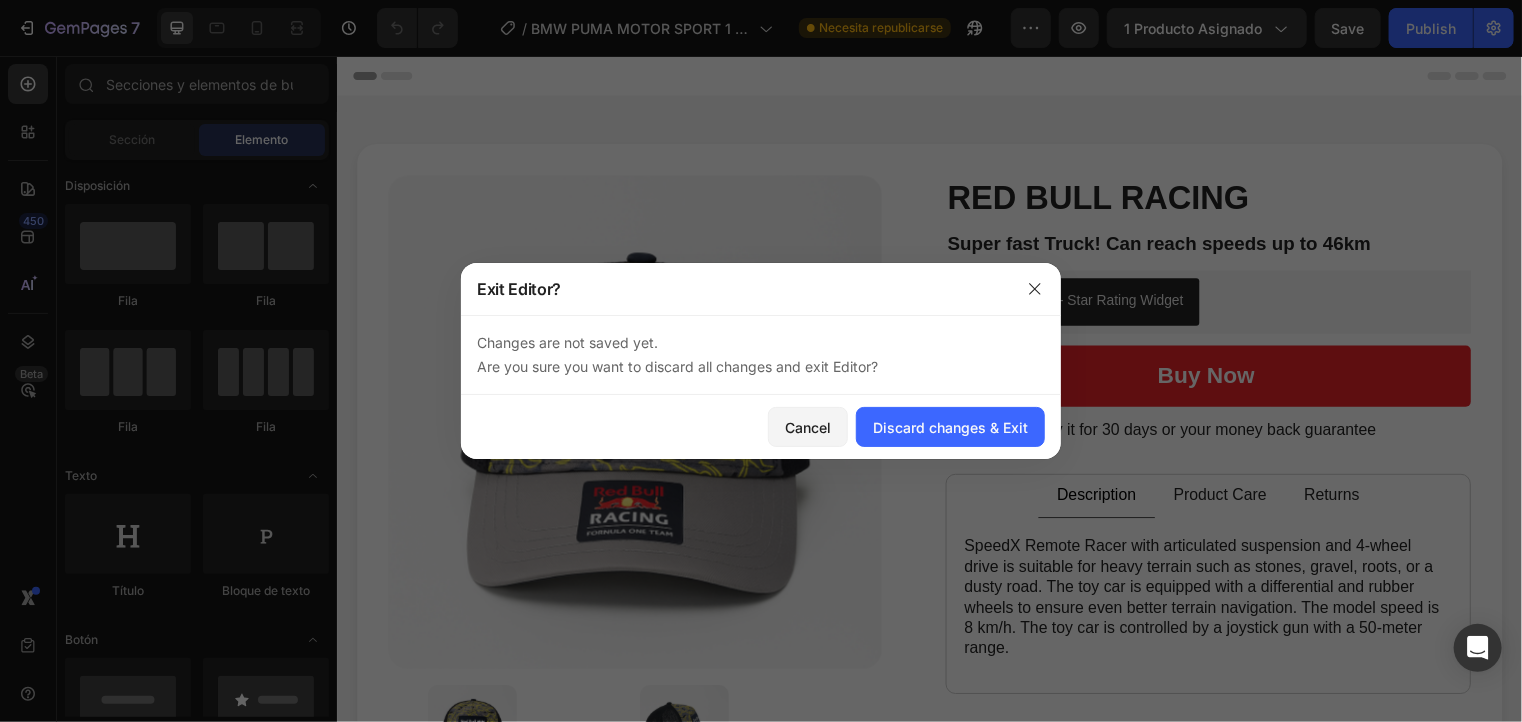 scroll, scrollTop: 0, scrollLeft: 0, axis: both 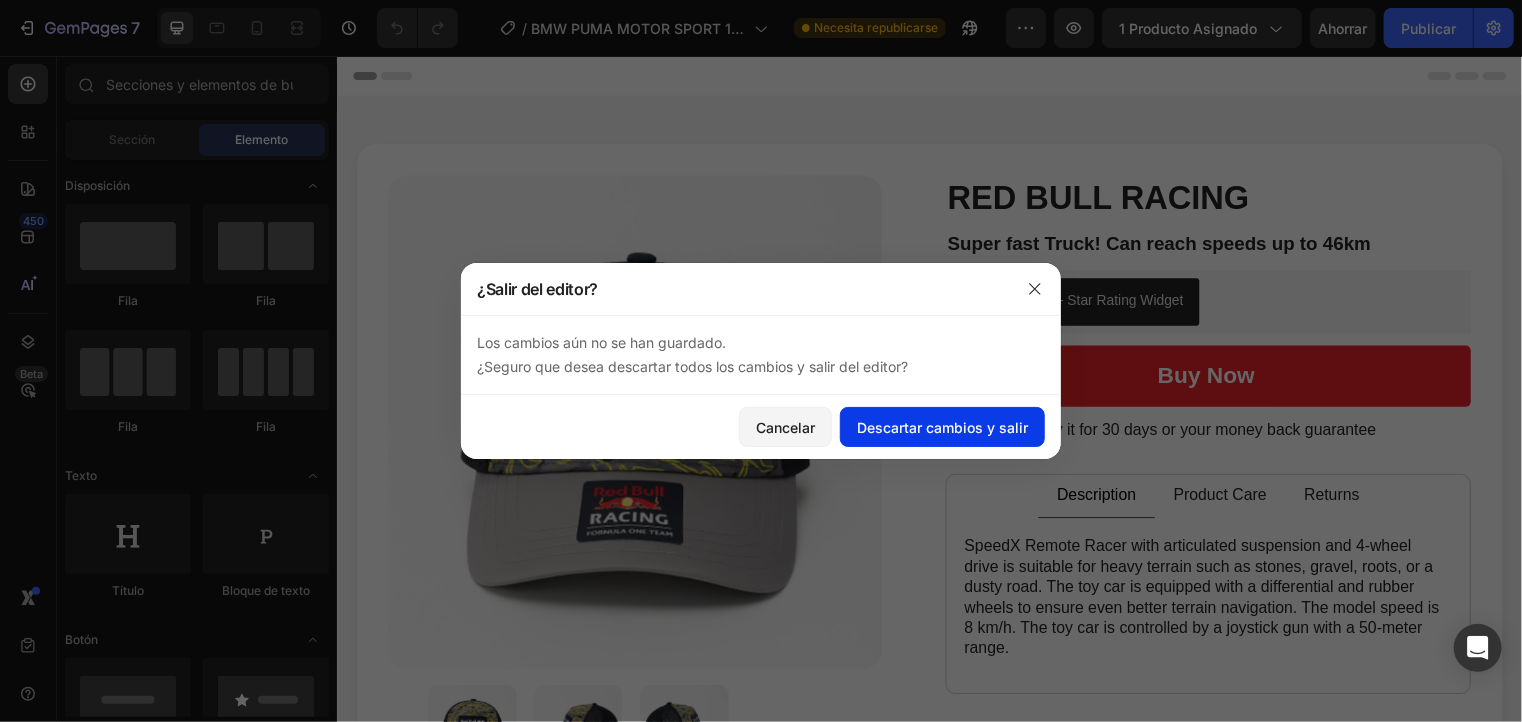 click on "Descartar cambios y salir" 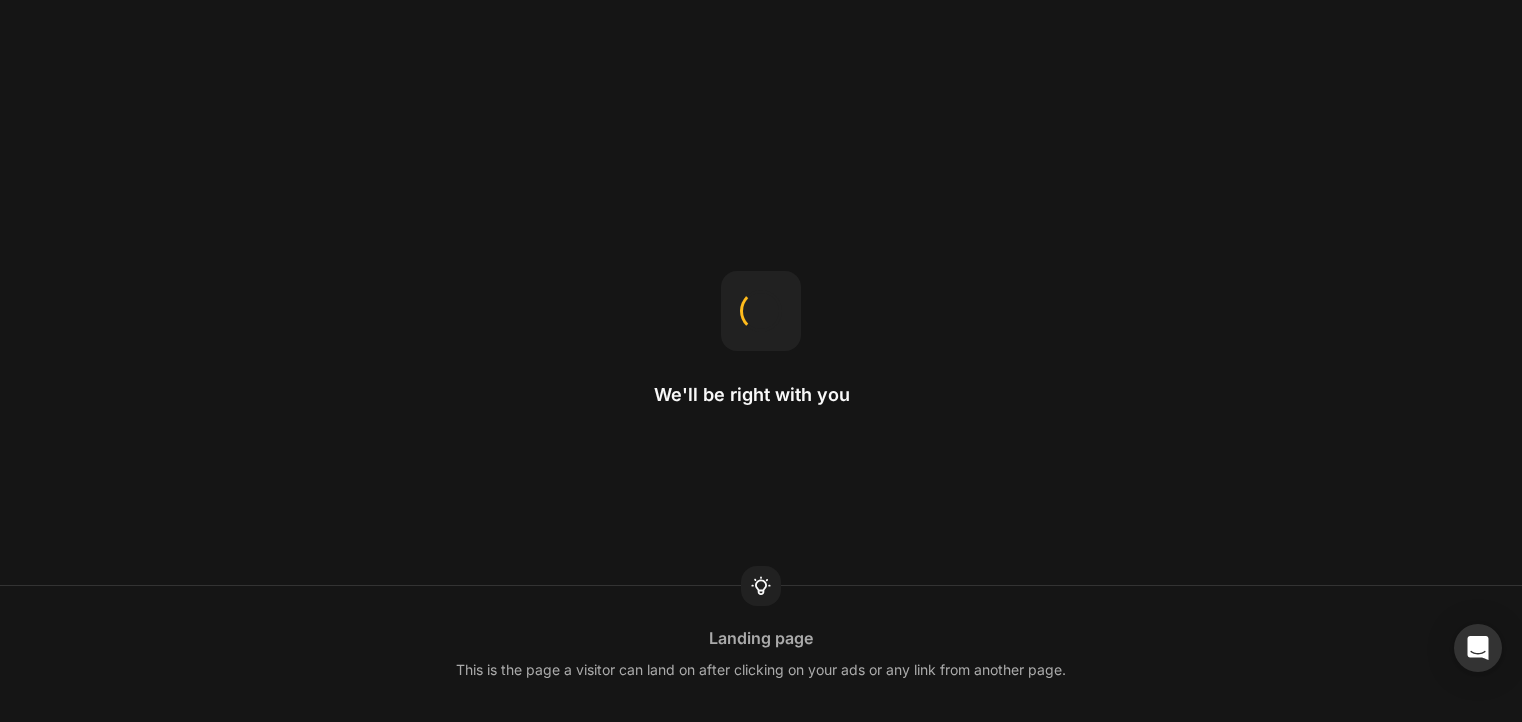 scroll, scrollTop: 0, scrollLeft: 0, axis: both 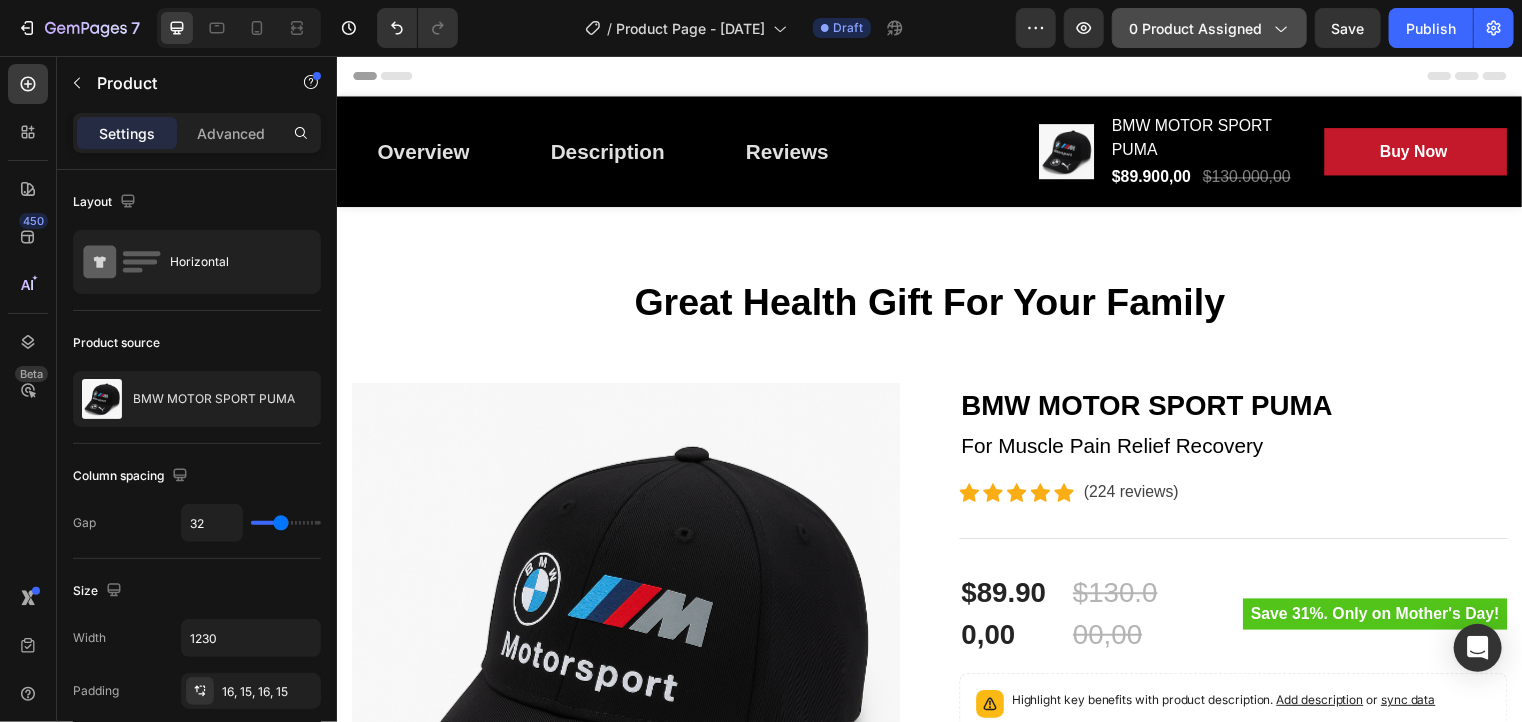 click on "0 product assigned" 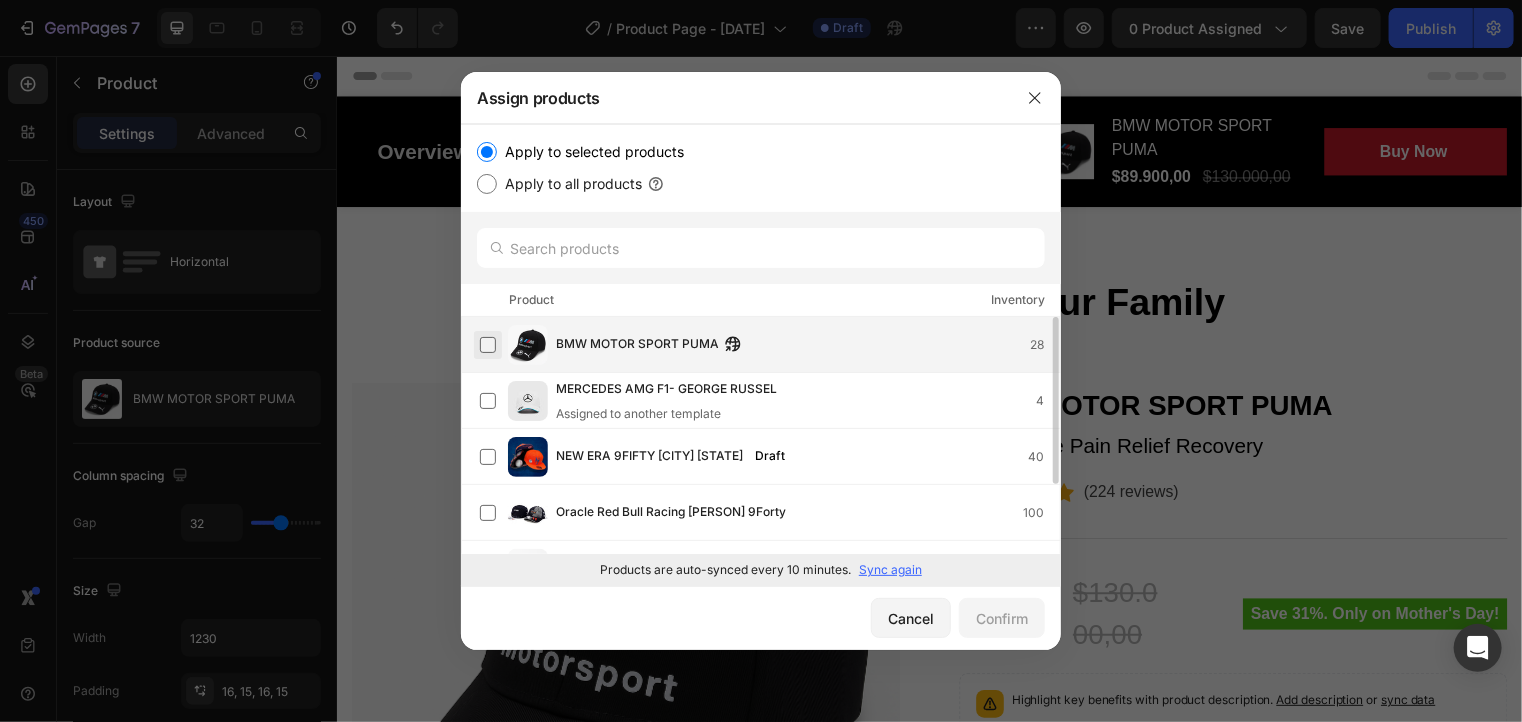 click at bounding box center (488, 345) 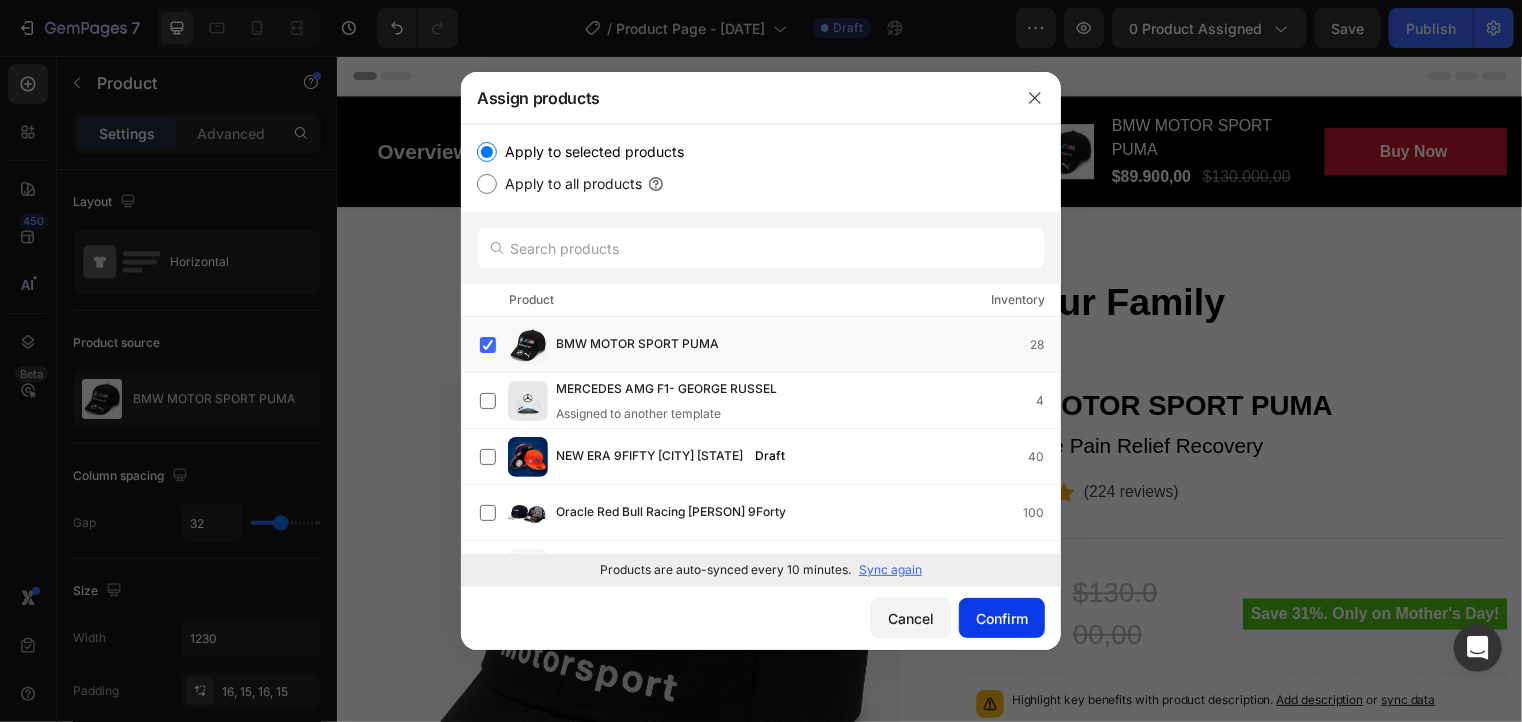 click on "Confirm" at bounding box center (1002, 618) 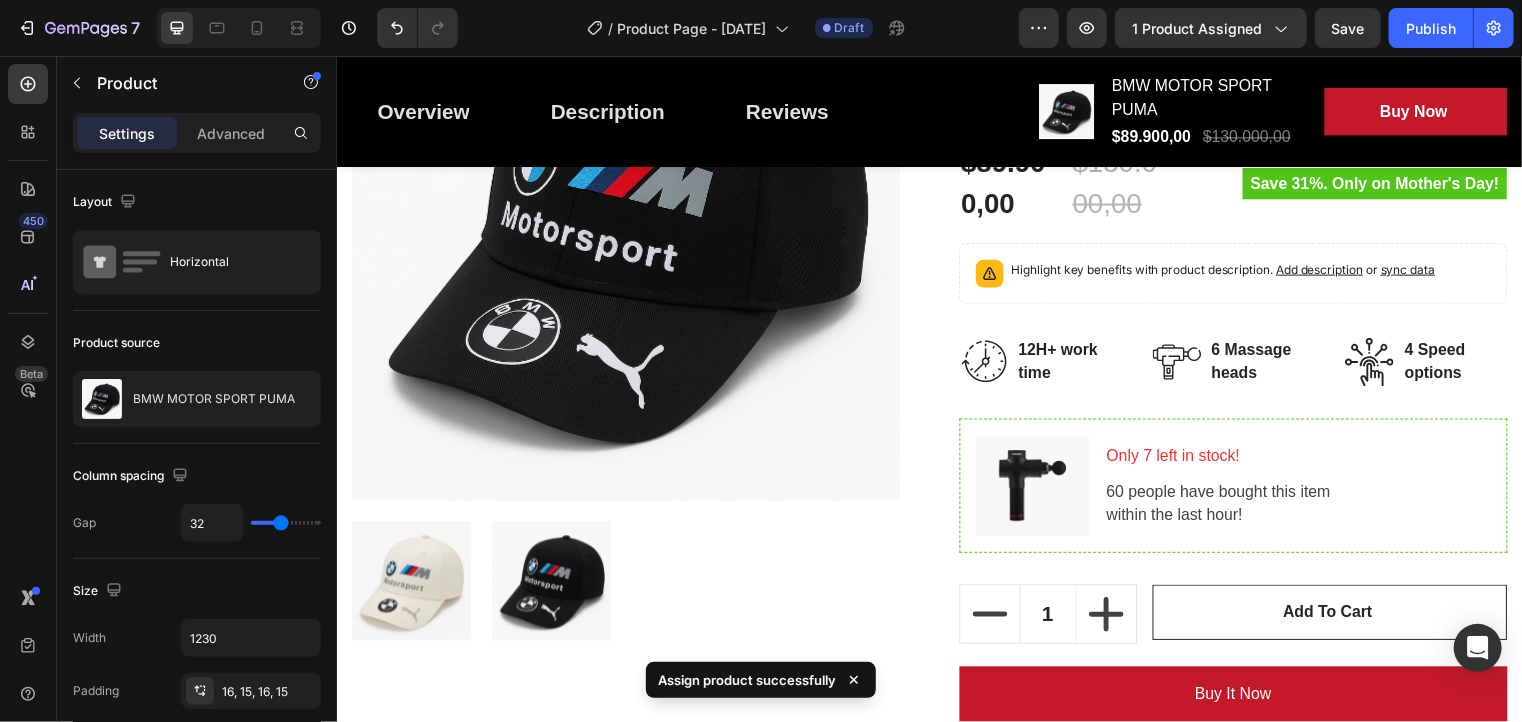 scroll, scrollTop: 0, scrollLeft: 0, axis: both 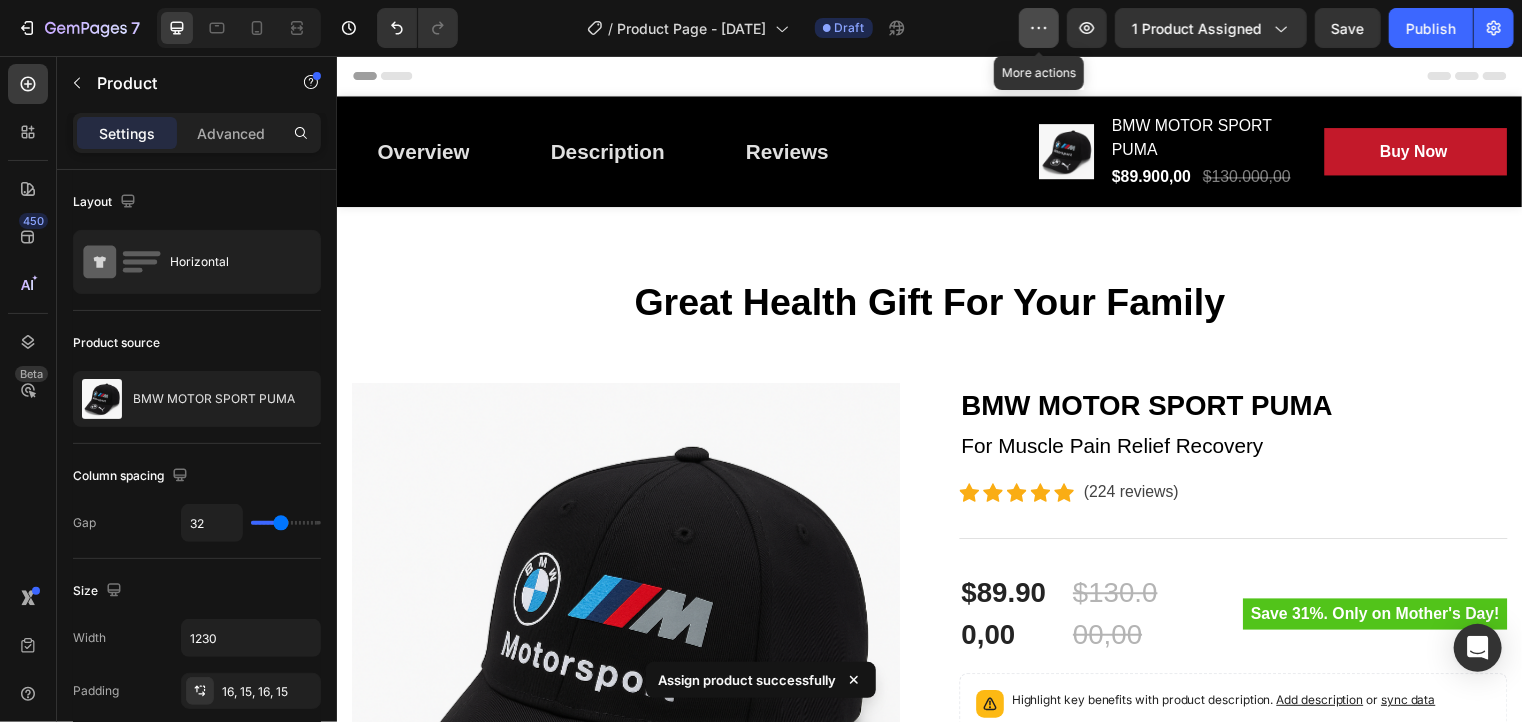 click 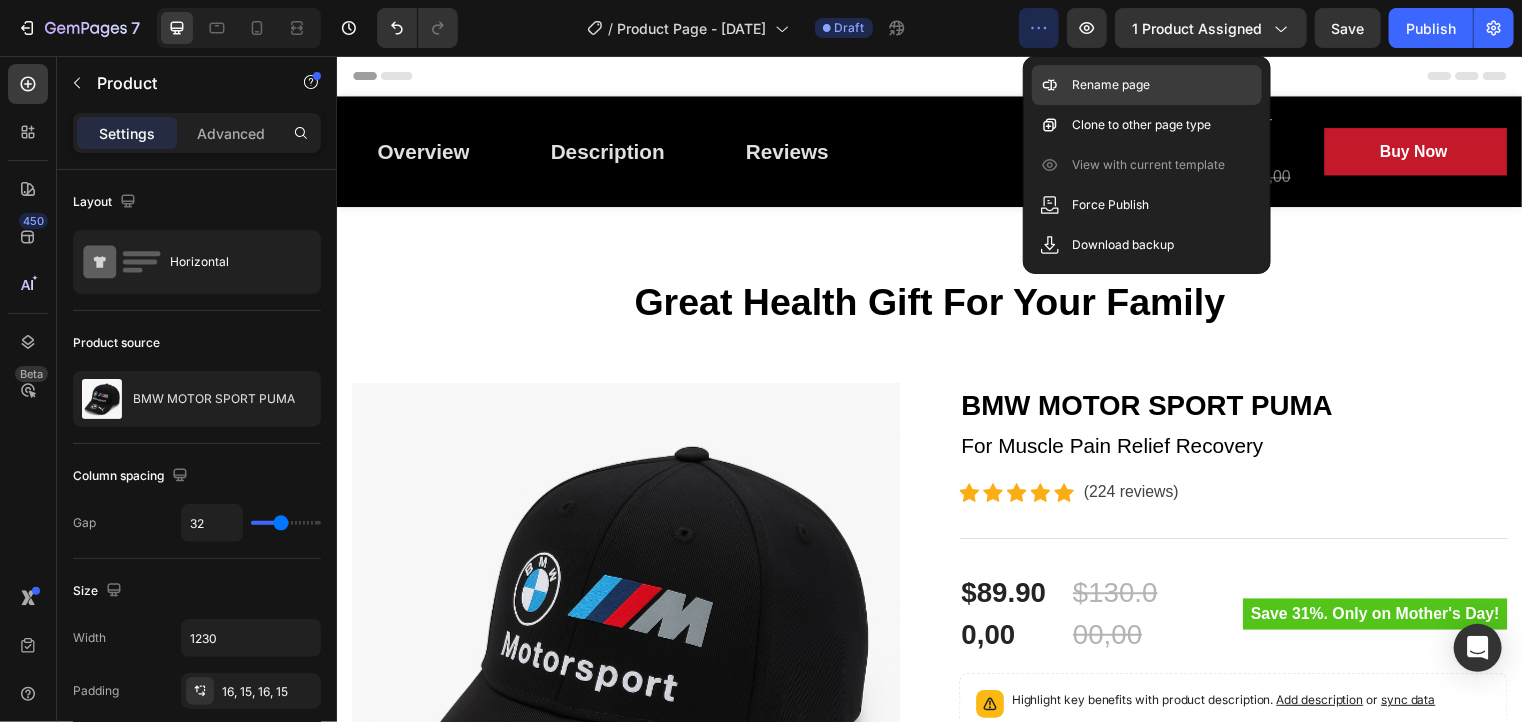 click on "Rename page" 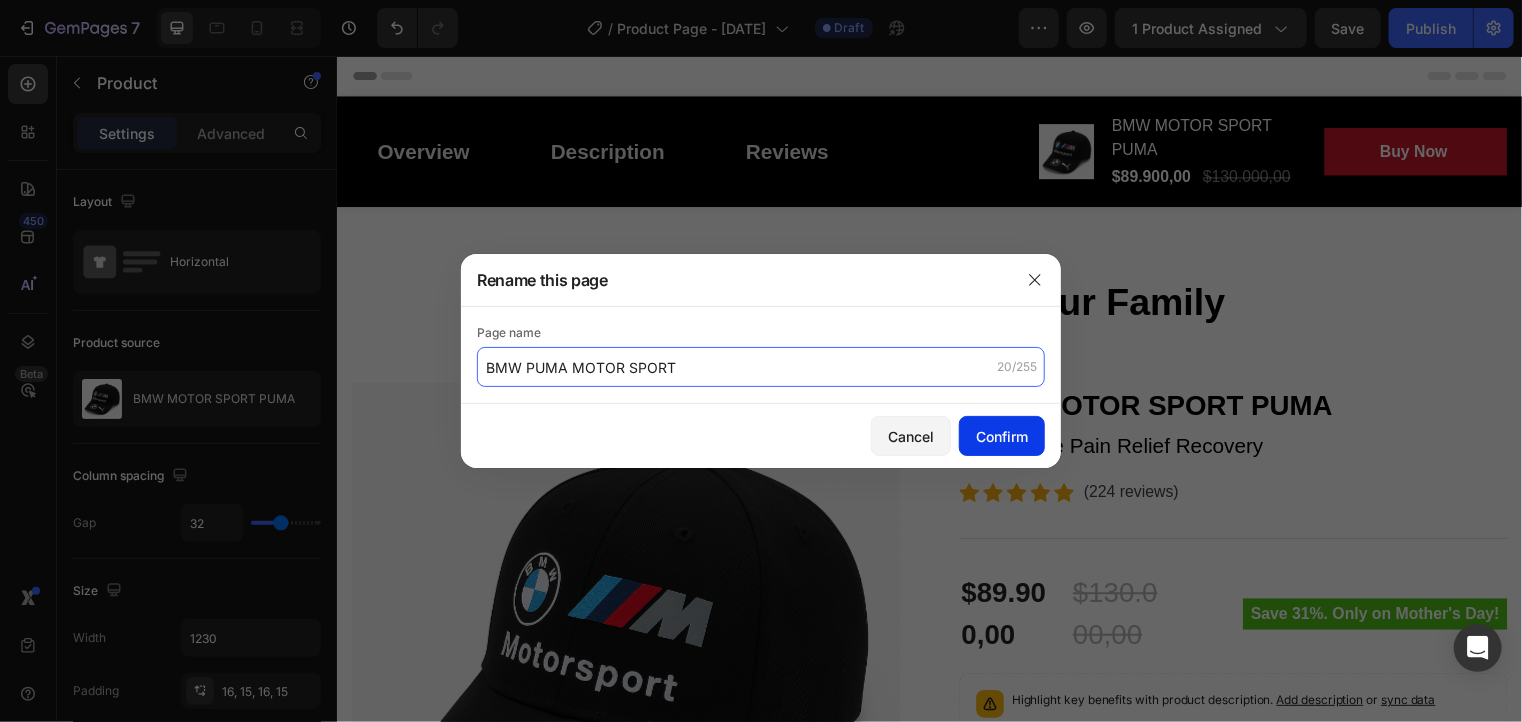 type on "BMW PUMA MOTOR SPORT" 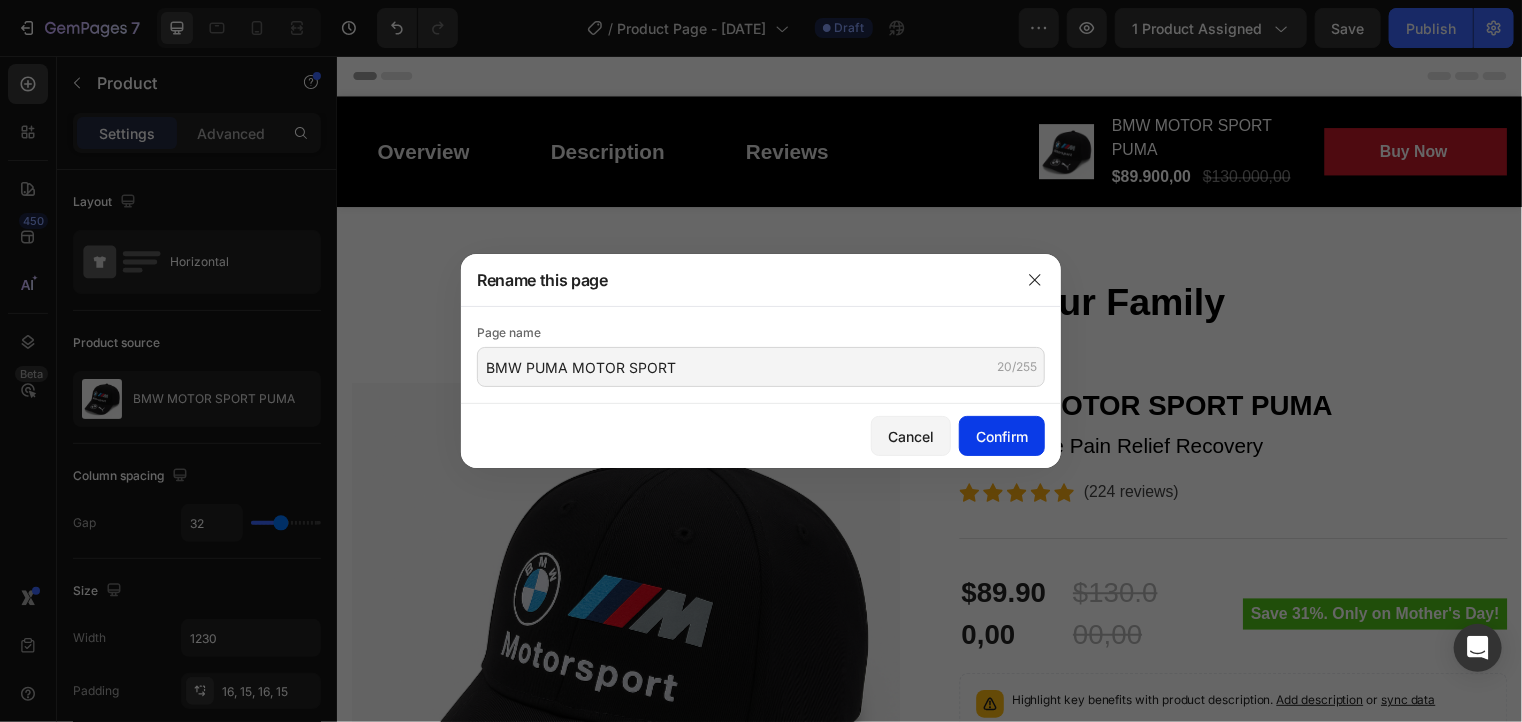 click on "Confirm" at bounding box center [1002, 436] 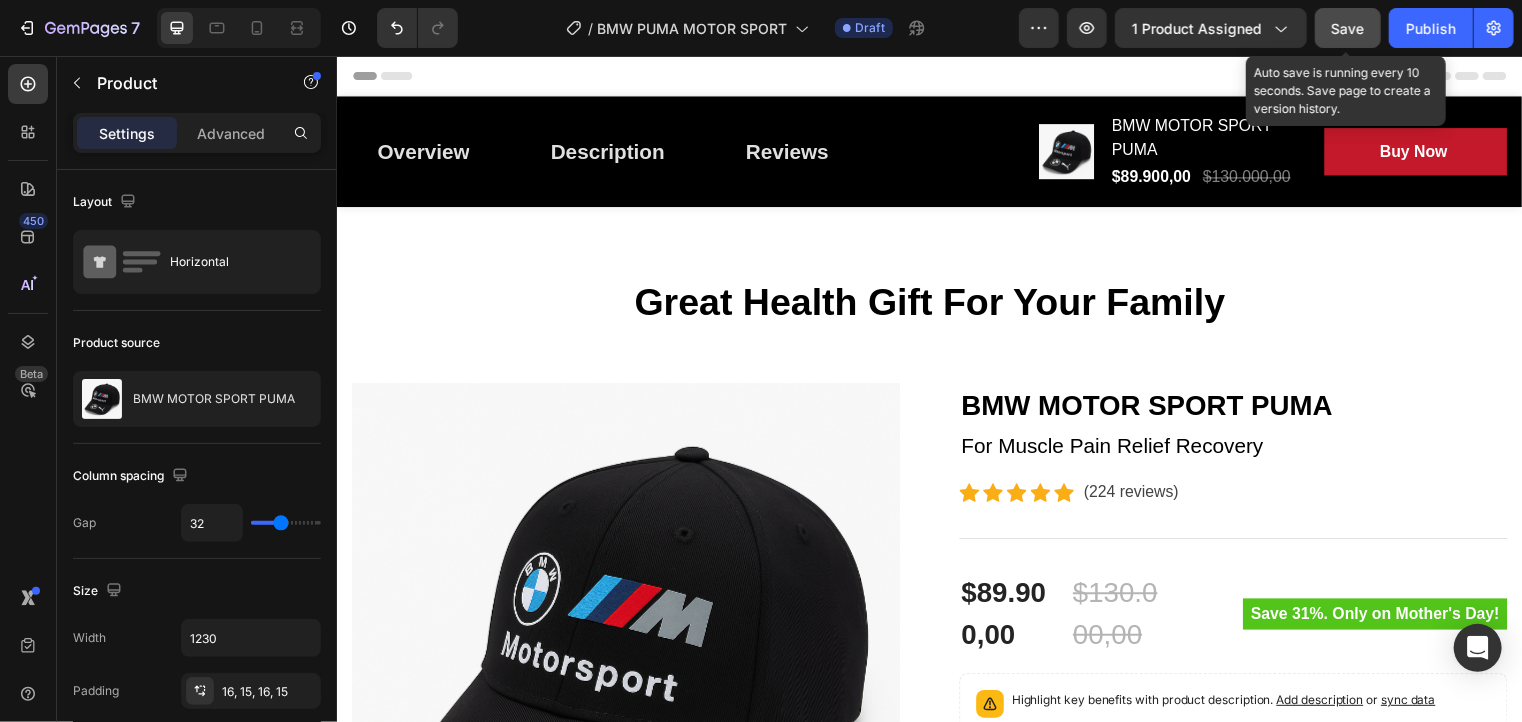 click on "Save" at bounding box center (1348, 28) 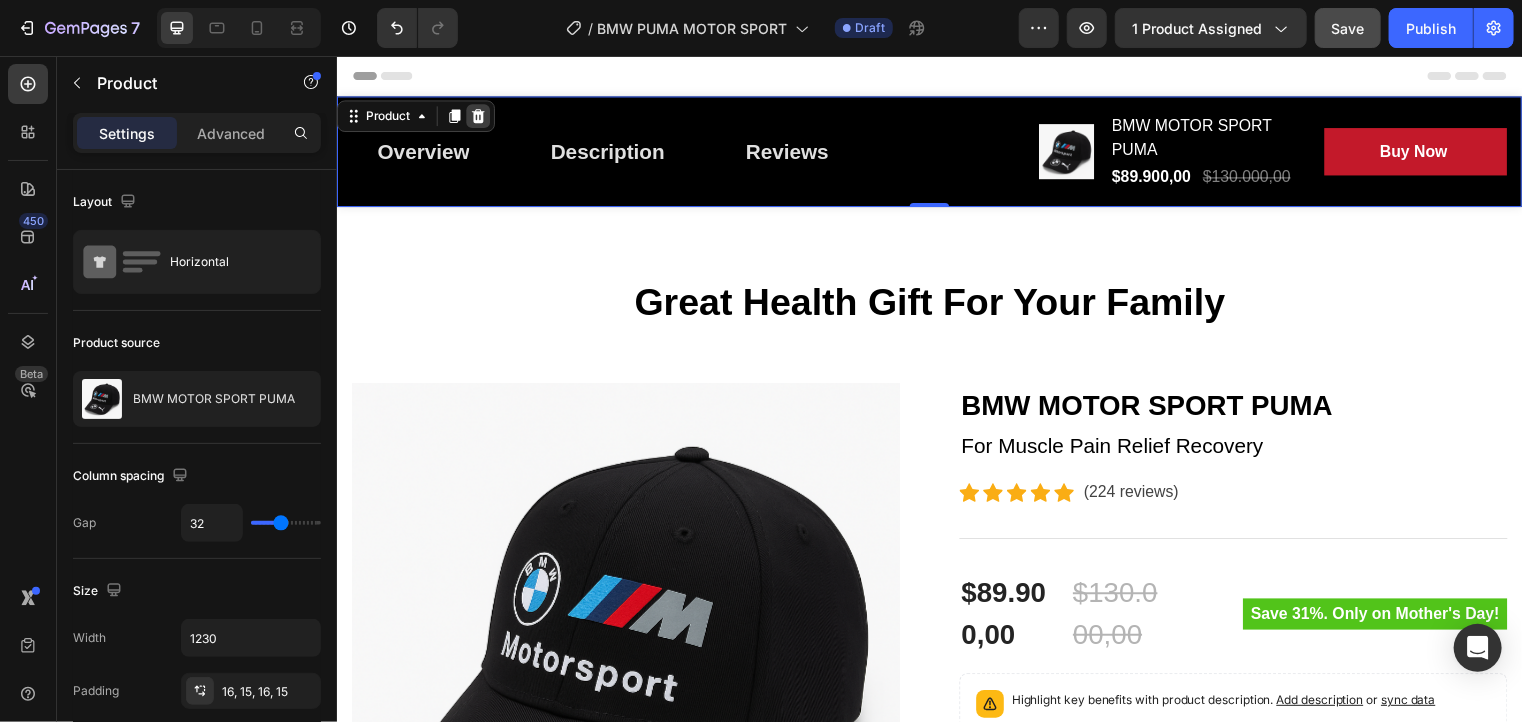 click 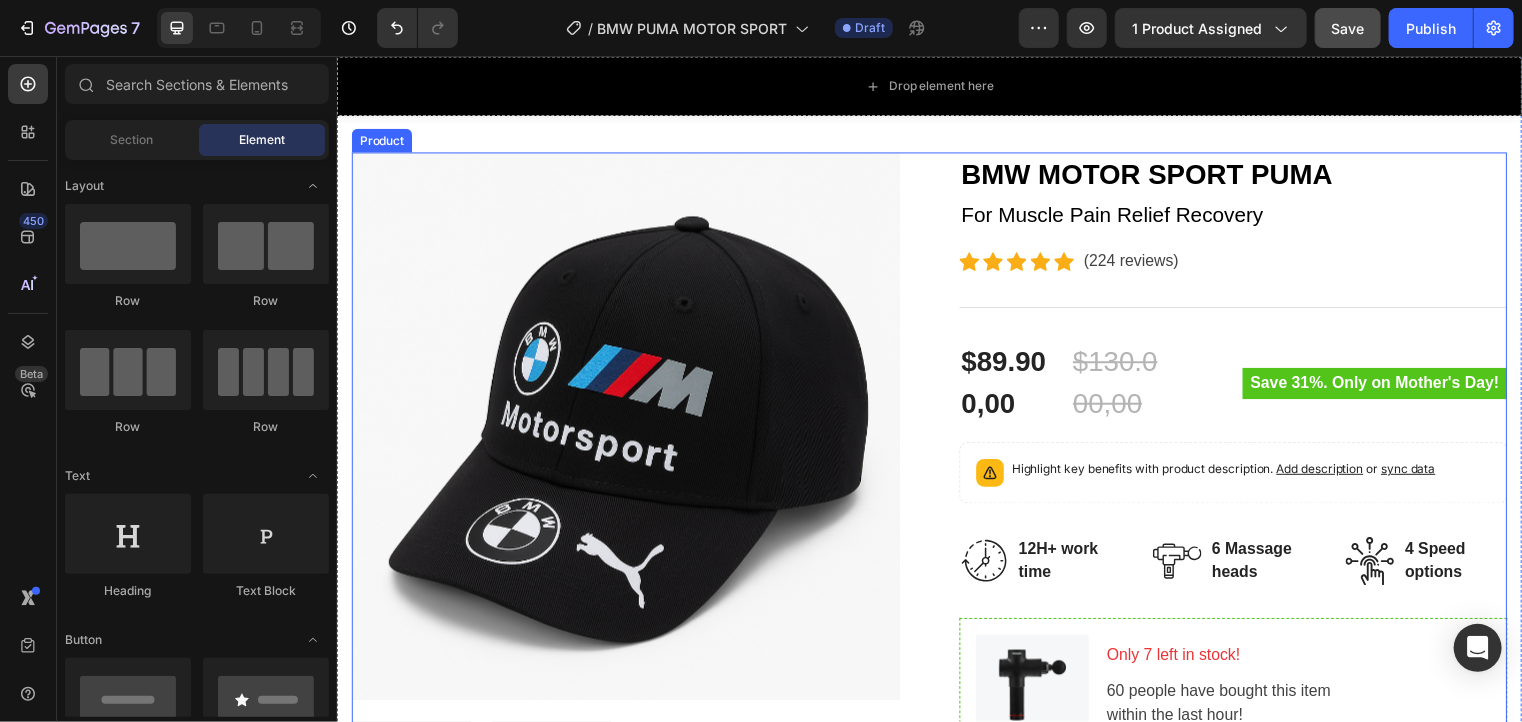 scroll, scrollTop: 200, scrollLeft: 0, axis: vertical 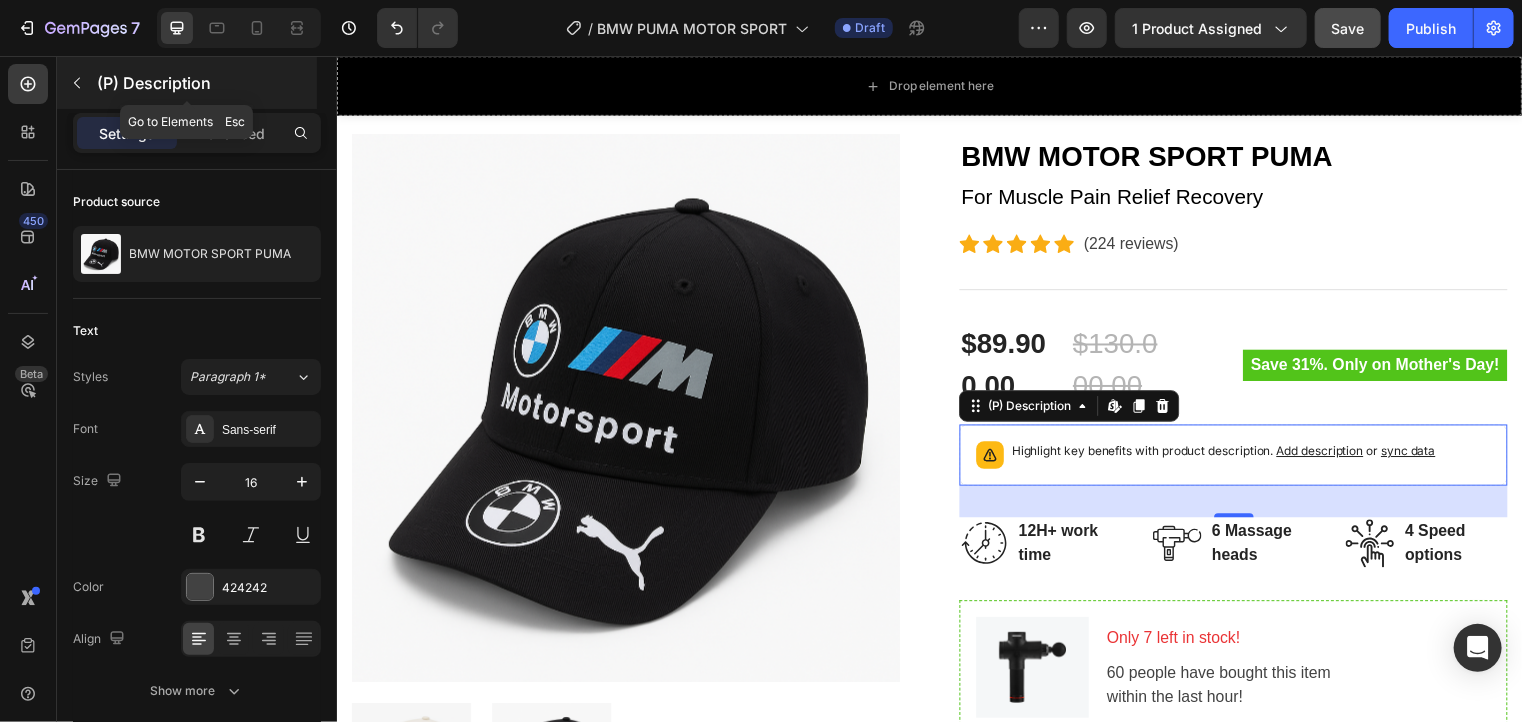 click on "(P) Description" at bounding box center (187, 83) 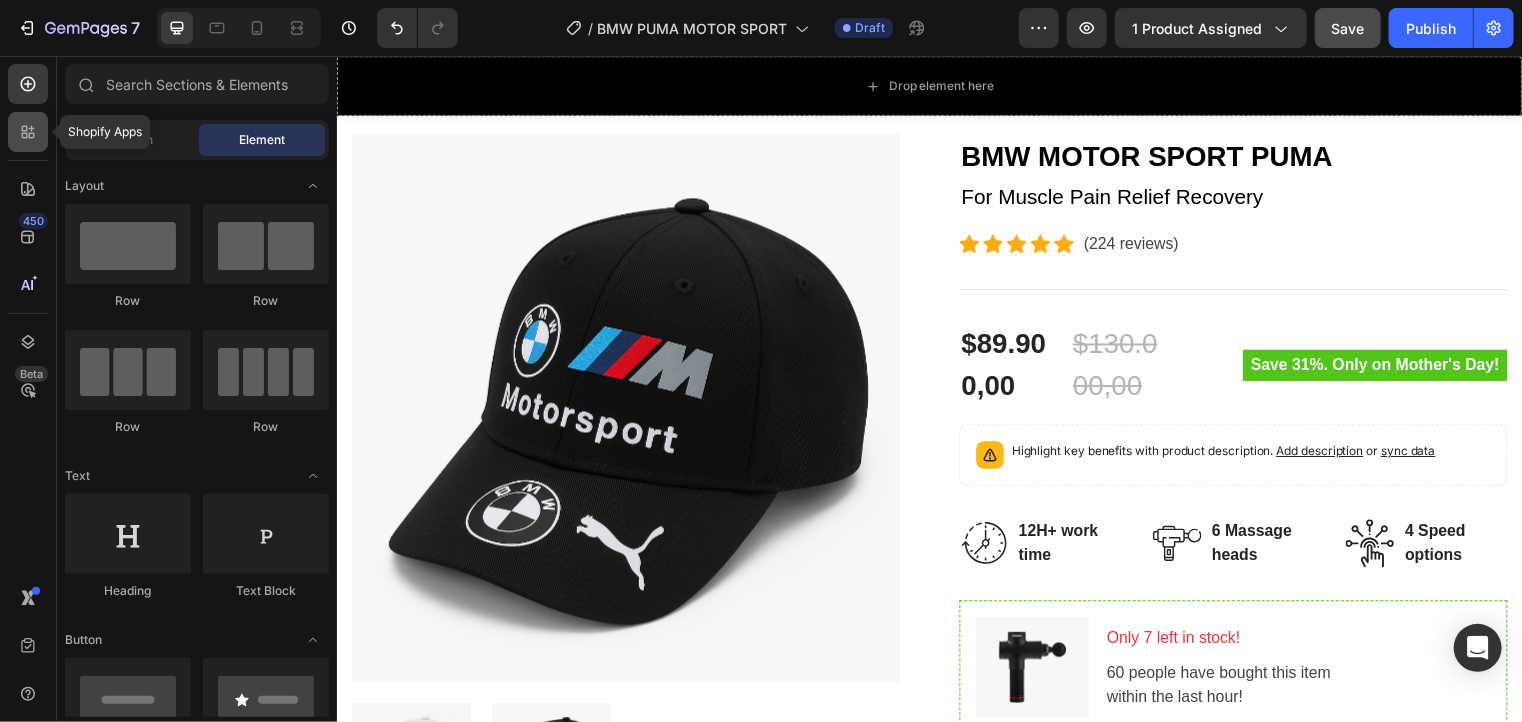 click 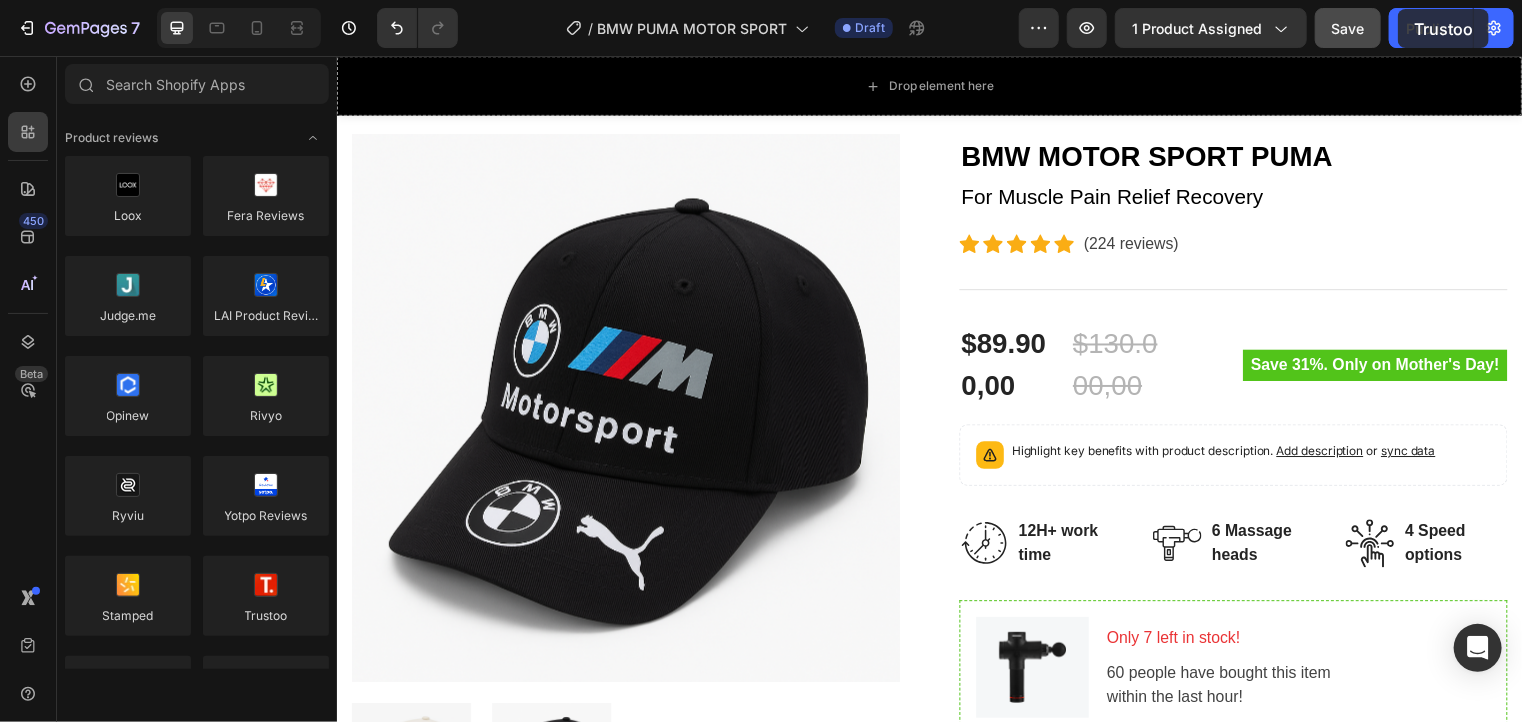 scroll, scrollTop: 94, scrollLeft: 0, axis: vertical 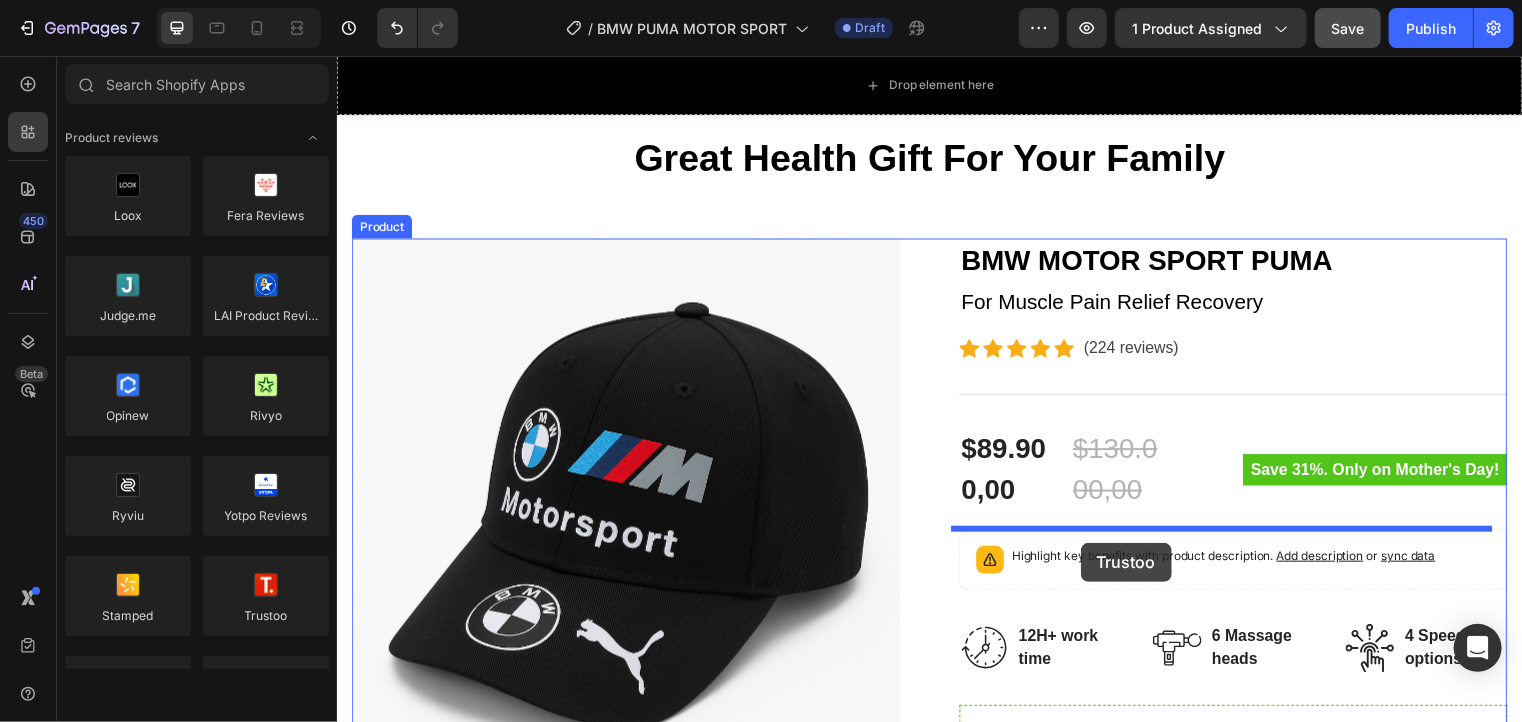 drag, startPoint x: 654, startPoint y: 666, endPoint x: 1089, endPoint y: 549, distance: 450.45978 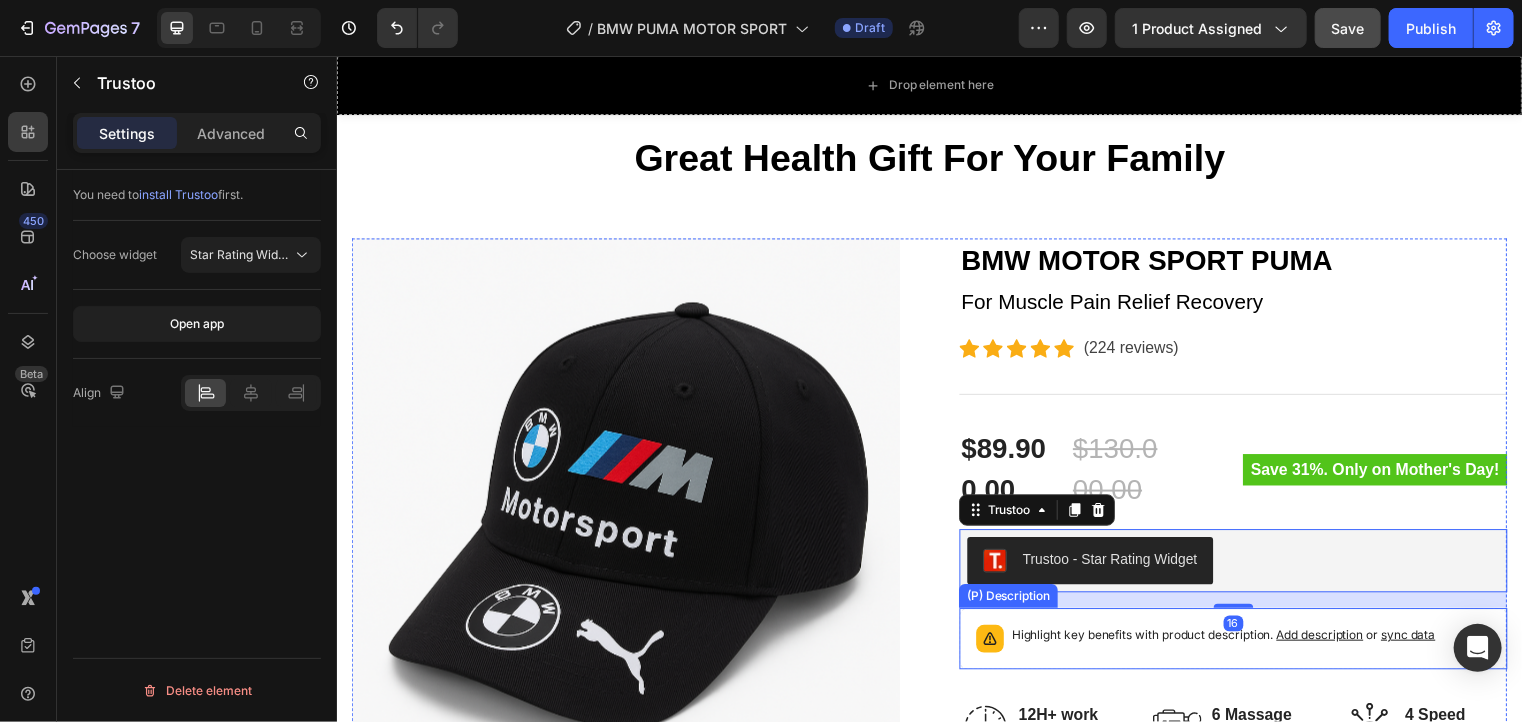 click on "Highlight key benefits with product description.       Add description   or   sync data" at bounding box center [1233, 642] 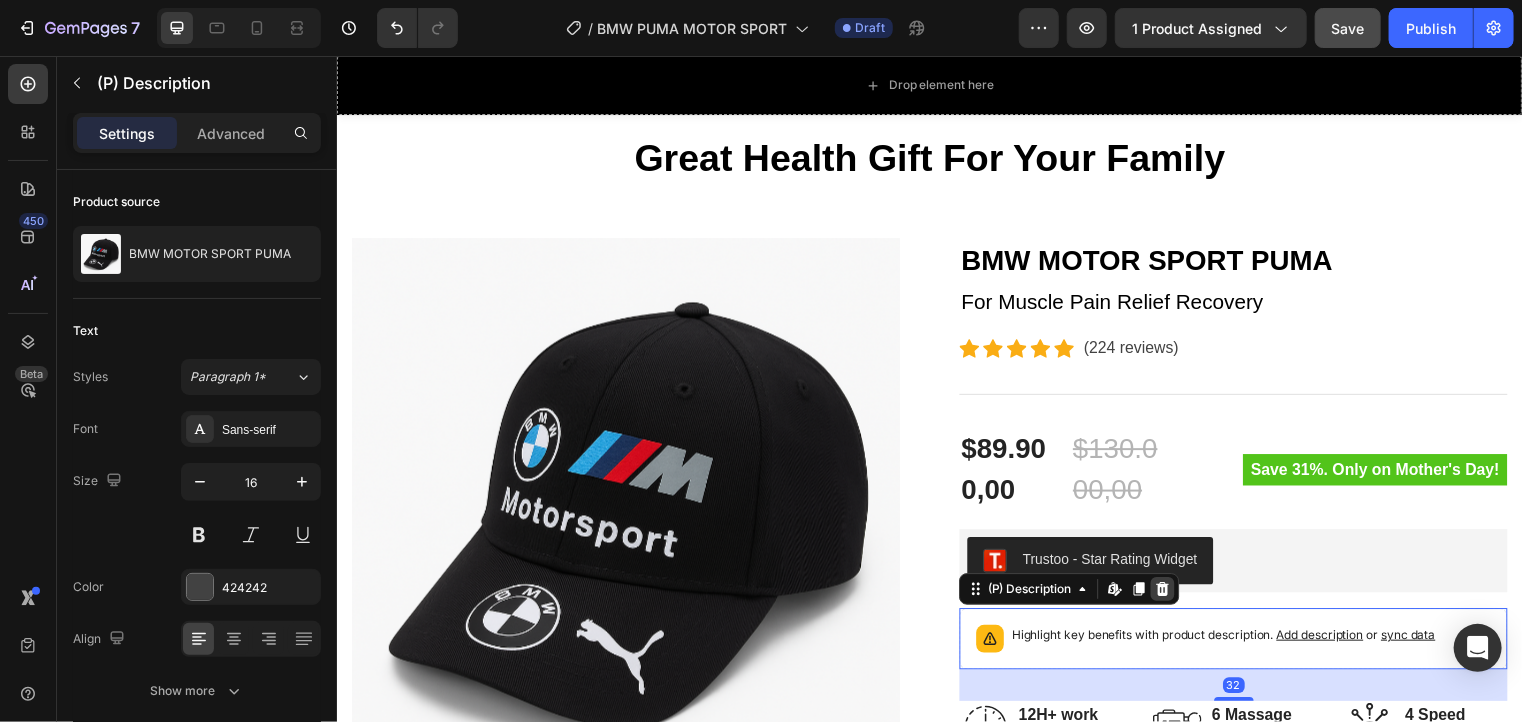 click 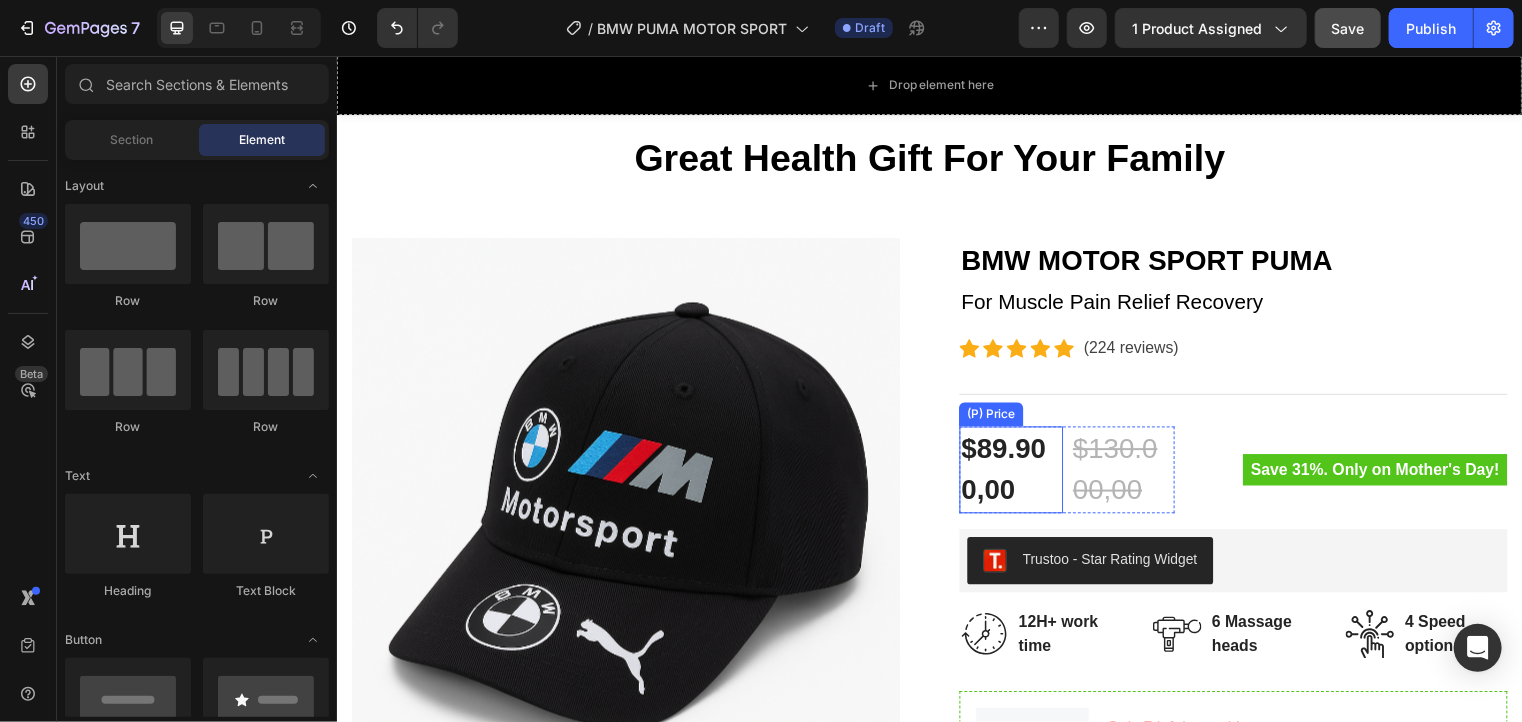 click on "$89.900,00" at bounding box center [1018, 475] 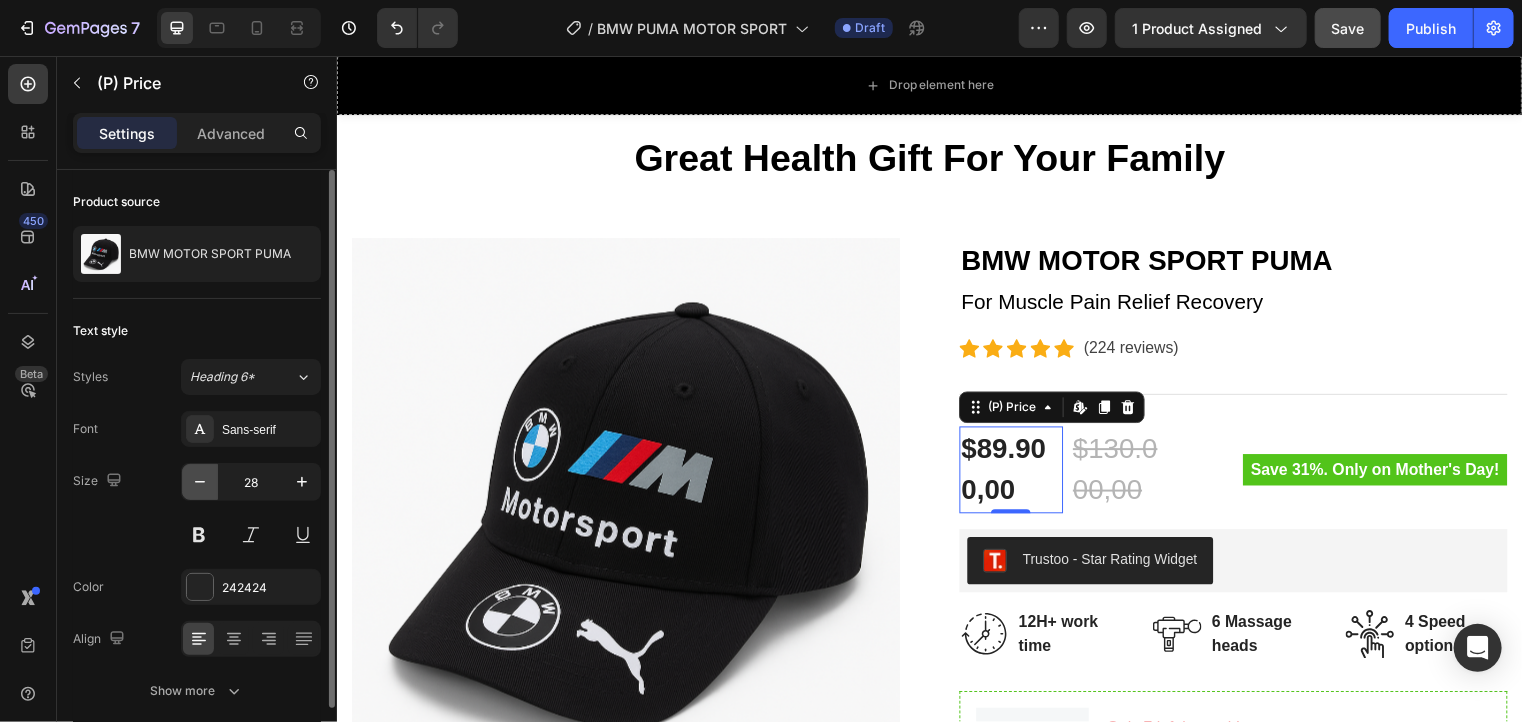 click 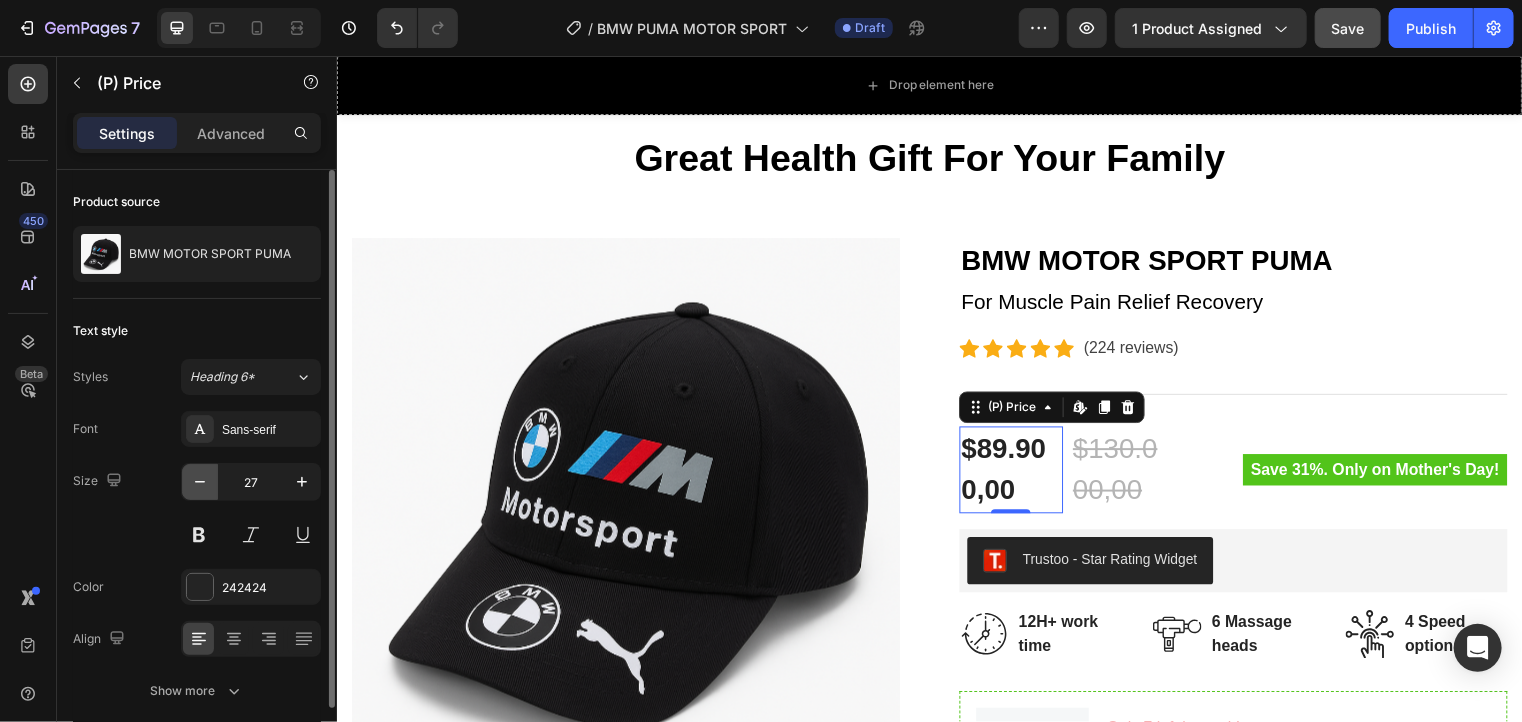 click 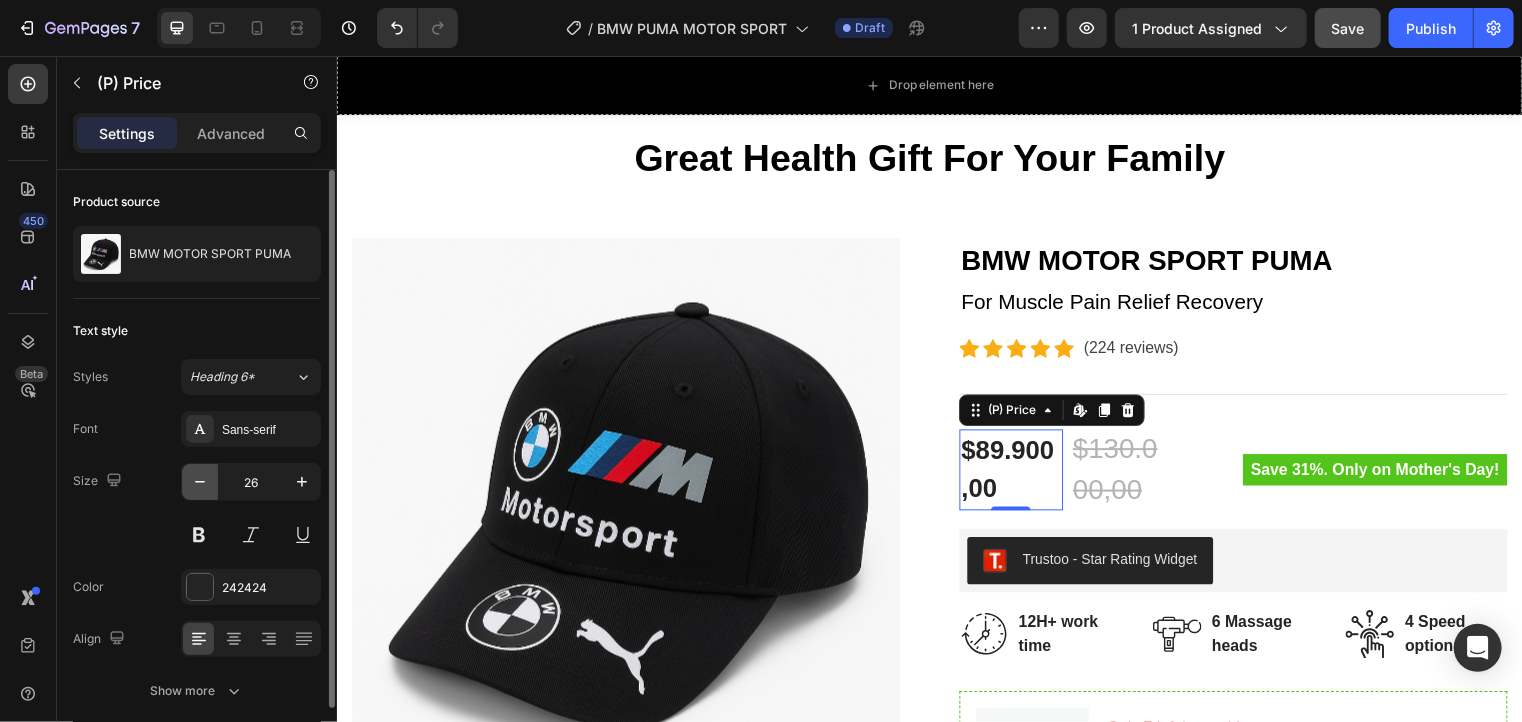 click 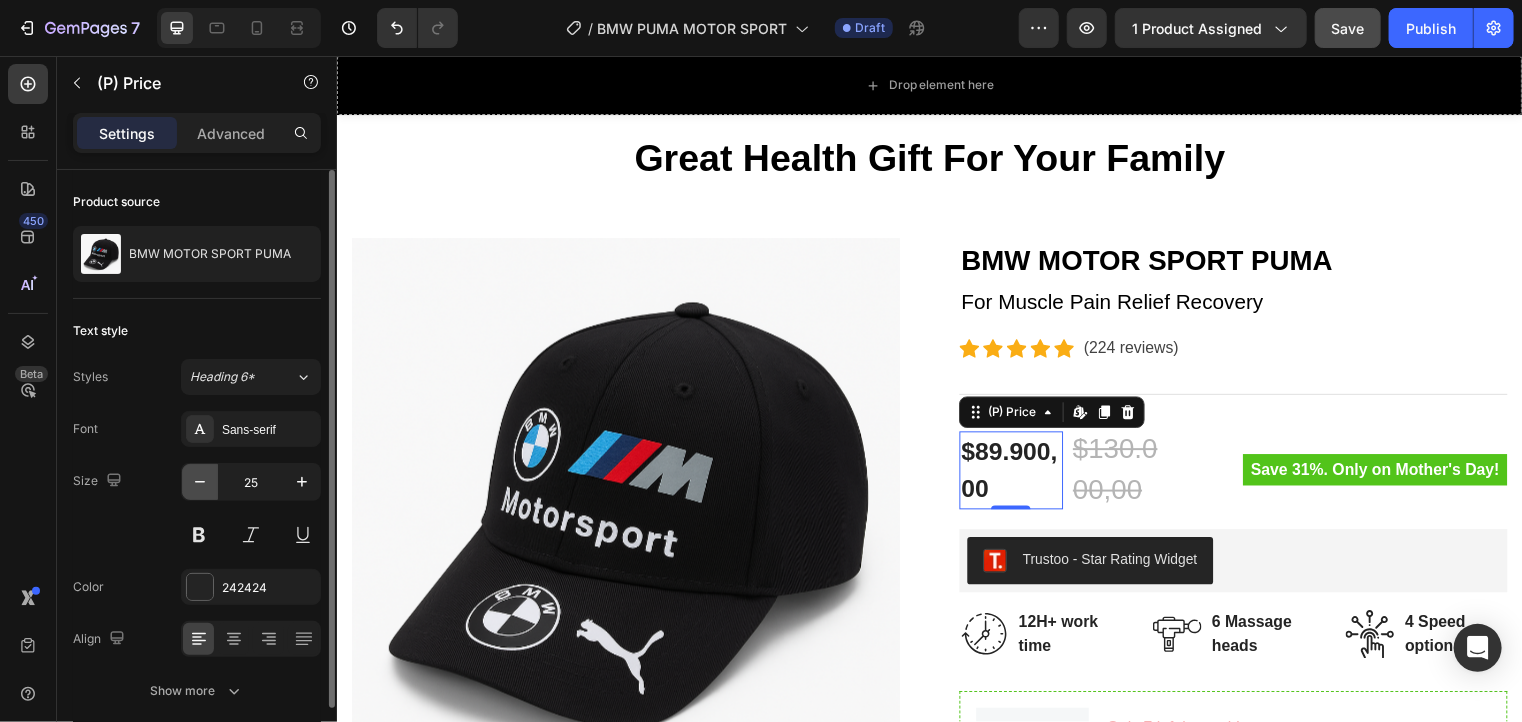 click 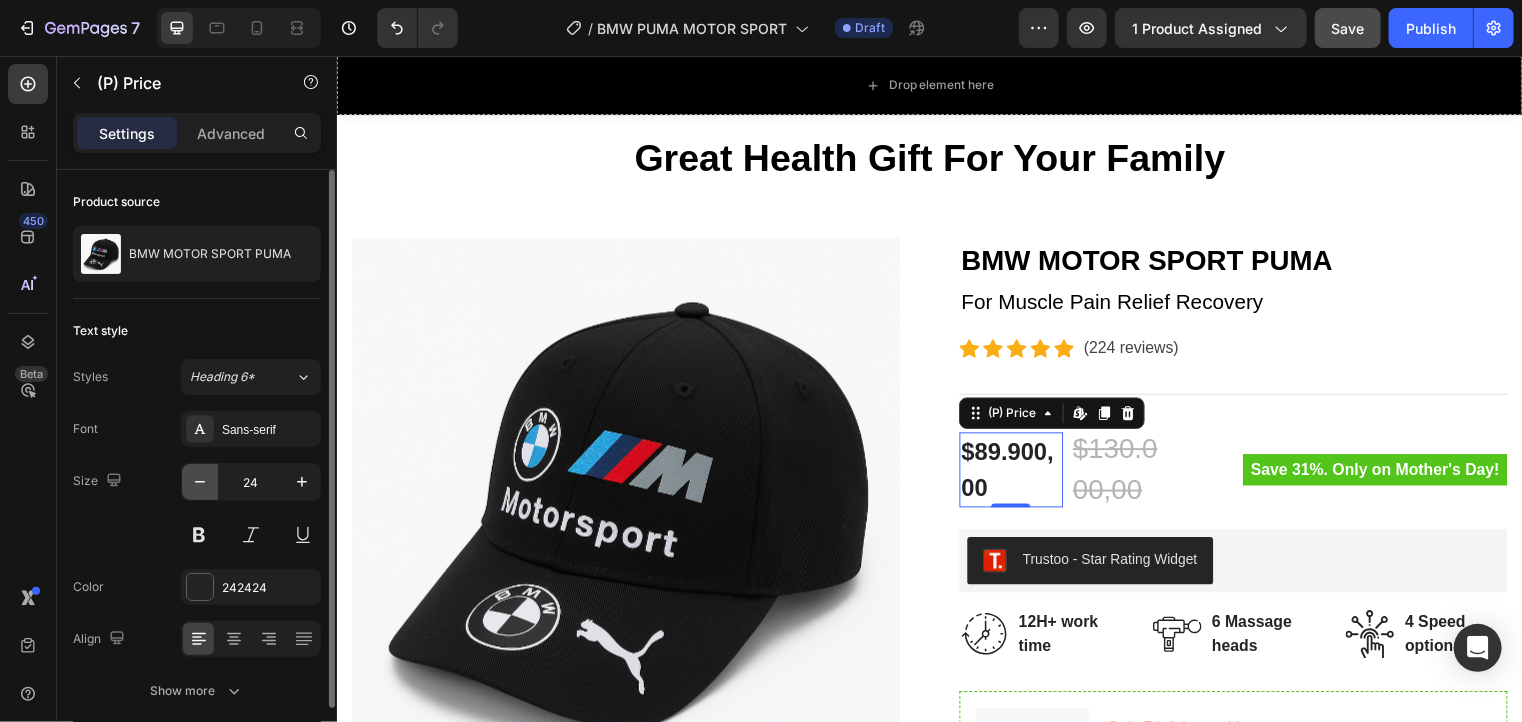 click 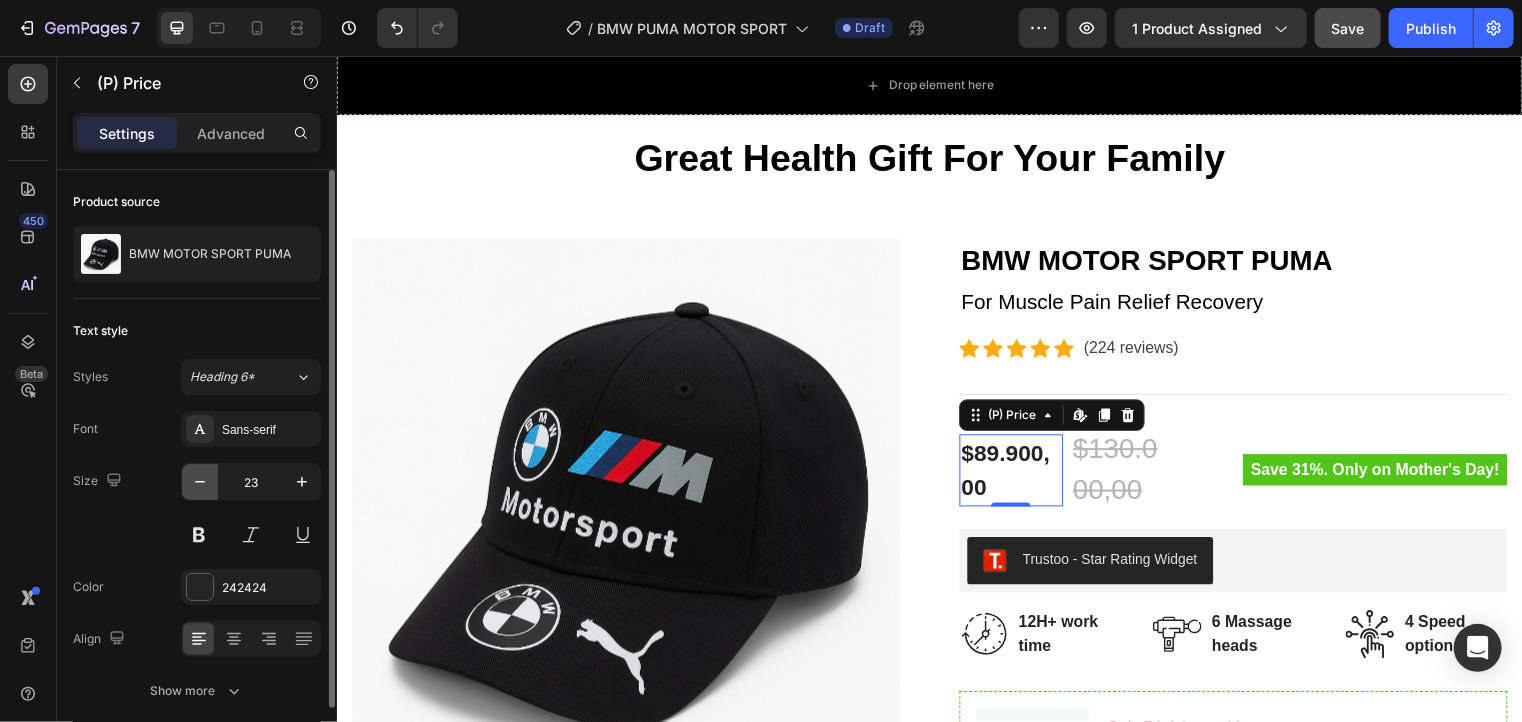 click 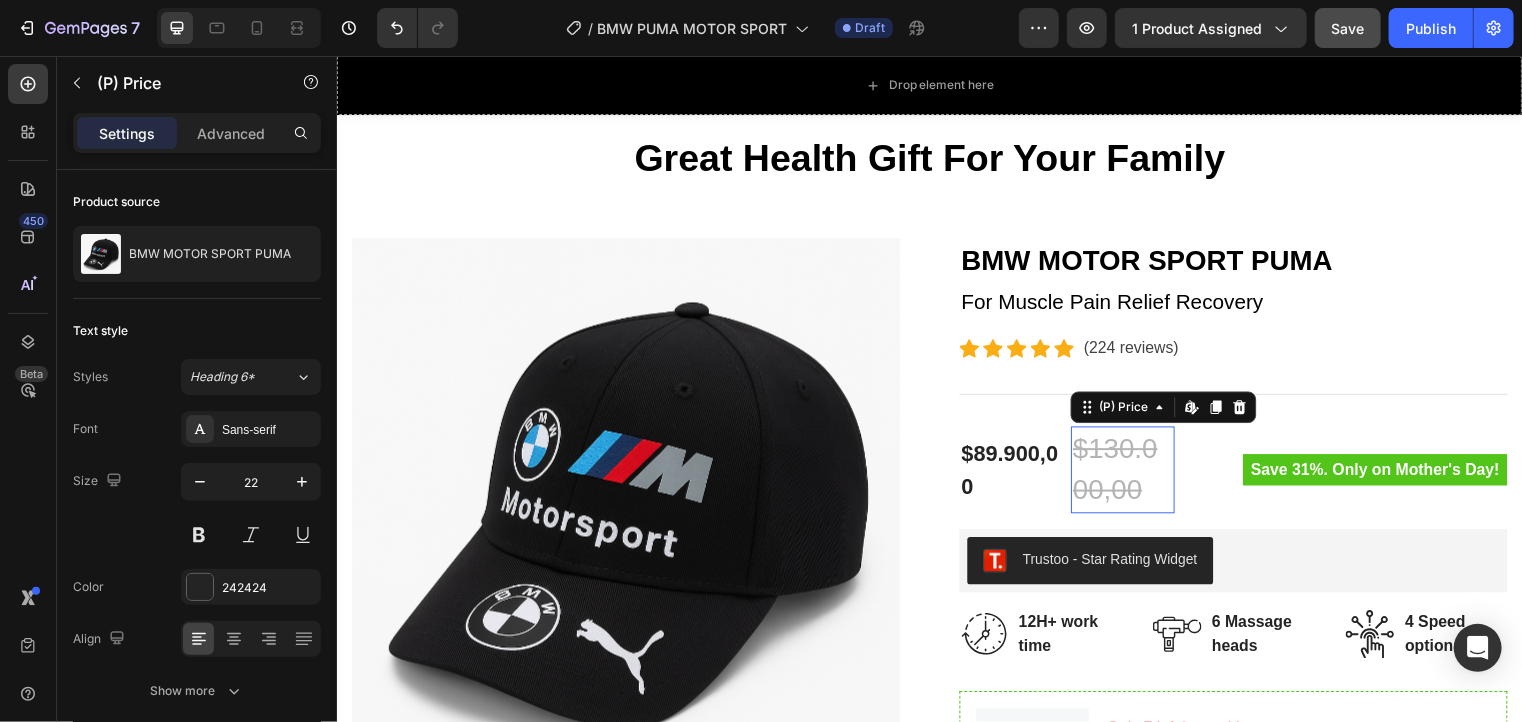 click on "$130.000,00" at bounding box center [1131, 475] 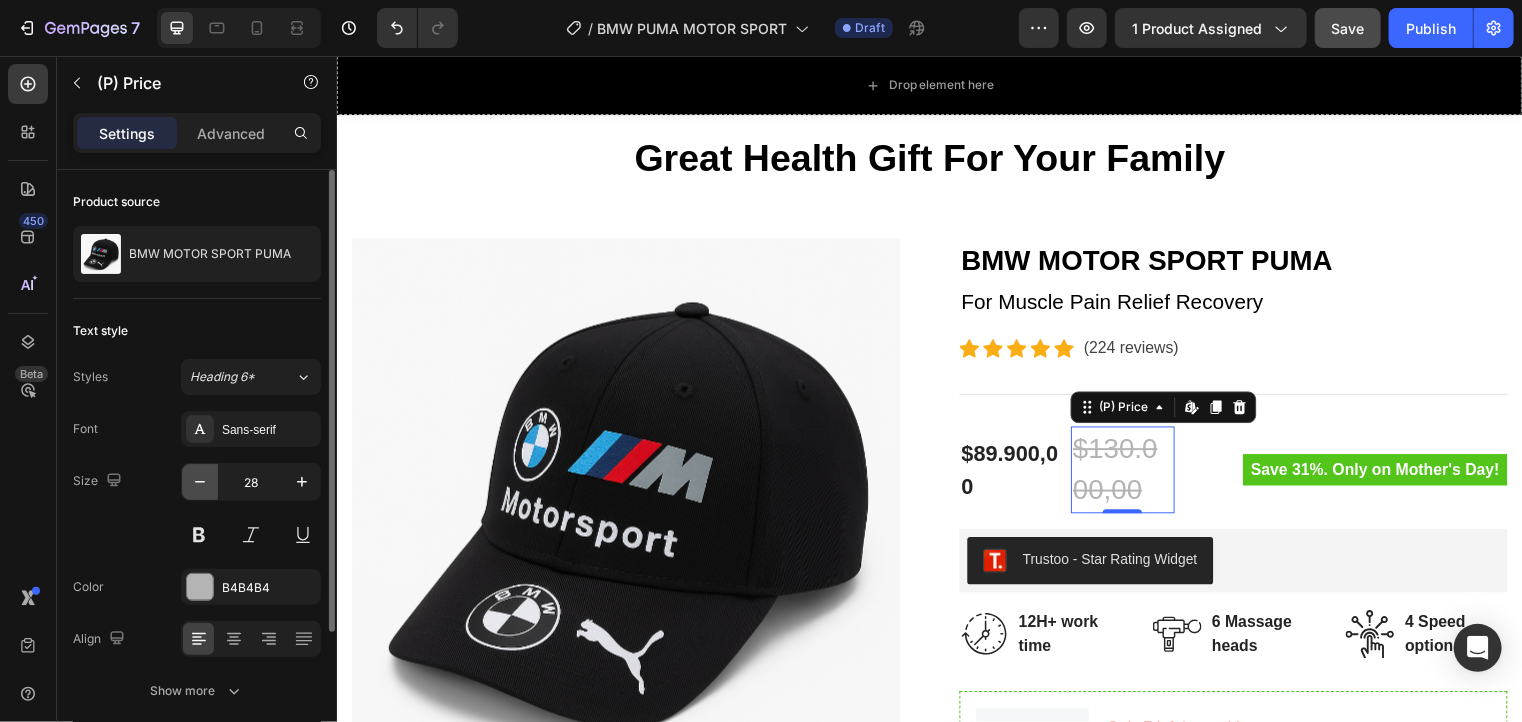 click at bounding box center [200, 482] 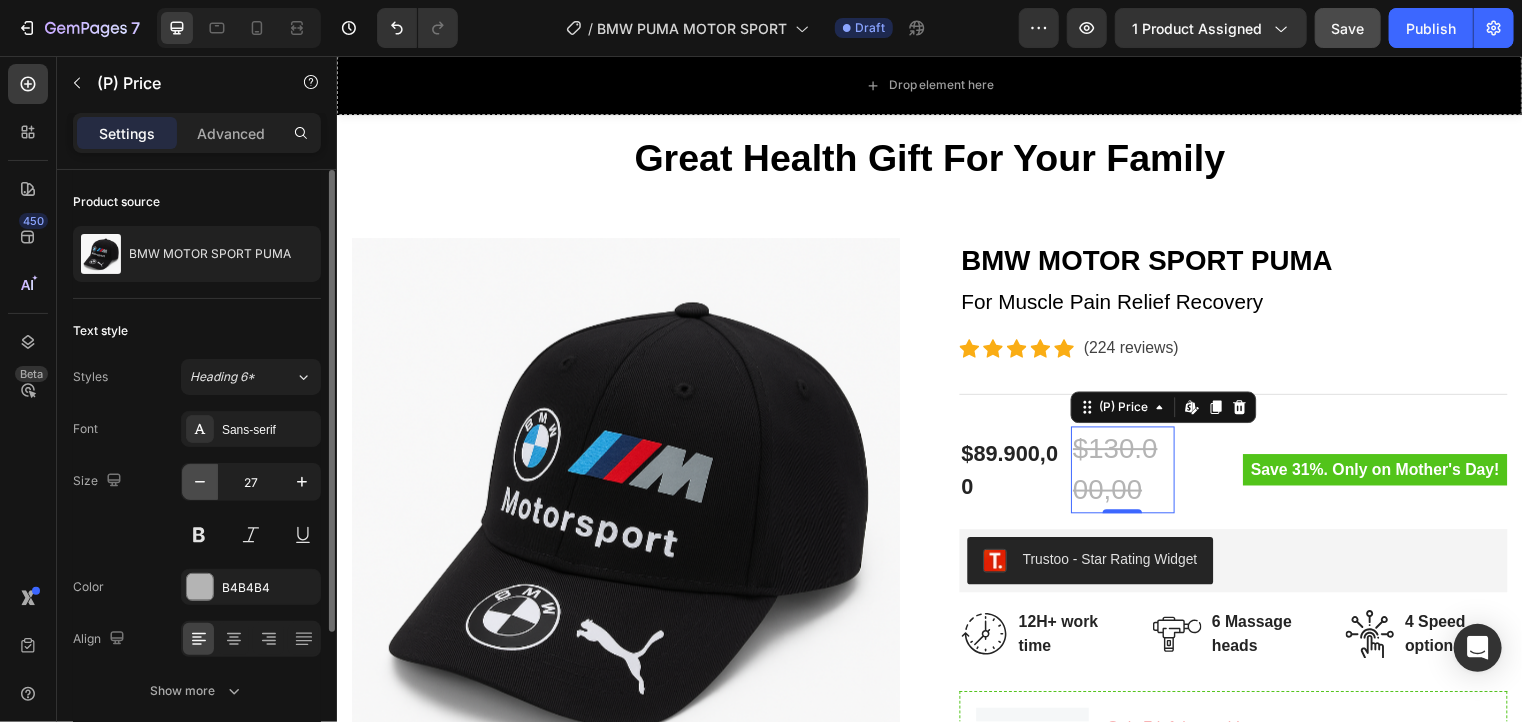 click at bounding box center (200, 482) 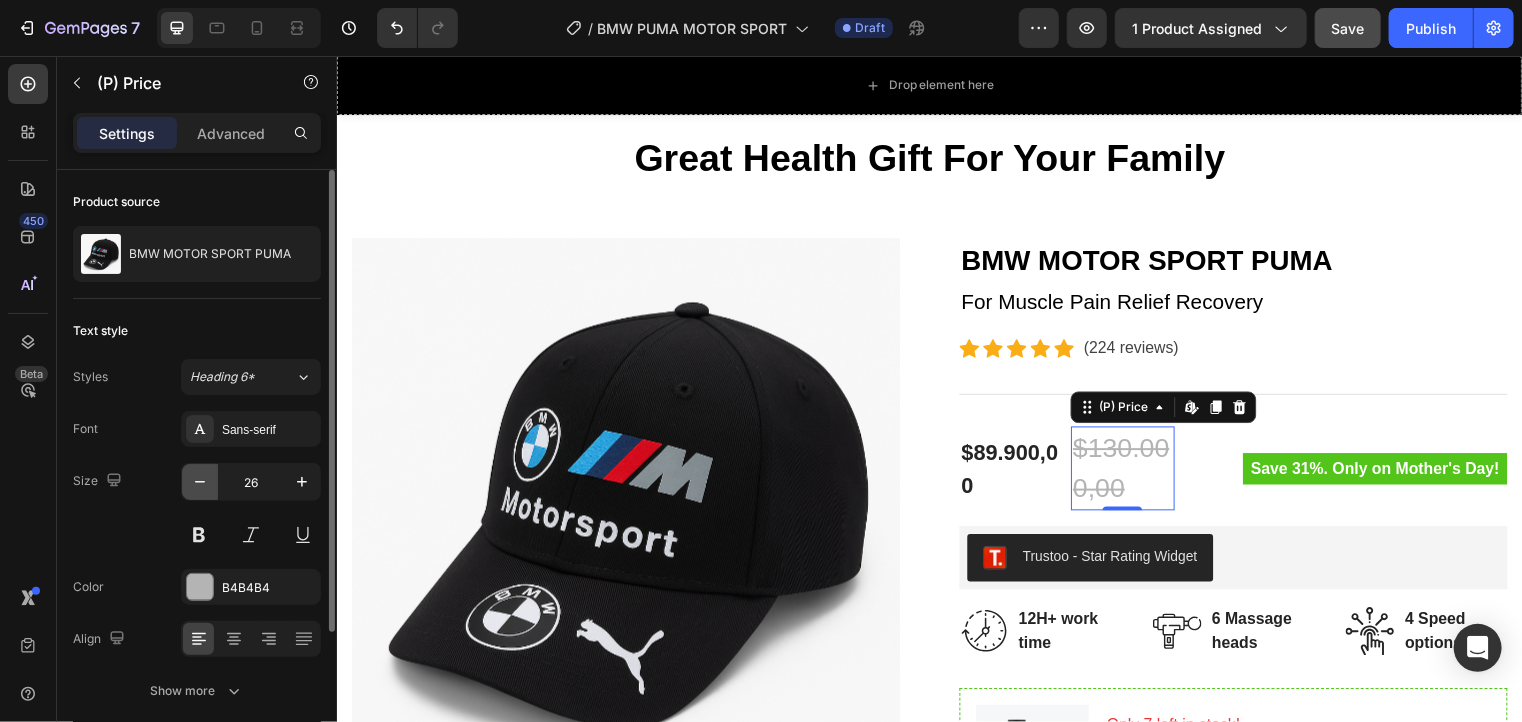 click at bounding box center (200, 482) 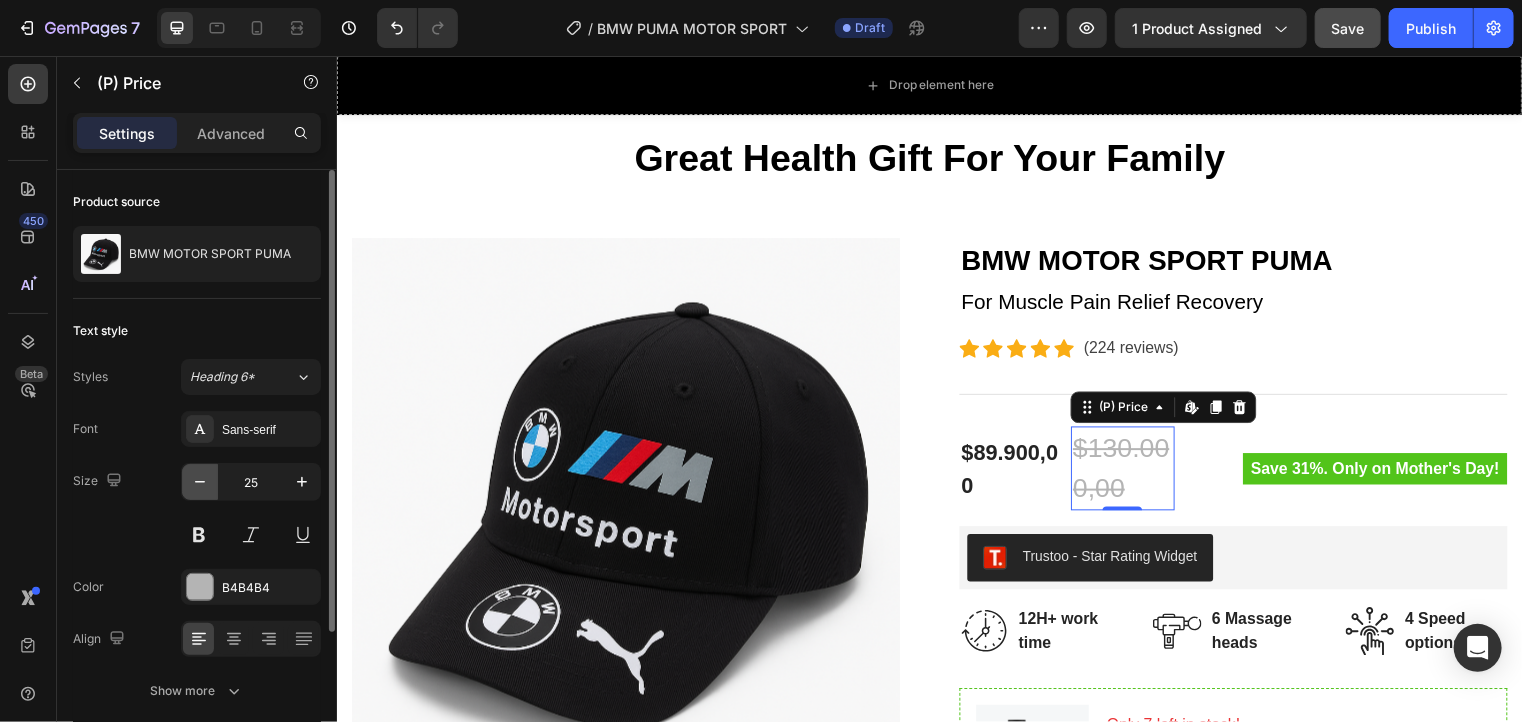 click at bounding box center (200, 482) 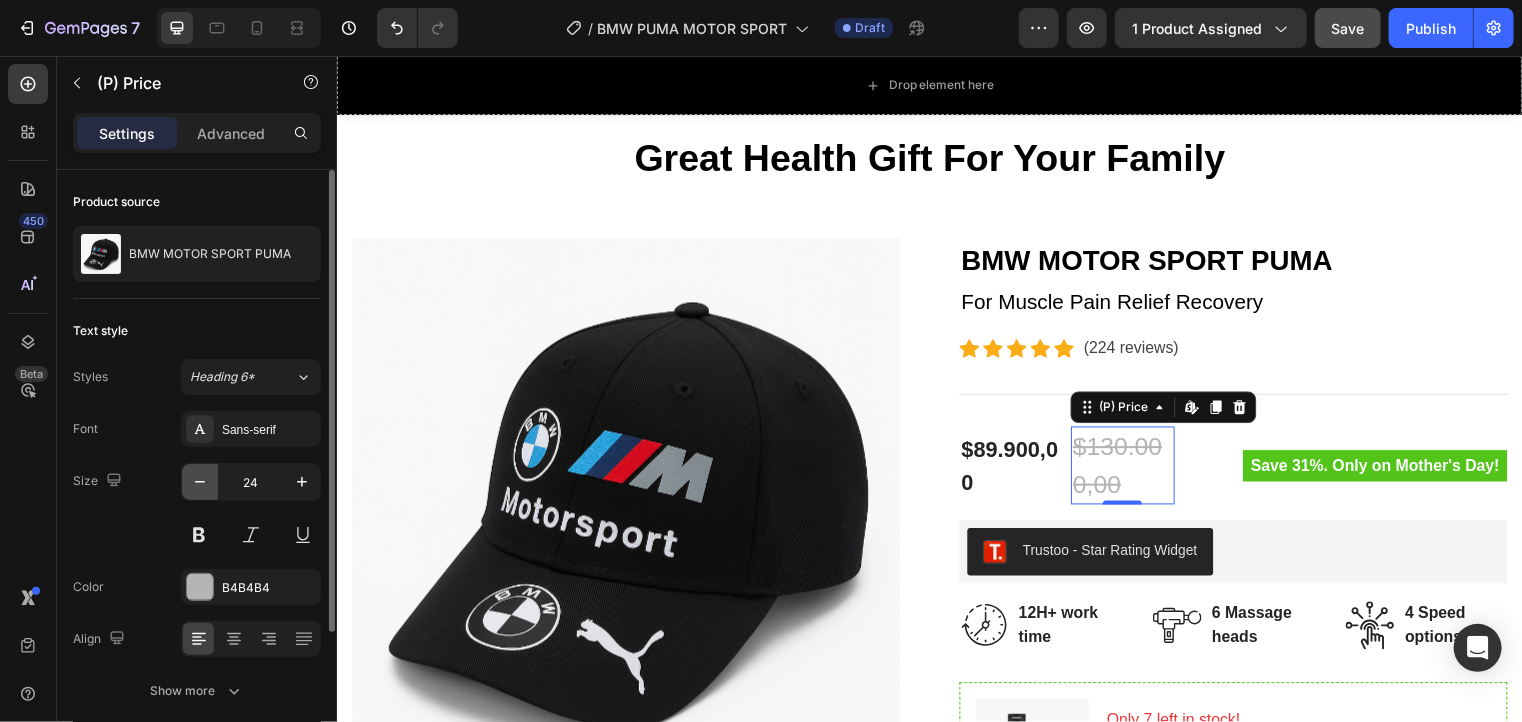 click at bounding box center [200, 482] 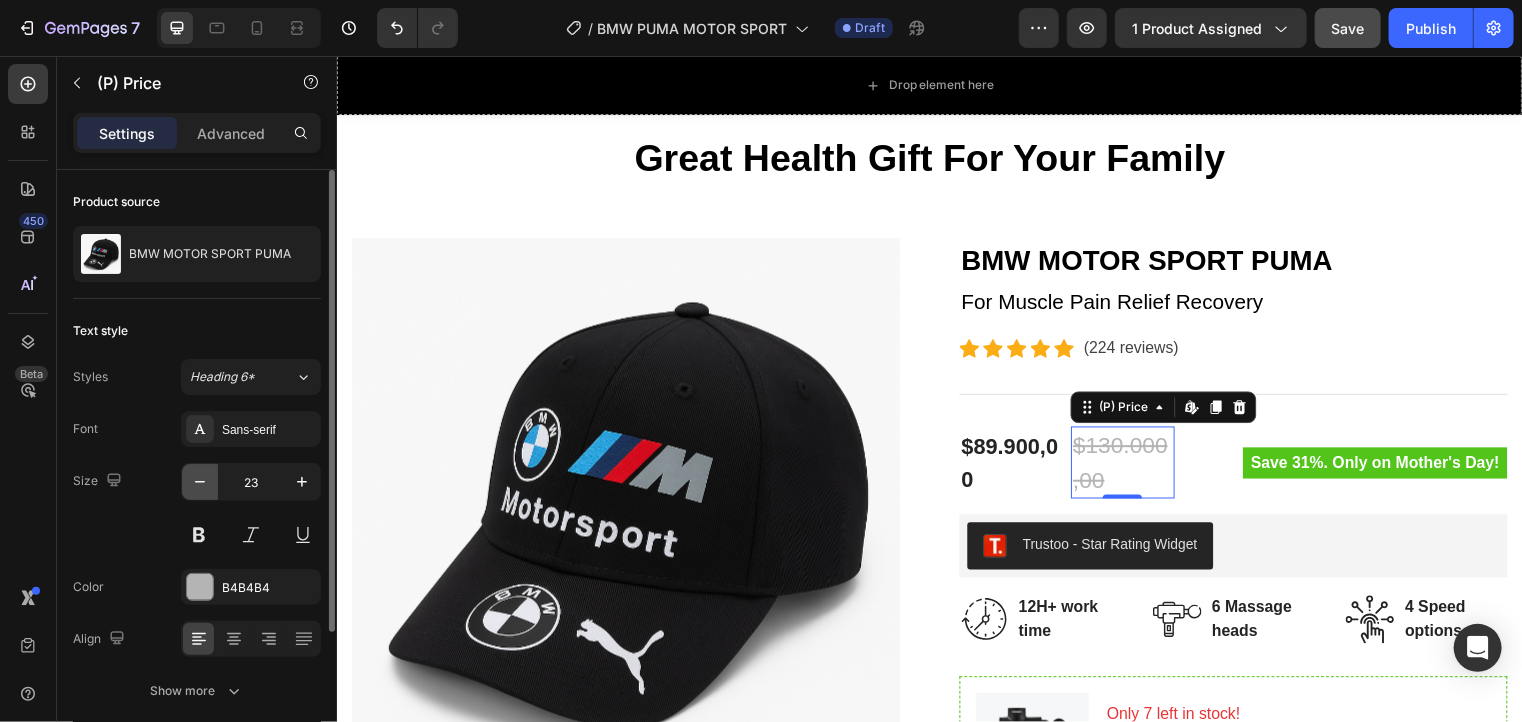 click at bounding box center [200, 482] 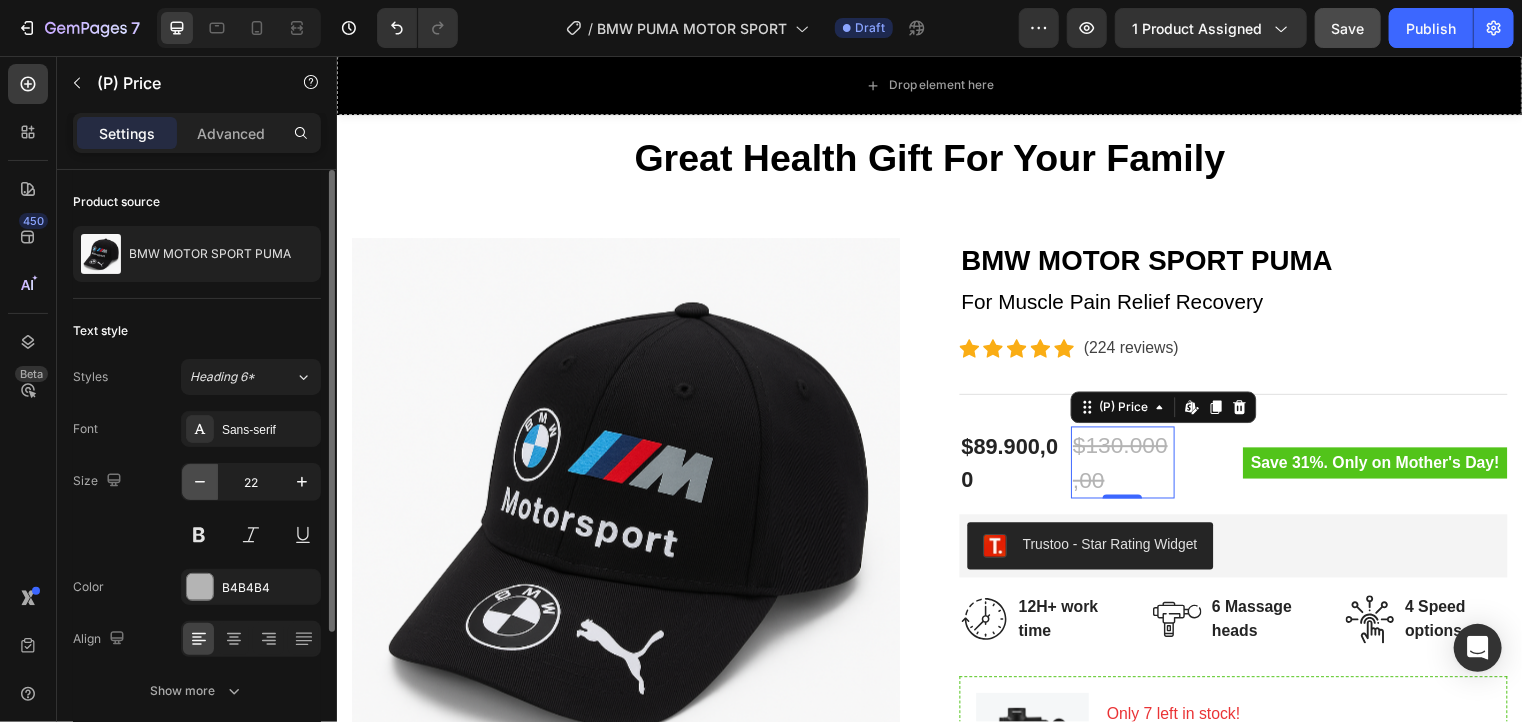 click at bounding box center [200, 482] 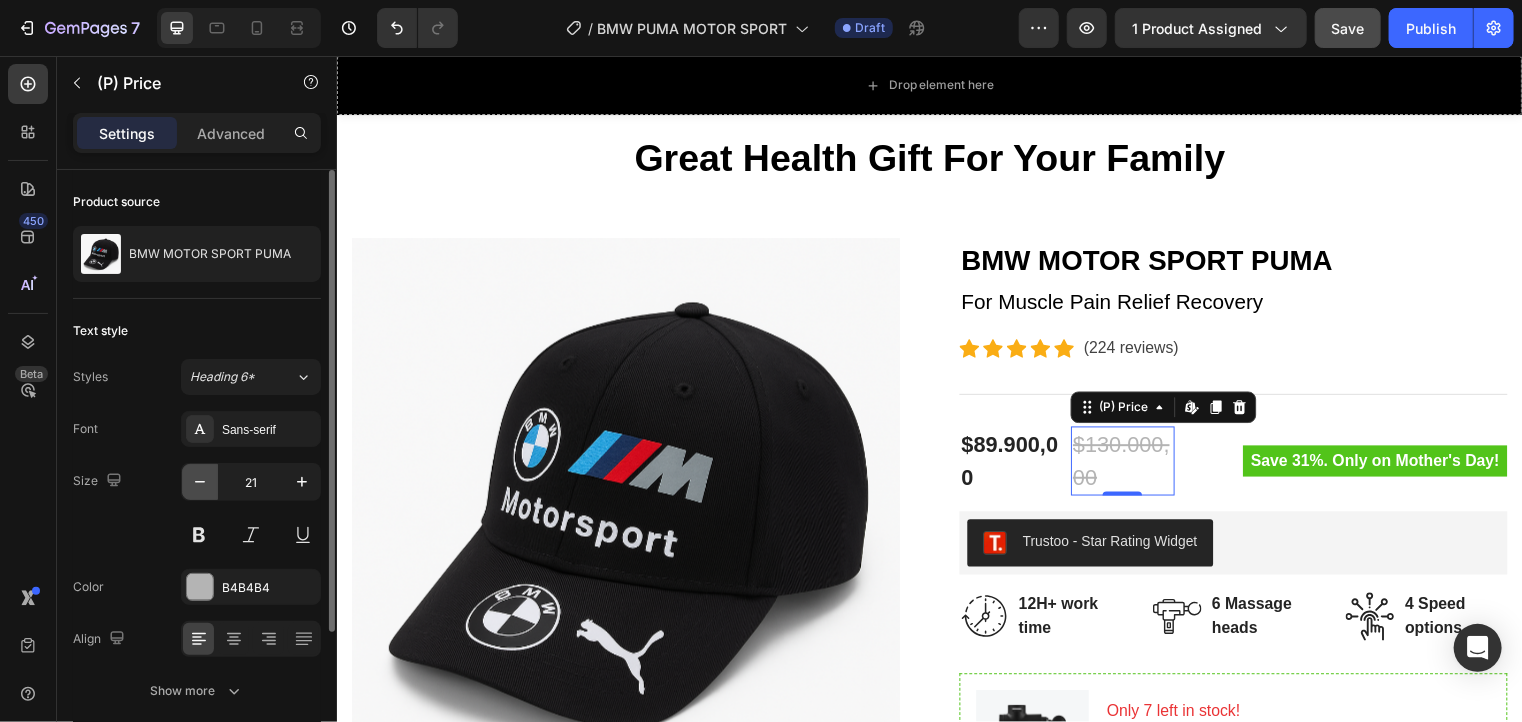 click at bounding box center [200, 482] 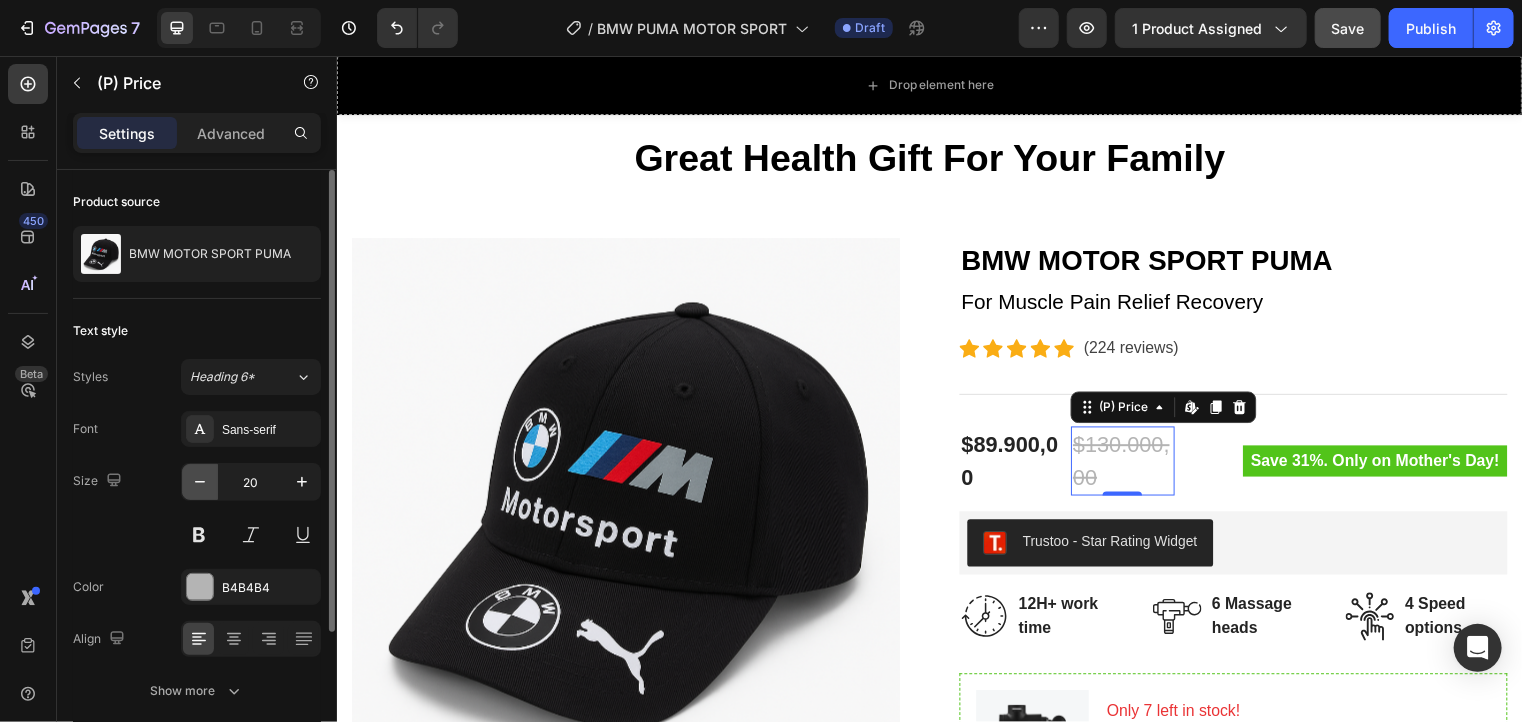 click at bounding box center (200, 482) 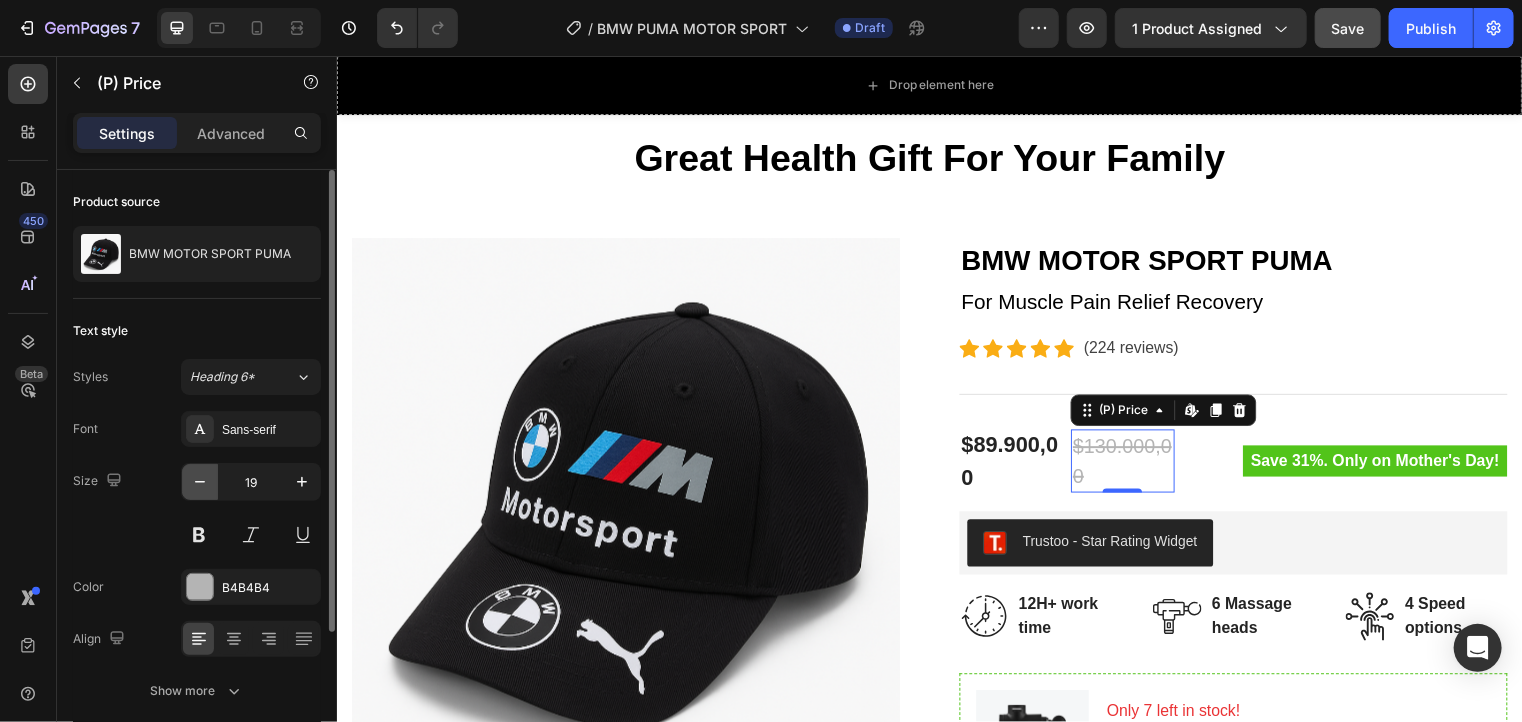 click at bounding box center [200, 482] 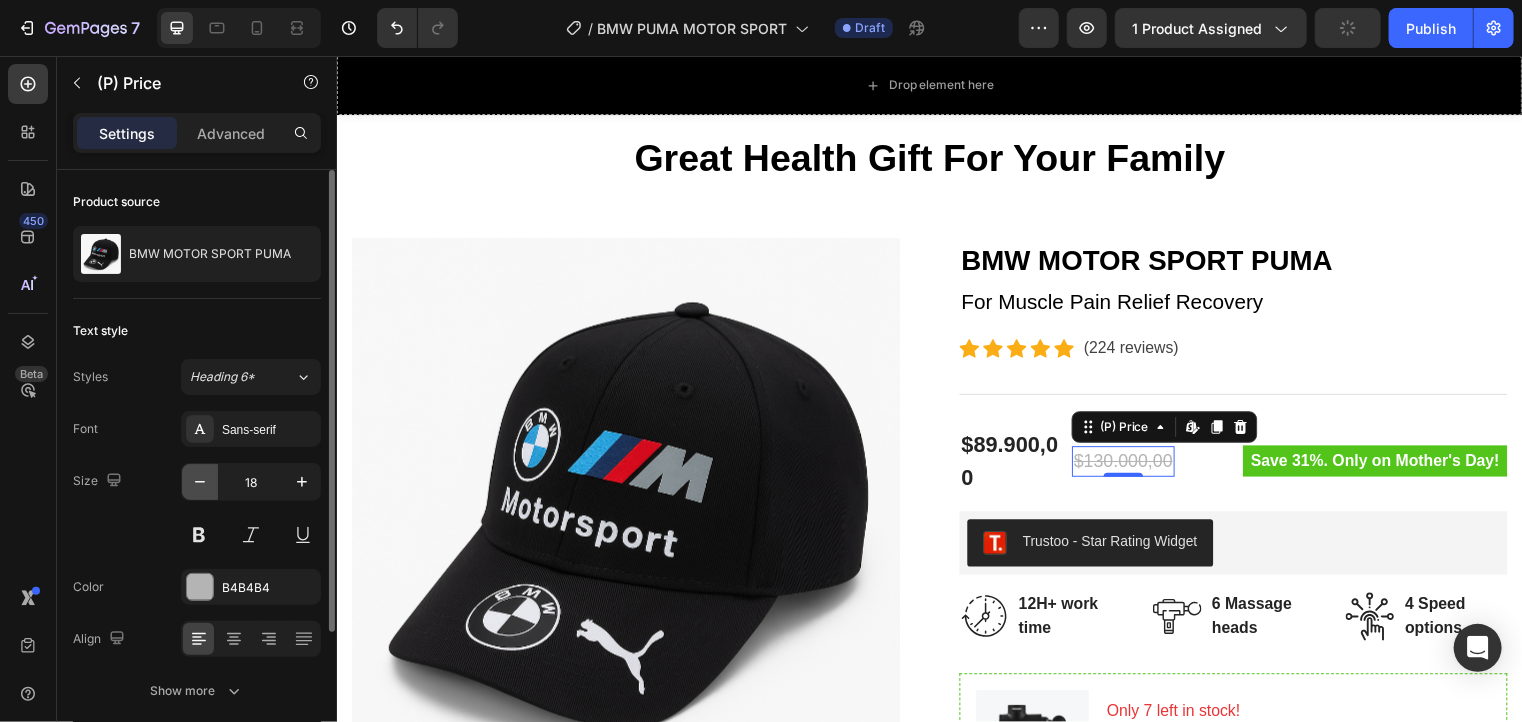 click at bounding box center (200, 482) 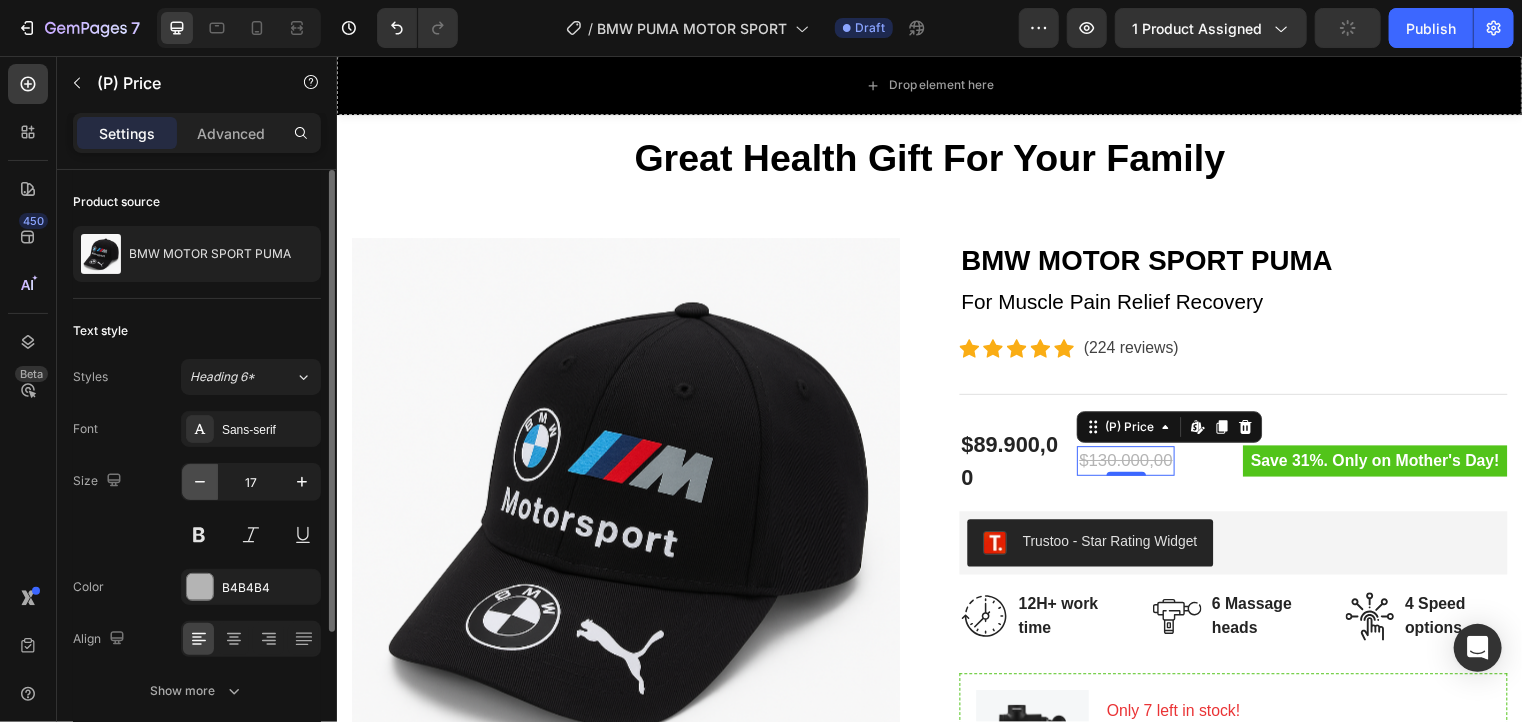 drag, startPoint x: 197, startPoint y: 492, endPoint x: 195, endPoint y: 393, distance: 99.0202 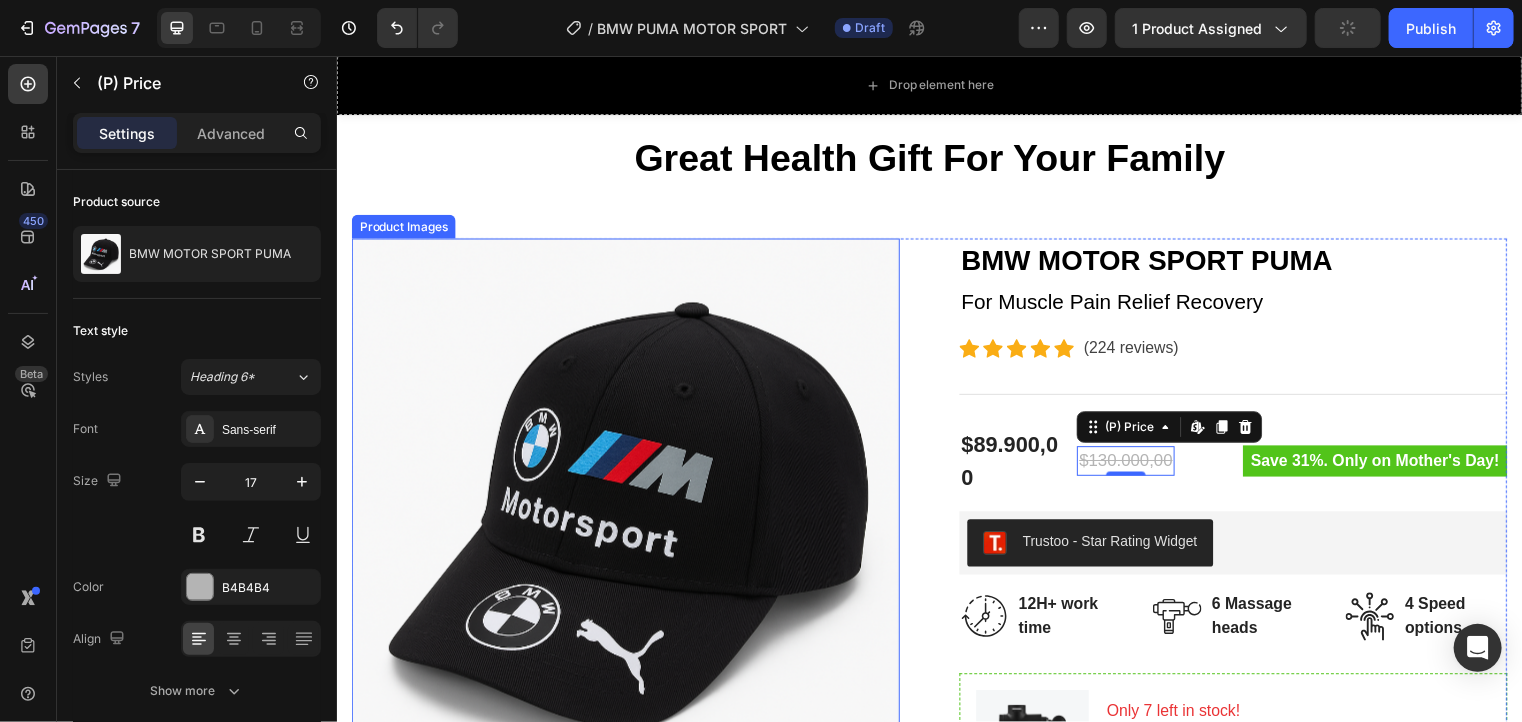 type on "16" 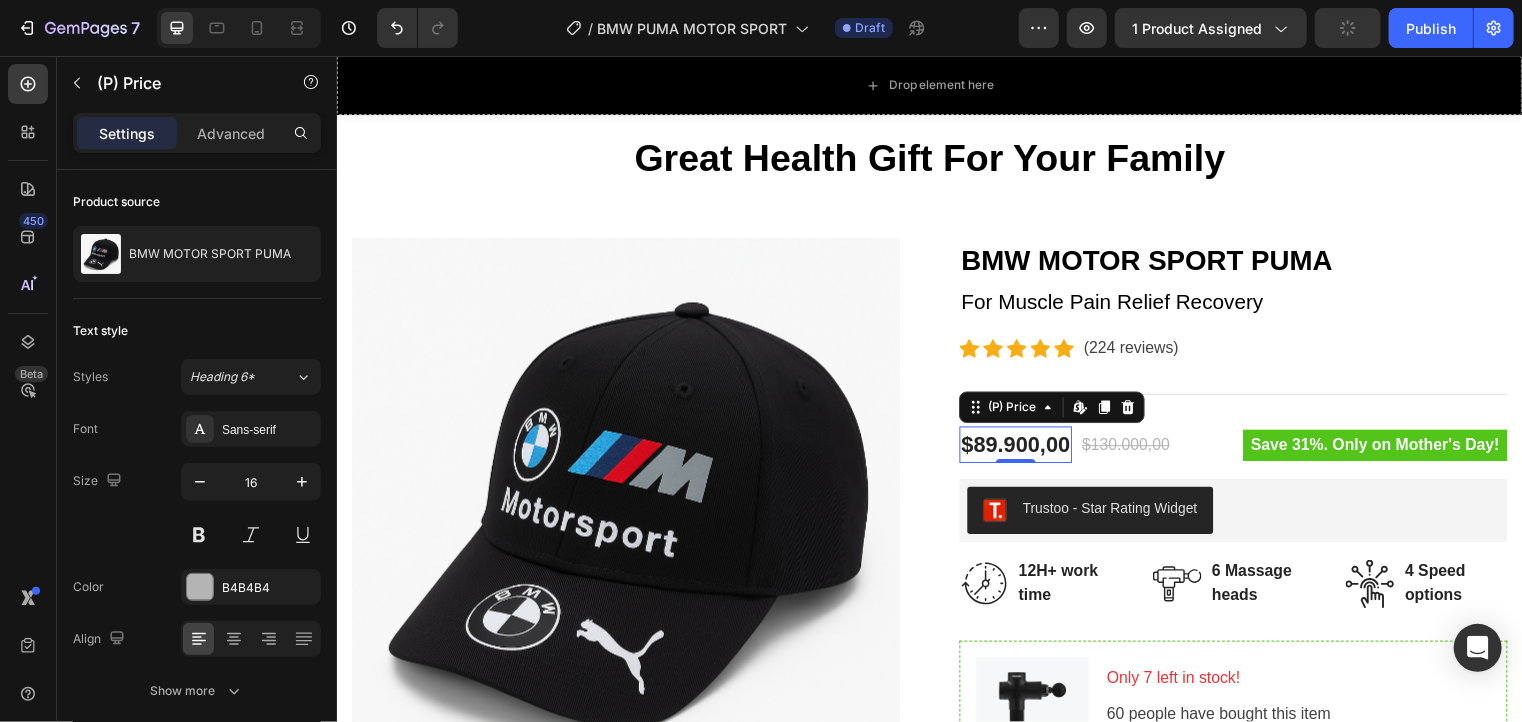 click on "$89.900,00" at bounding box center (1023, 449) 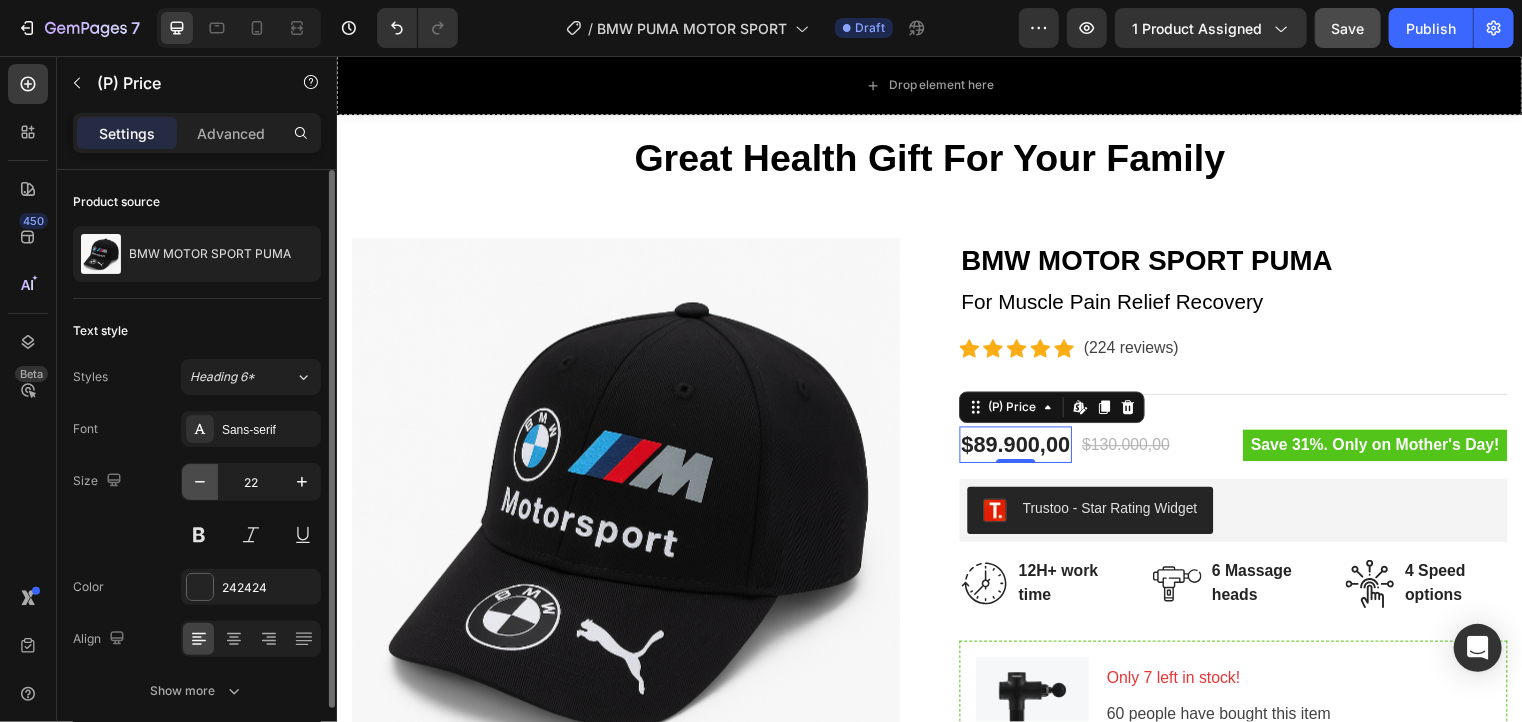 click 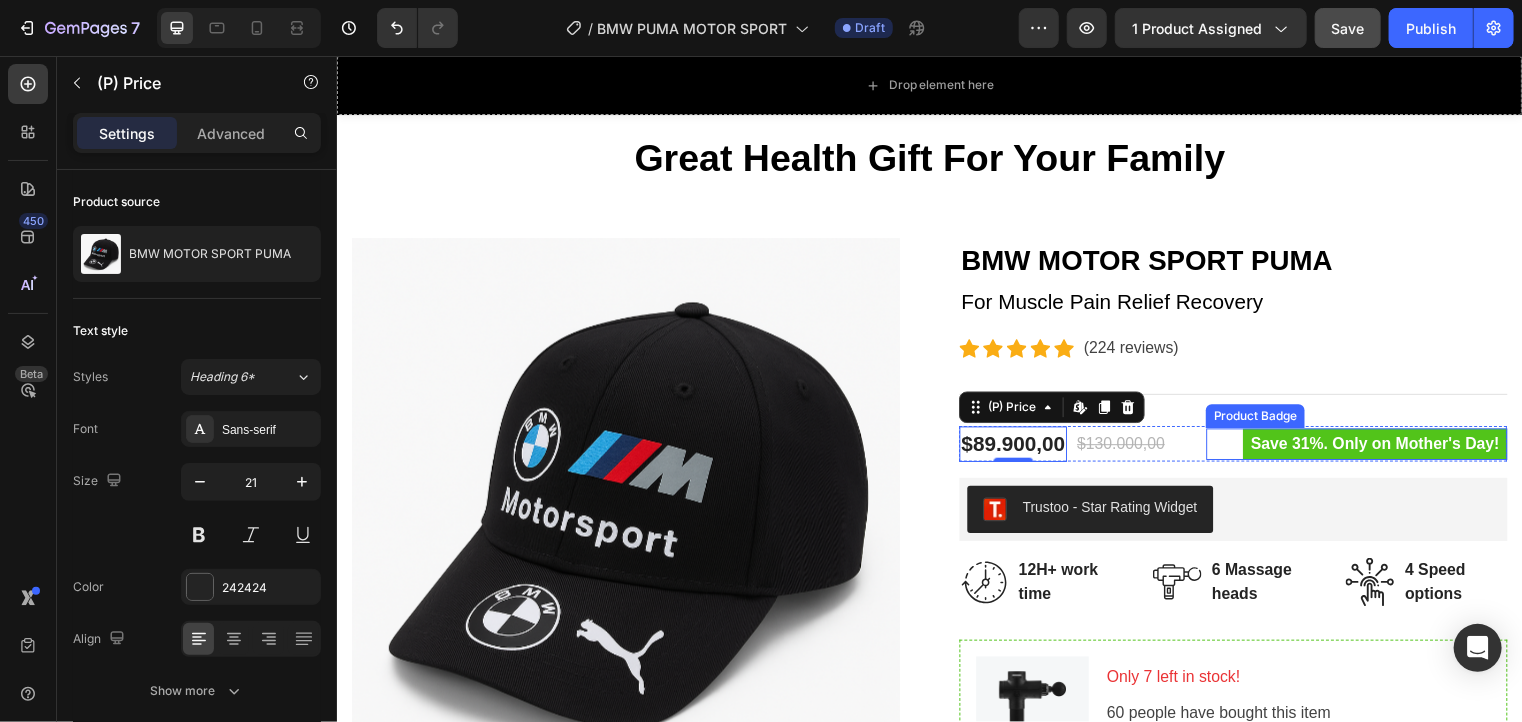 click on "Save 31%. Only on Mother's Day!" at bounding box center (1387, 449) 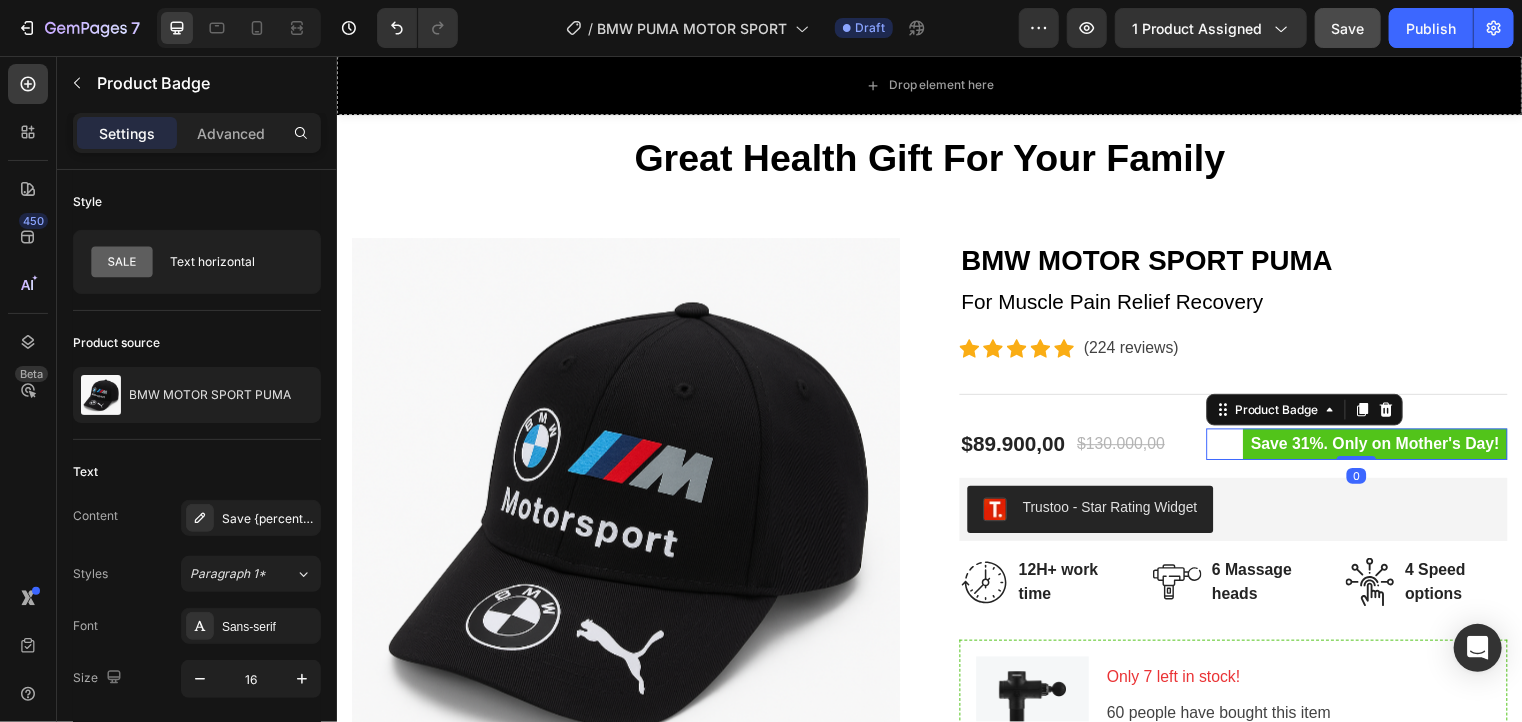click on "Save 31%. Only on Mother's Day!" at bounding box center (1387, 449) 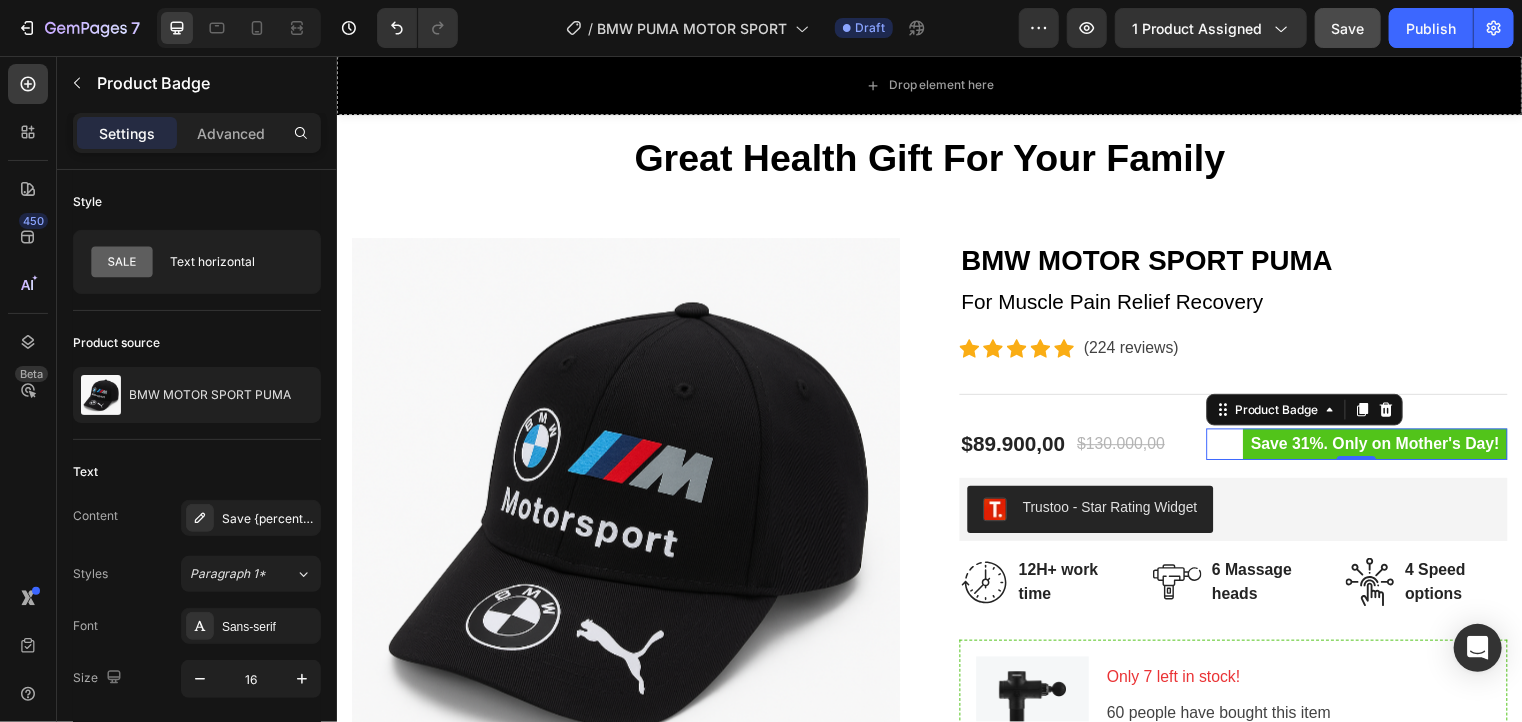 click on "Save 31%. Only on Mother's Day!" at bounding box center [1387, 449] 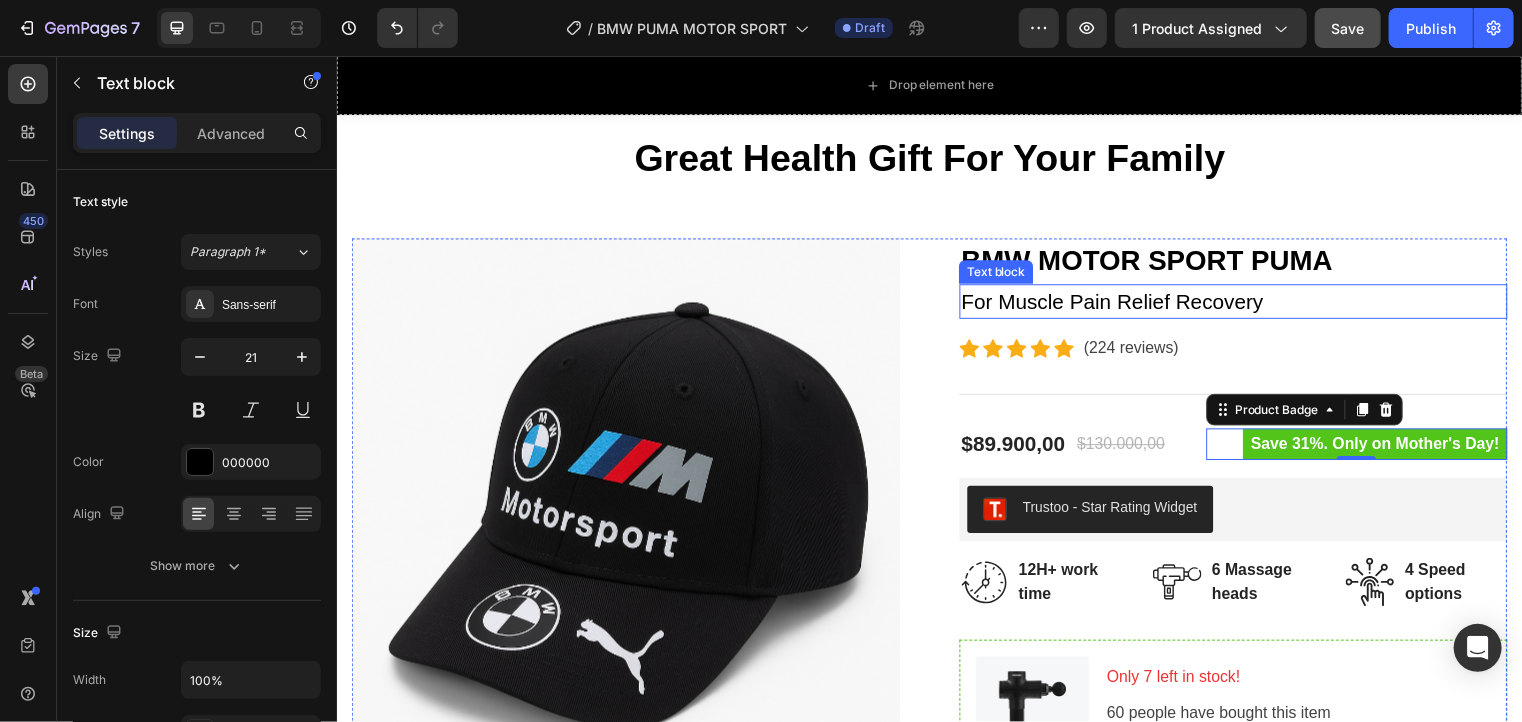 click on "For Muscle Pain Relief Recovery" at bounding box center [1243, 305] 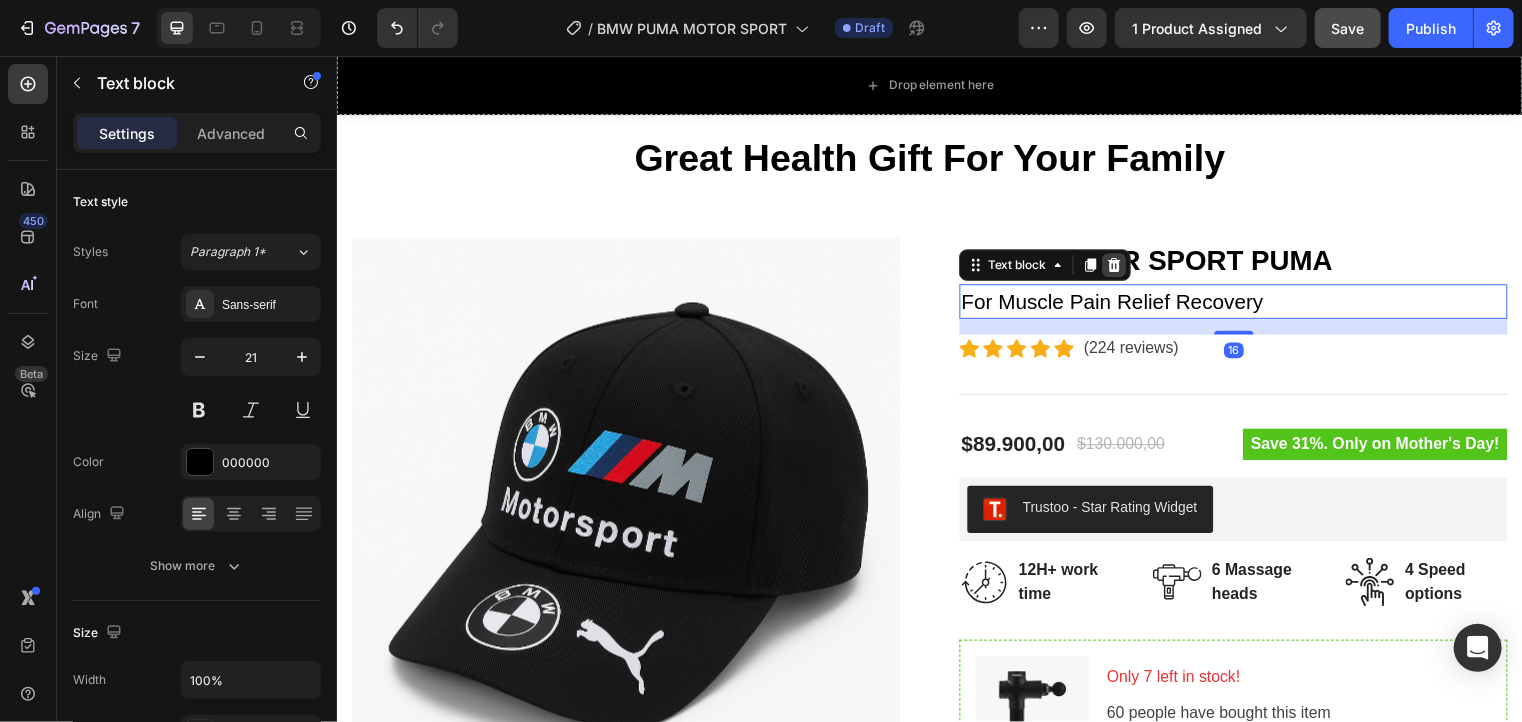 click 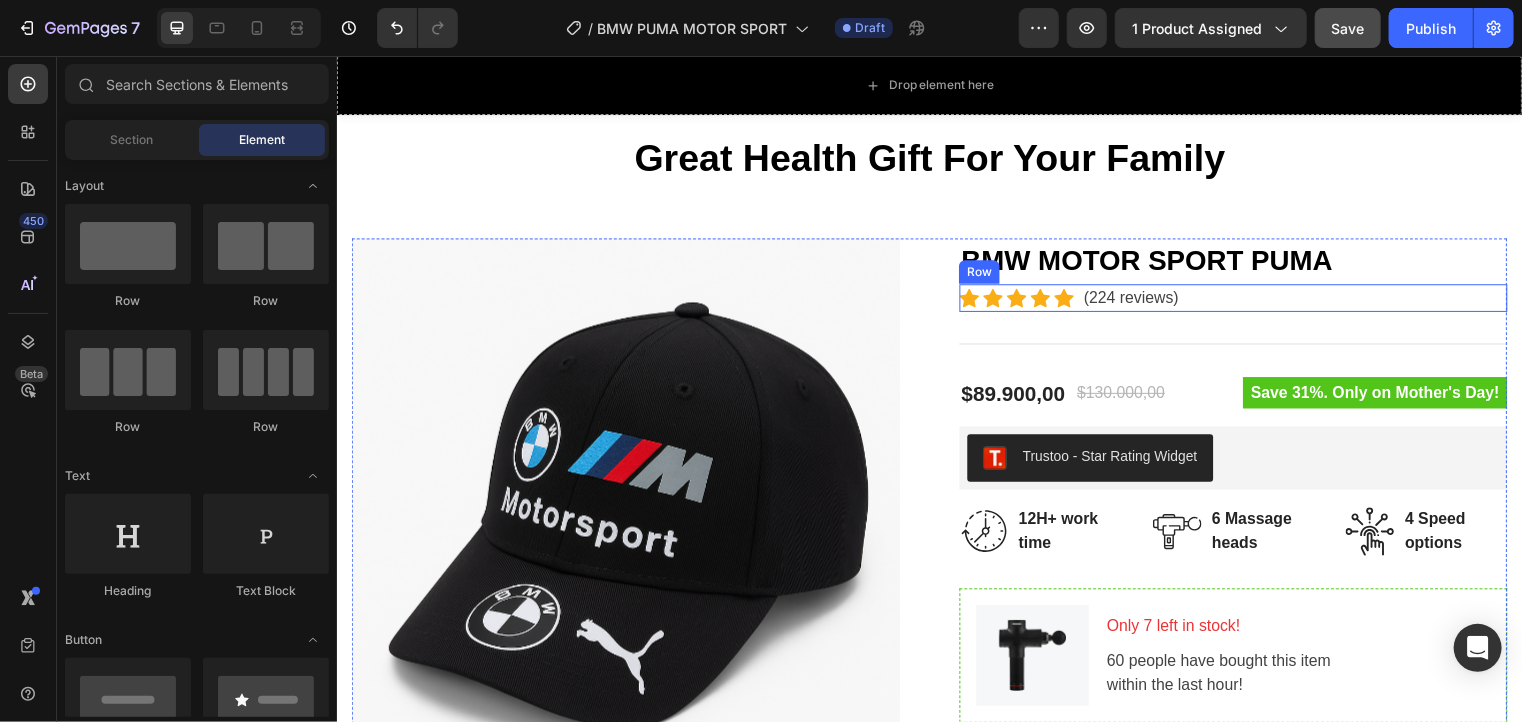 click on "Icon                Icon                Icon                Icon                Icon Icon List Hoz (224 reviews) Text block Row" at bounding box center [1243, 301] 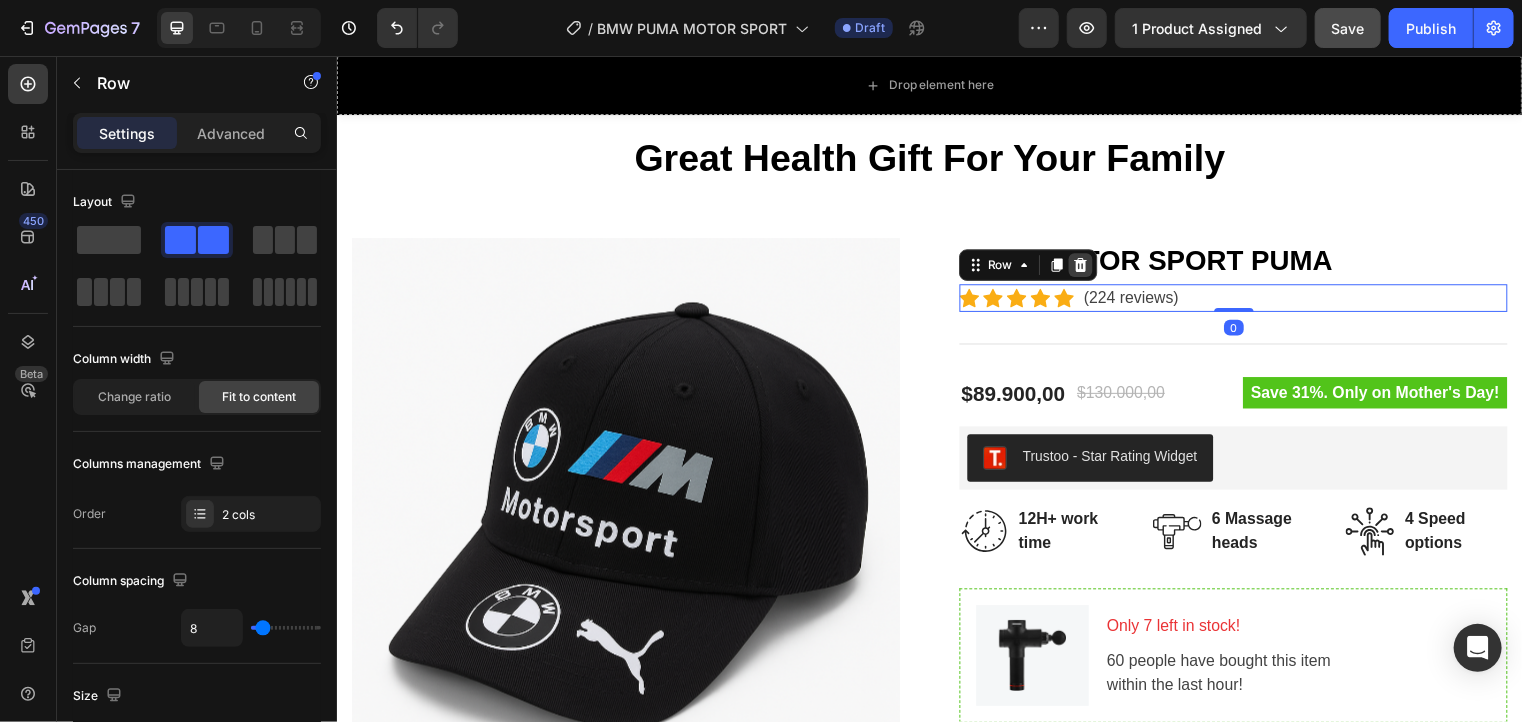 click 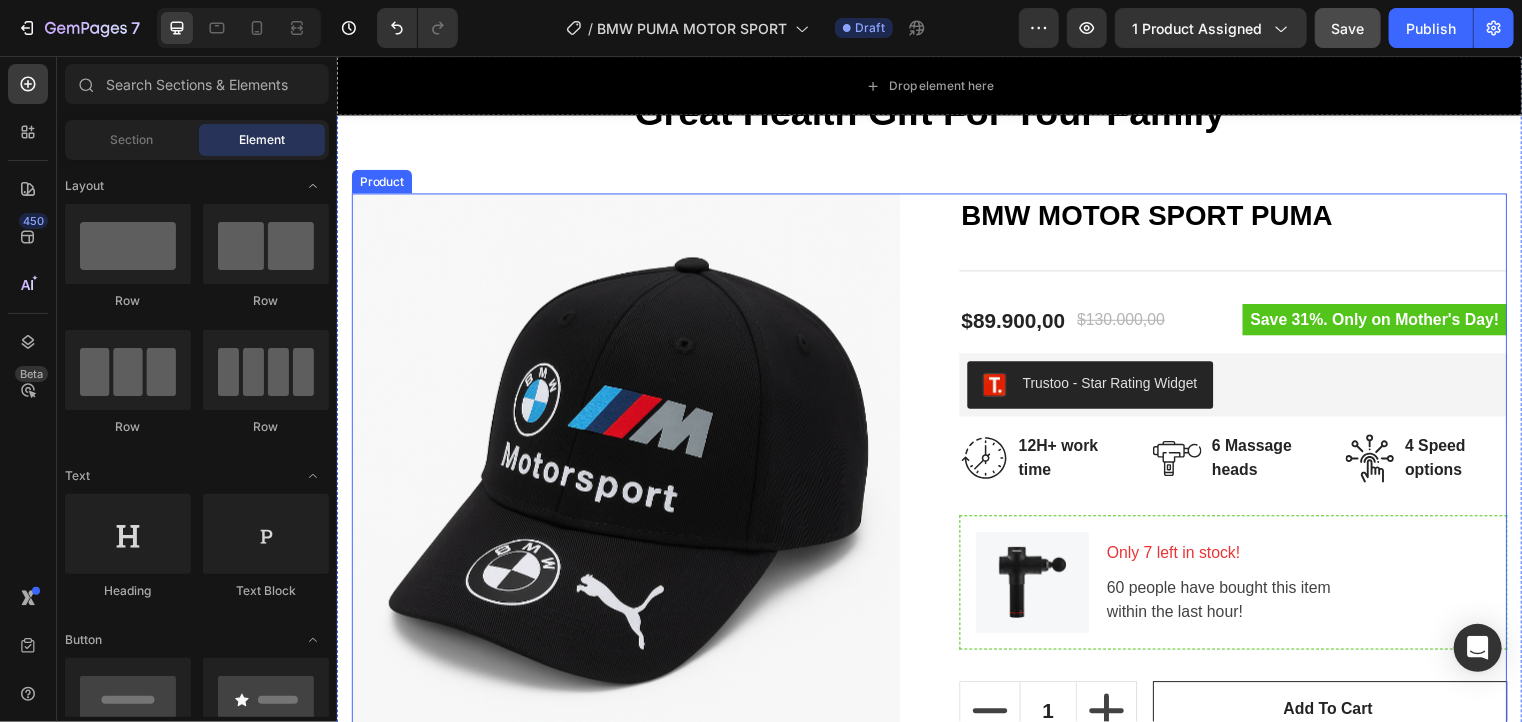 scroll, scrollTop: 171, scrollLeft: 0, axis: vertical 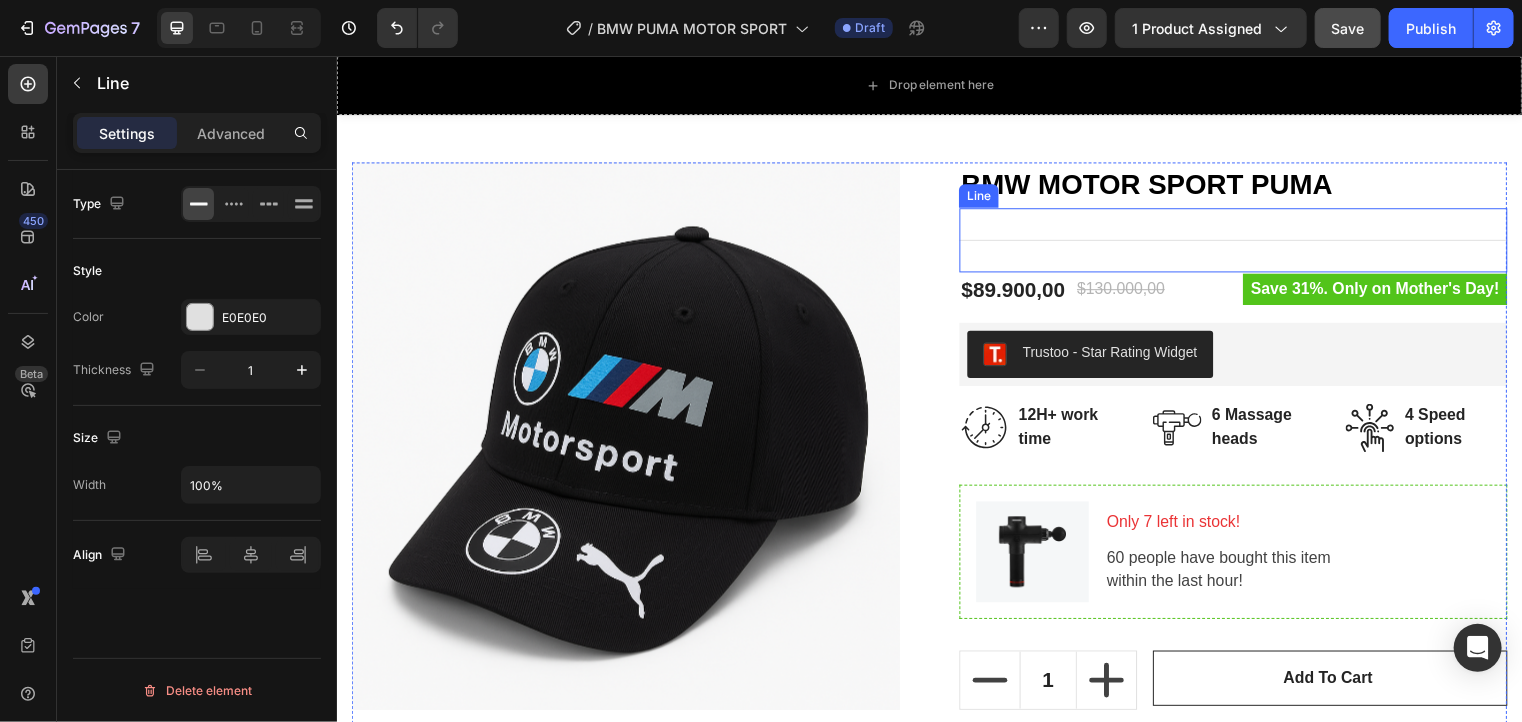 click on "Title Line" at bounding box center (1243, 242) 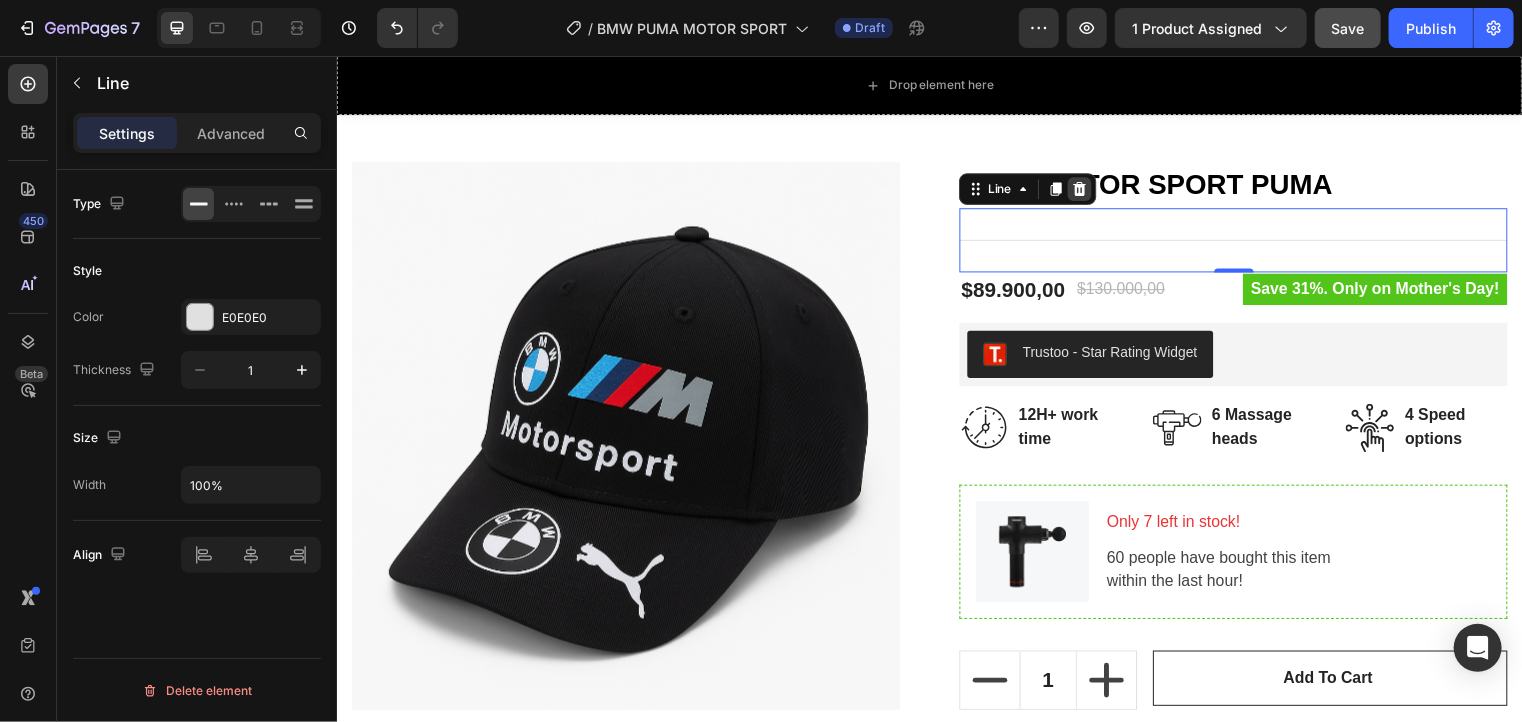 click 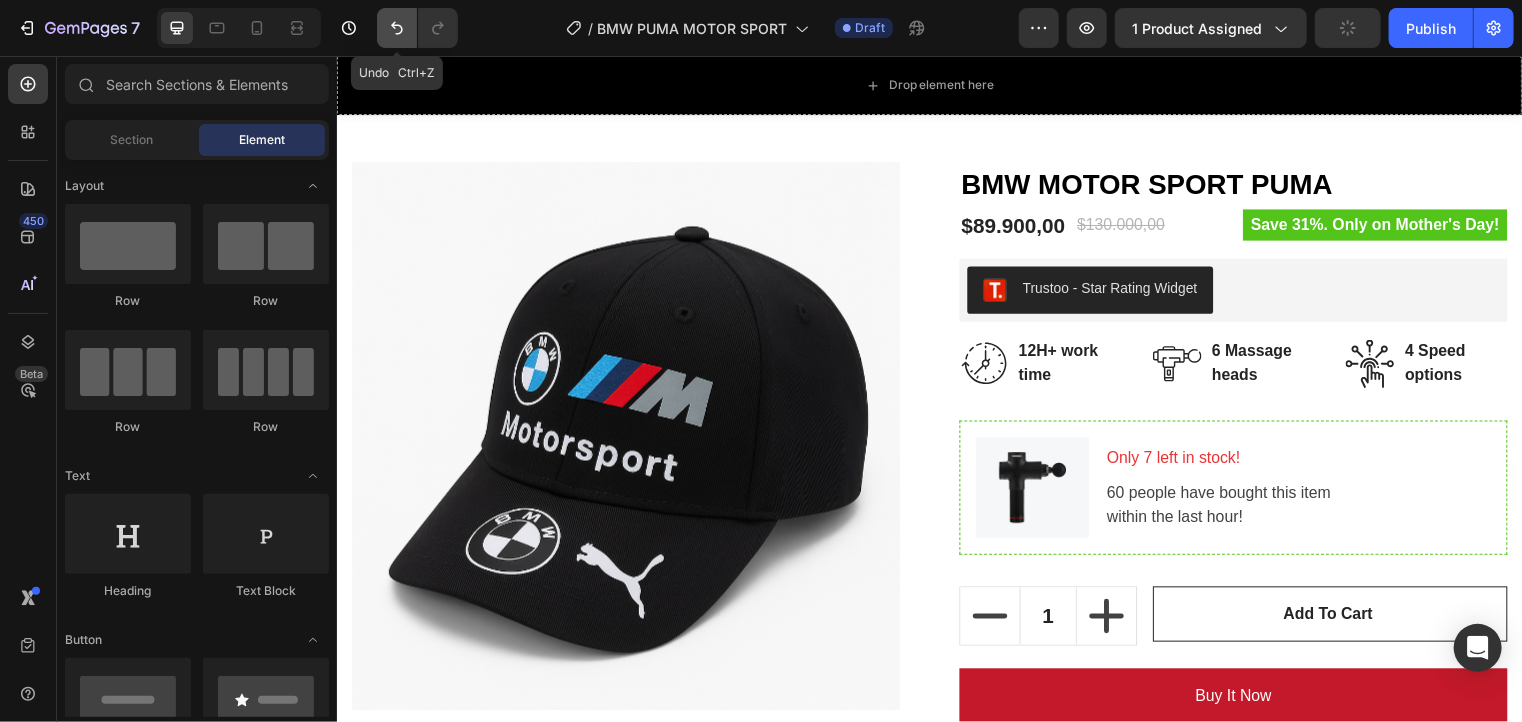 click 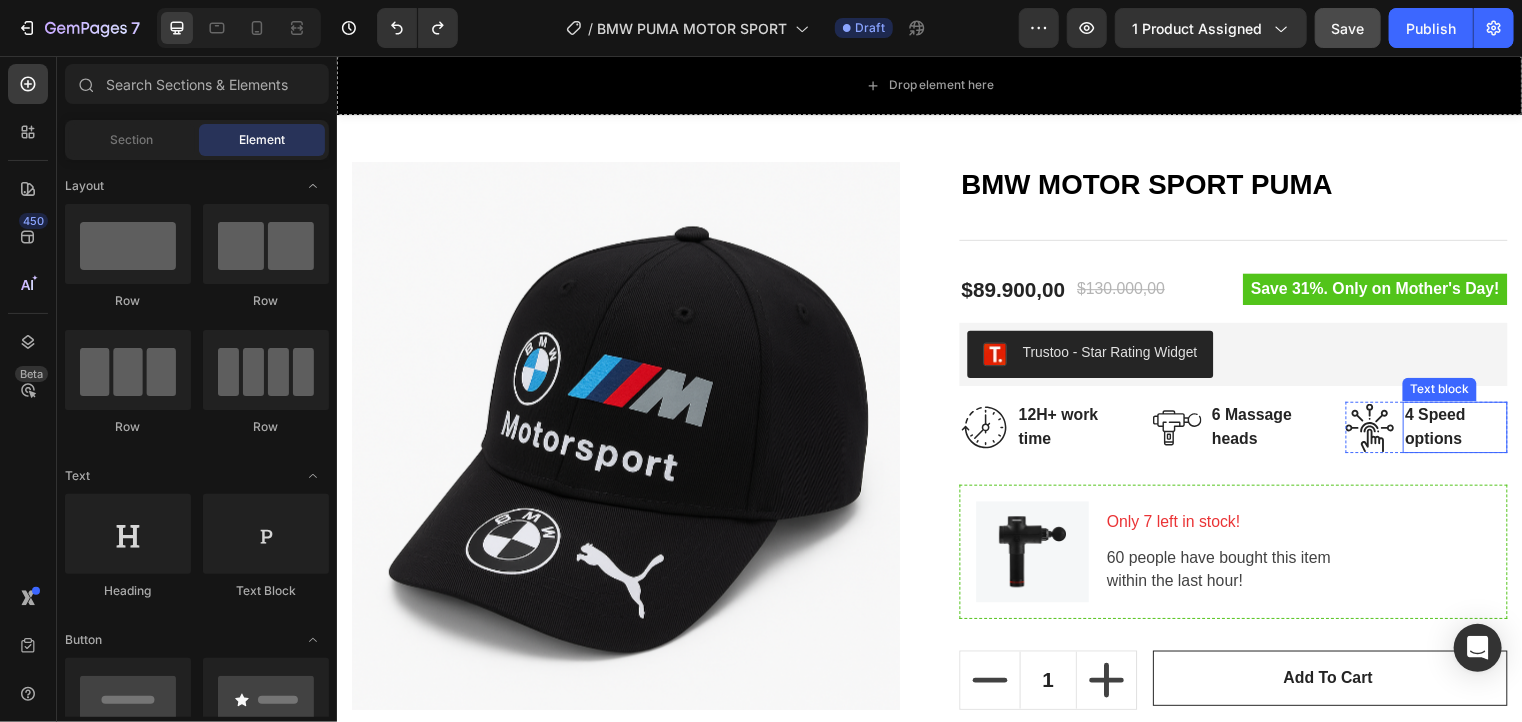 click on "4 Speed options" at bounding box center [1468, 432] 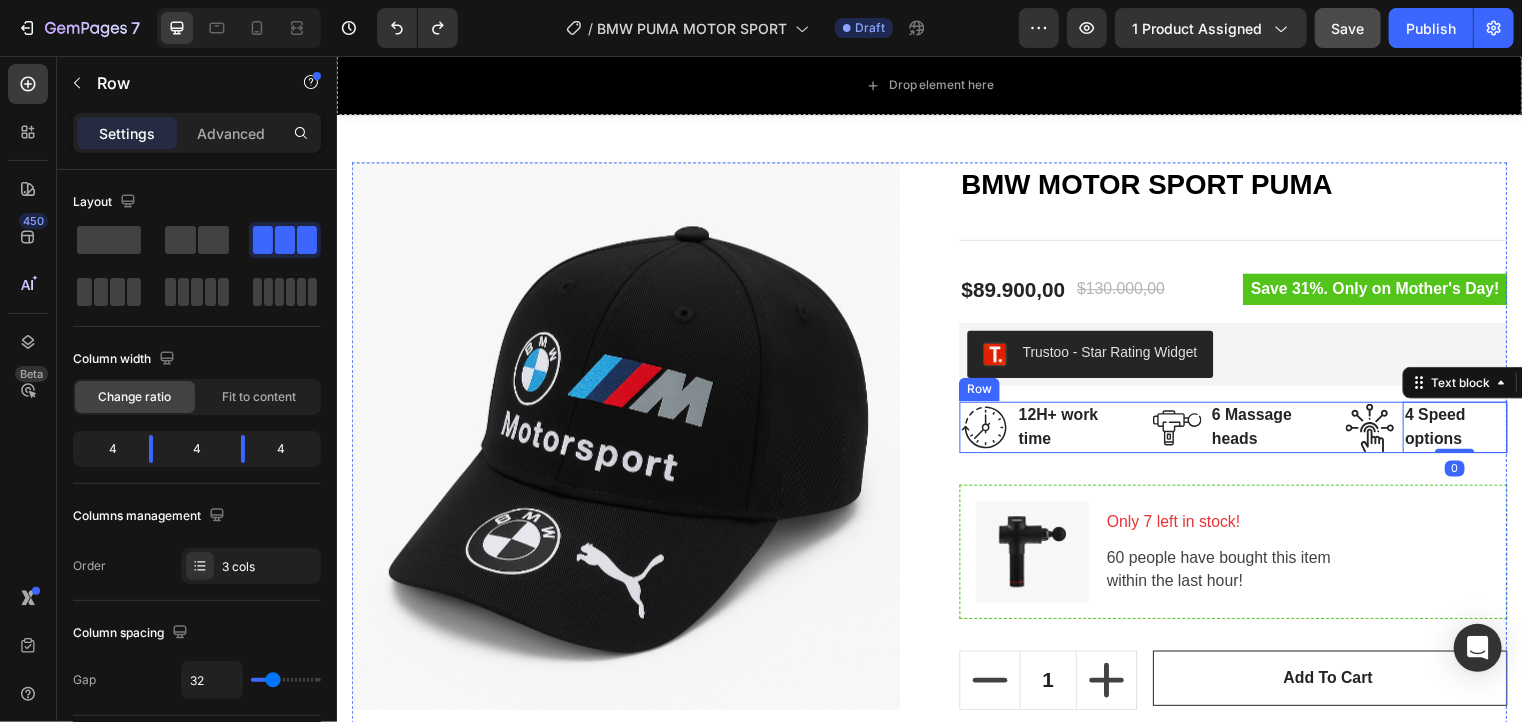 click on "Image 12H+ work time Text block Row Image 6 Massage heads  Text block Row Image 4 Speed options Text block   0 Row Row" at bounding box center (1243, 432) 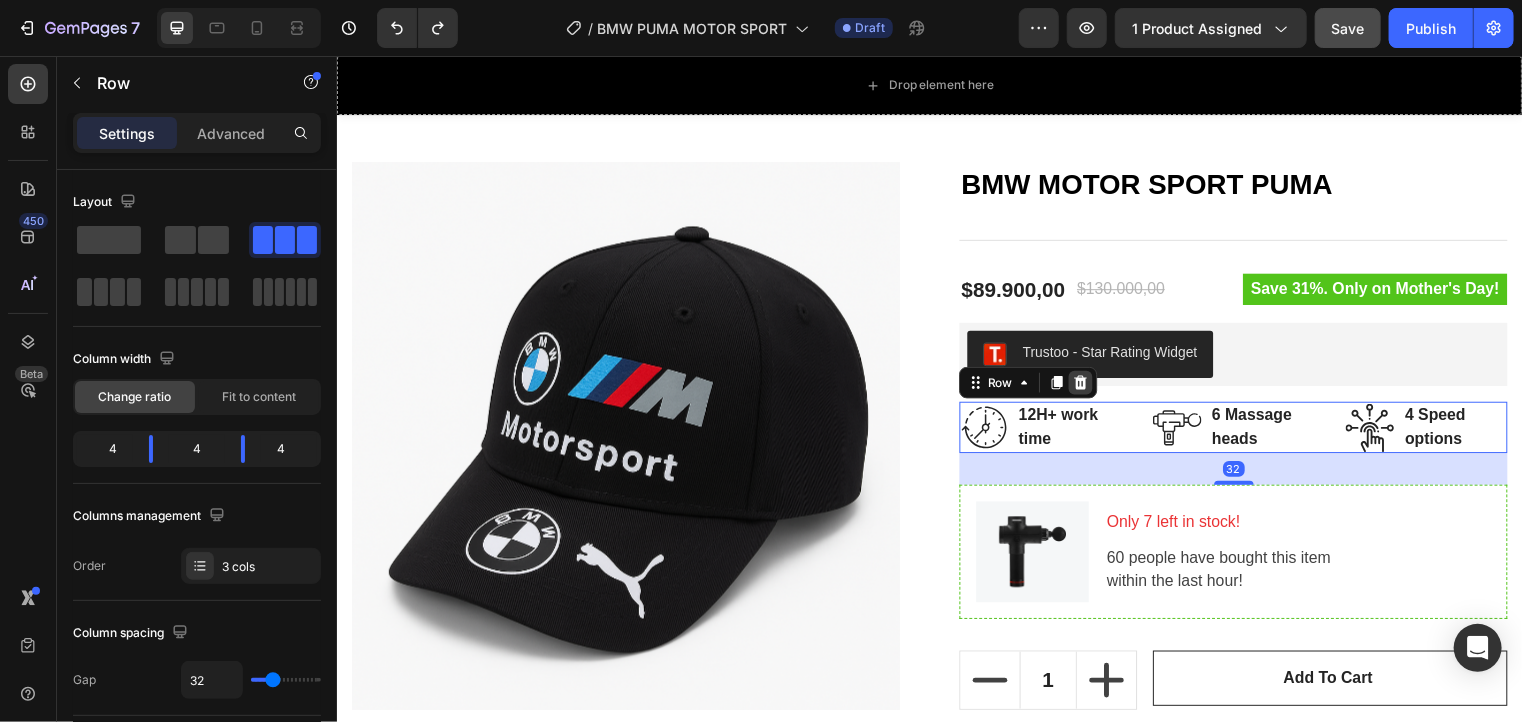 click 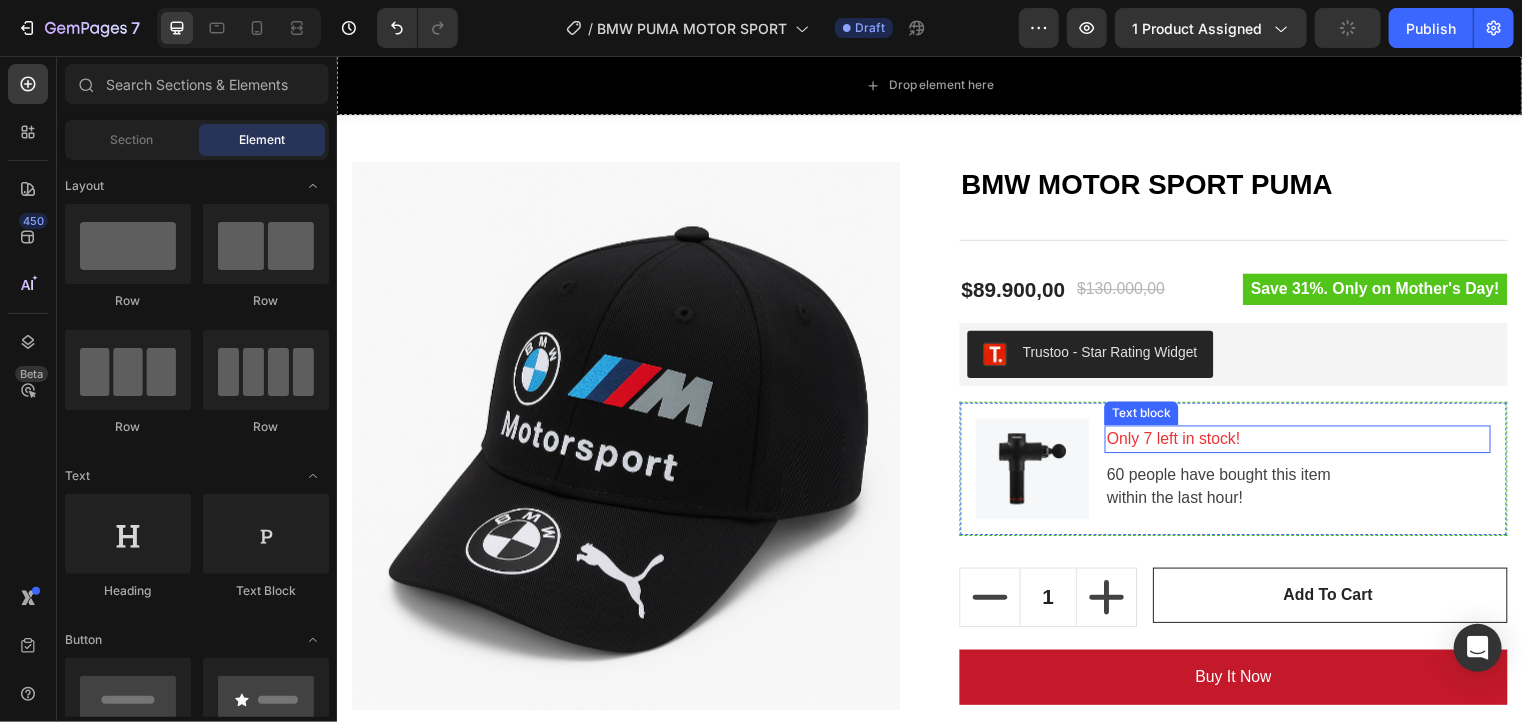 click on "Only 7 left in stock!" at bounding box center (1308, 444) 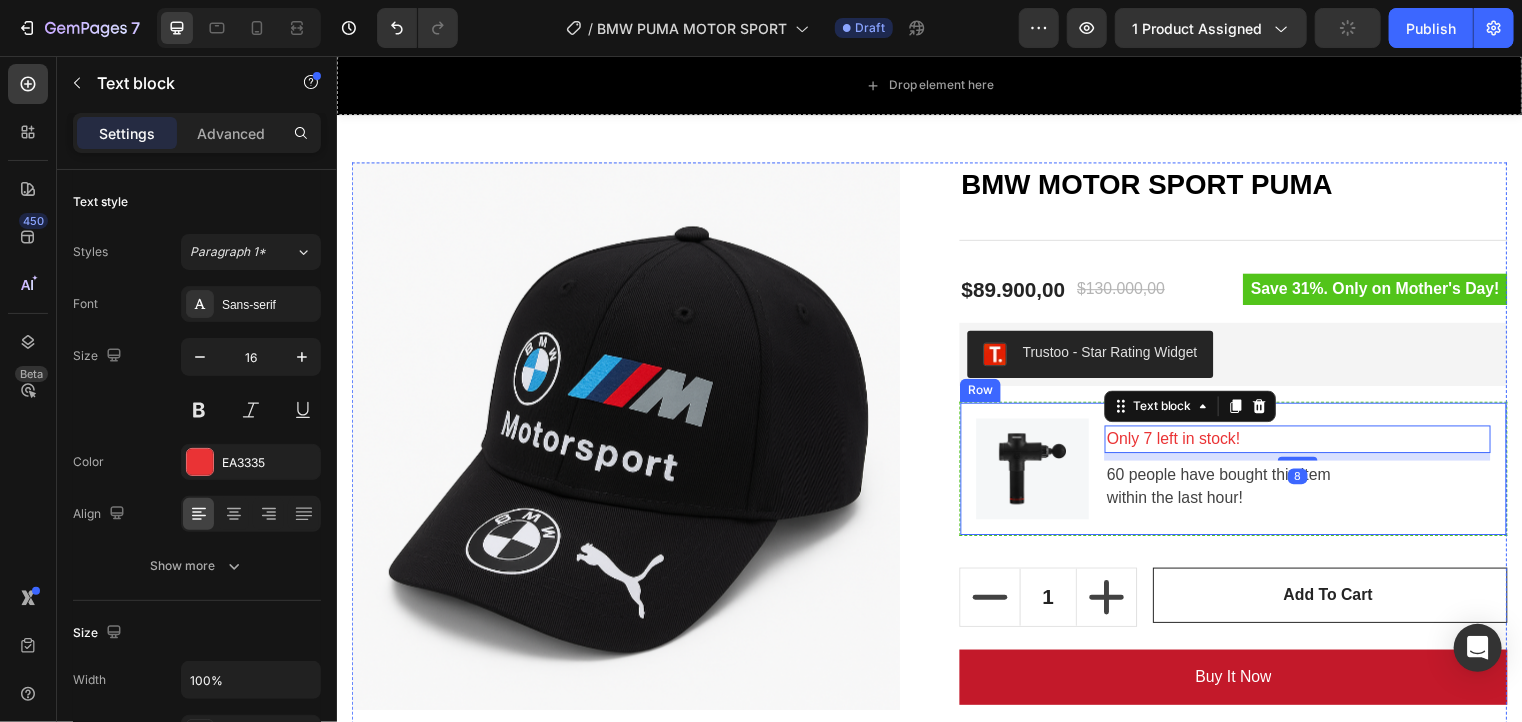 click on "Image Only 7 left in stock! Text block   8 60 people have bought this item within the last hour! Text block Row" at bounding box center [1243, 474] 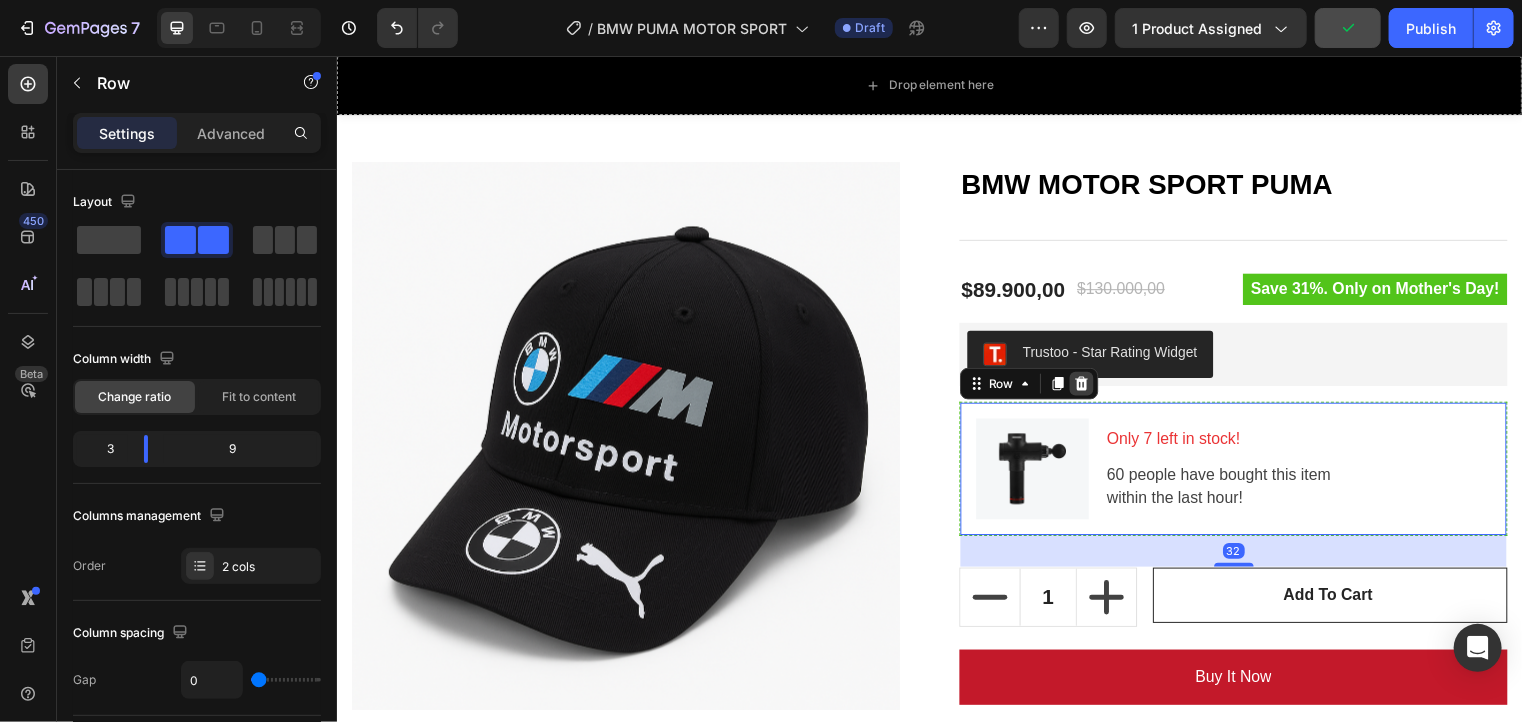 click 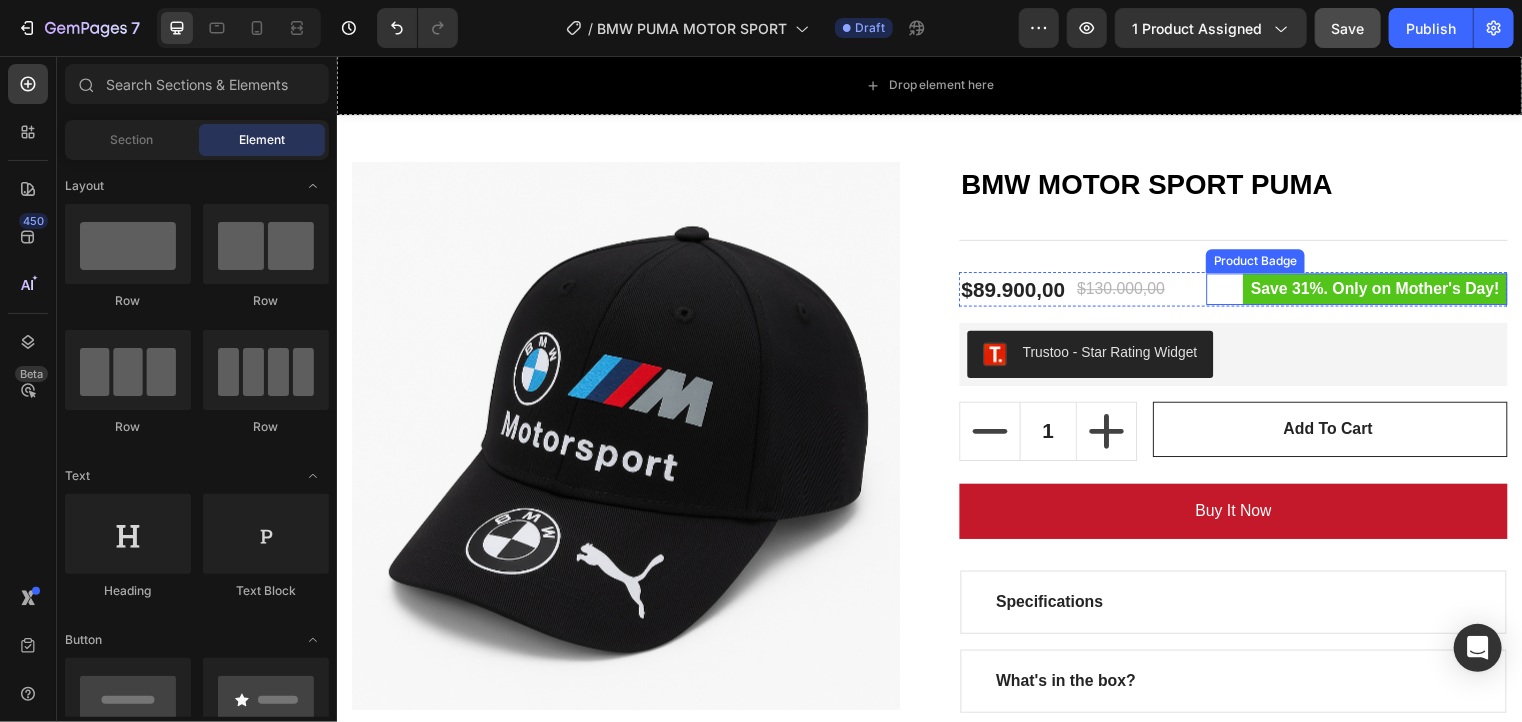 click on "Save 31%. Only on Mother's Day!" at bounding box center (1387, 292) 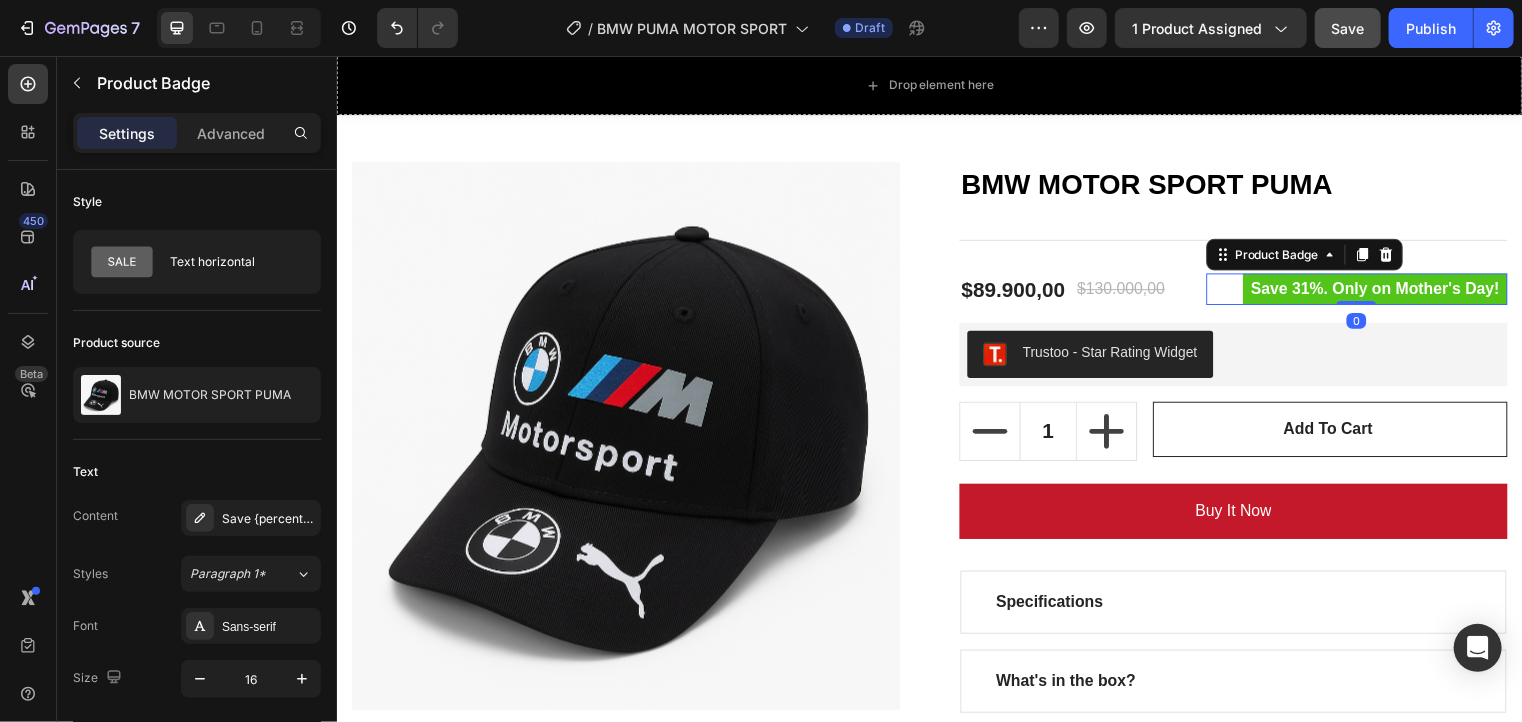 click on "Save 31%. Only on Mother's Day!" at bounding box center [1387, 292] 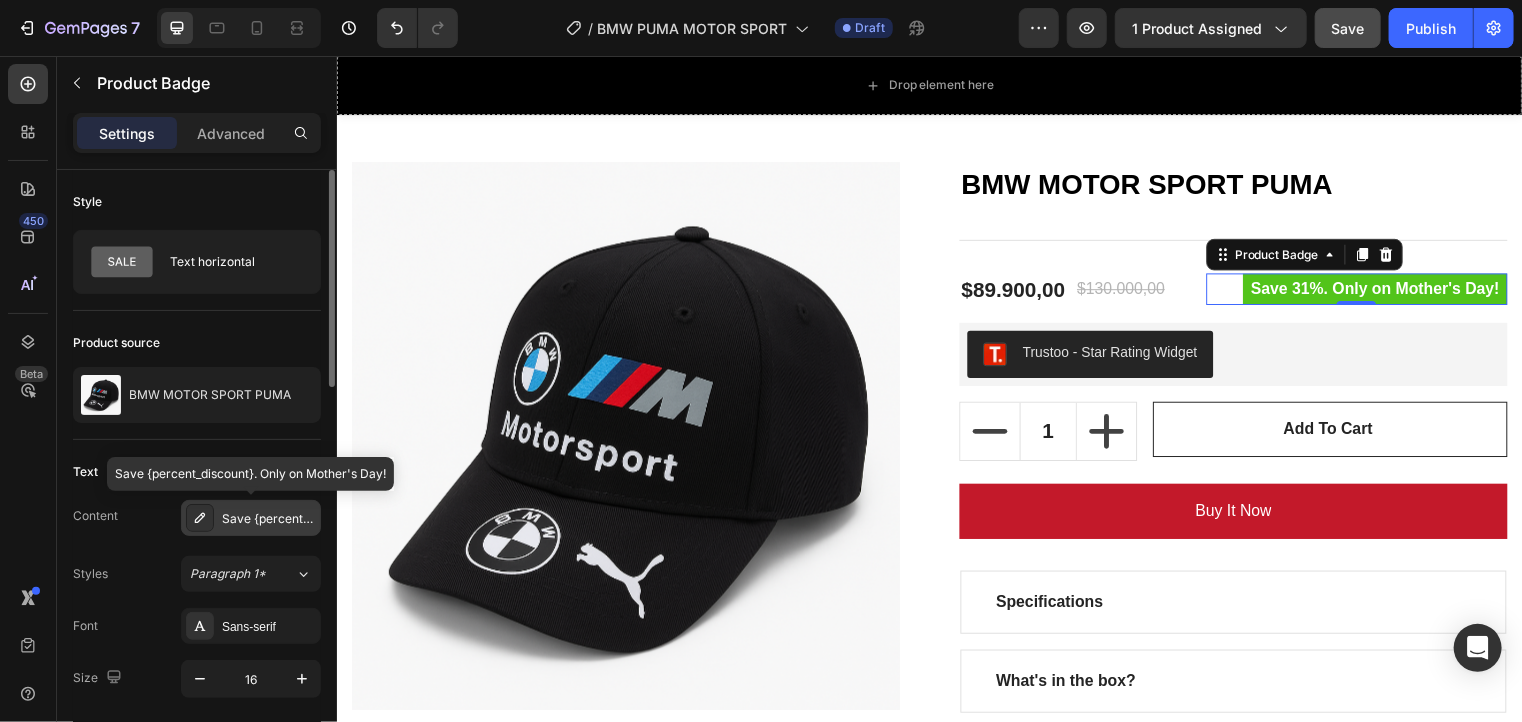 click on "Save {percent_discount}. Only on Mother's Day!" at bounding box center (269, 519) 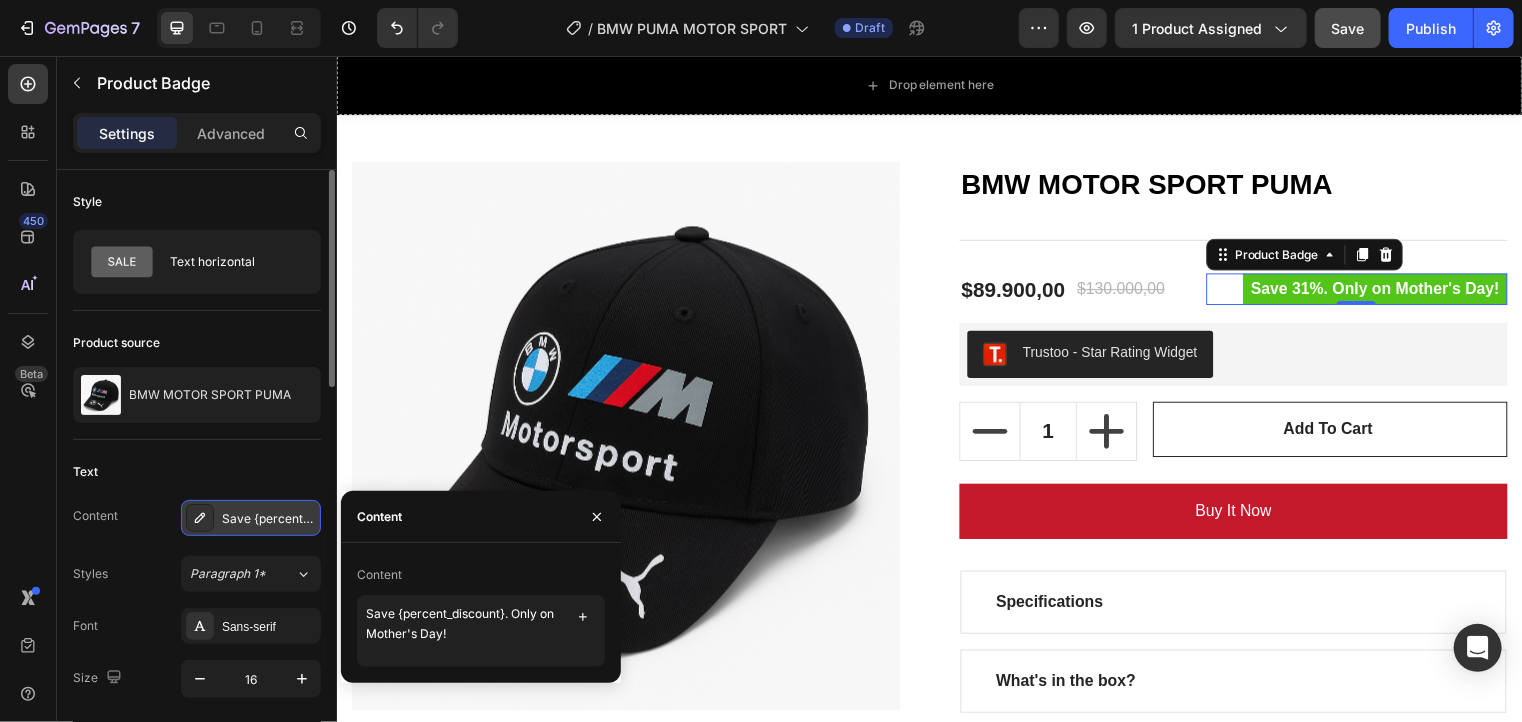 click 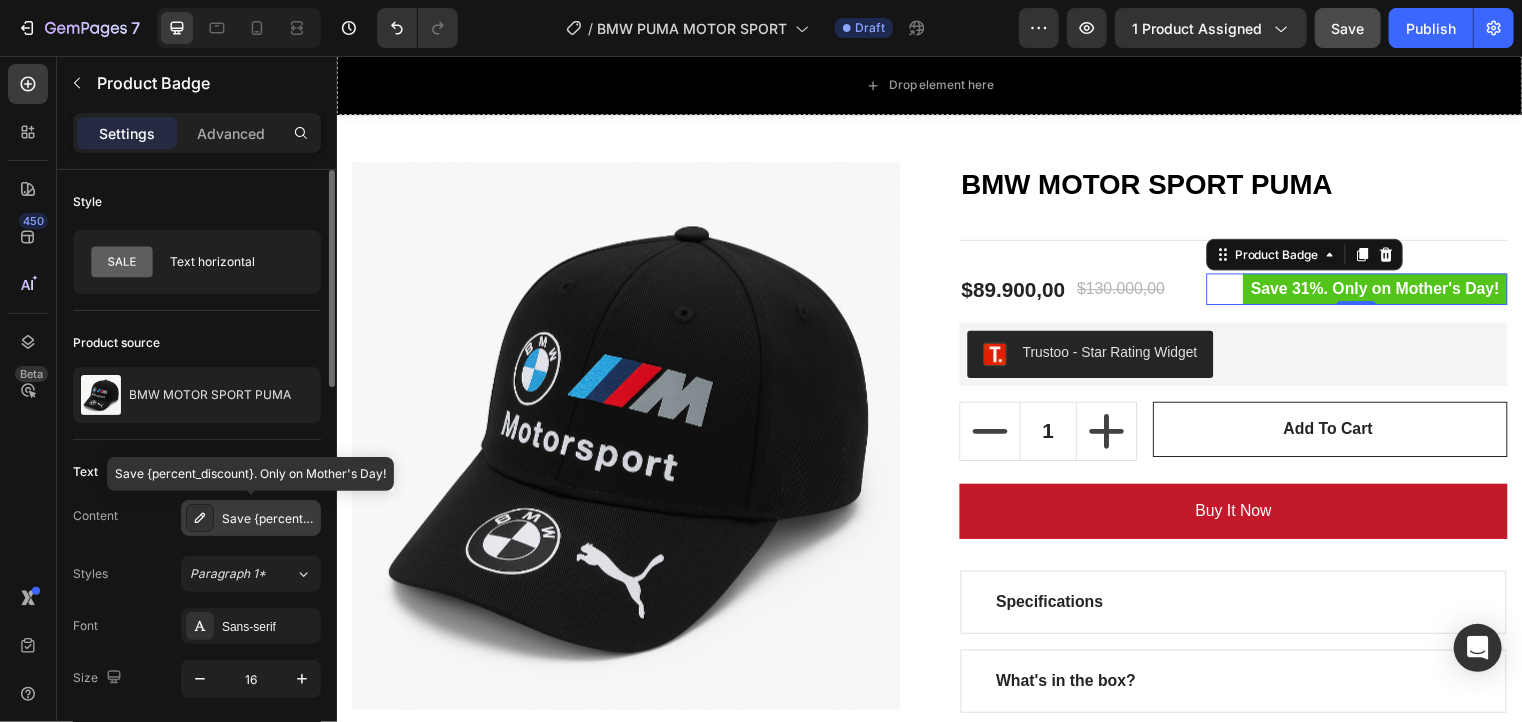 click on "Save {percent_discount}. Only on Mother's Day!" at bounding box center [269, 519] 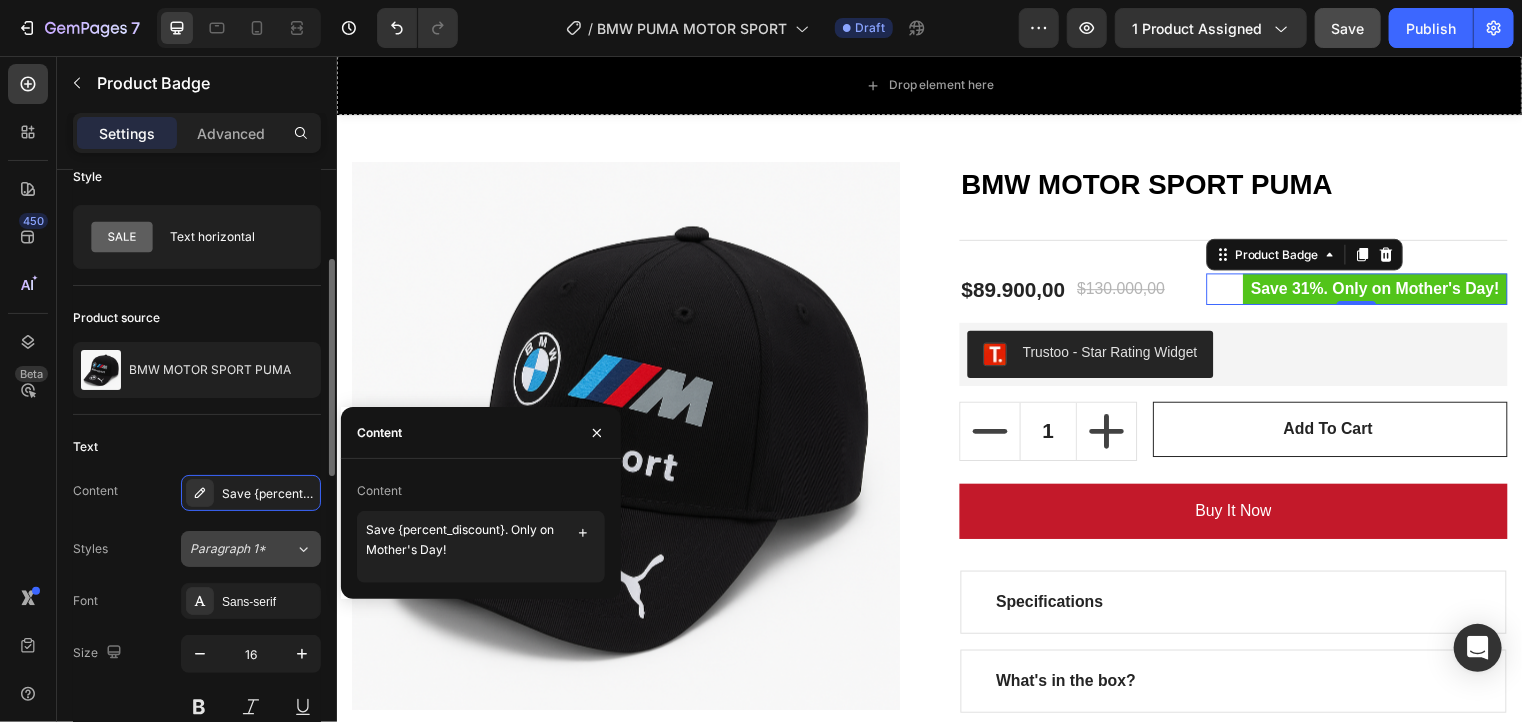 scroll, scrollTop: 0, scrollLeft: 0, axis: both 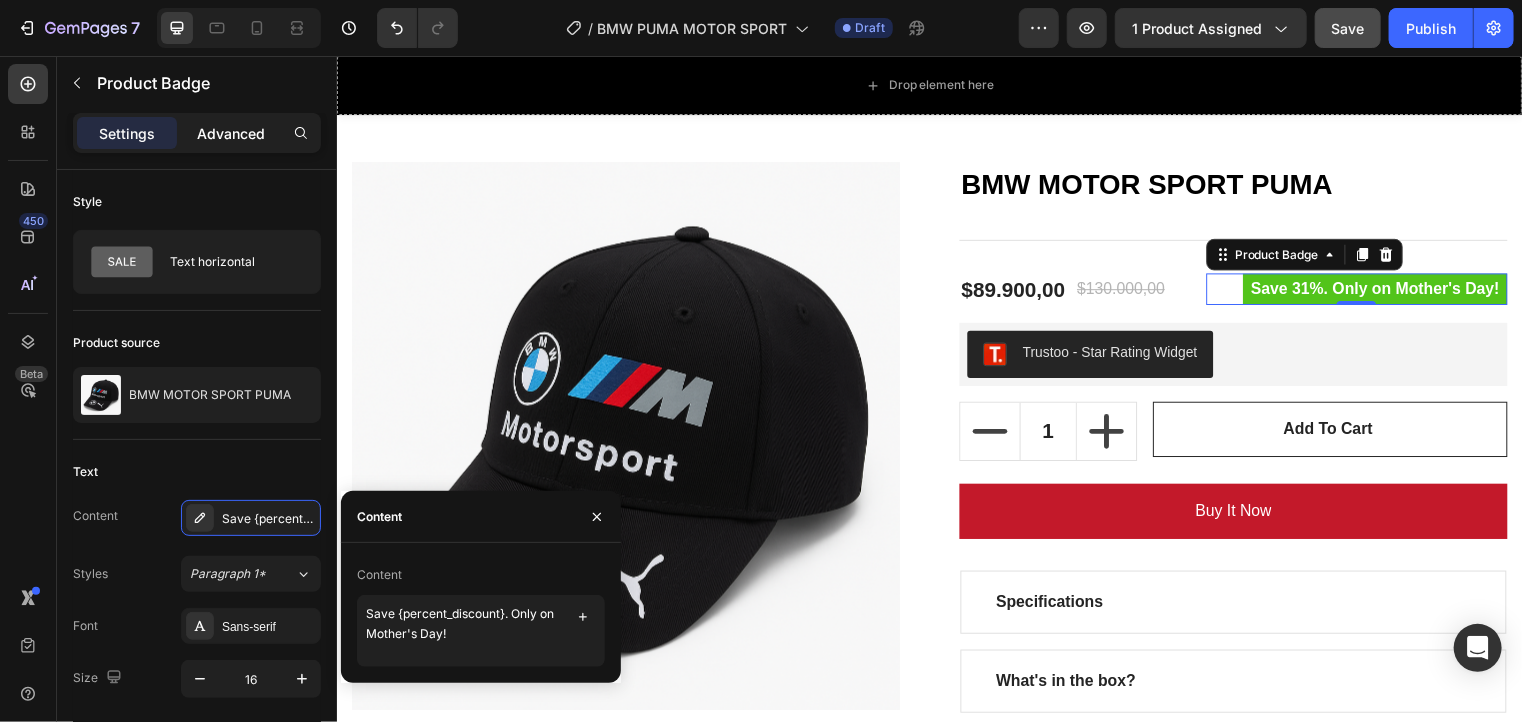 click on "Advanced" at bounding box center (231, 133) 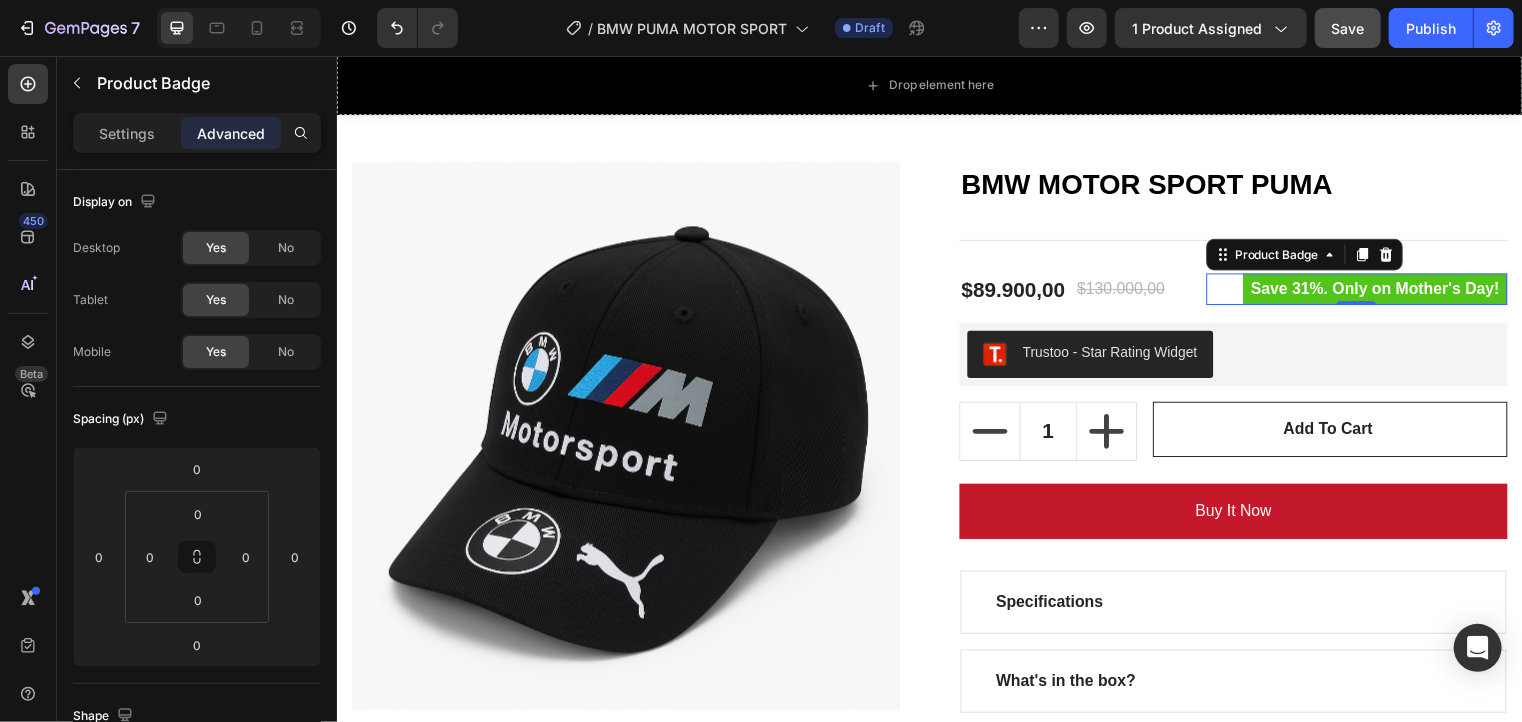 click on "Settings" at bounding box center [127, 133] 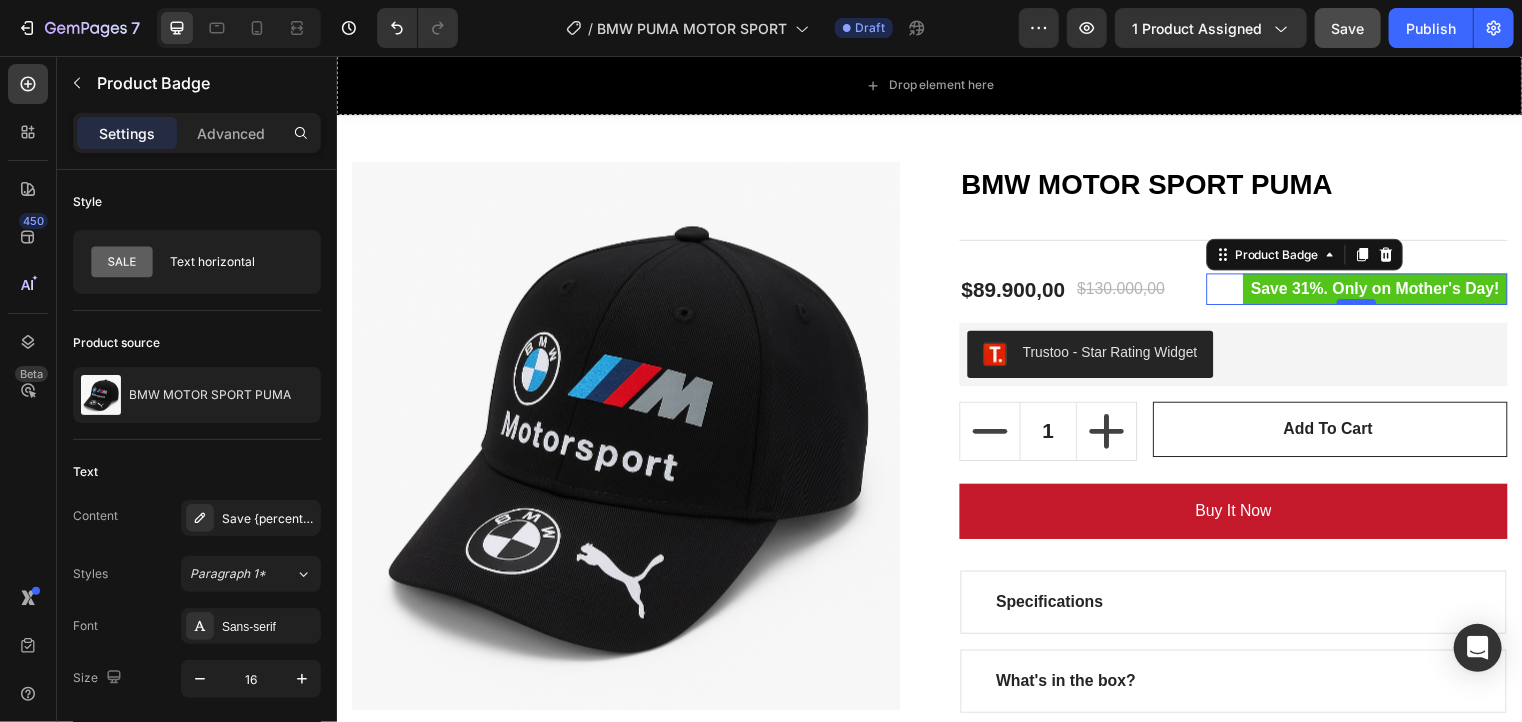 click at bounding box center [1368, 305] 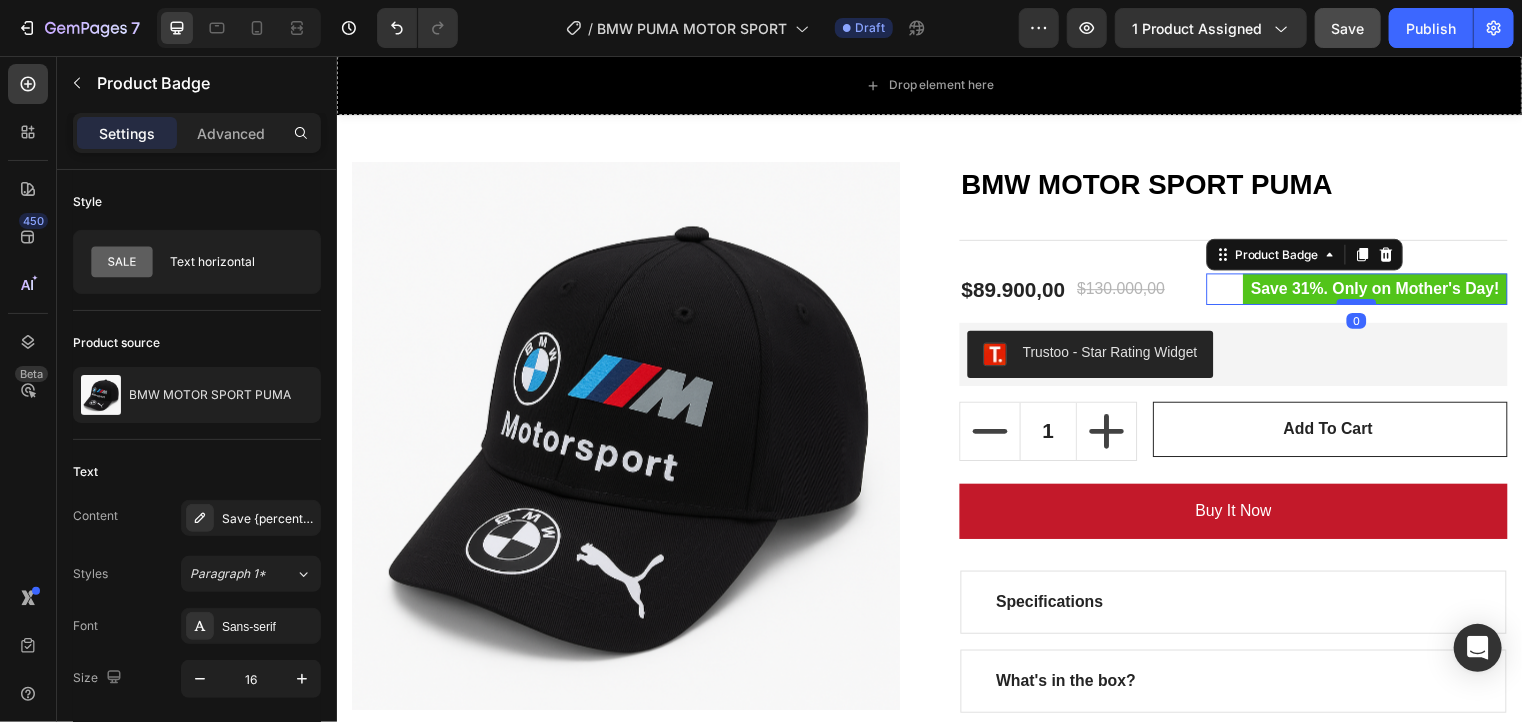 click at bounding box center (1368, 305) 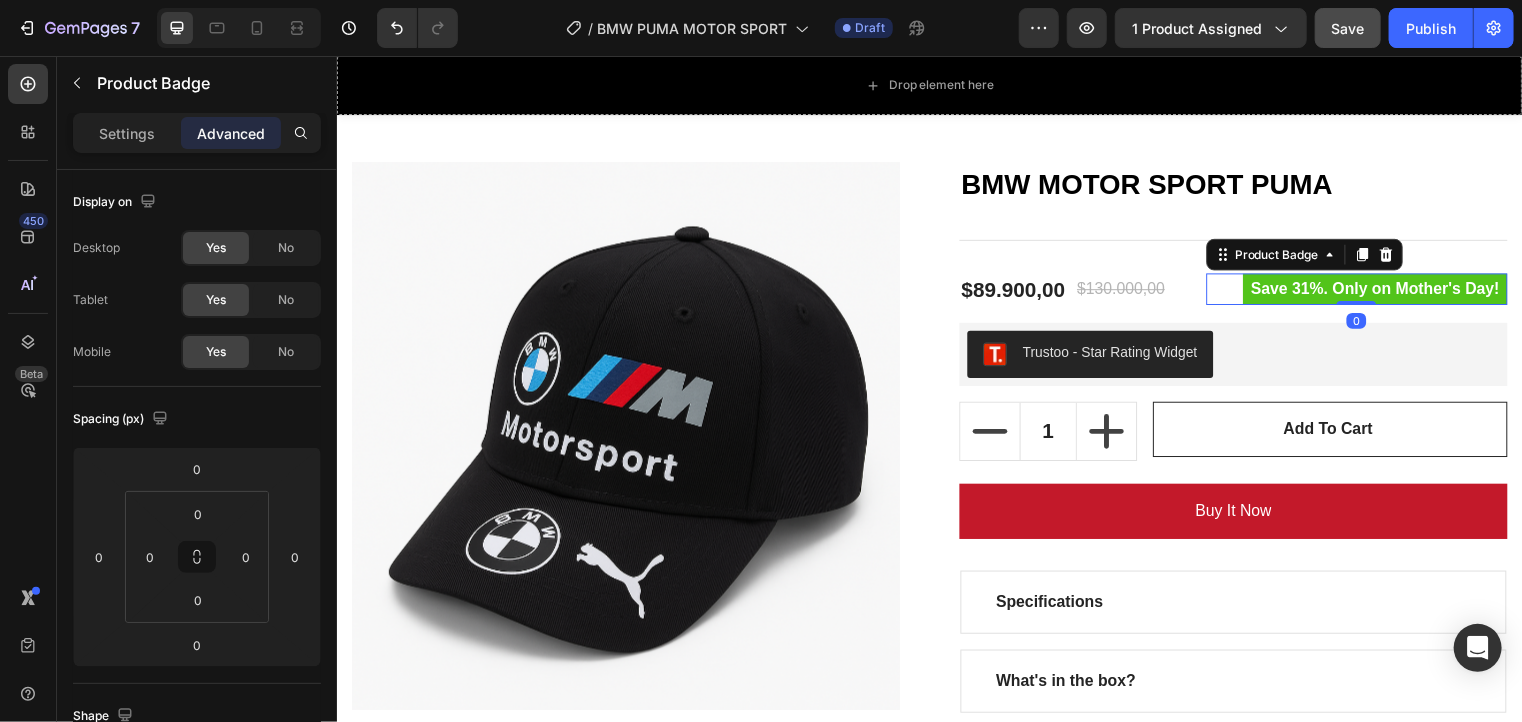 click on "Save 31%. Only on Mother's Day!" at bounding box center [1387, 292] 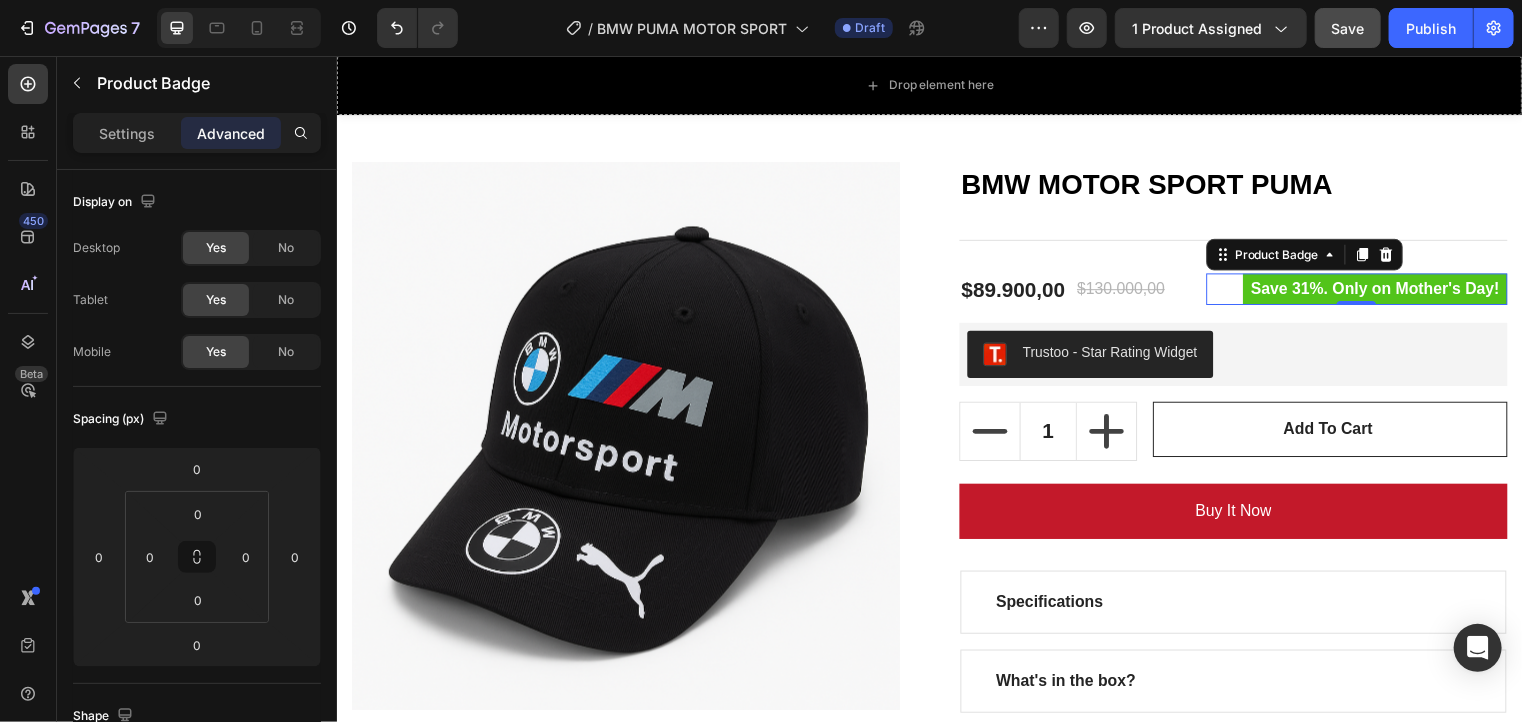 click on "Save 31%. Only on Mother's Day!" at bounding box center (1387, 292) 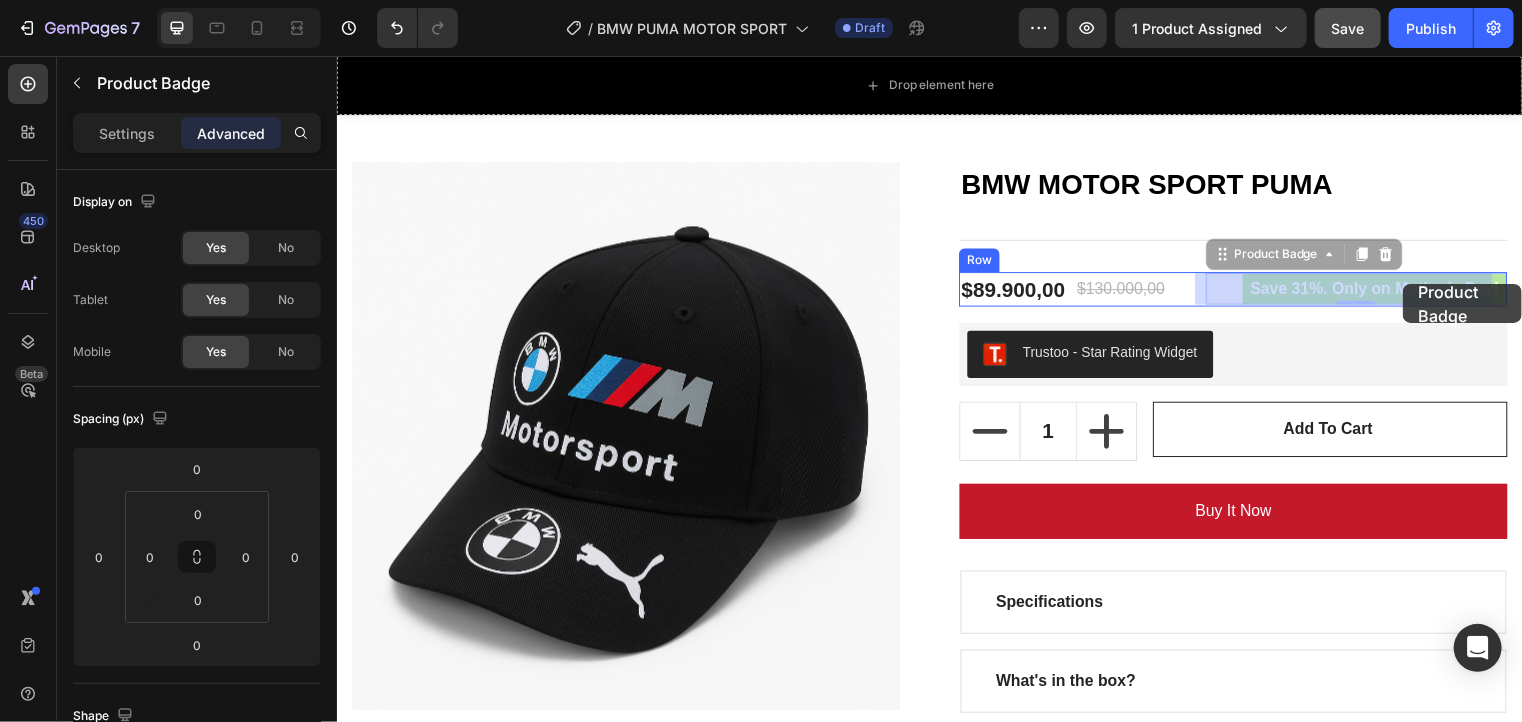 drag, startPoint x: 1499, startPoint y: 286, endPoint x: 1414, endPoint y: 287, distance: 85.00588 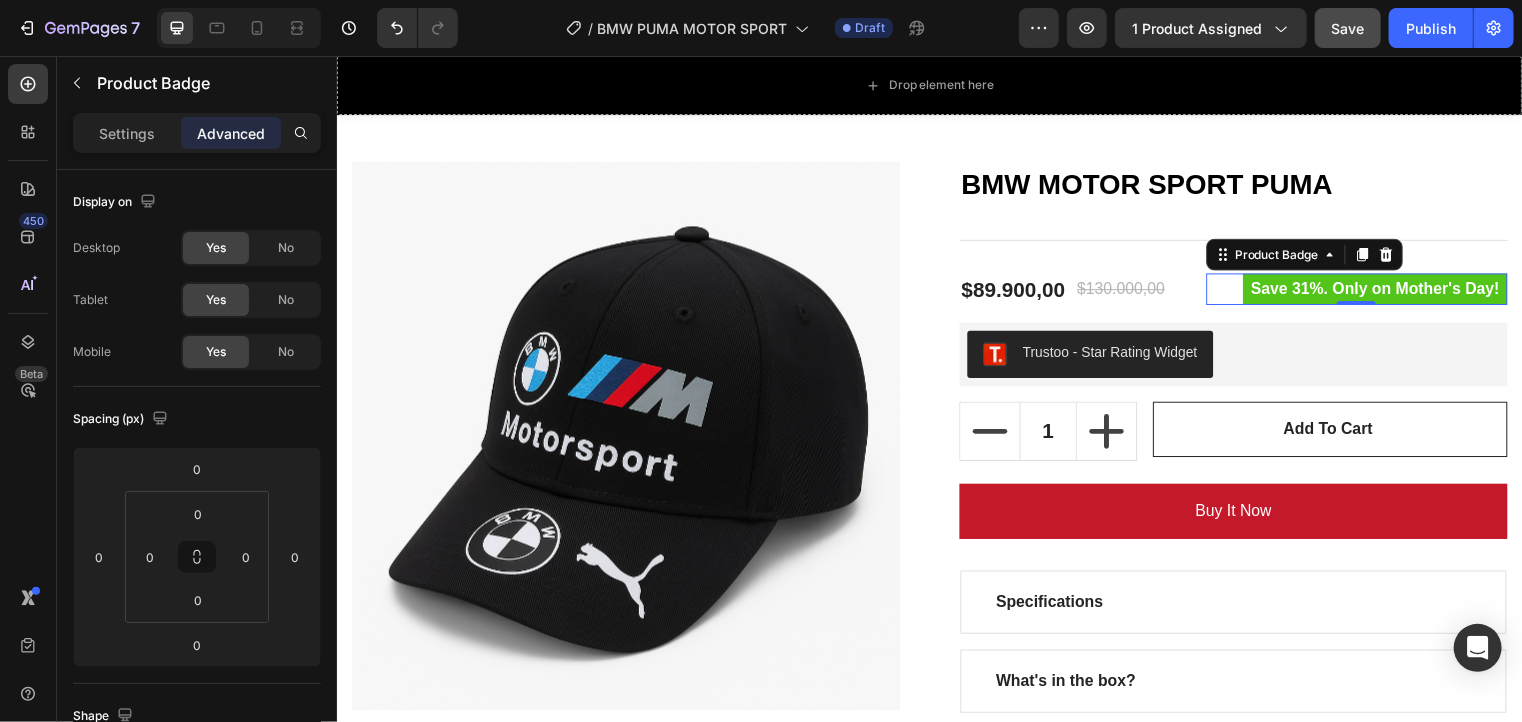 click on "Save 31%. Only on Mother's Day!" at bounding box center (1387, 292) 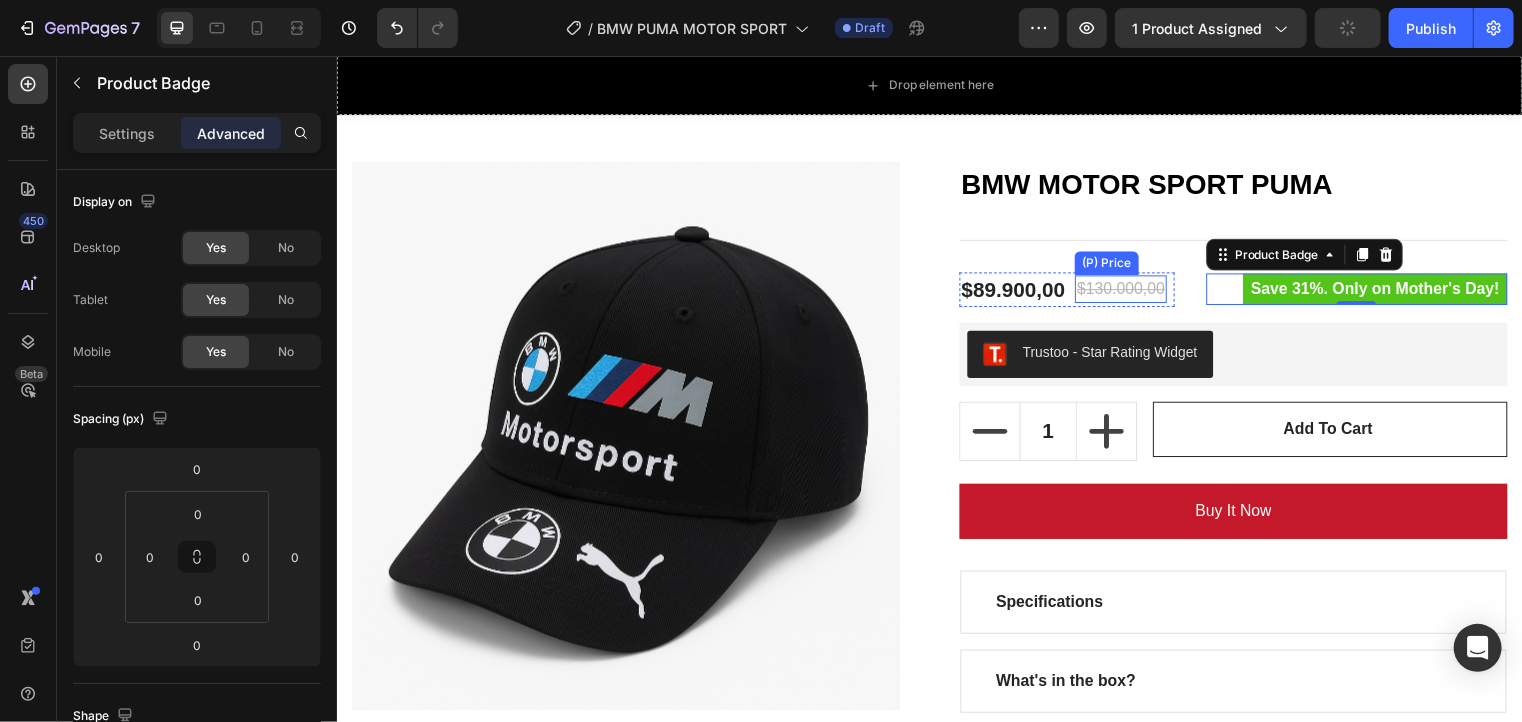 click on "$130.000,00 (P) Price (P) Price" at bounding box center (1129, 293) 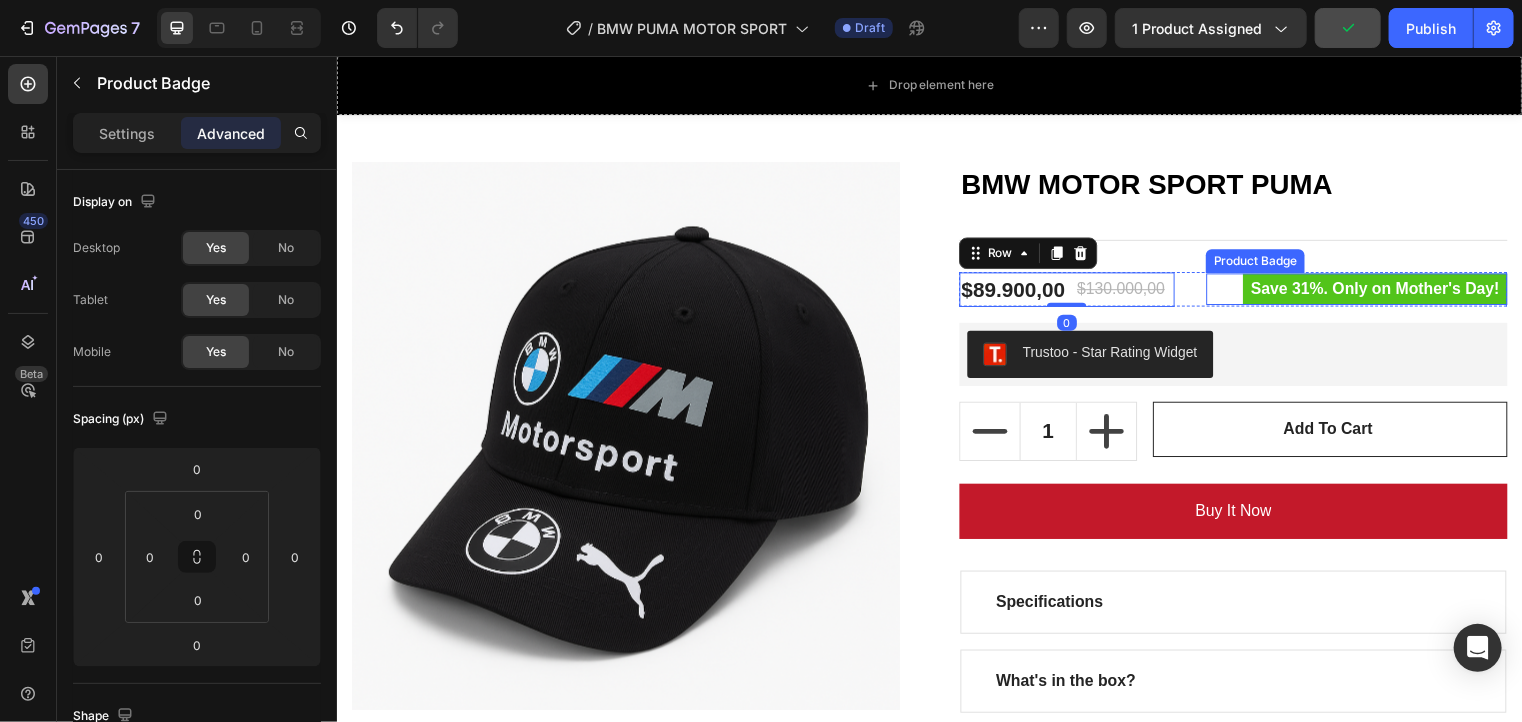 click on "Save 31%. Only on Mother's Day! Product Badge" at bounding box center (1368, 293) 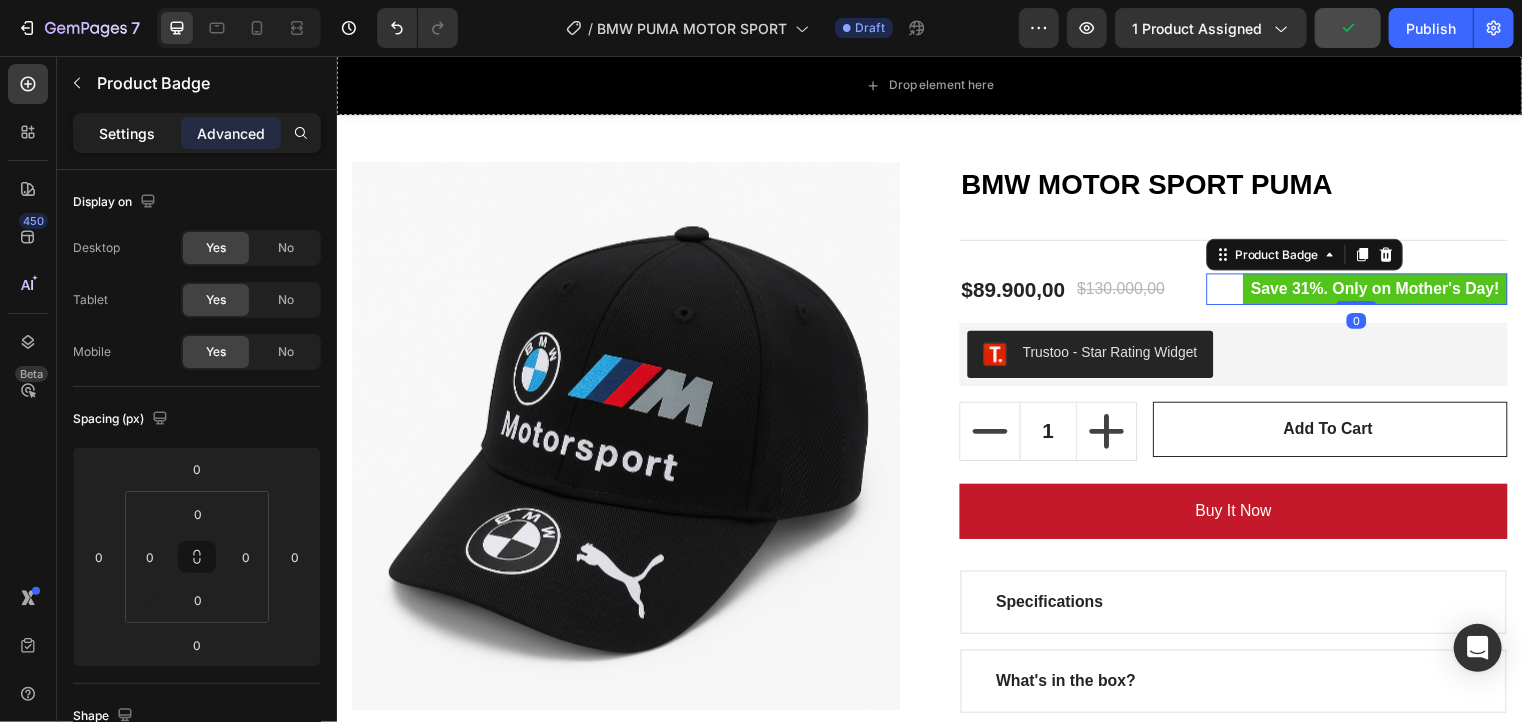 click on "Settings" at bounding box center [127, 133] 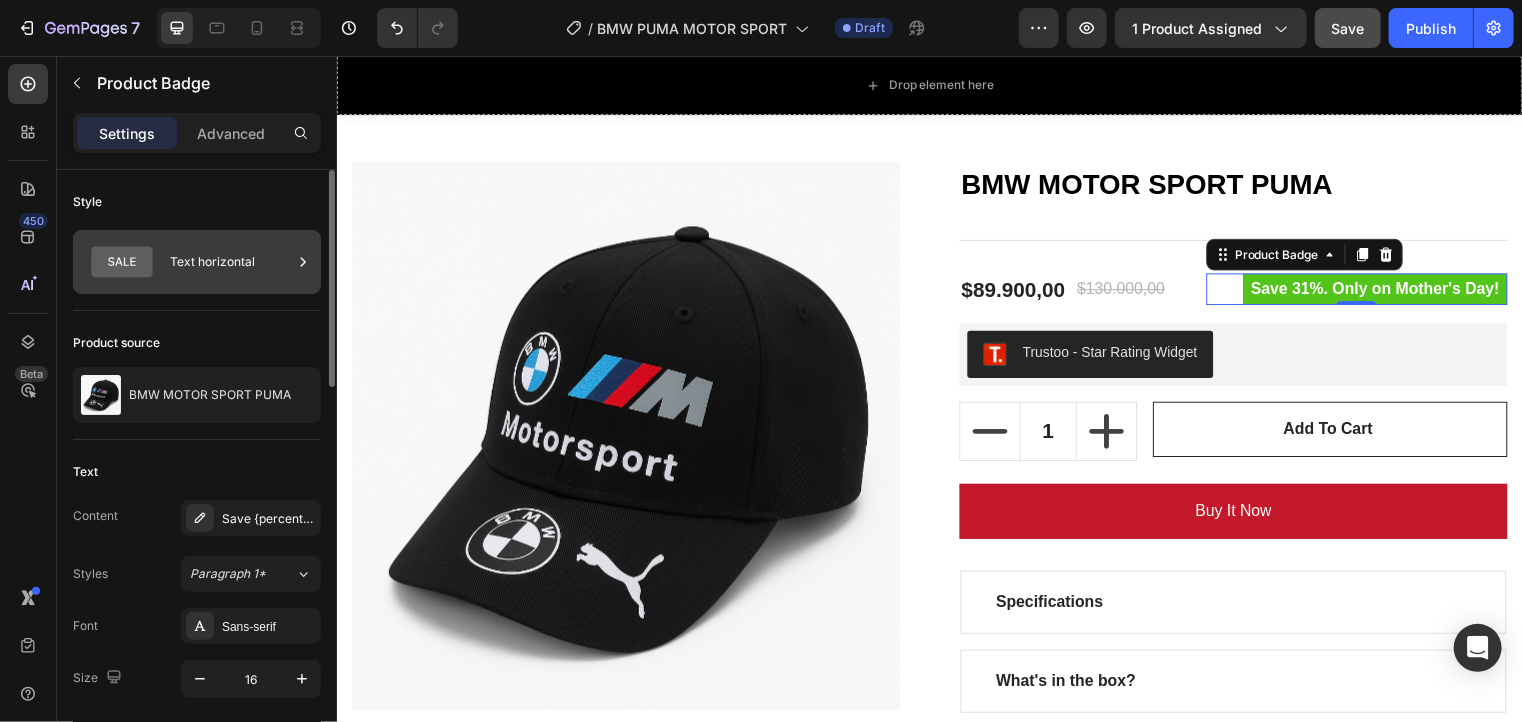 click on "Text horizontal" at bounding box center [231, 262] 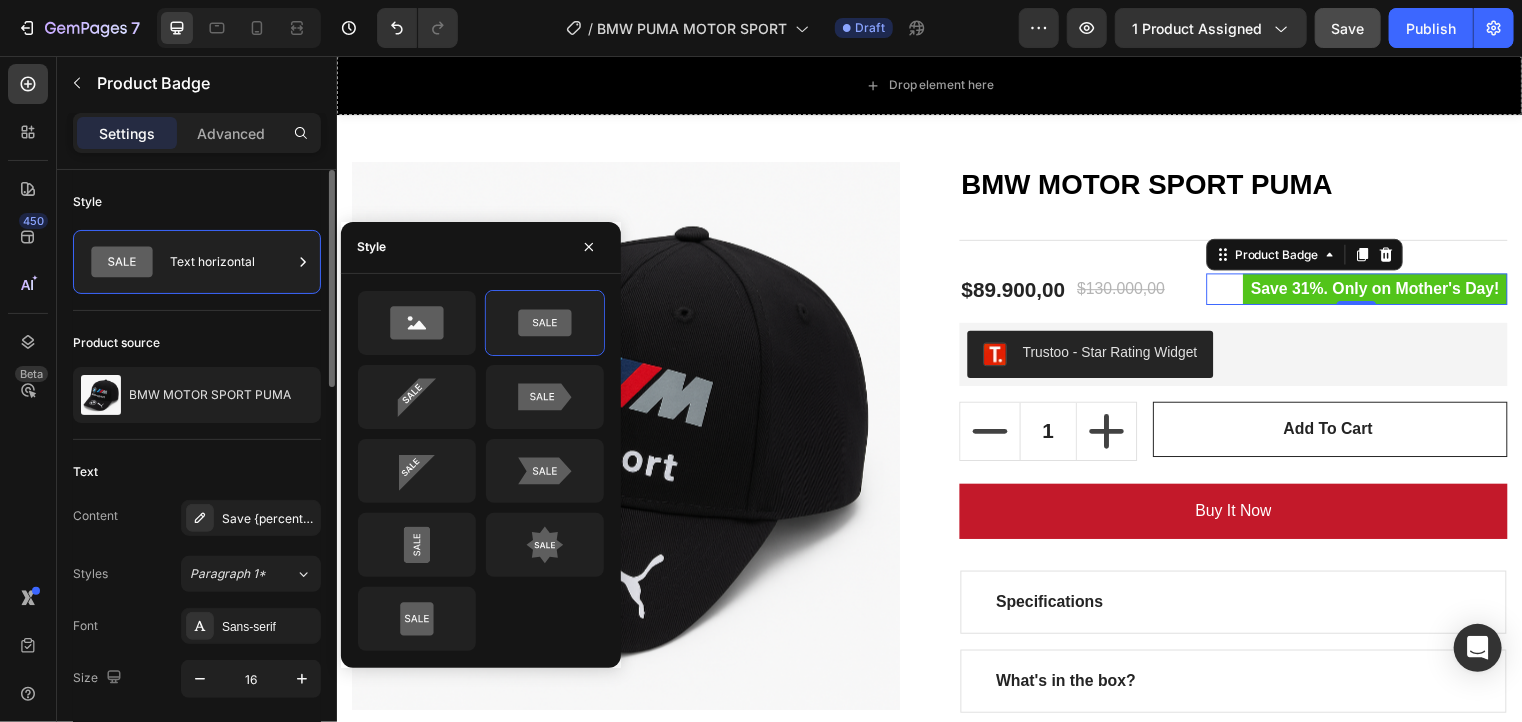 click on "Product source" at bounding box center (197, 343) 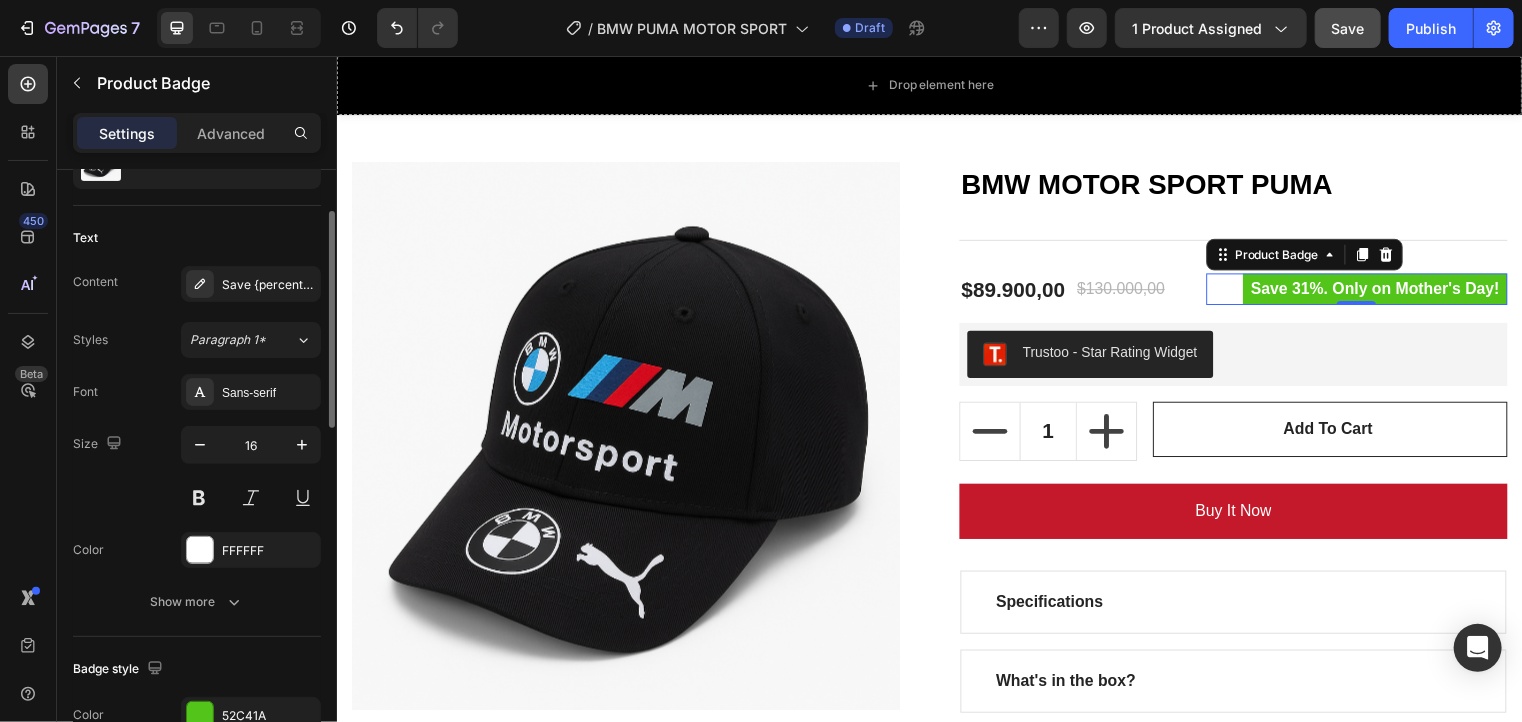 scroll, scrollTop: 196, scrollLeft: 0, axis: vertical 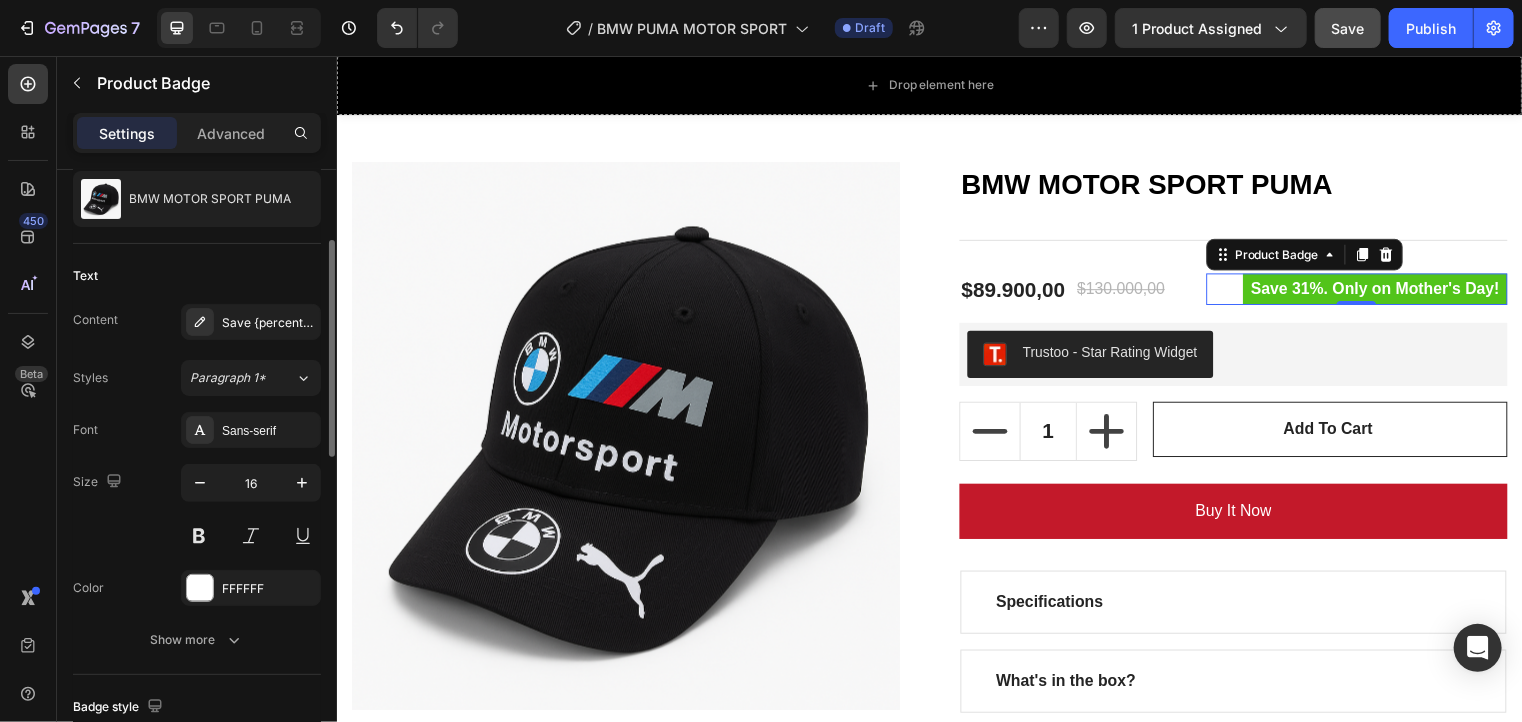 click on "Save {percent_discount}. Only on Mother's Day!" at bounding box center [251, 322] 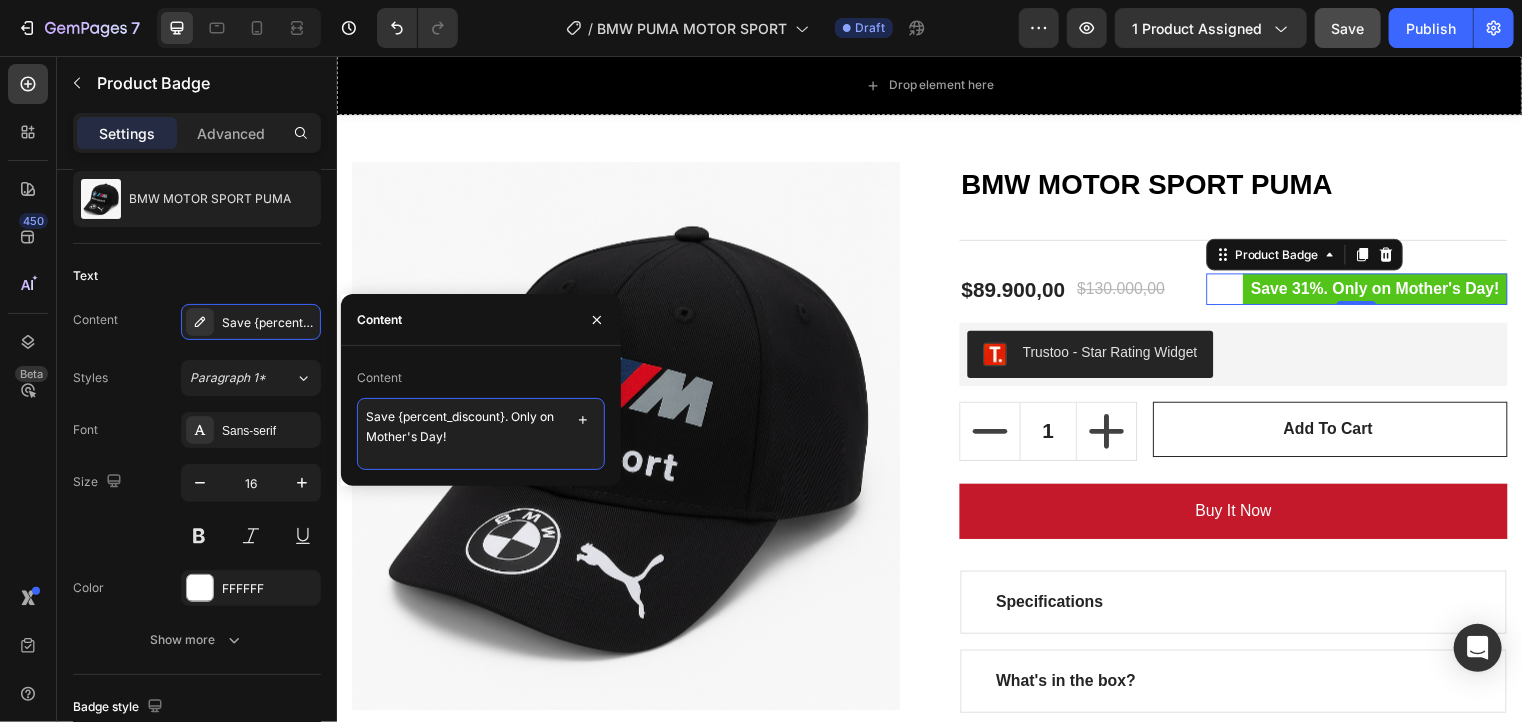 click on "Save {percent_discount}. Only on Mother's Day!" at bounding box center [481, 434] 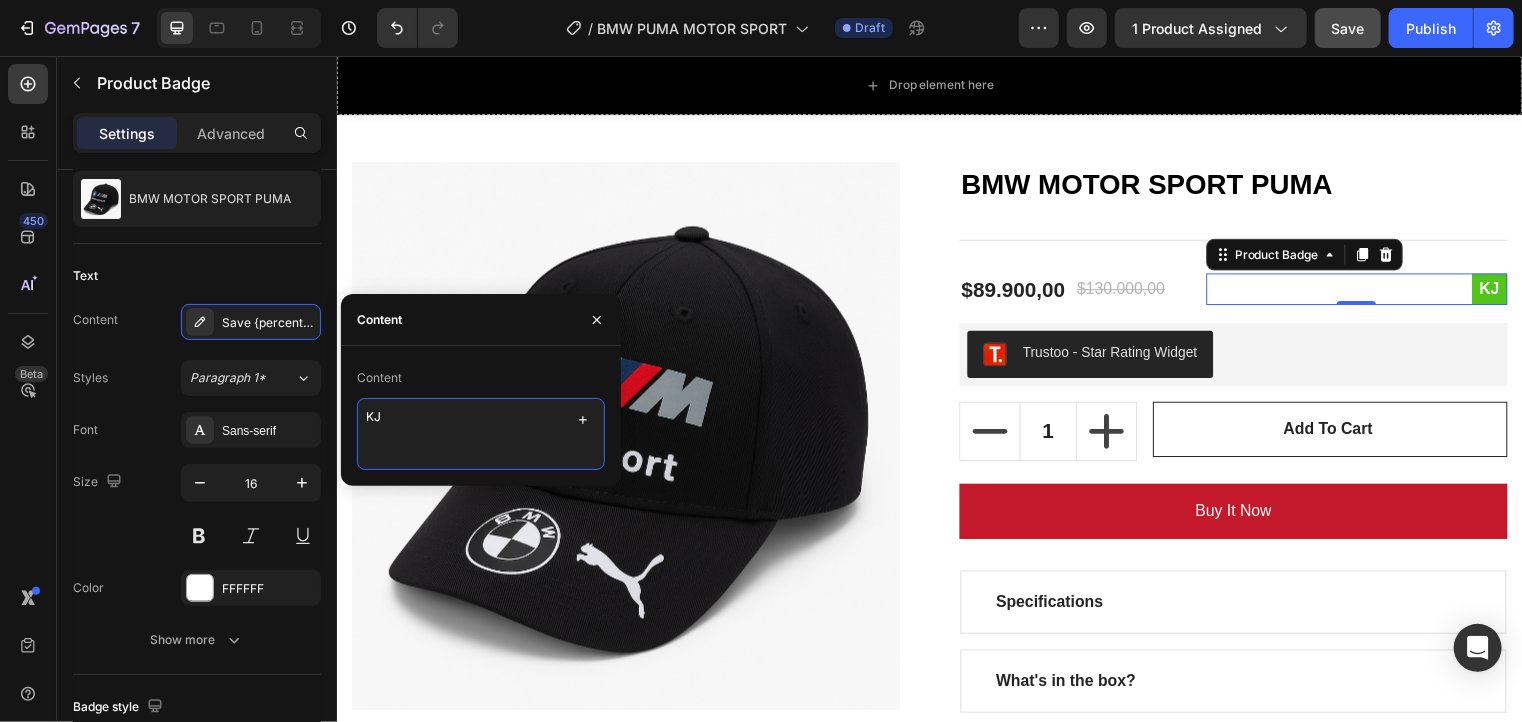 type on "K" 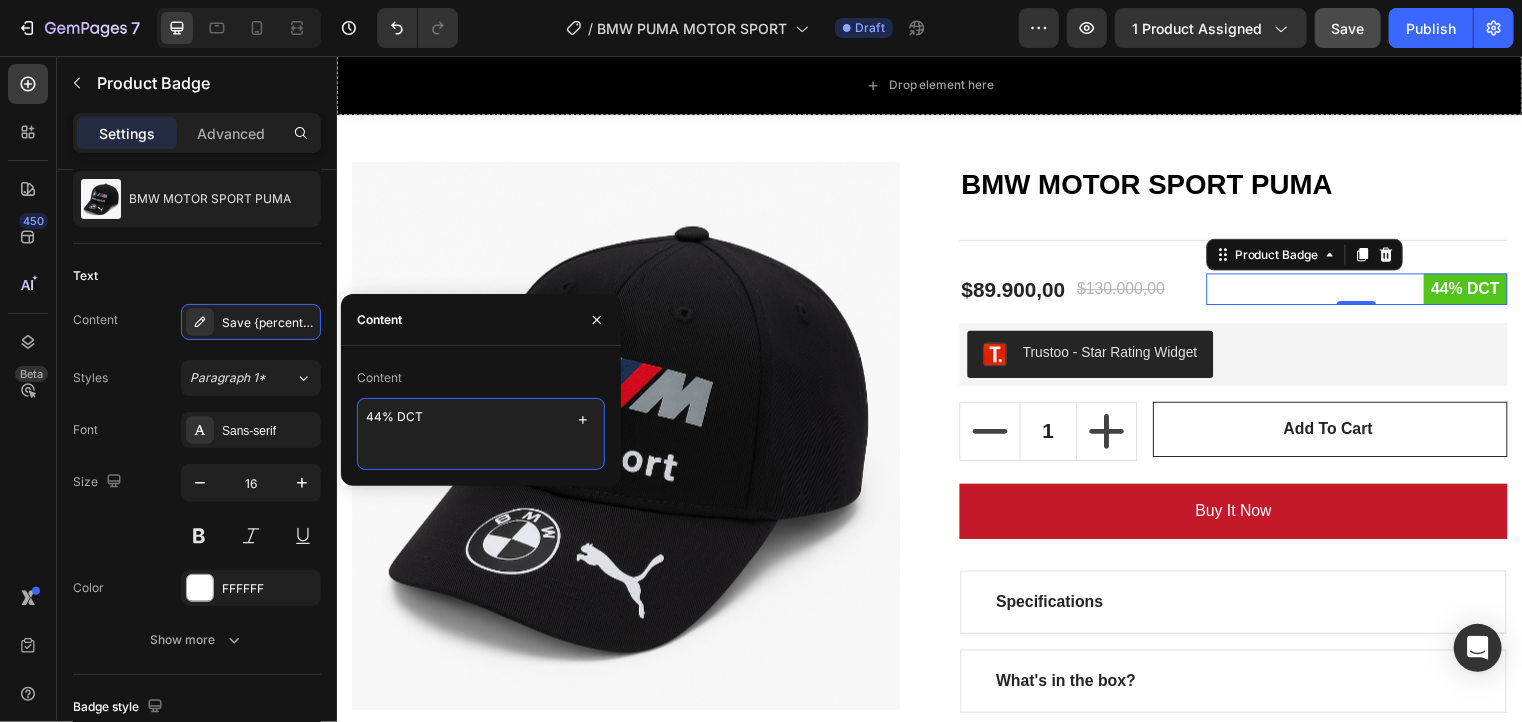 type on "44% DCTO" 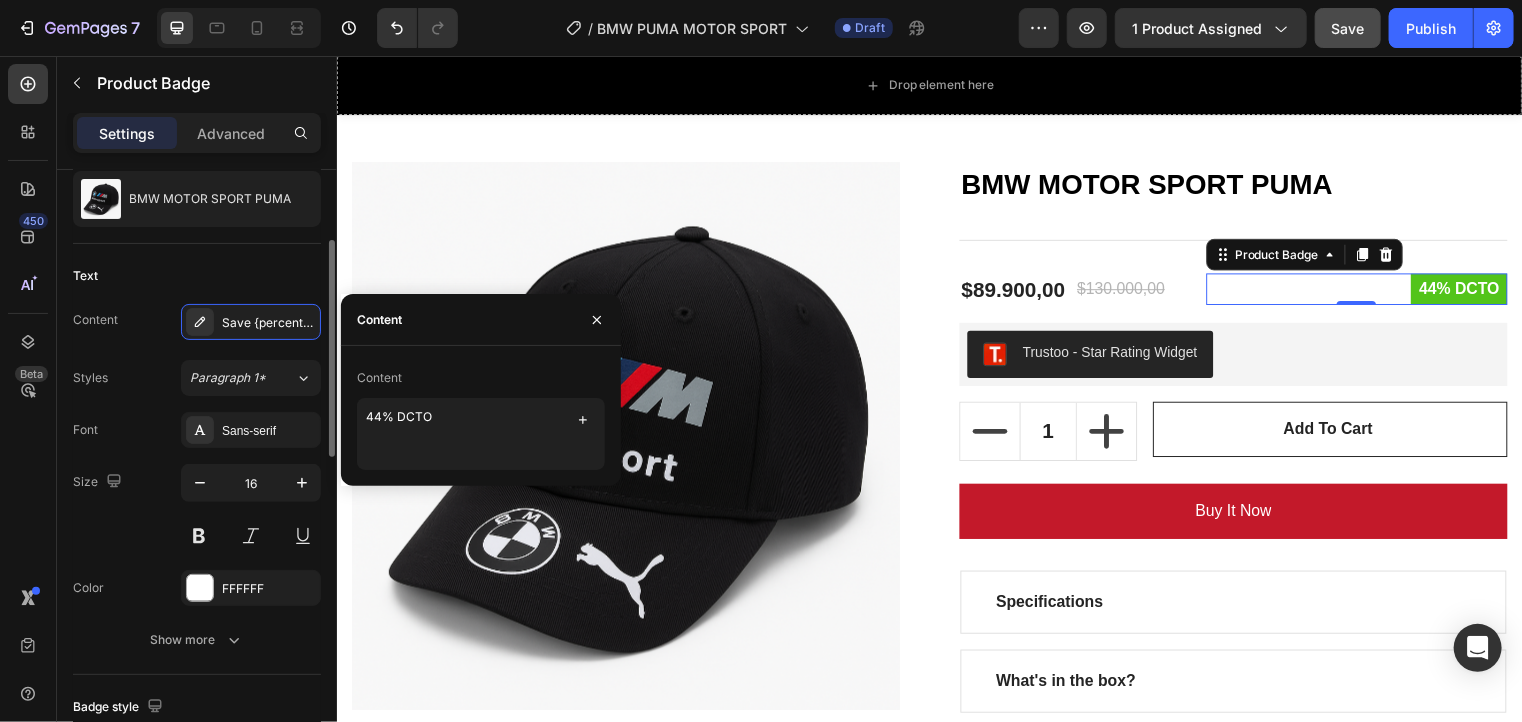 click on "Text Content Save {percent_discount}. Only on Mother's Day! Styles Paragraph 1* Font Sans-serif Size 16 Color FFFFFF Show more" 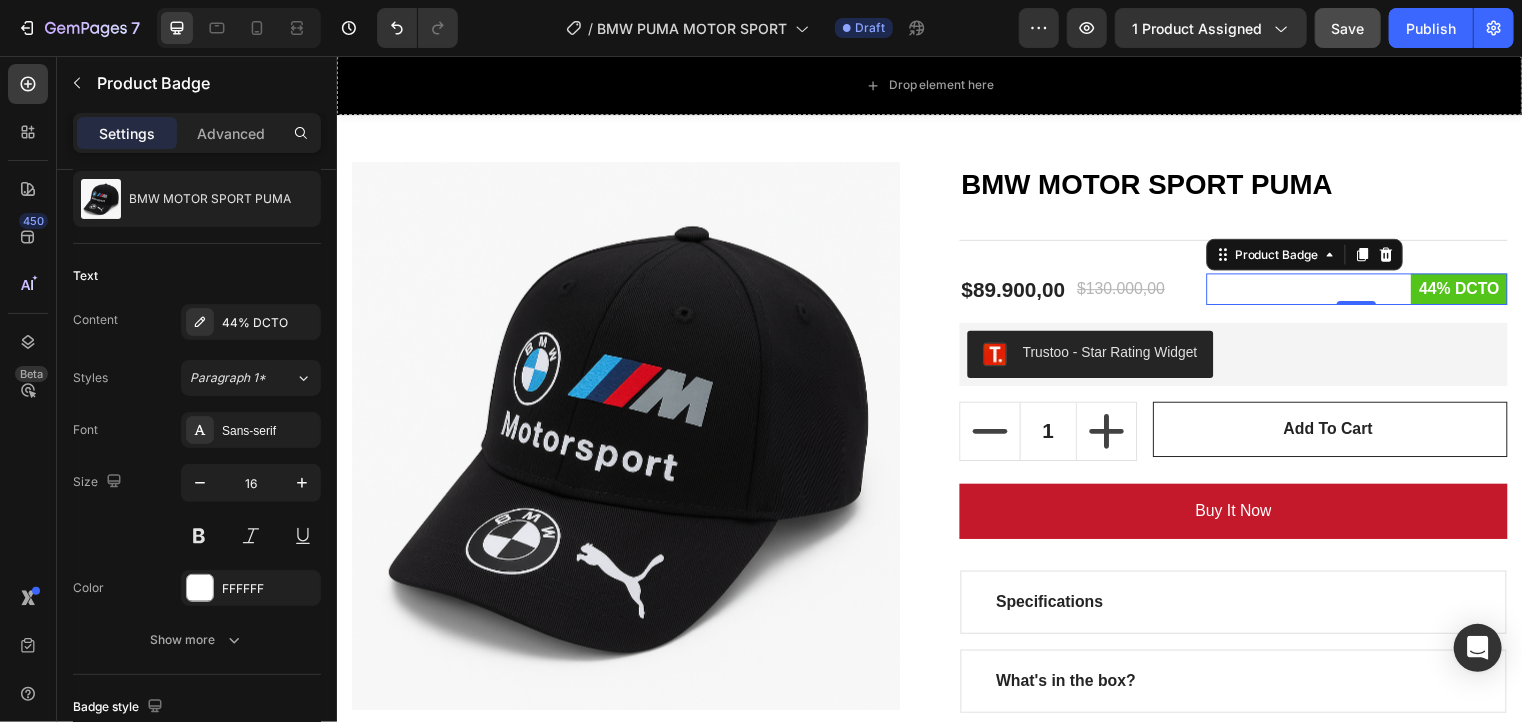 click on "44% DCTO" at bounding box center (1472, 292) 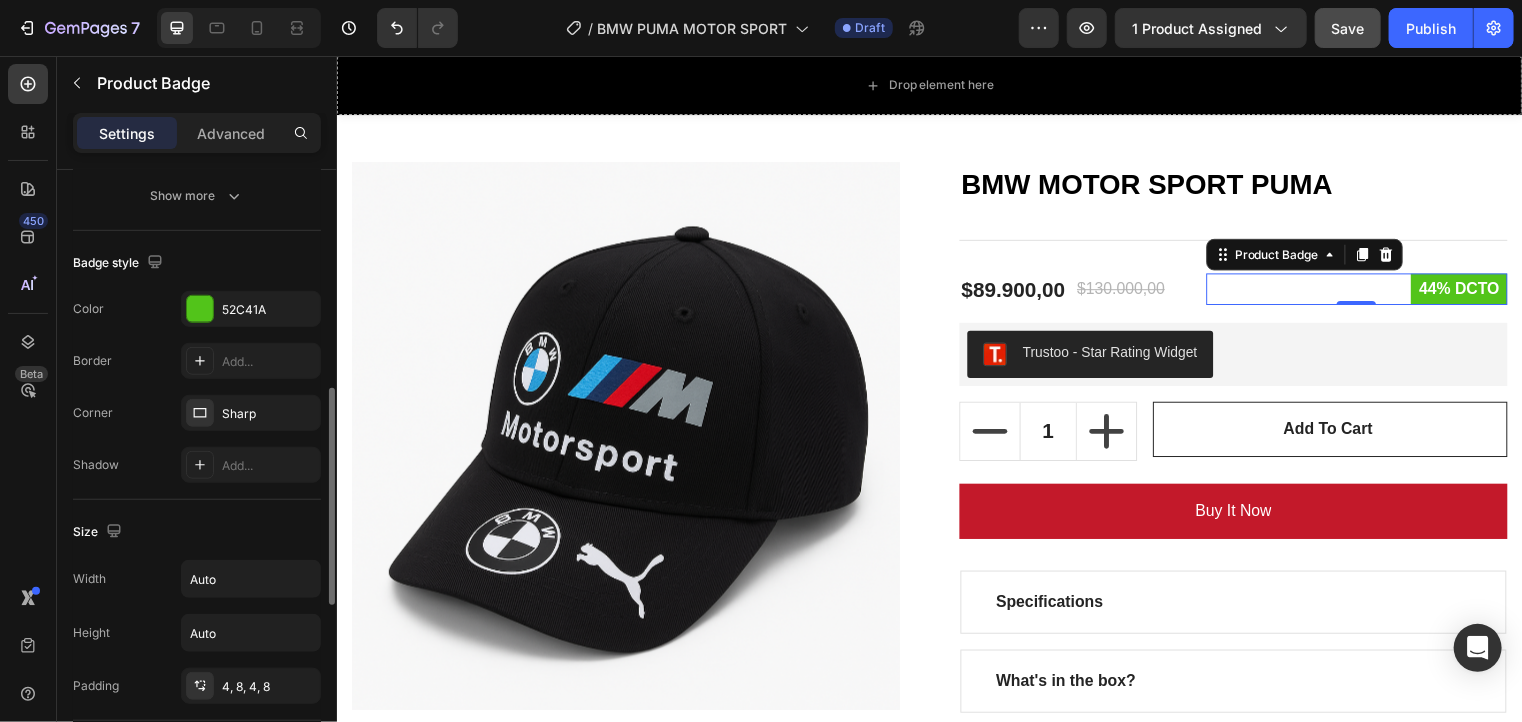 scroll, scrollTop: 654, scrollLeft: 0, axis: vertical 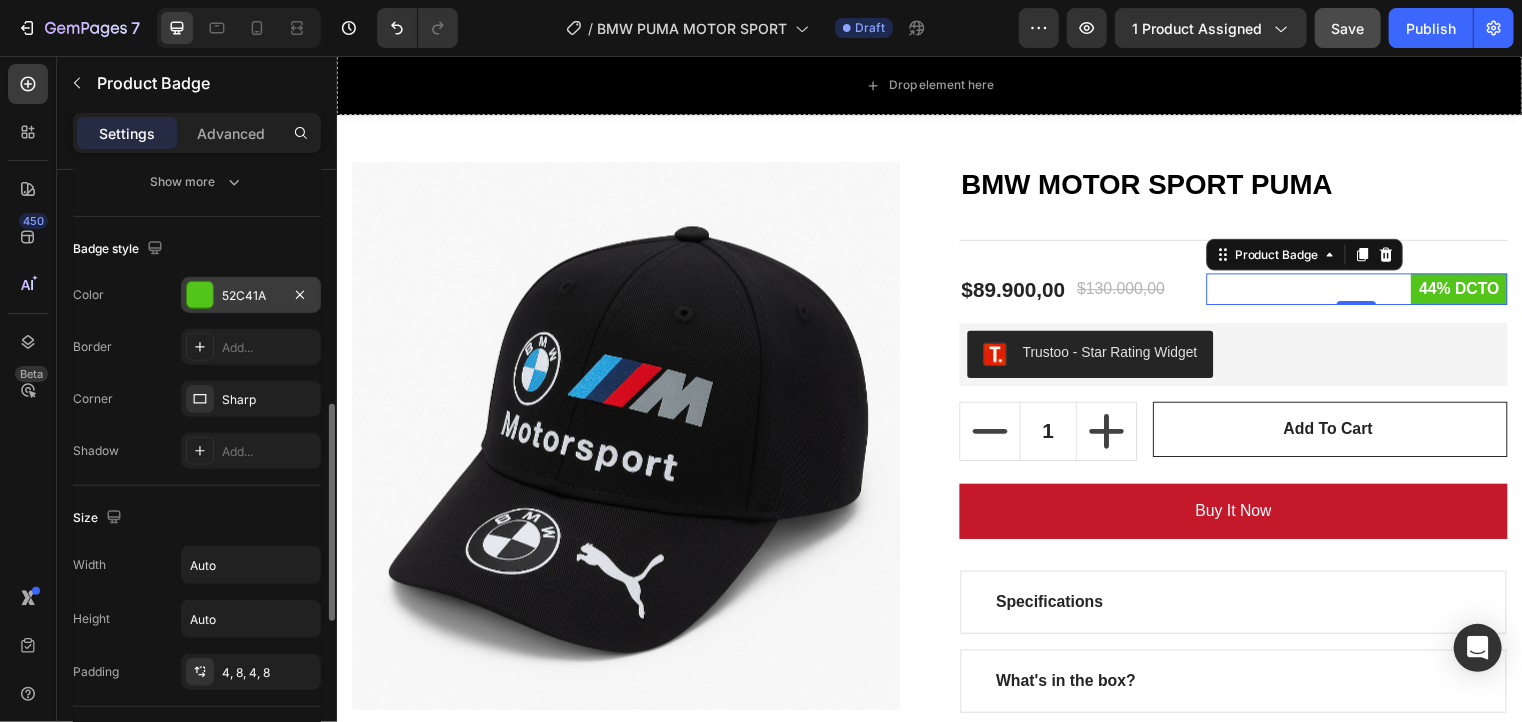 click on "52C41A" at bounding box center [251, 295] 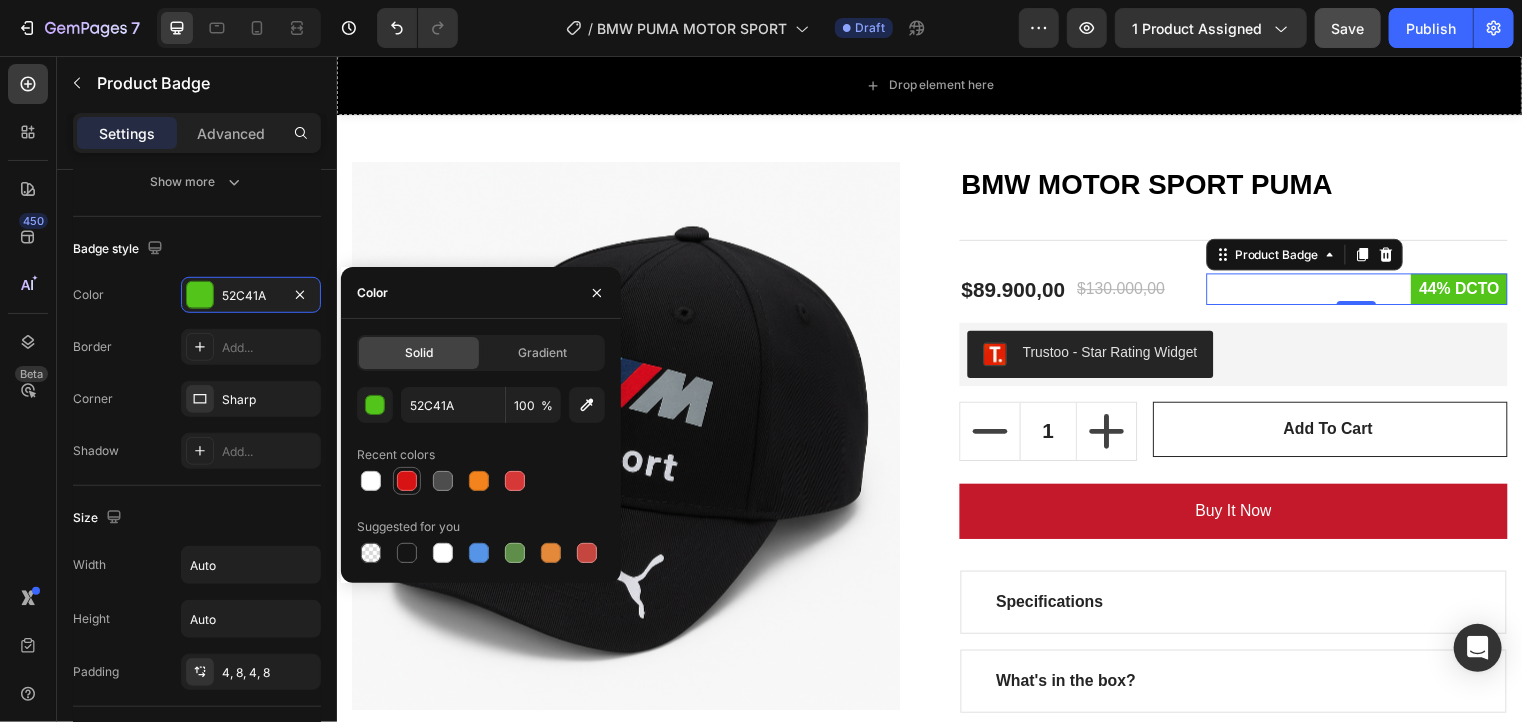click at bounding box center (407, 481) 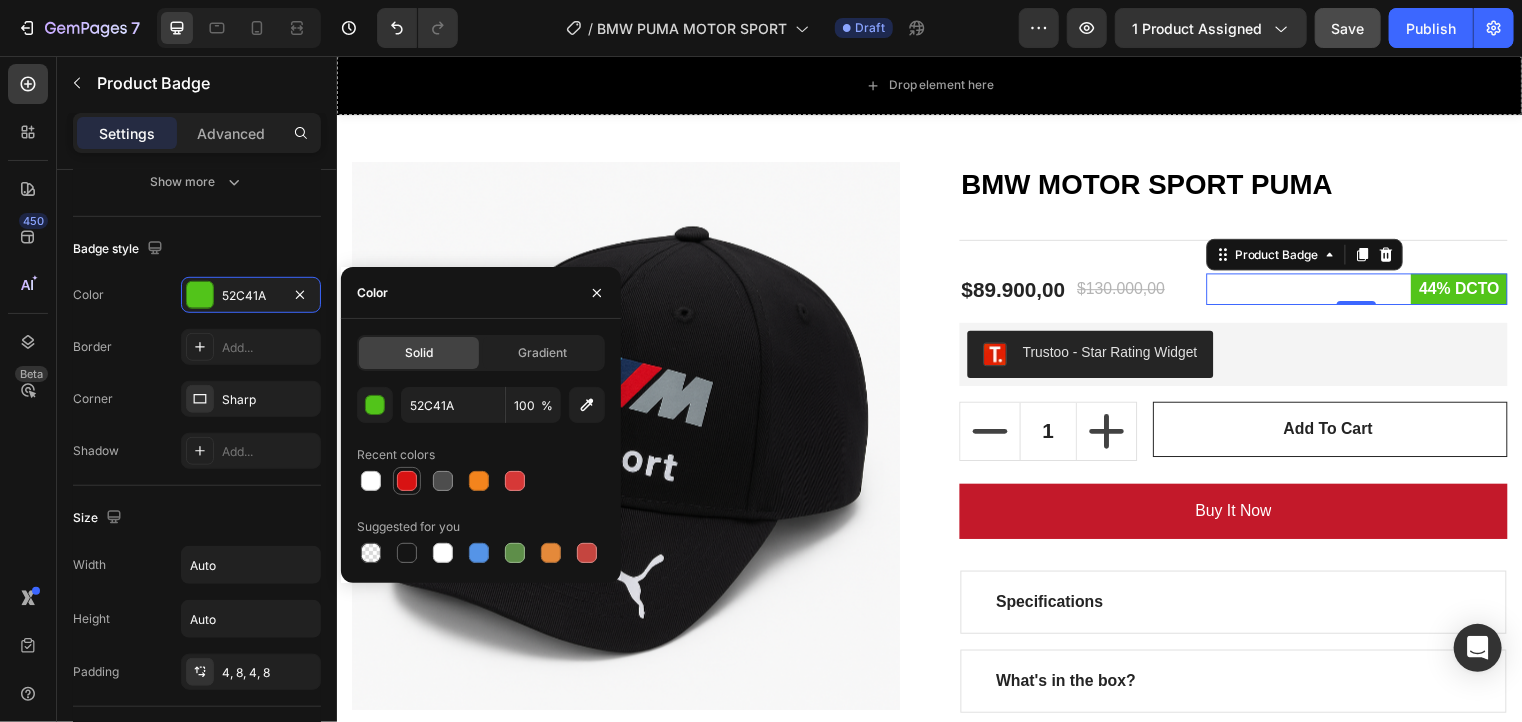 type on "D81313" 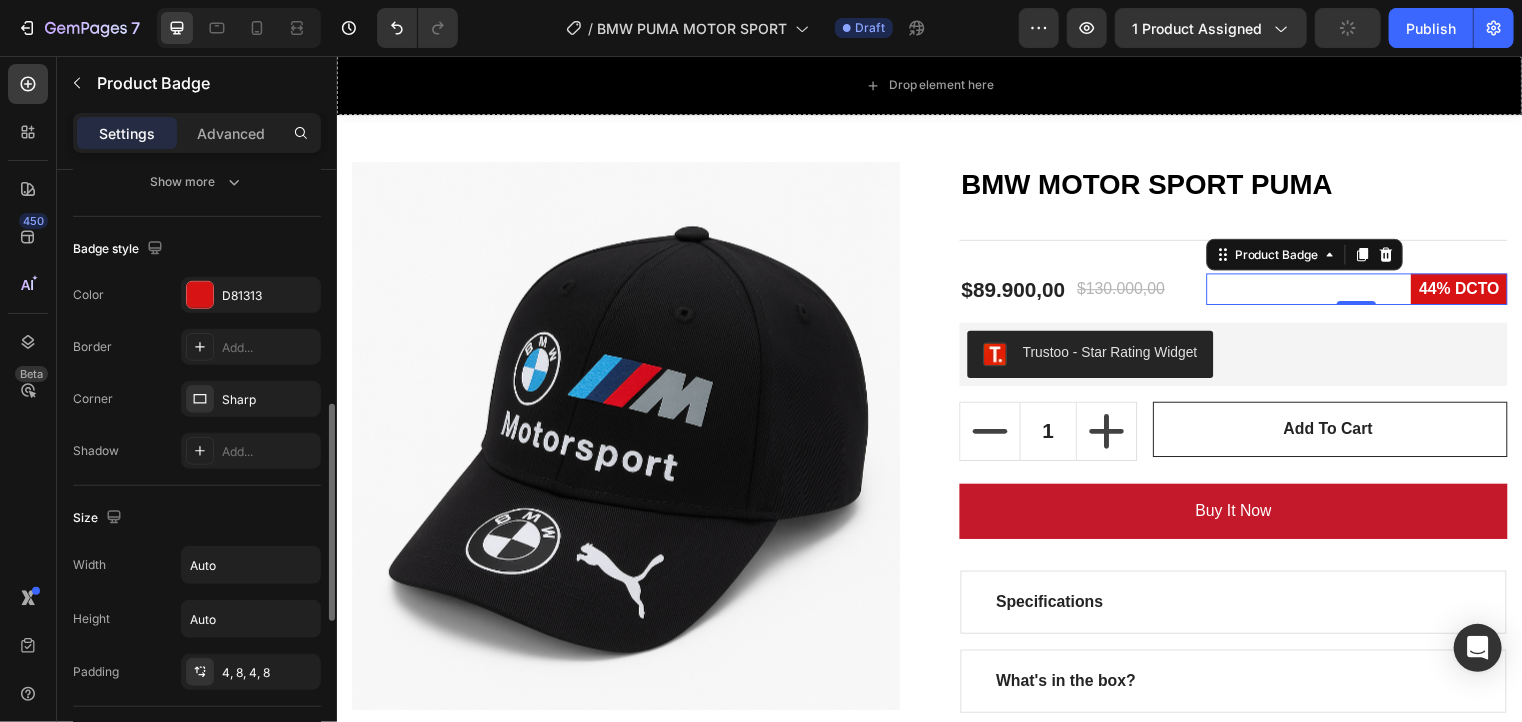 click on "Badge style Color D81313 Border Add... Corner Sharp Shadow Add..." 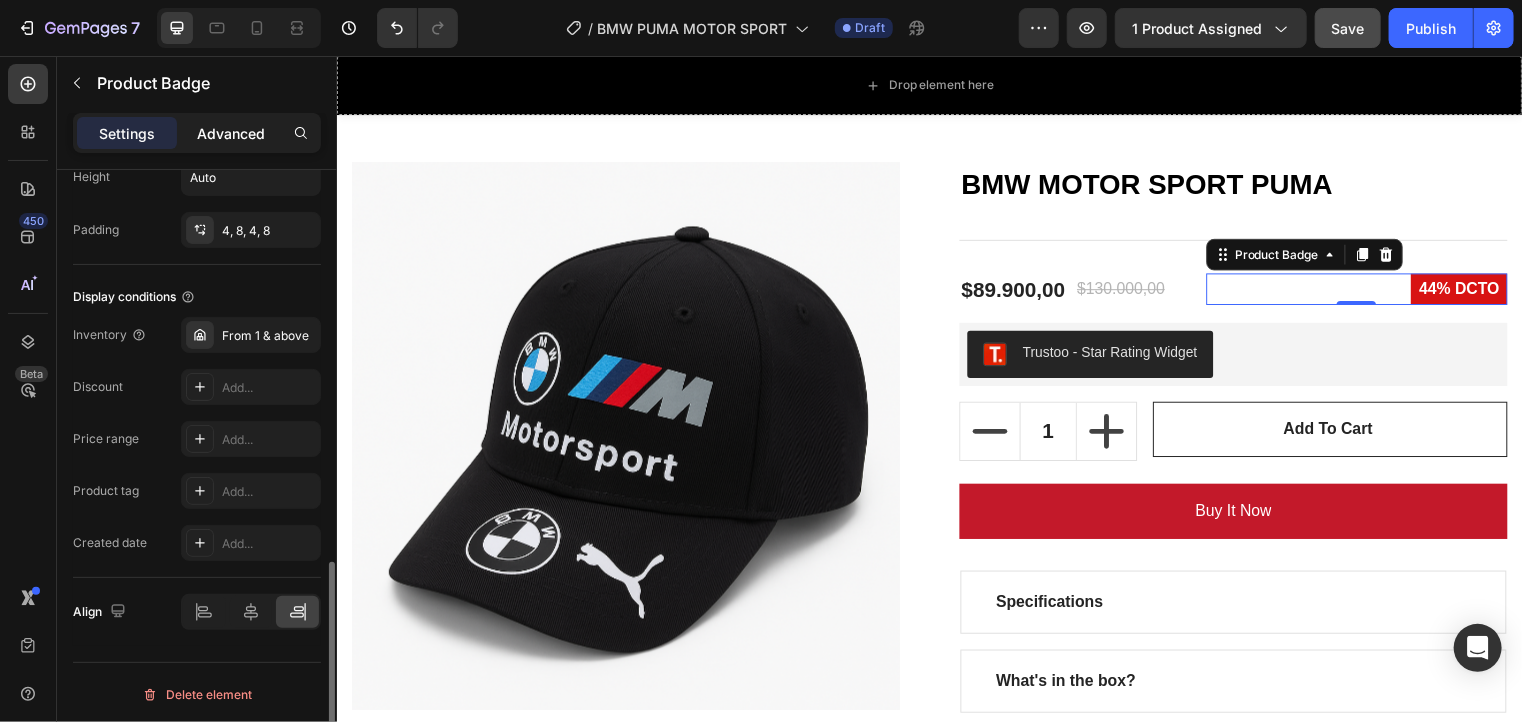 click on "Advanced" at bounding box center [231, 133] 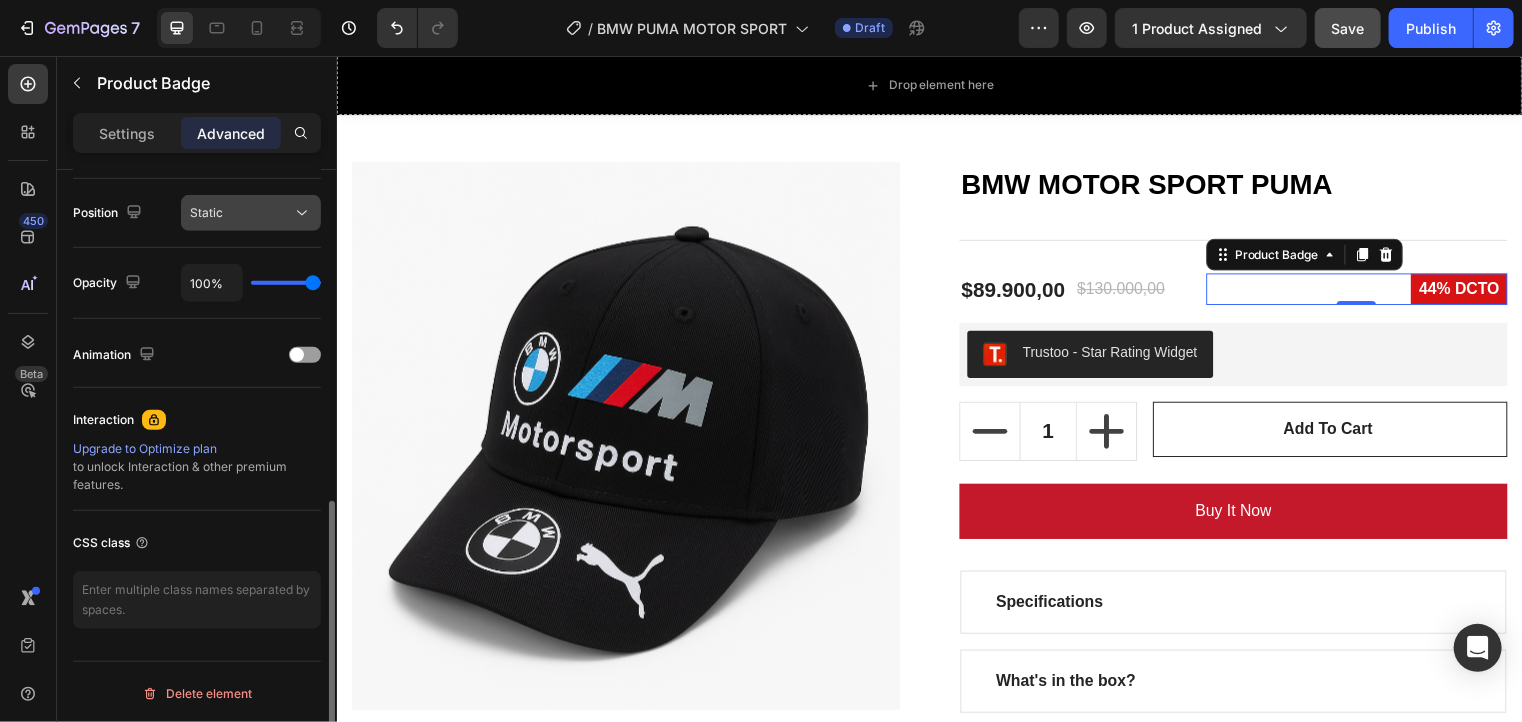 click on "Static" at bounding box center [241, 213] 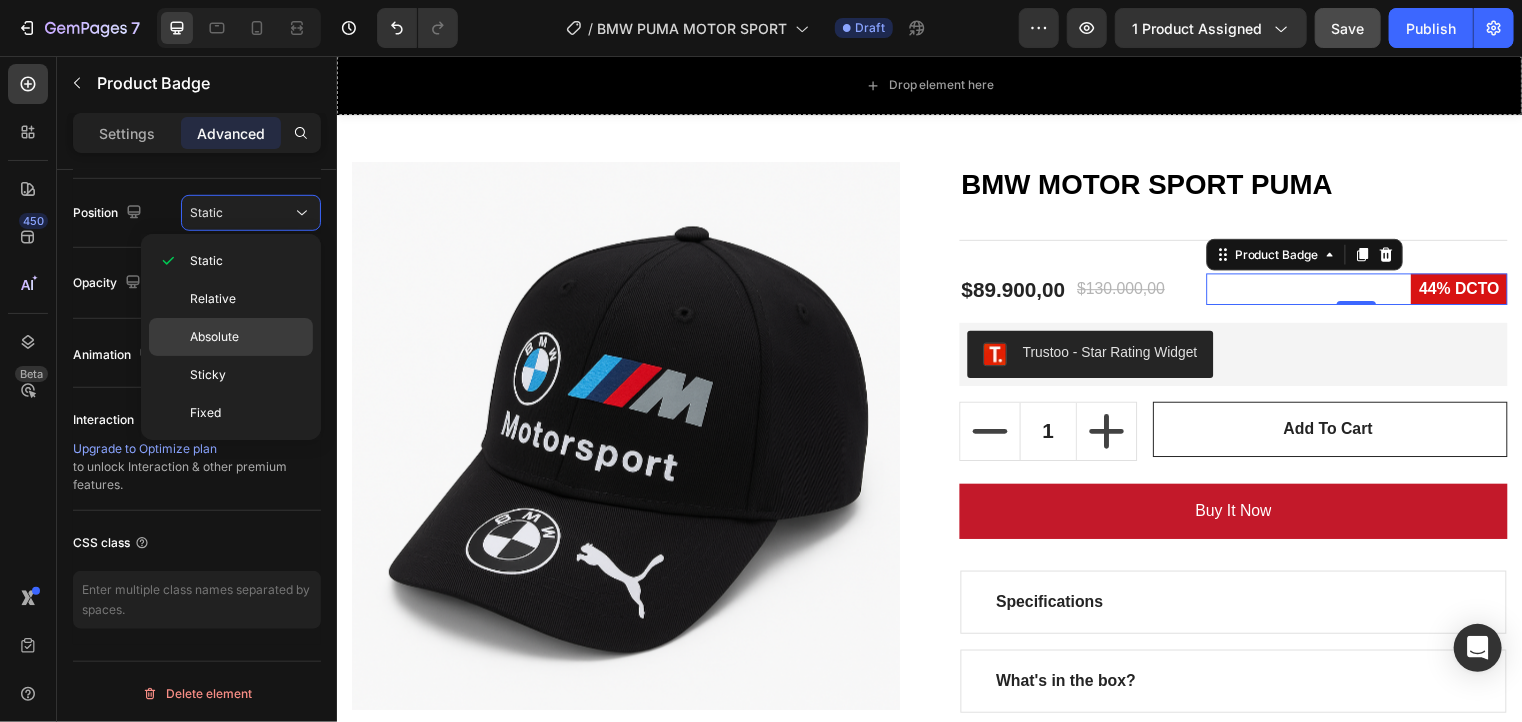 click on "Absolute" 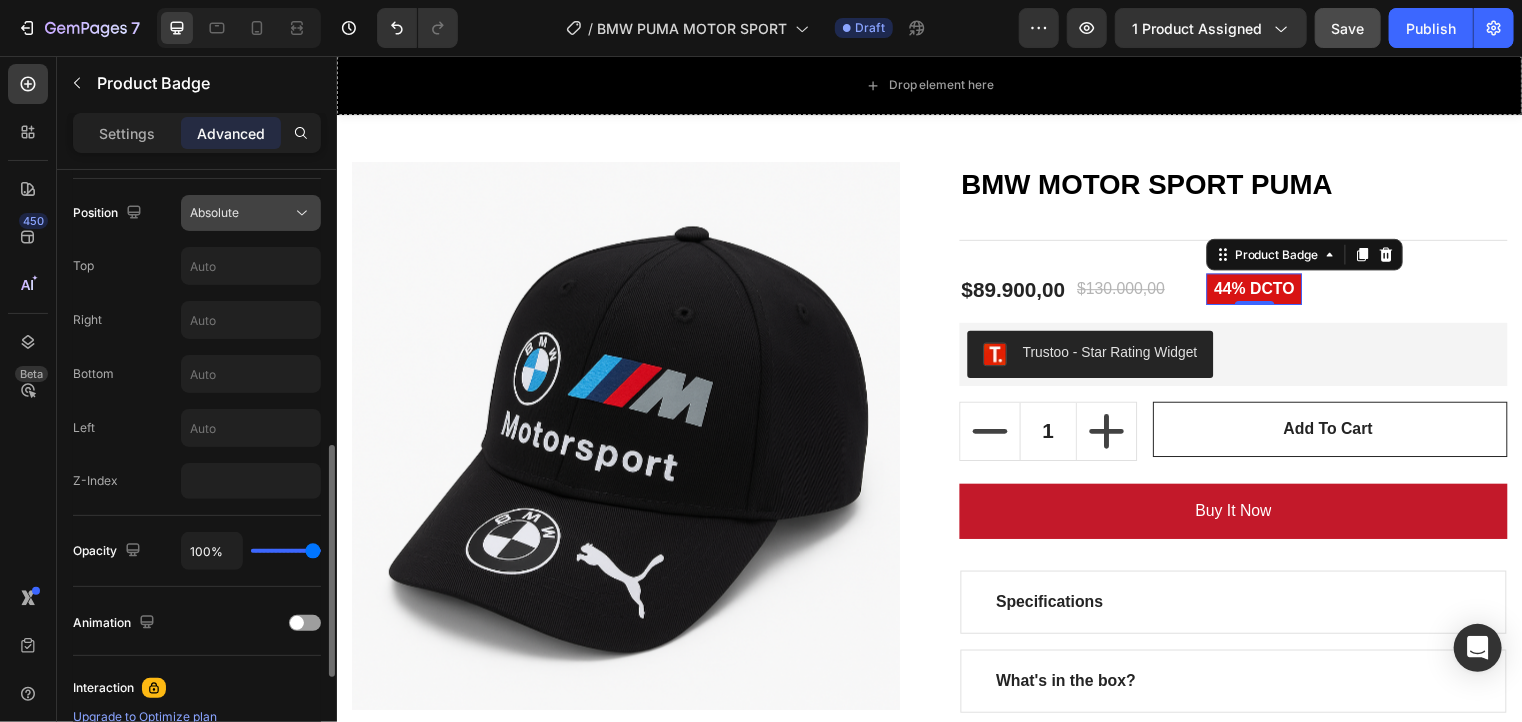 click on "Absolute" at bounding box center [241, 213] 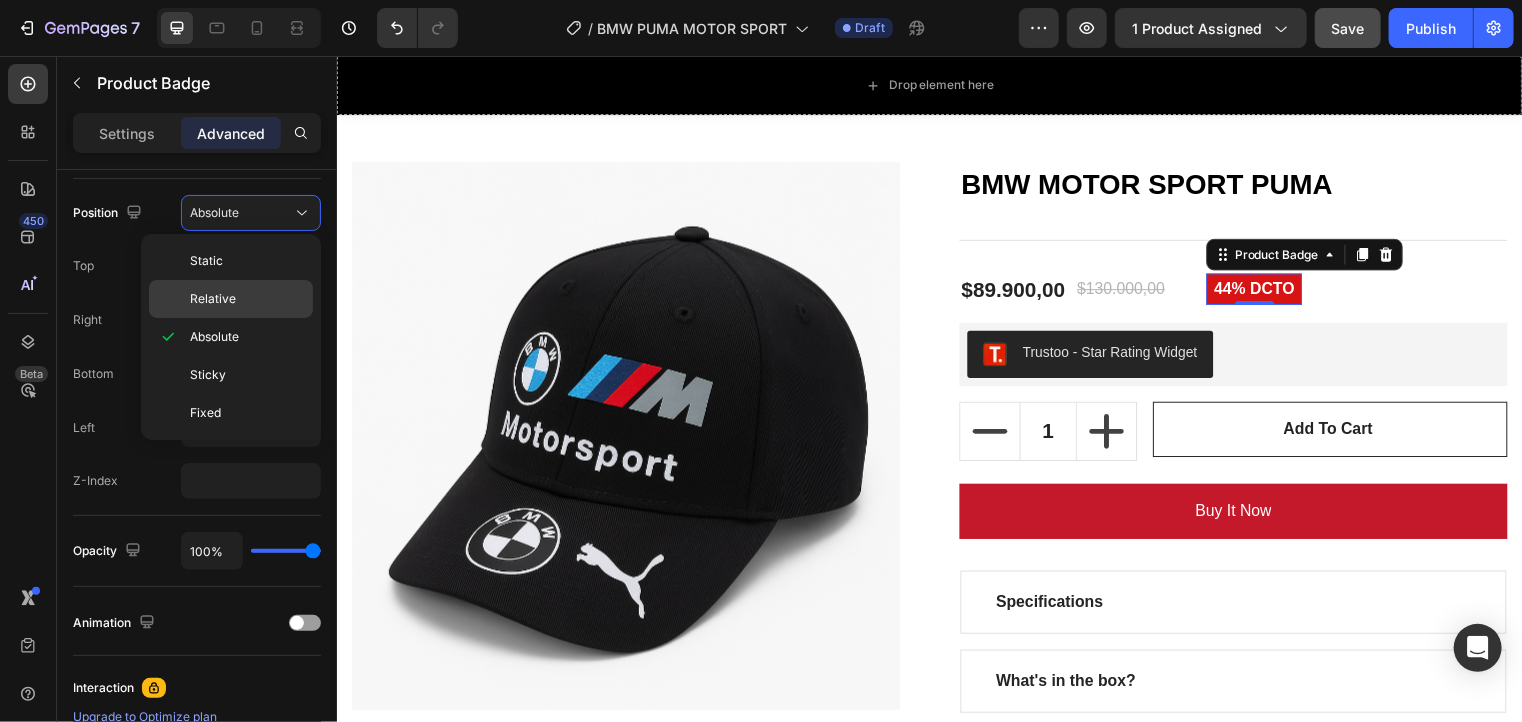 click on "Relative" at bounding box center [247, 299] 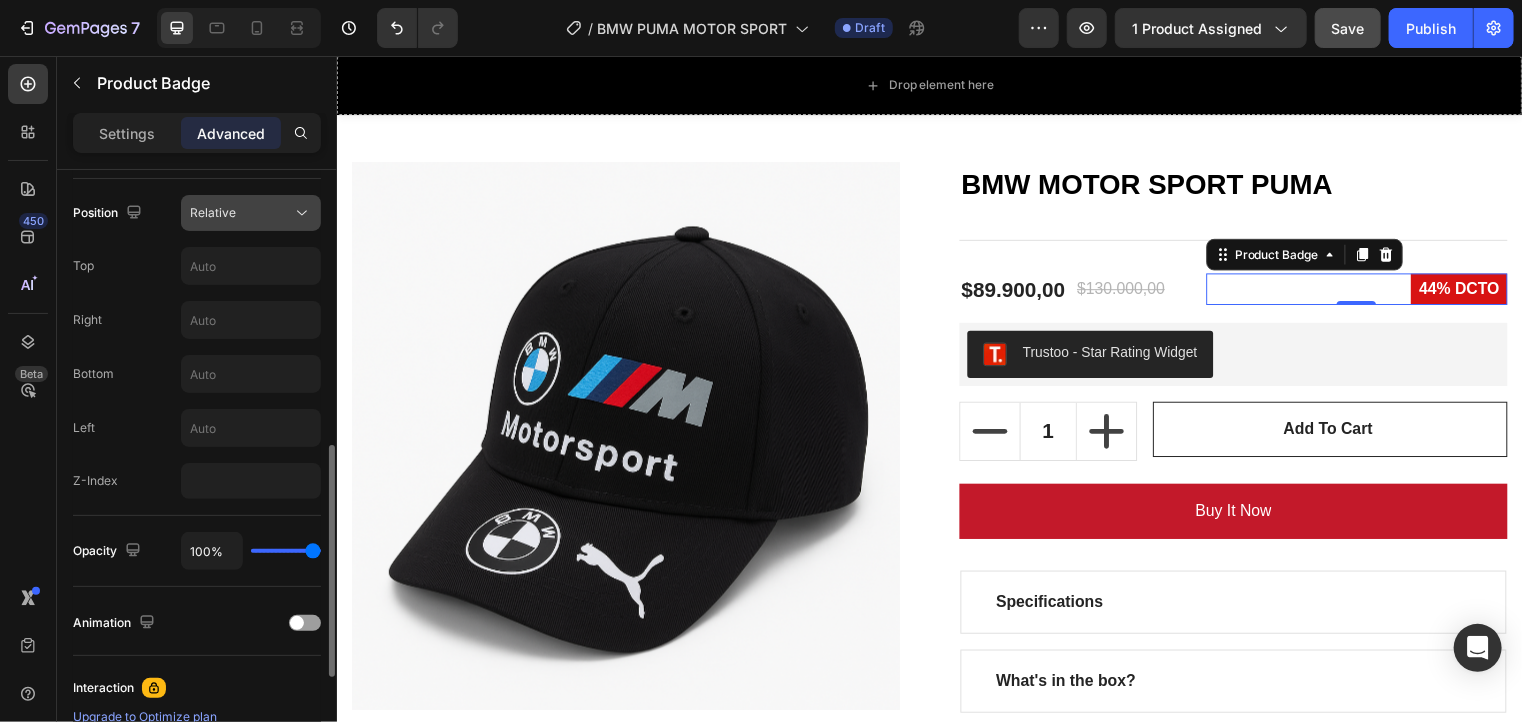 click 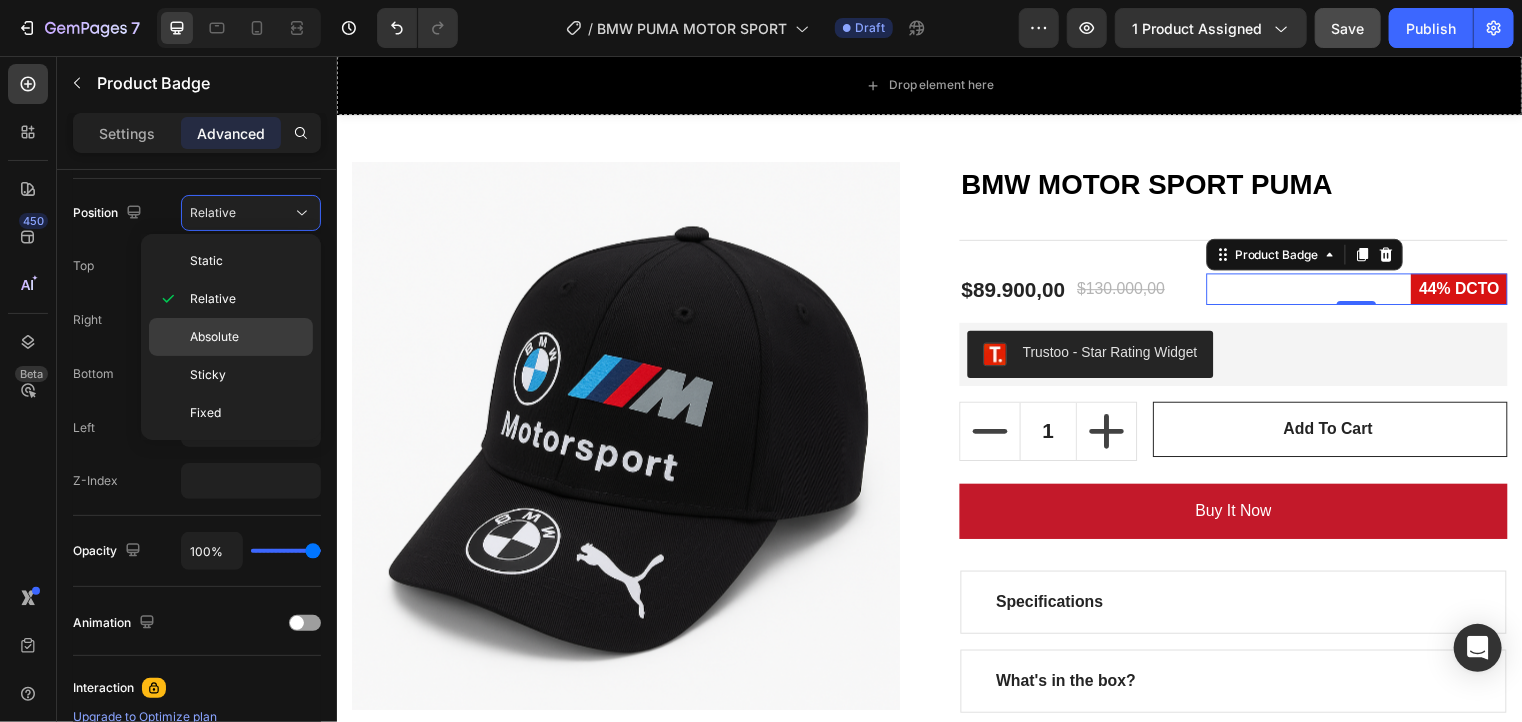 click on "Absolute" 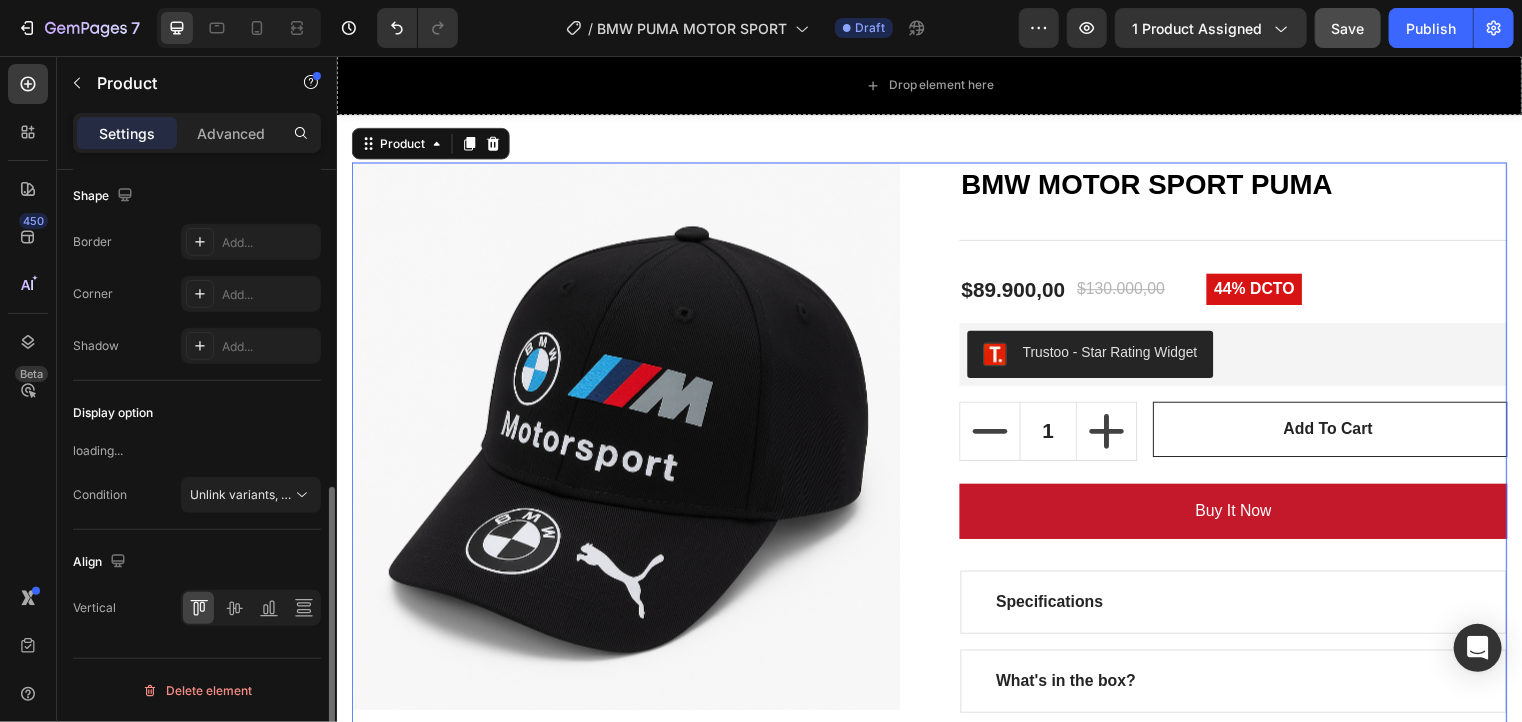 scroll, scrollTop: 0, scrollLeft: 0, axis: both 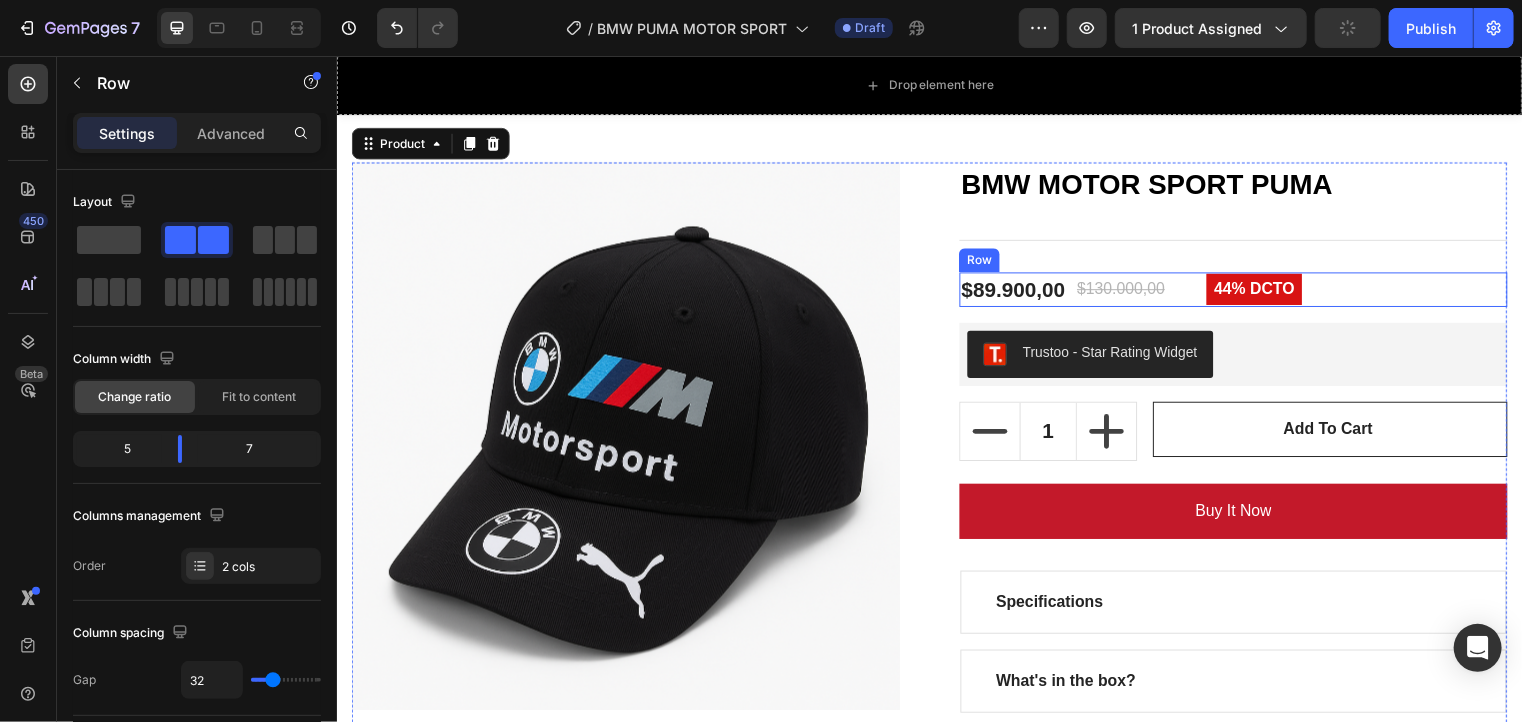 click on "44% DCTO Product Badge" at bounding box center (1368, 293) 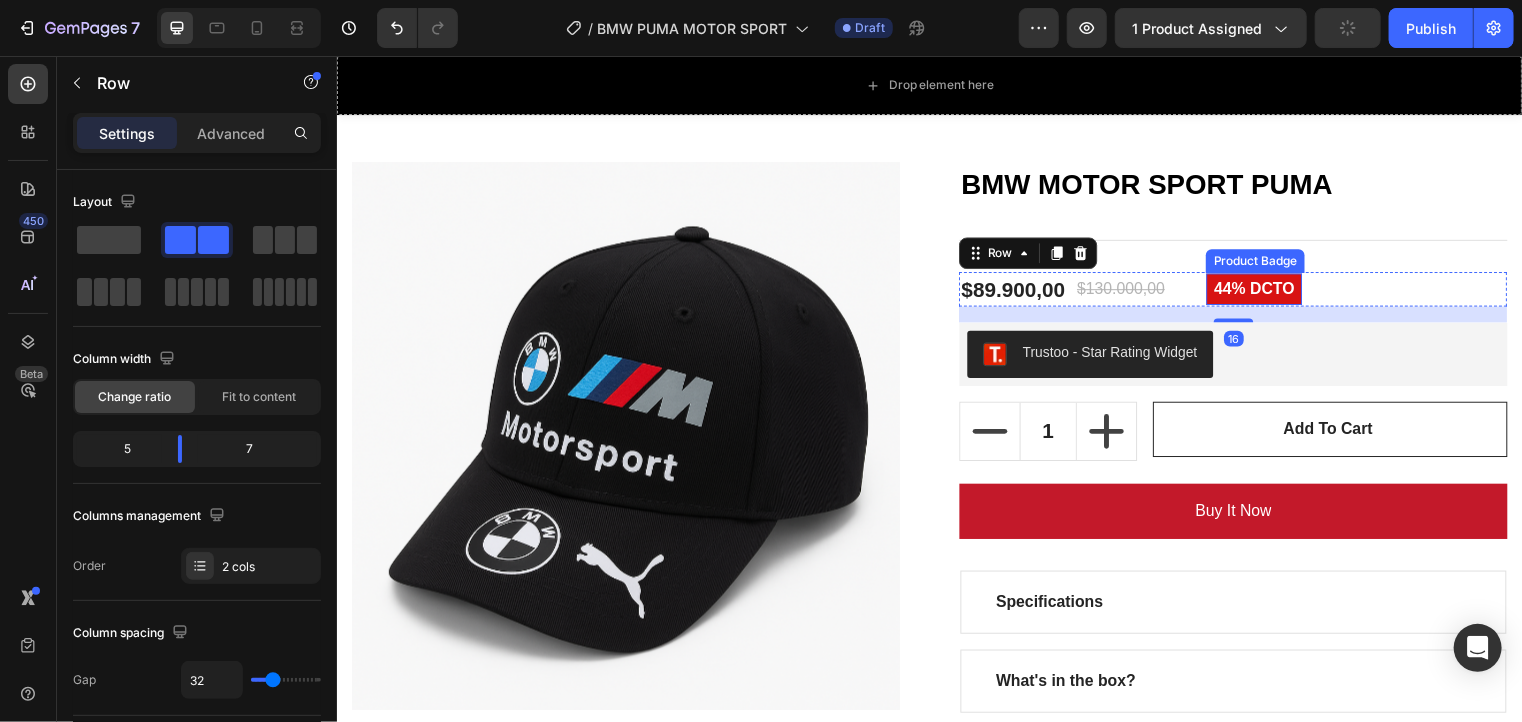 click on "44% DCTO" at bounding box center (1265, 292) 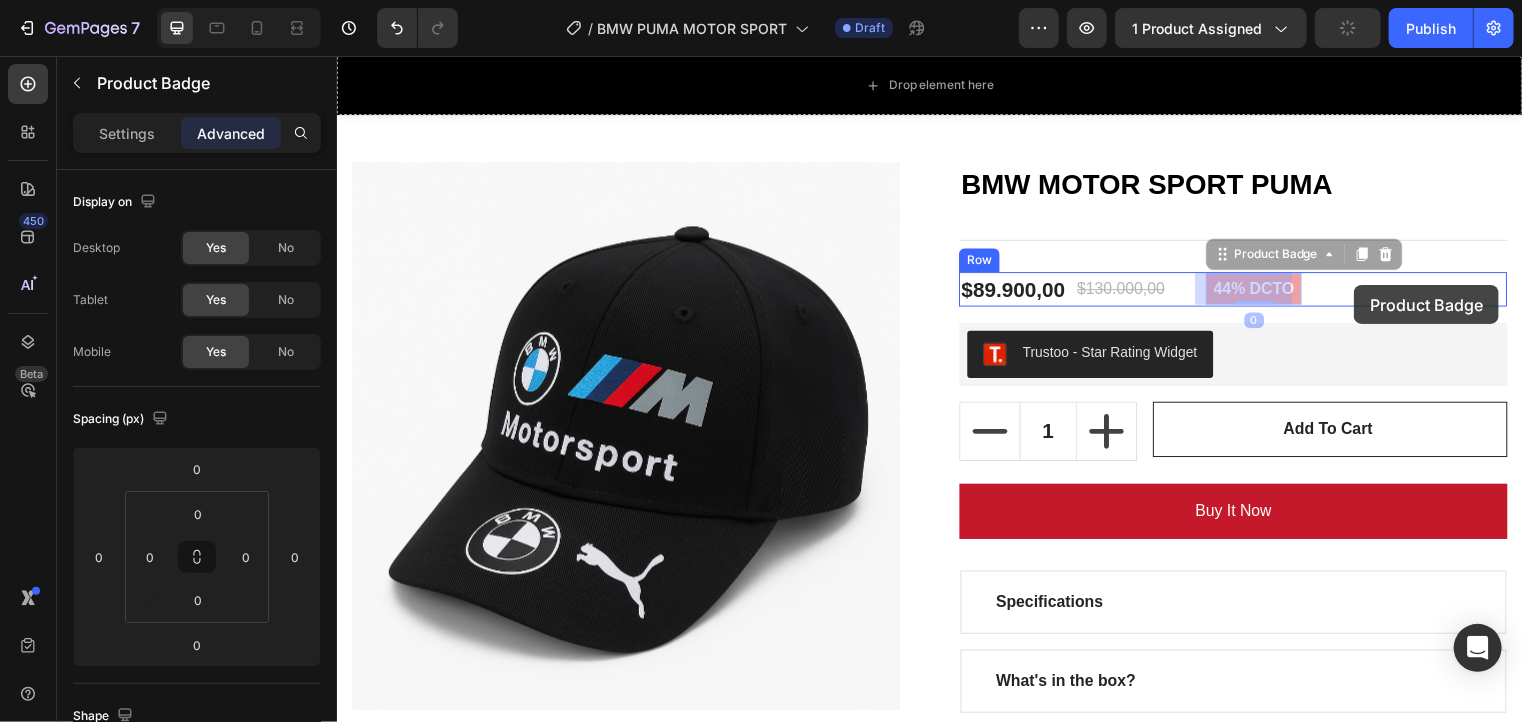 drag, startPoint x: 1276, startPoint y: 287, endPoint x: 1366, endPoint y: 288, distance: 90.005554 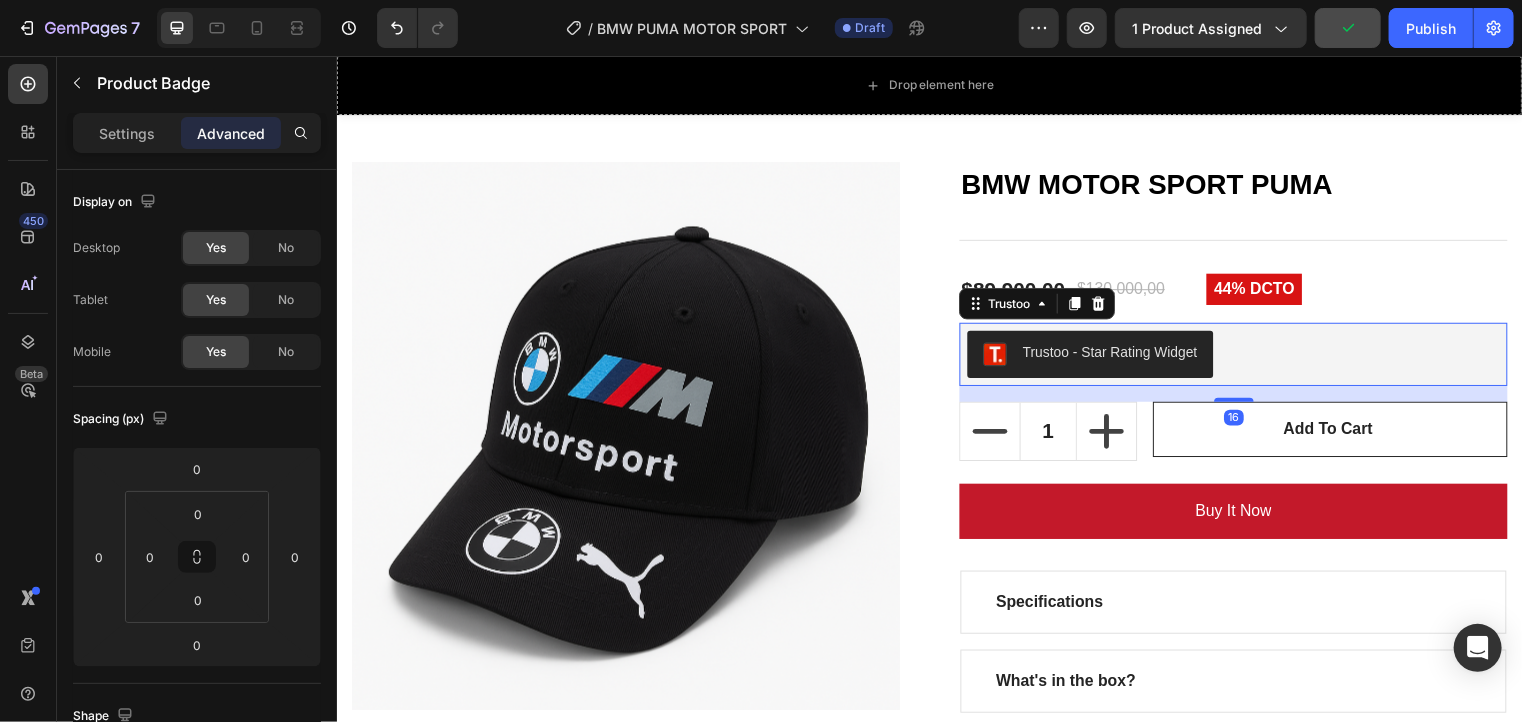 click on "Trustoo - Star Rating Widget" at bounding box center [1243, 358] 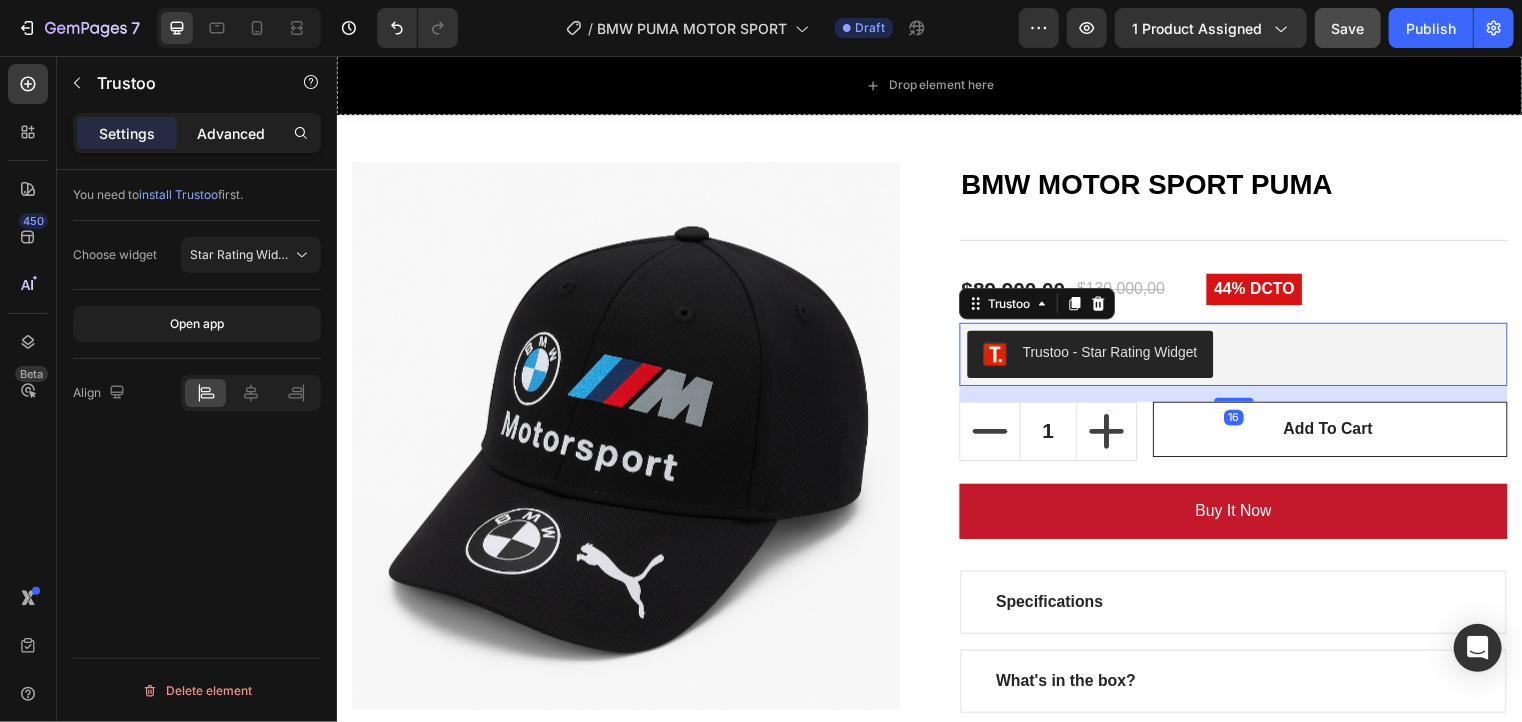 click on "Advanced" at bounding box center [231, 133] 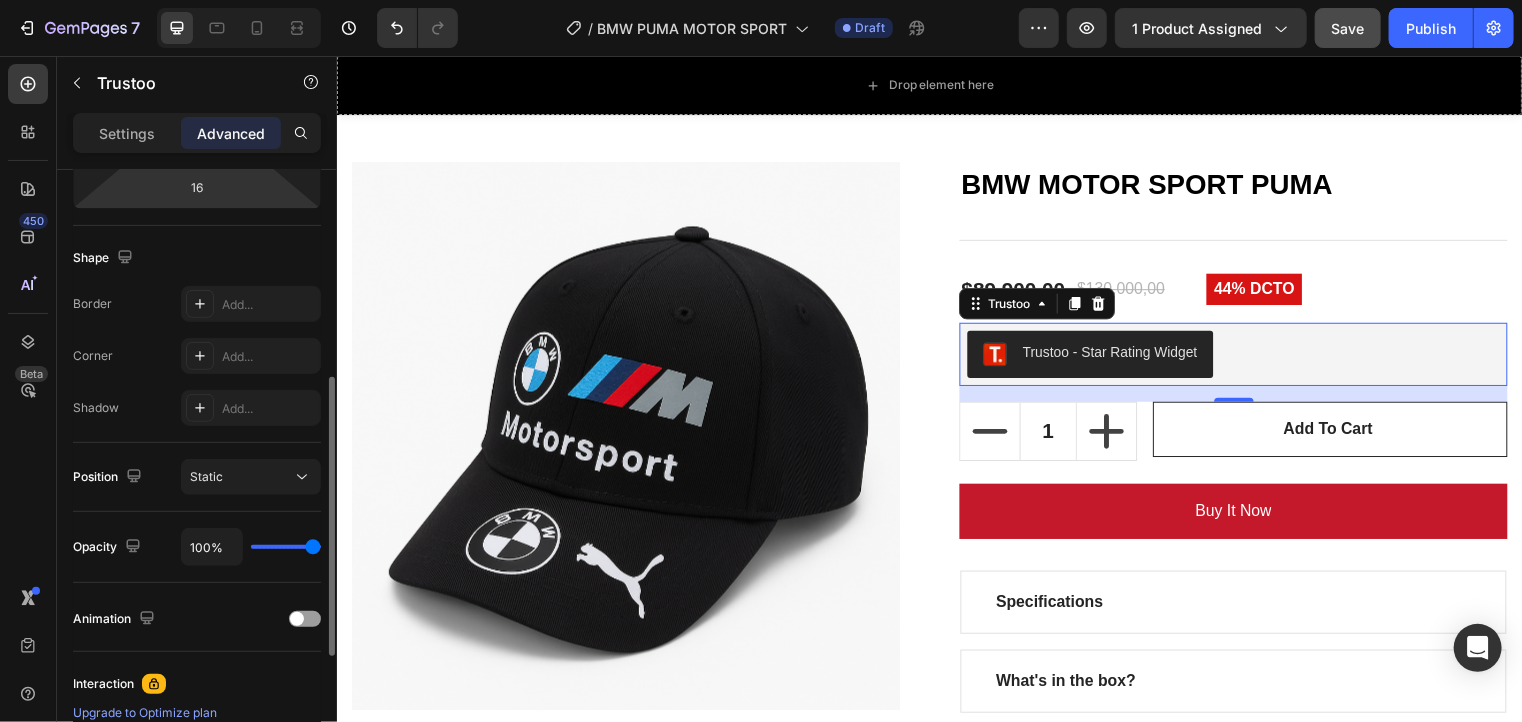 scroll, scrollTop: 456, scrollLeft: 0, axis: vertical 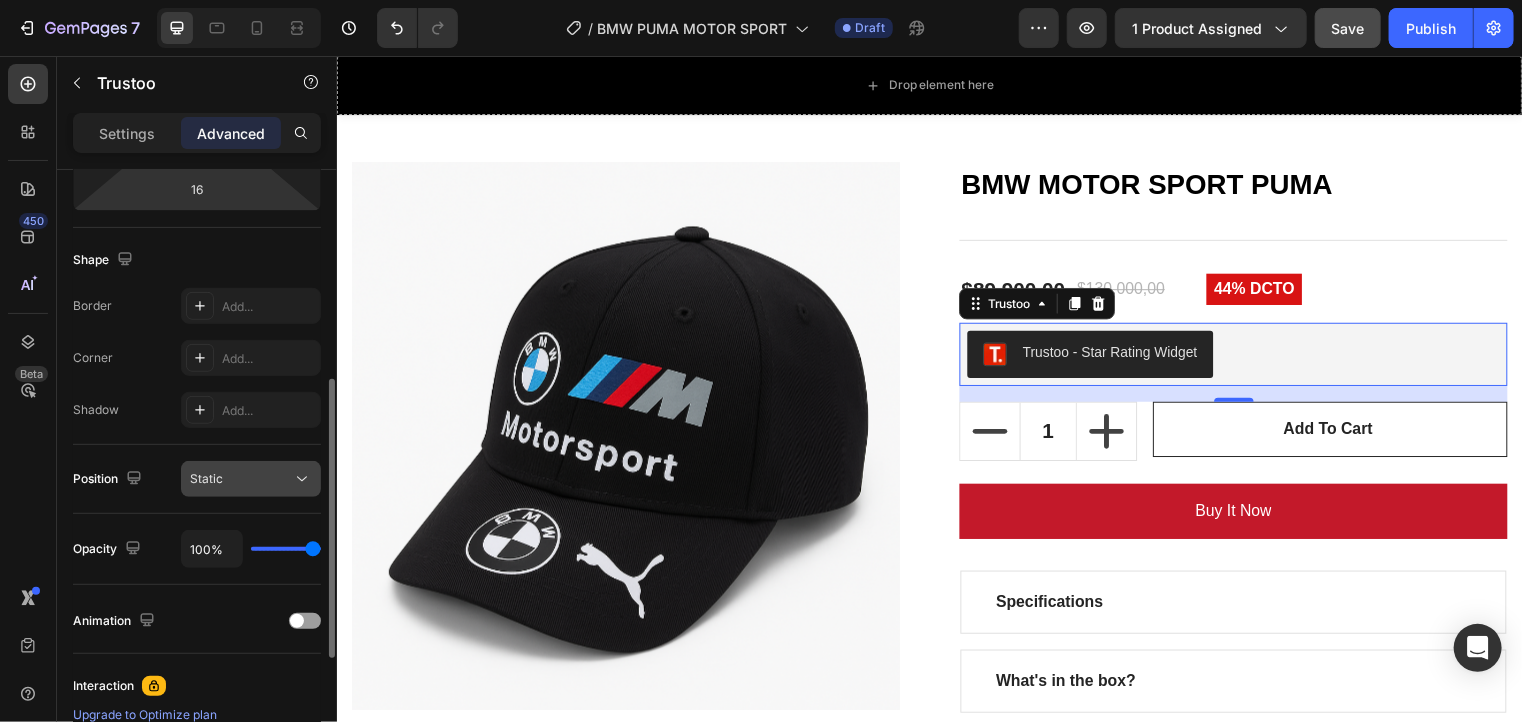 click on "Static" at bounding box center [241, 479] 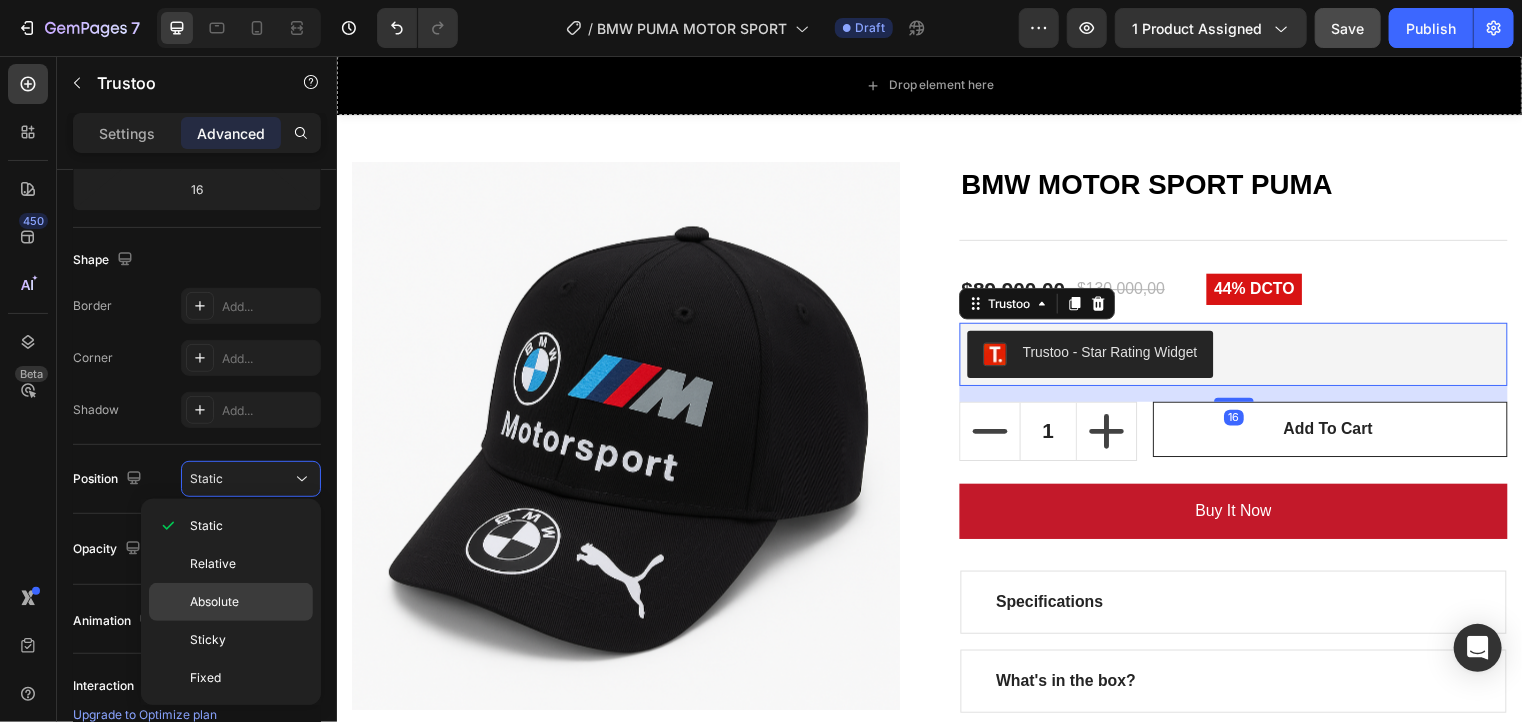 click on "Absolute" 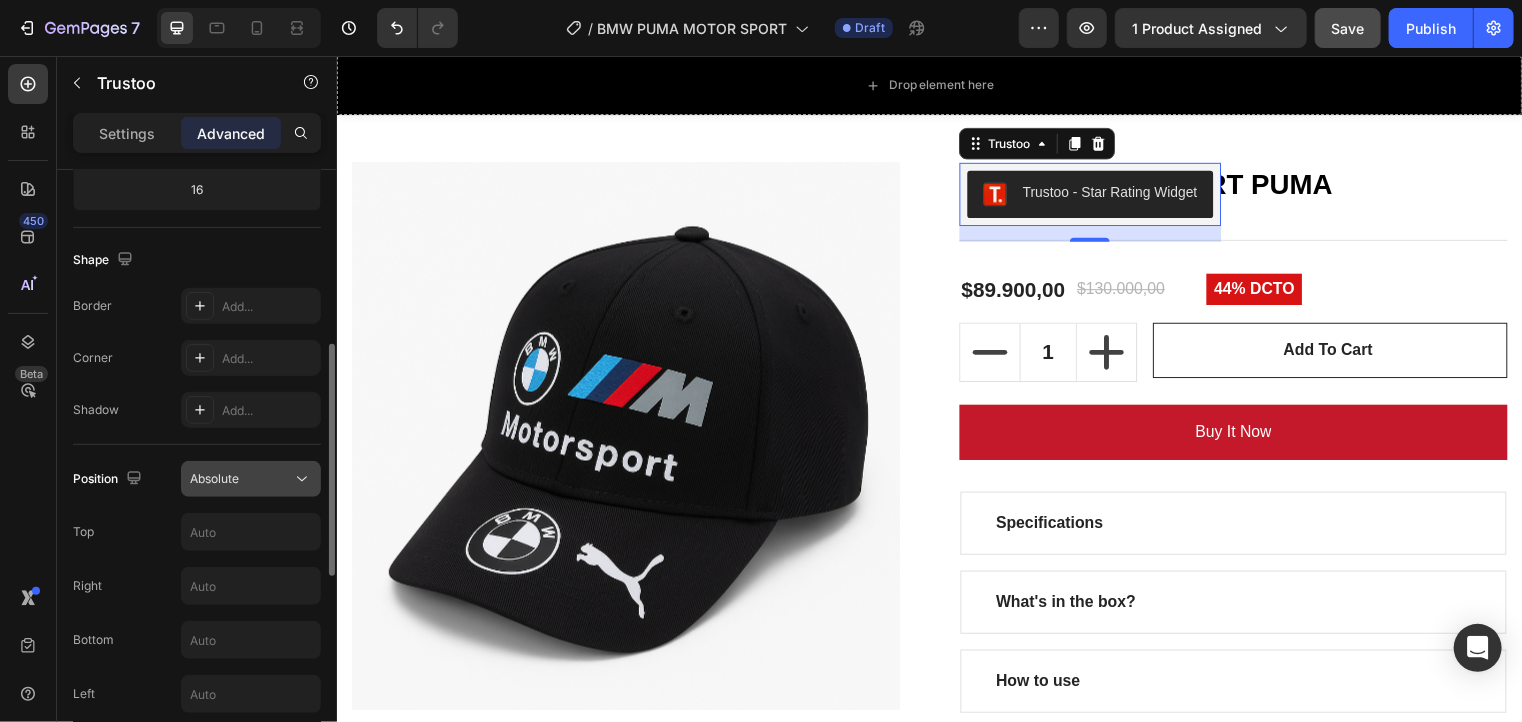 click on "Absolute" at bounding box center [241, 479] 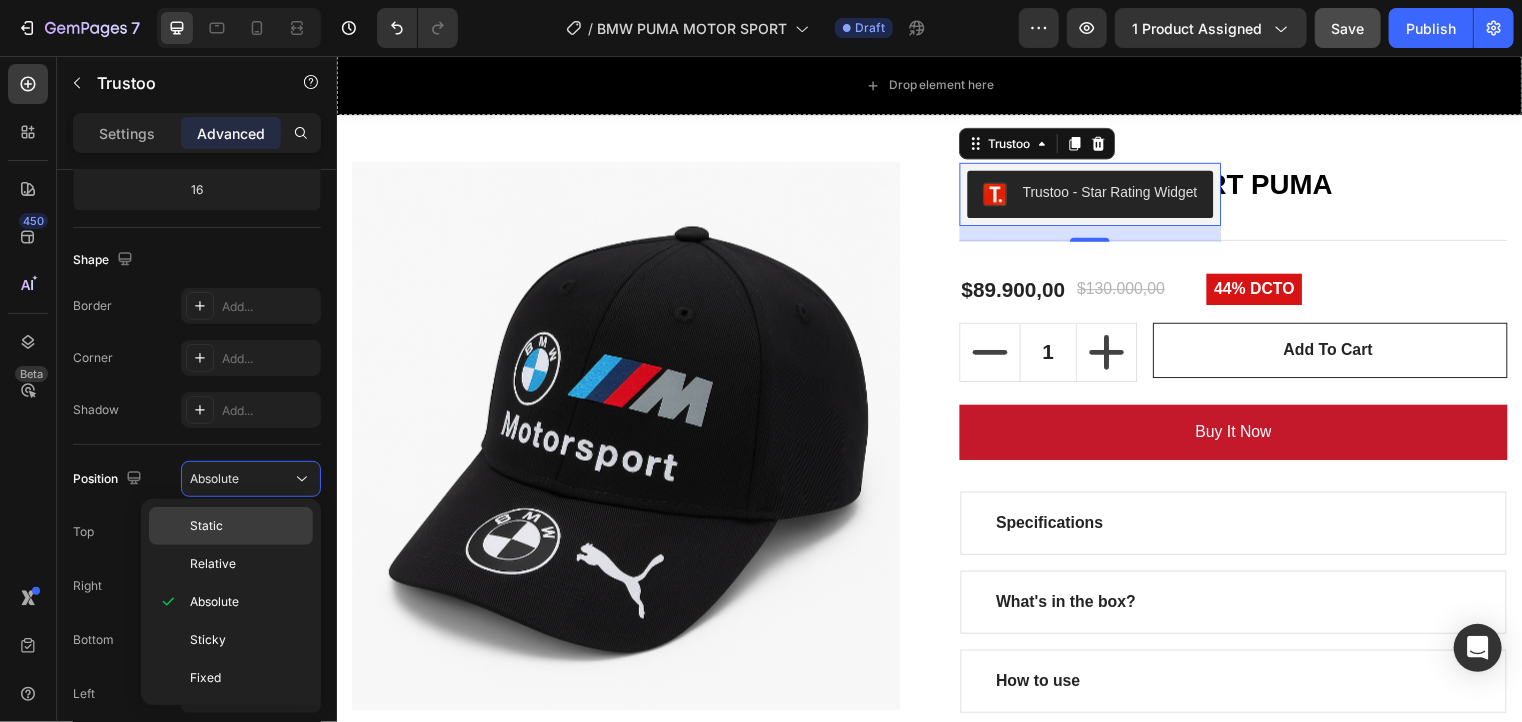 click on "Static" 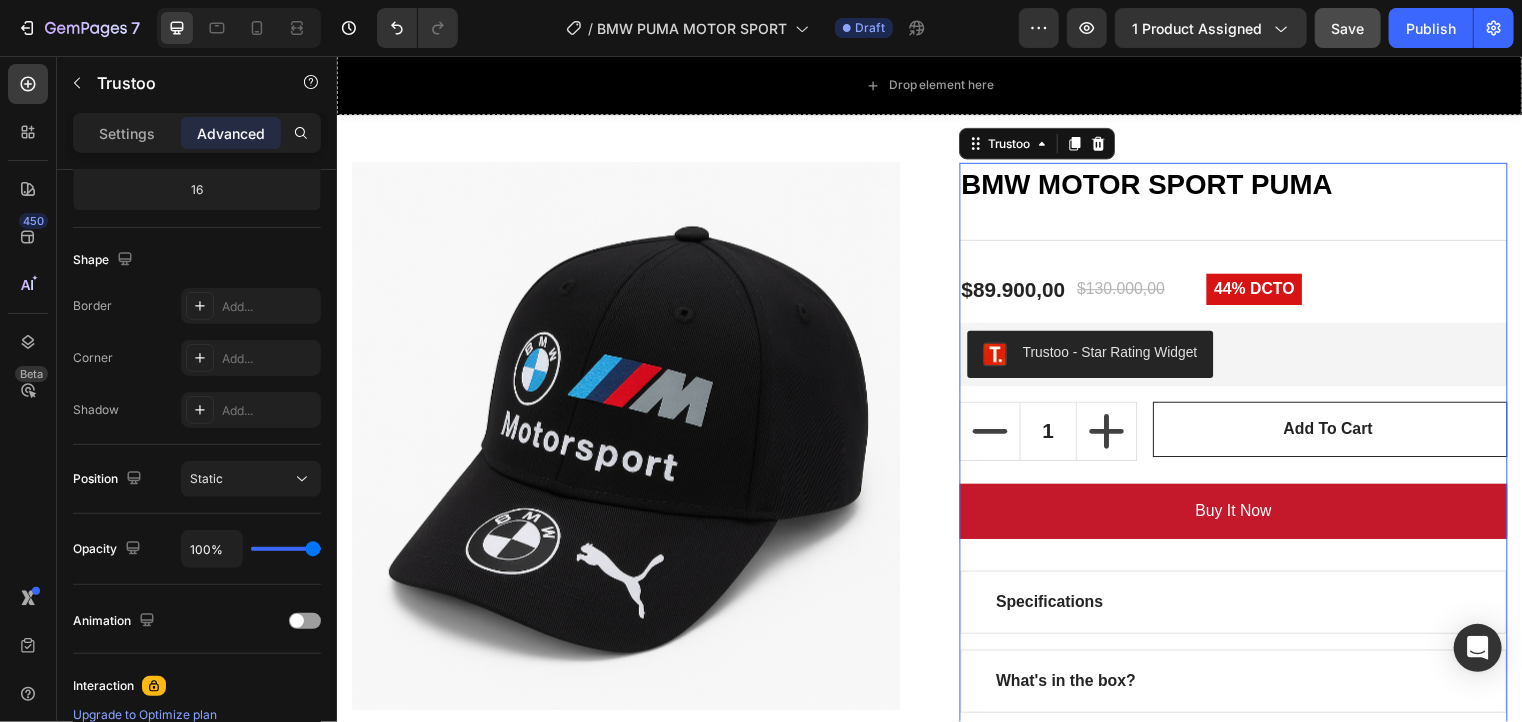 click on "Trustoo - Star Rating Widget" at bounding box center (1243, 358) 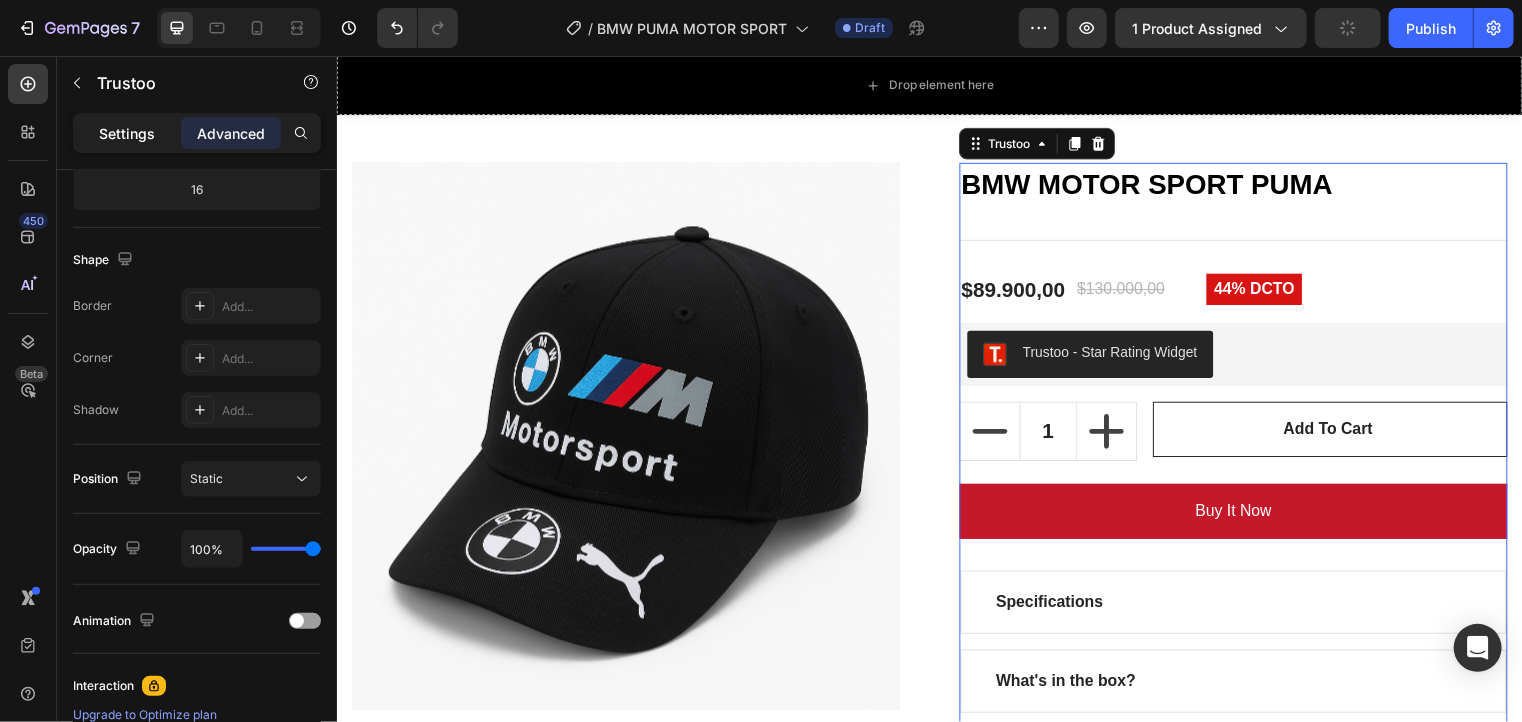 click on "Settings" at bounding box center [127, 133] 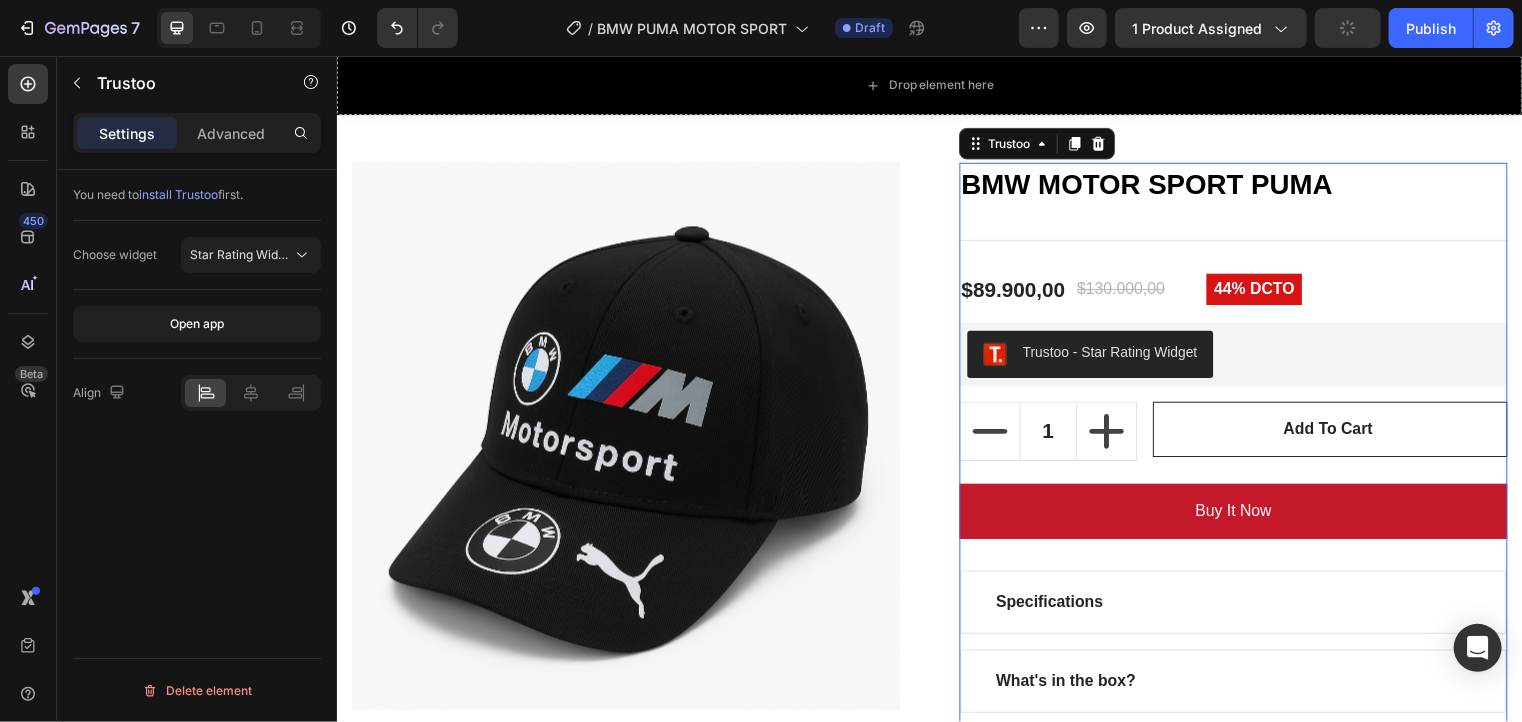 scroll, scrollTop: 0, scrollLeft: 0, axis: both 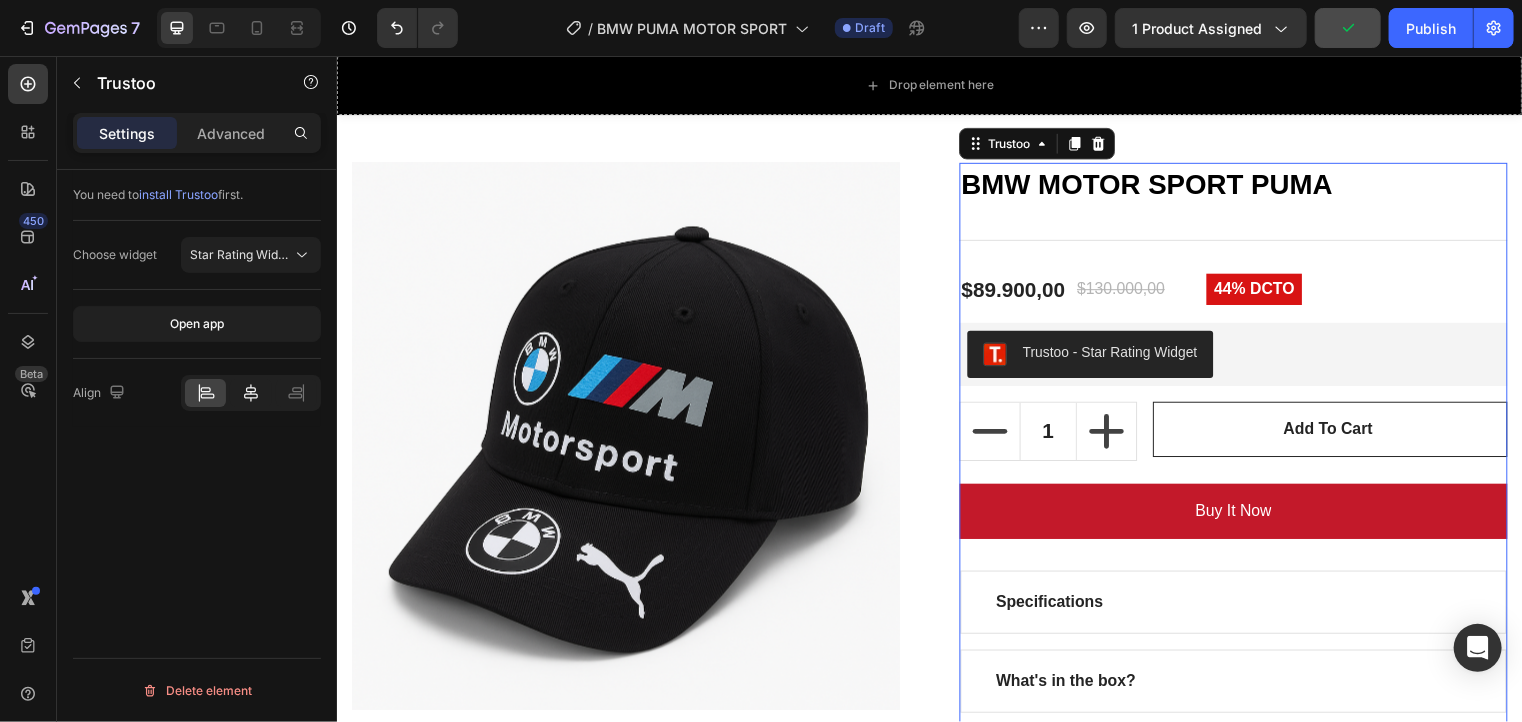 click 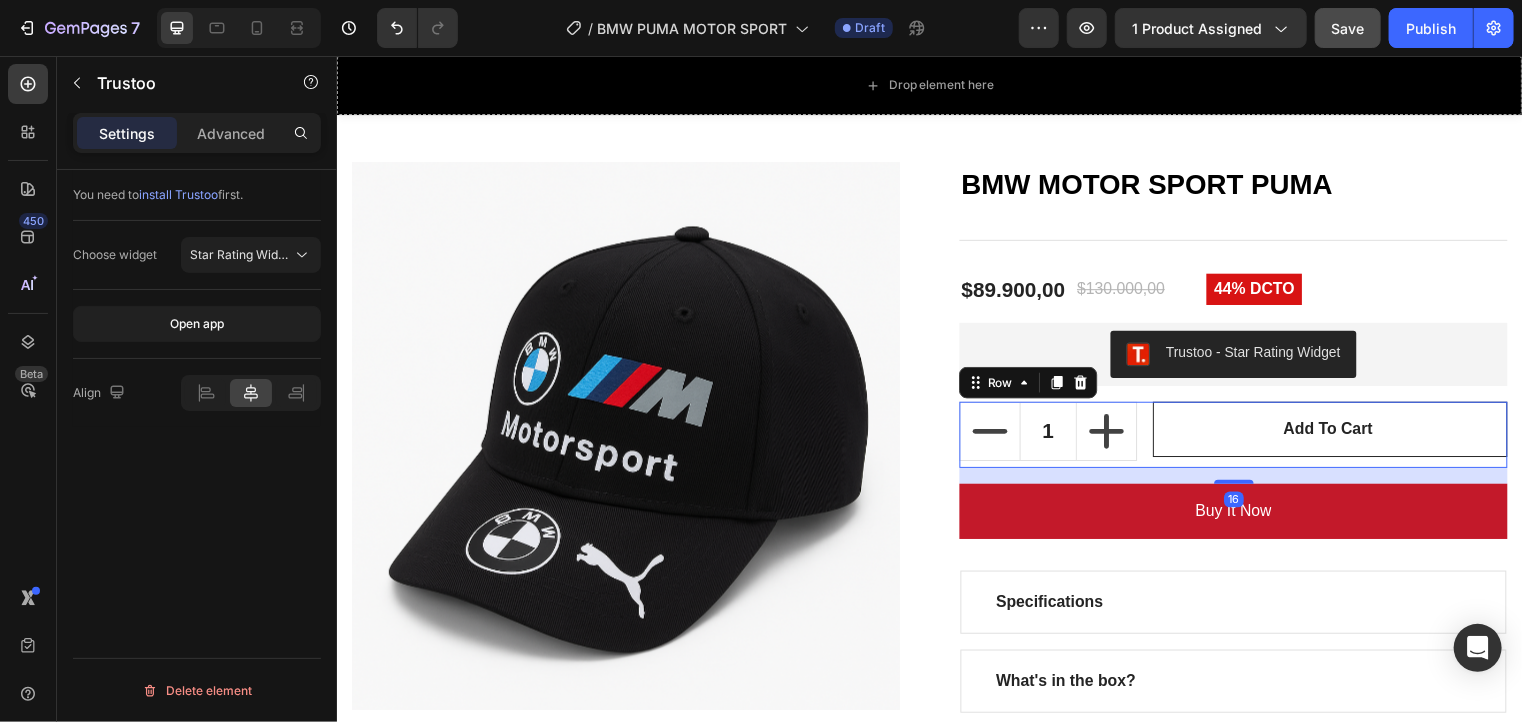 click on "1
(P) Quantity Add to cart (P) Cart Button Row   16" at bounding box center (1243, 439) 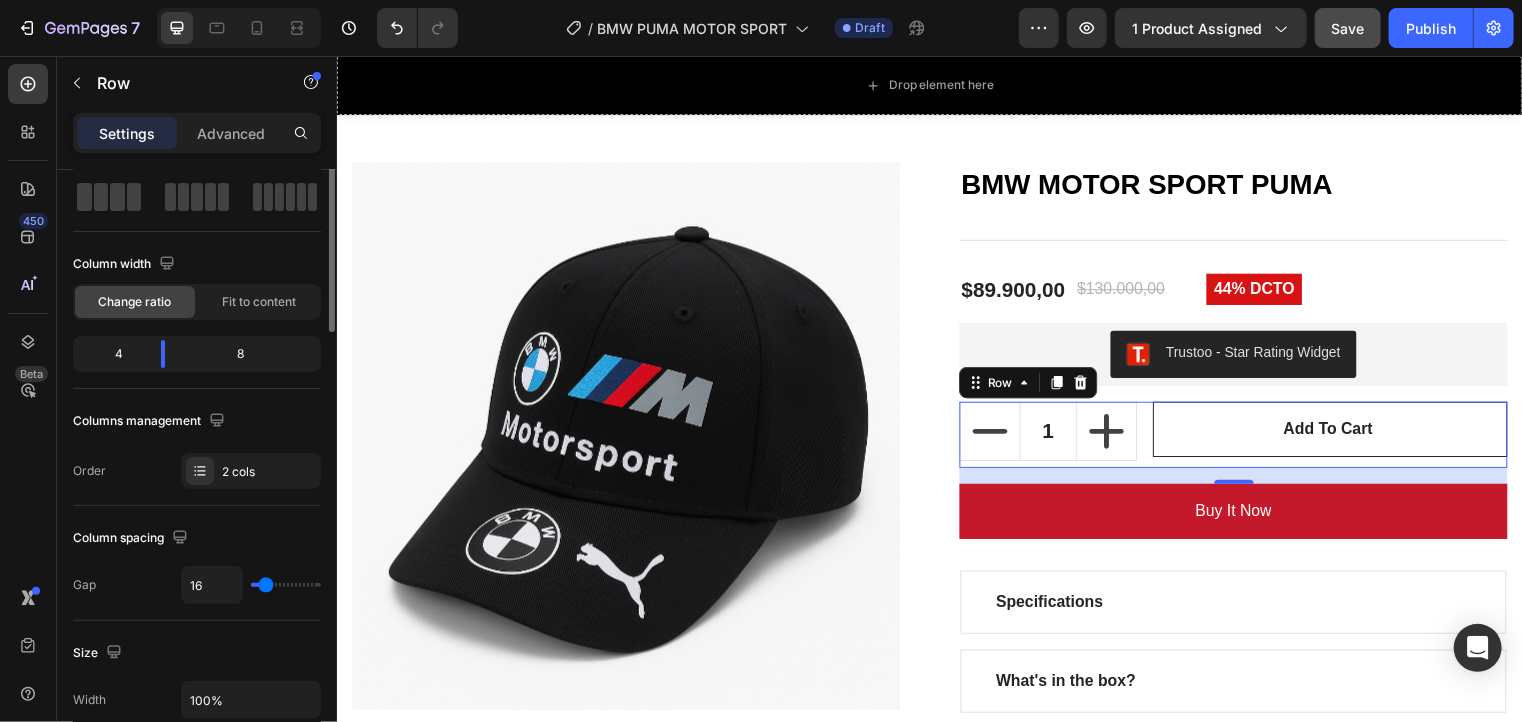 scroll, scrollTop: 0, scrollLeft: 0, axis: both 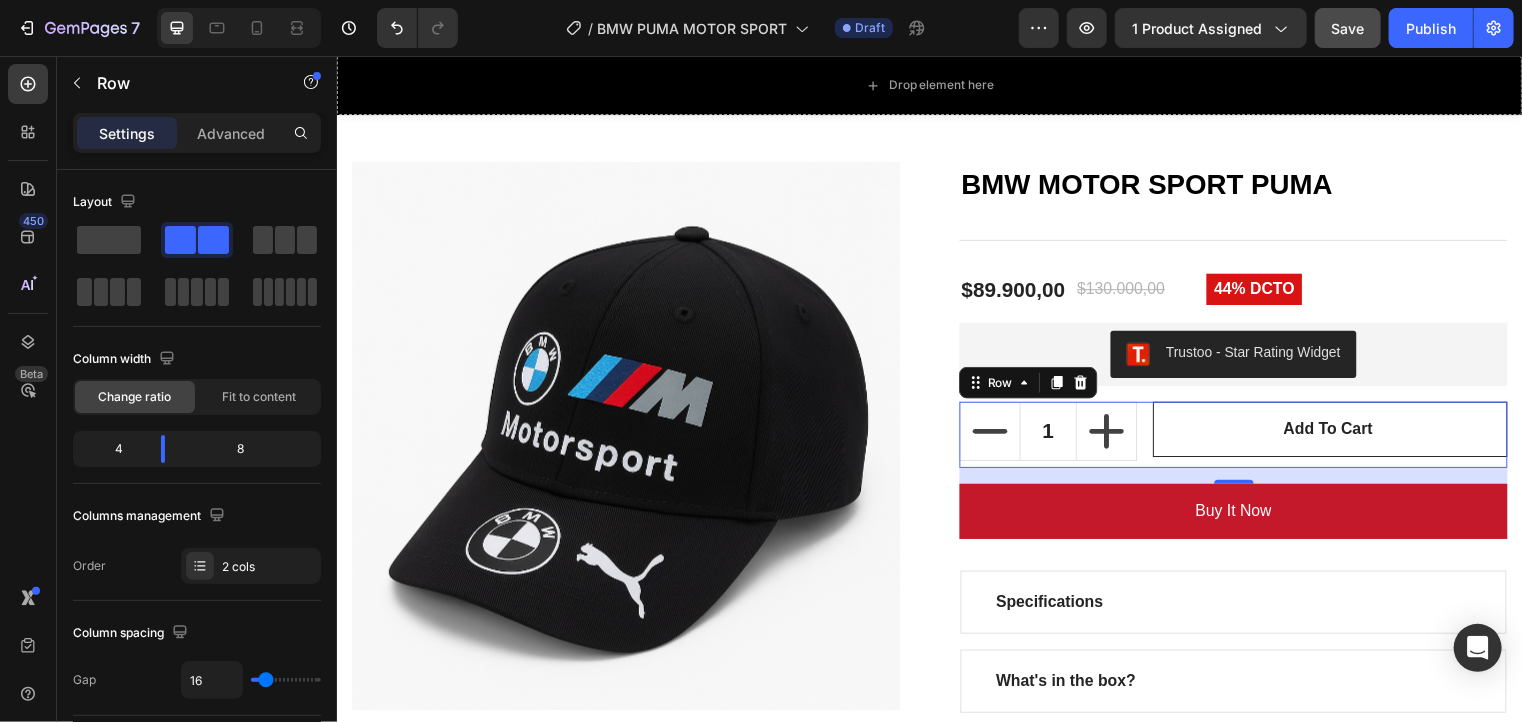 click on "Settings Advanced" at bounding box center [197, 133] 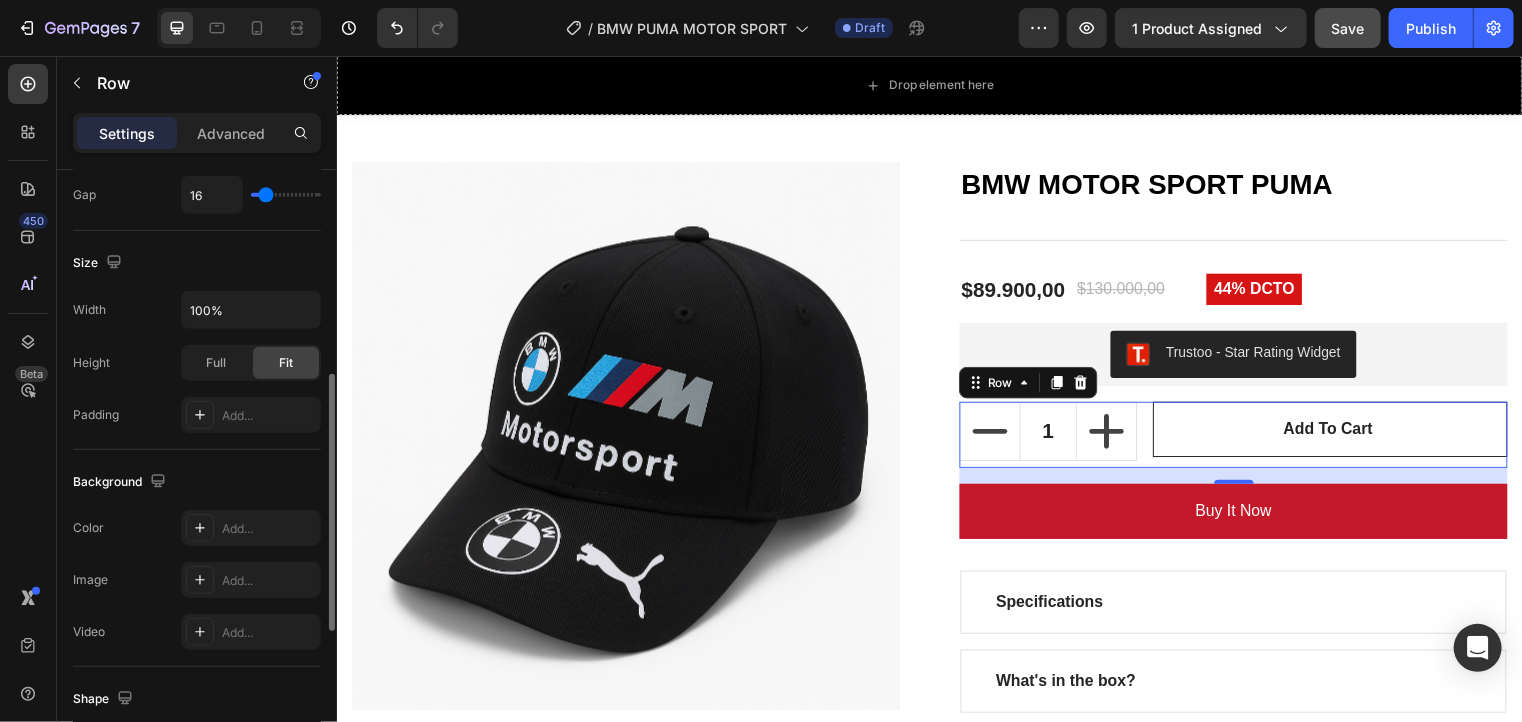 scroll, scrollTop: 0, scrollLeft: 0, axis: both 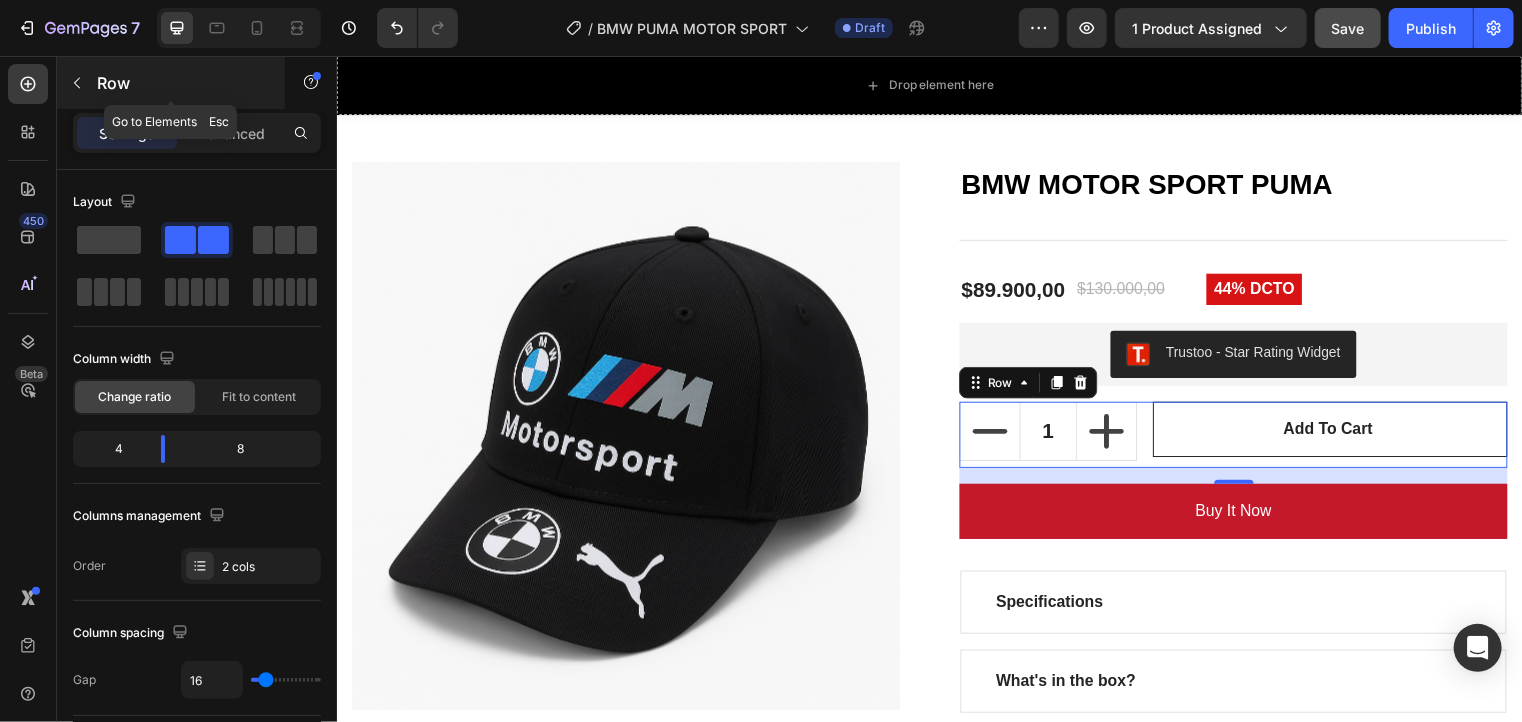 click on "Row" at bounding box center [182, 83] 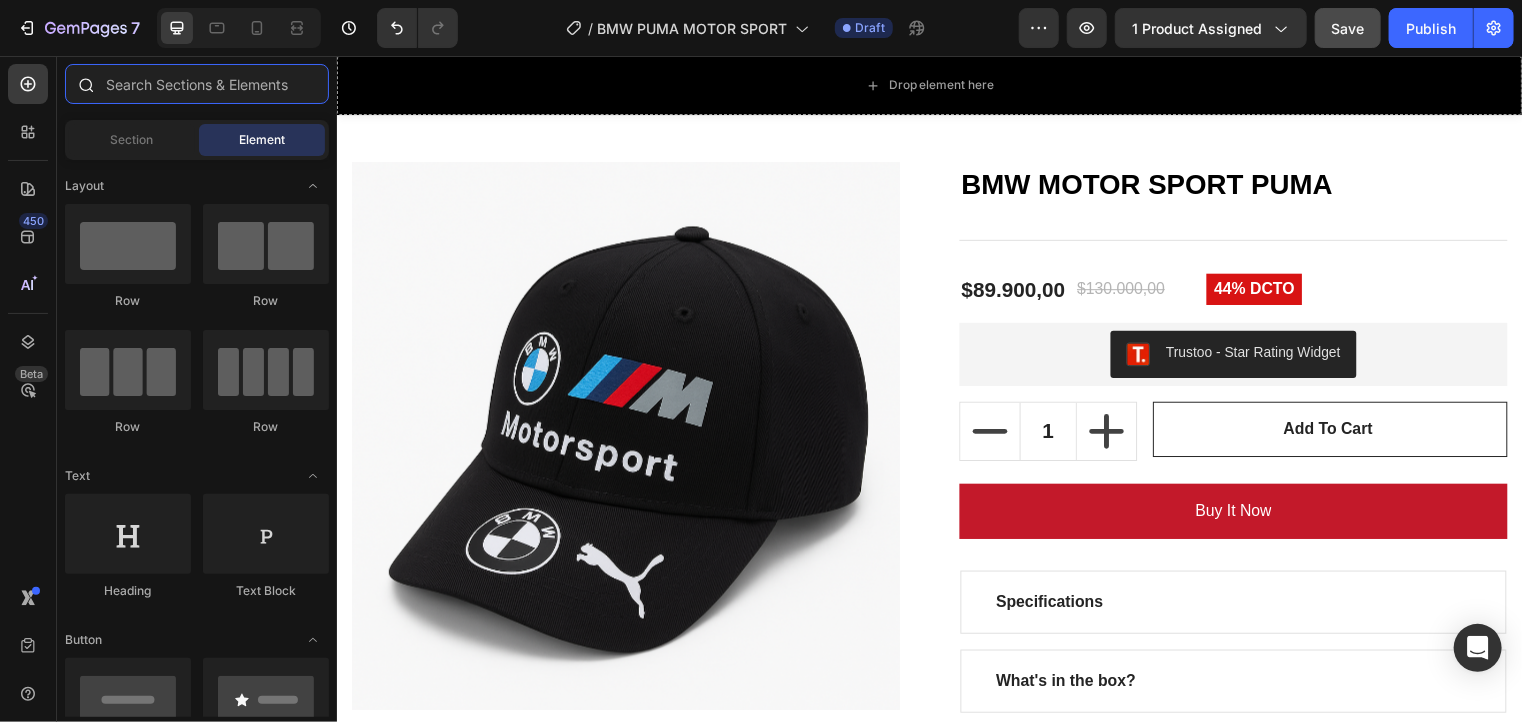 click at bounding box center (197, 84) 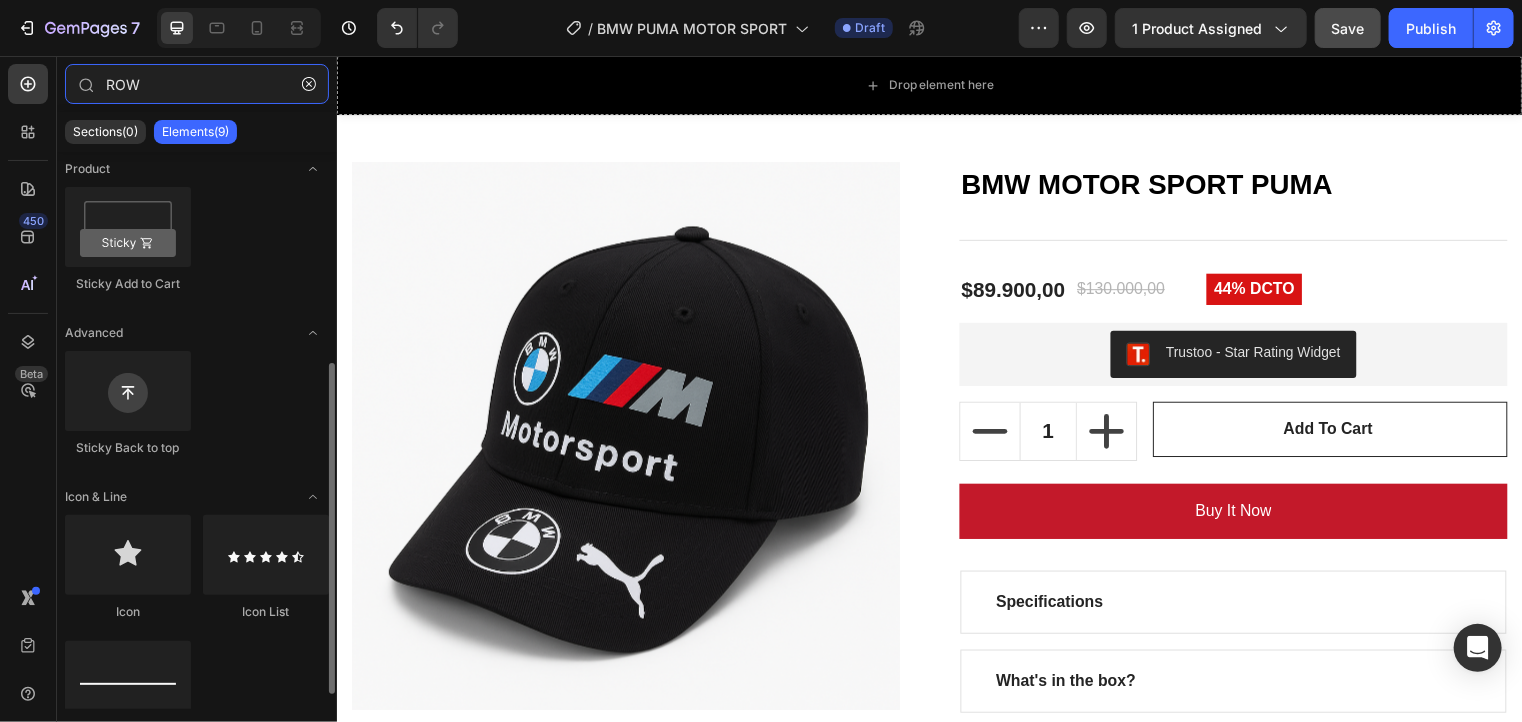 scroll, scrollTop: 0, scrollLeft: 0, axis: both 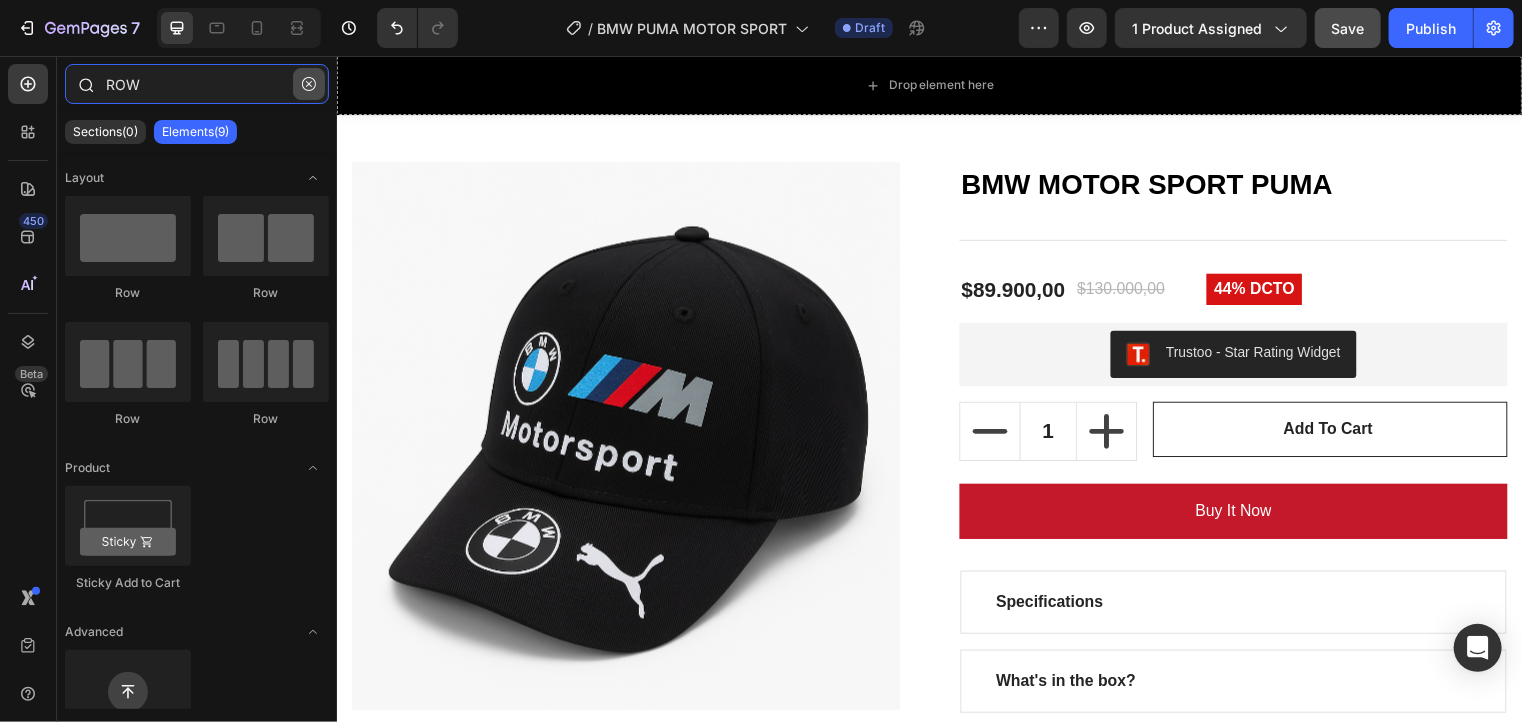 type on "ROW" 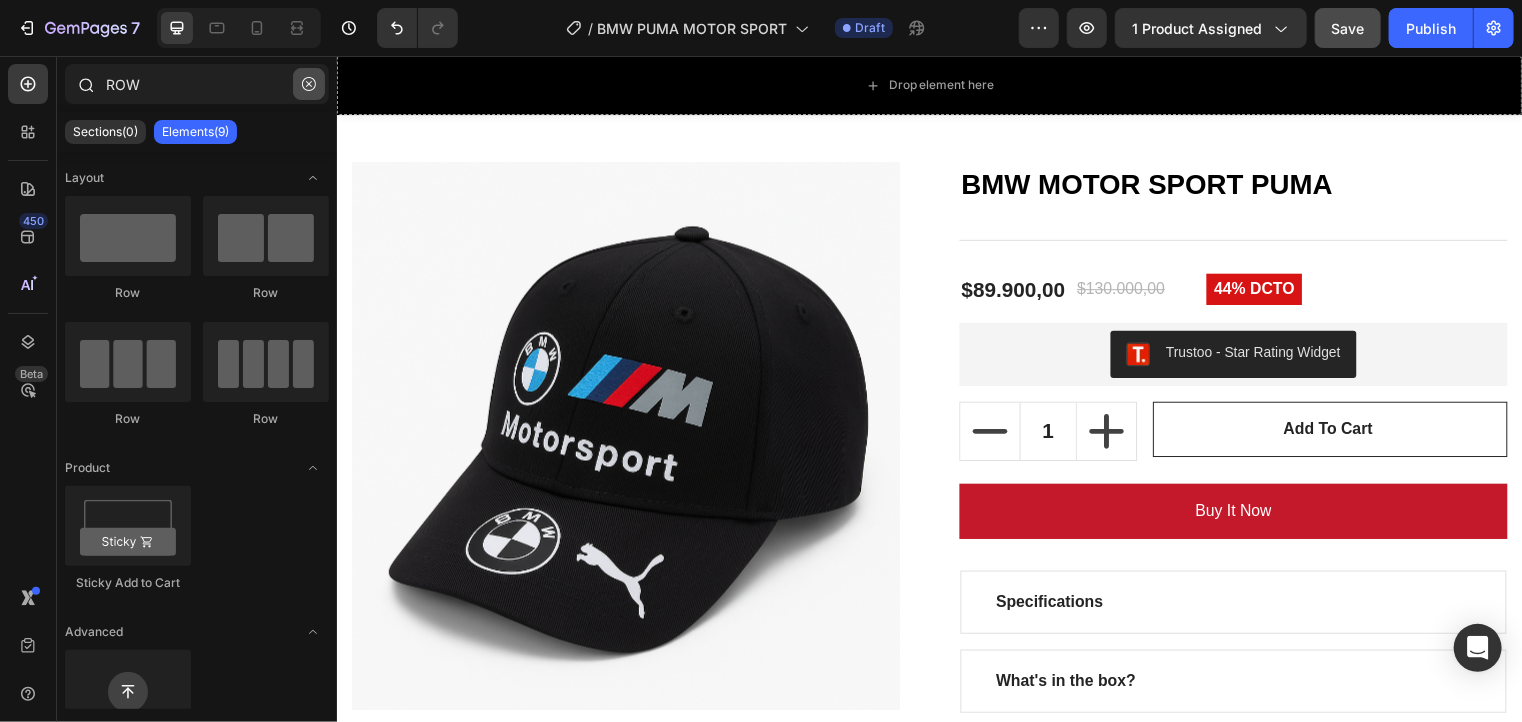 click at bounding box center [309, 84] 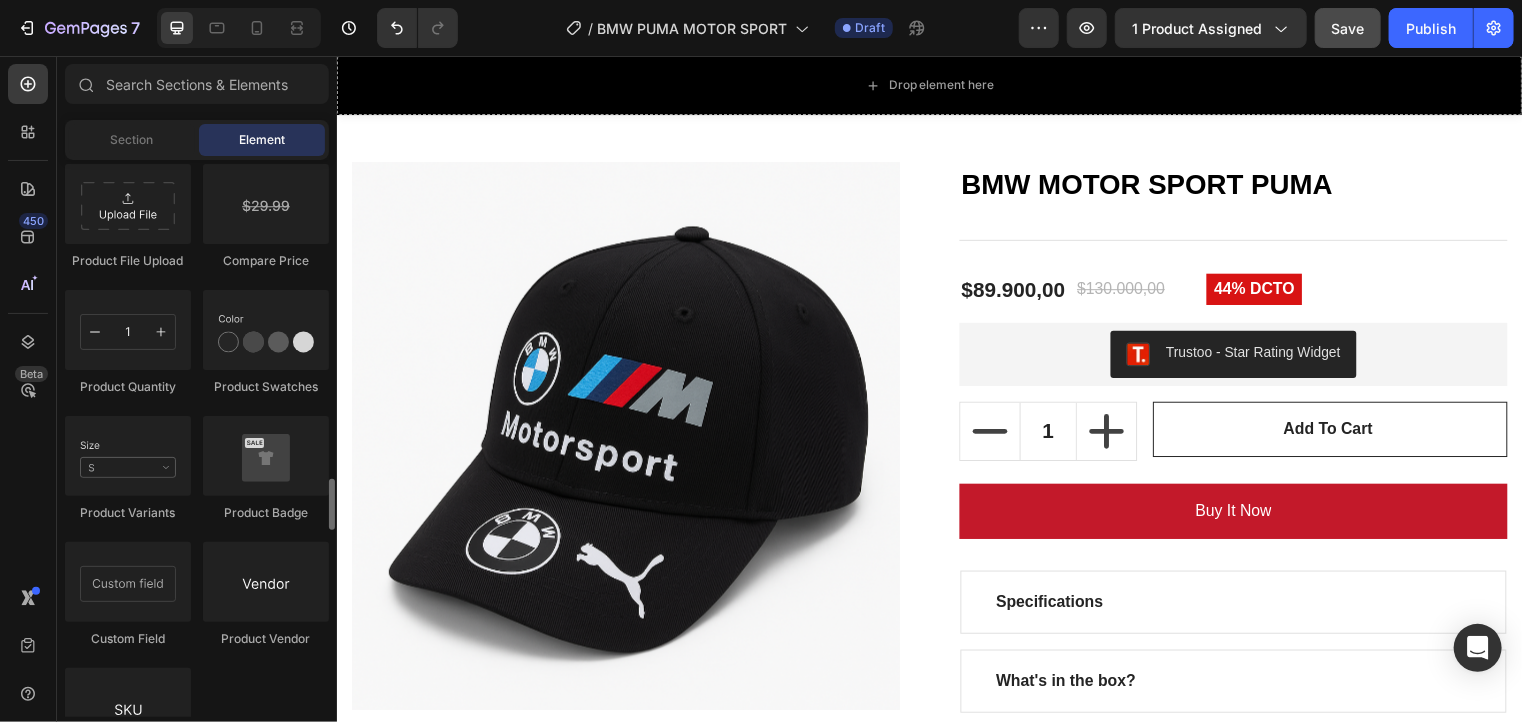 scroll, scrollTop: 3475, scrollLeft: 0, axis: vertical 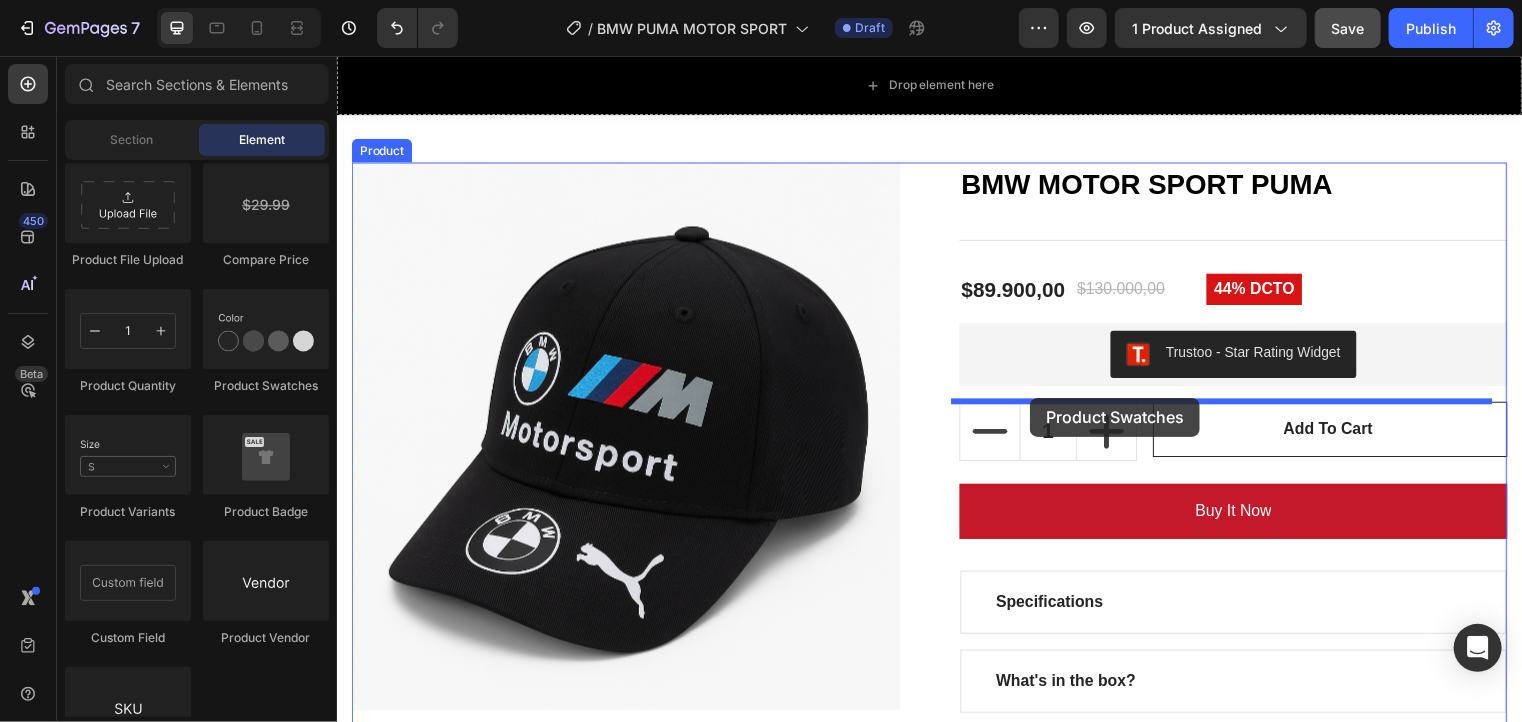 drag, startPoint x: 600, startPoint y: 397, endPoint x: 1038, endPoint y: 402, distance: 438.02853 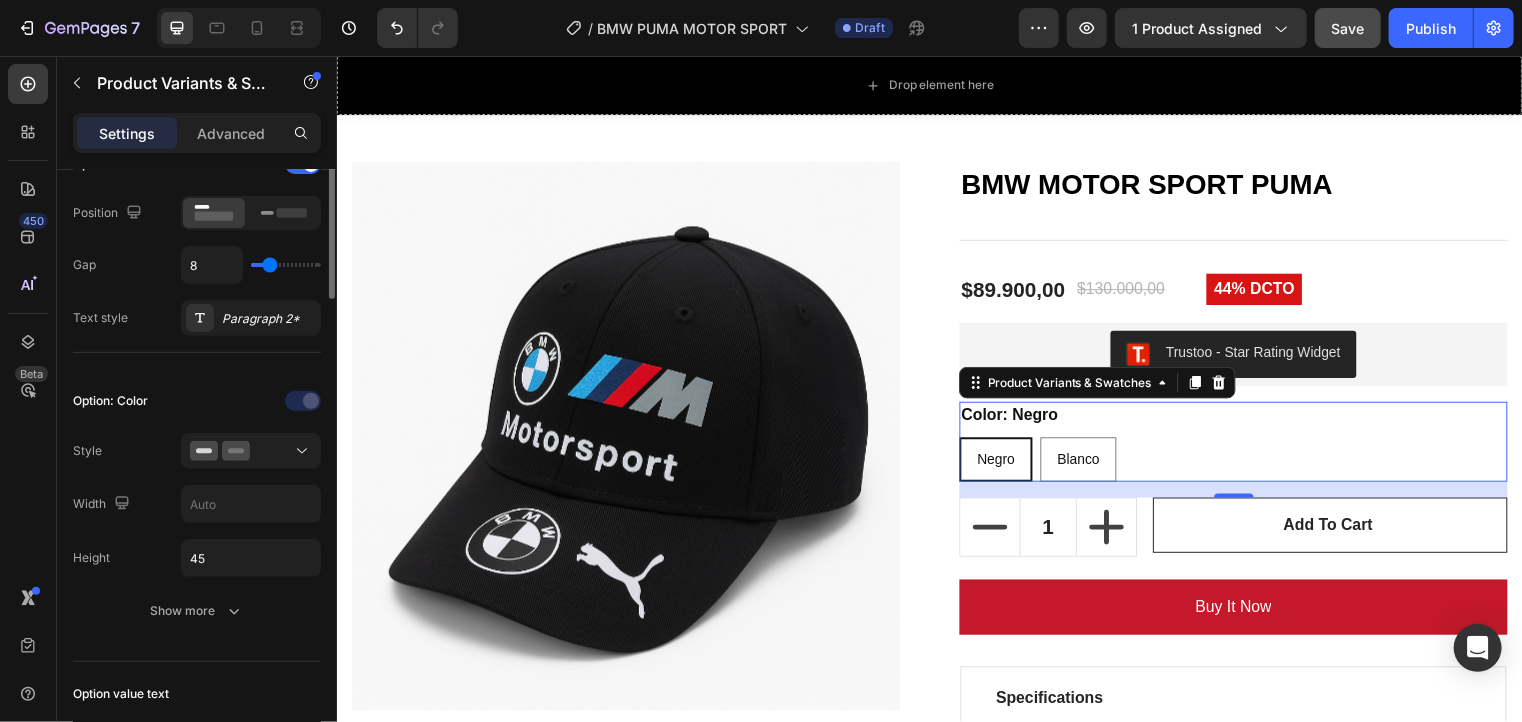 scroll, scrollTop: 350, scrollLeft: 0, axis: vertical 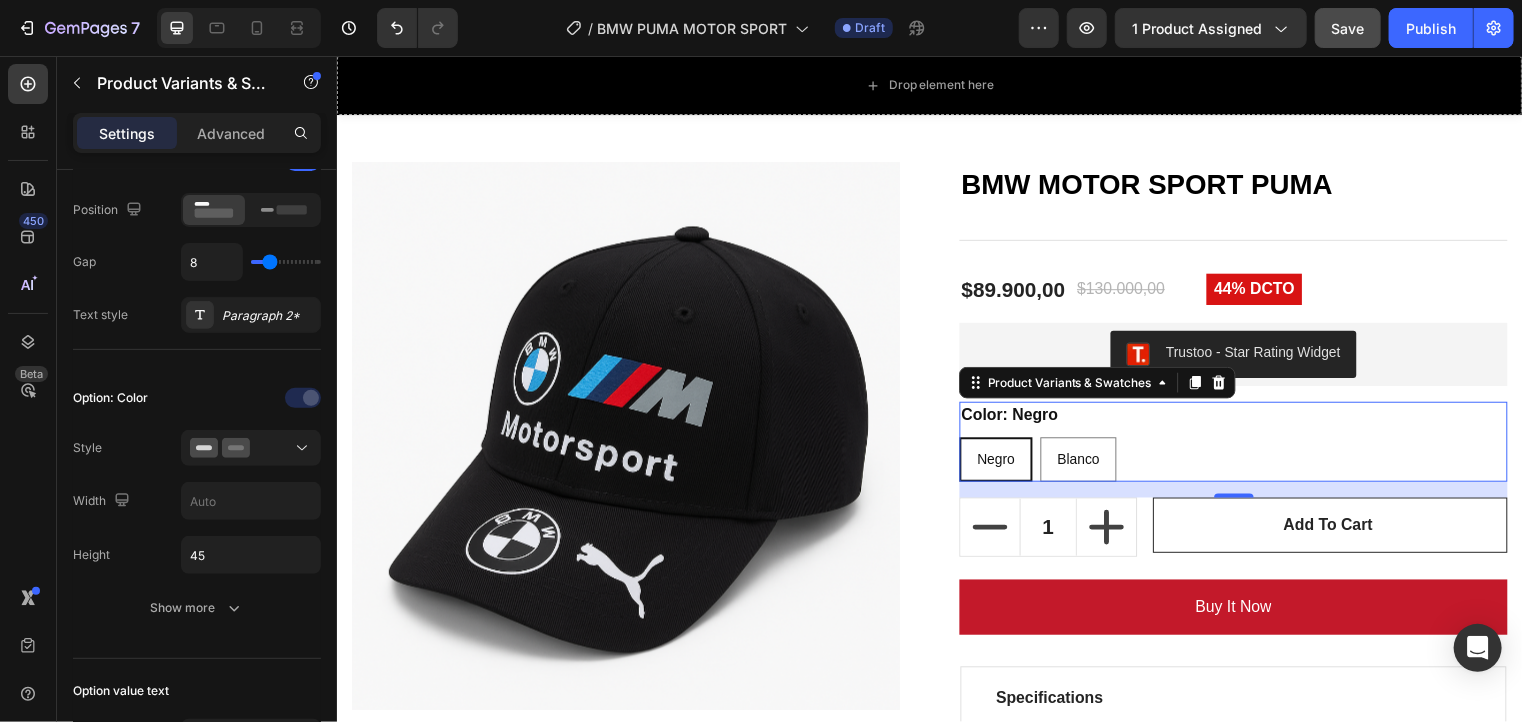 click on "Negro Negro Negro Blanco Blanco Blanco" at bounding box center (1243, 464) 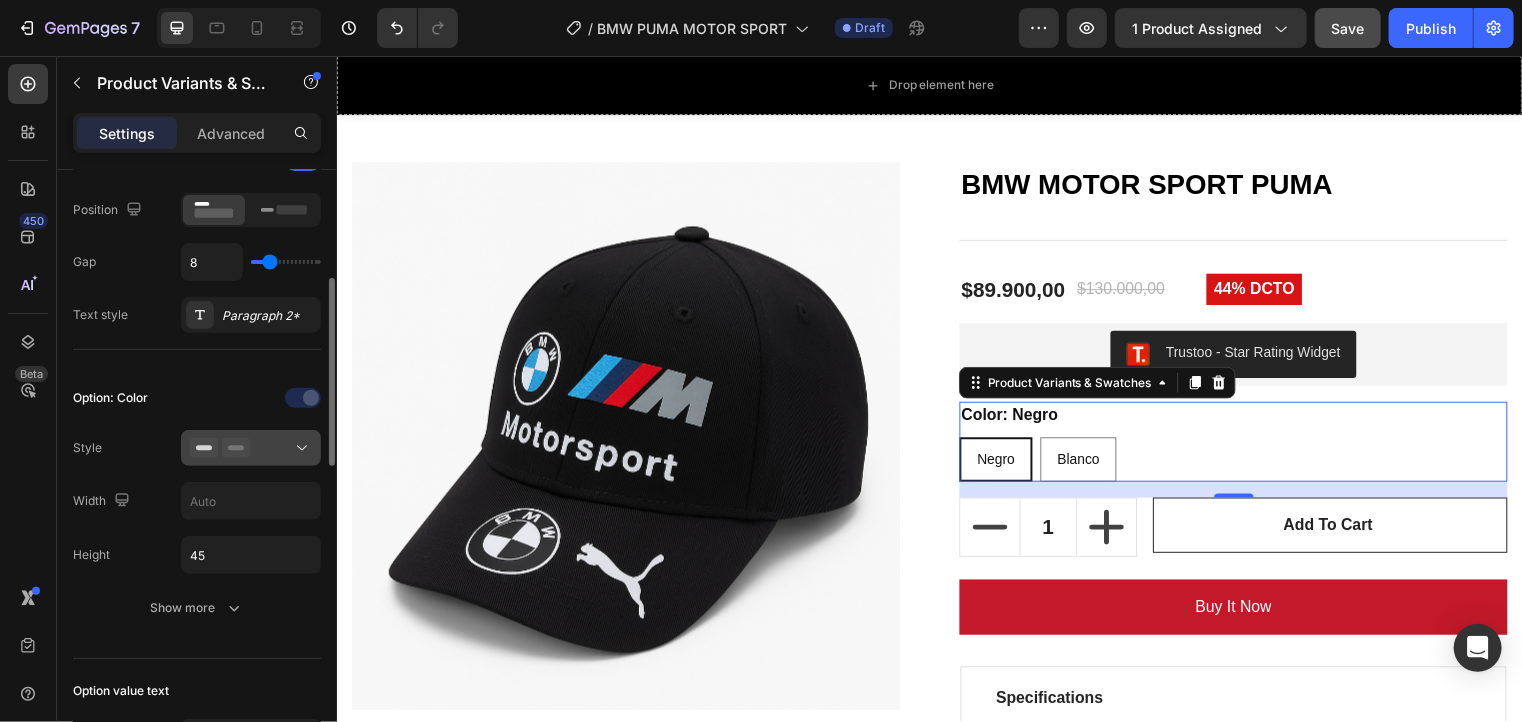 click at bounding box center (251, 448) 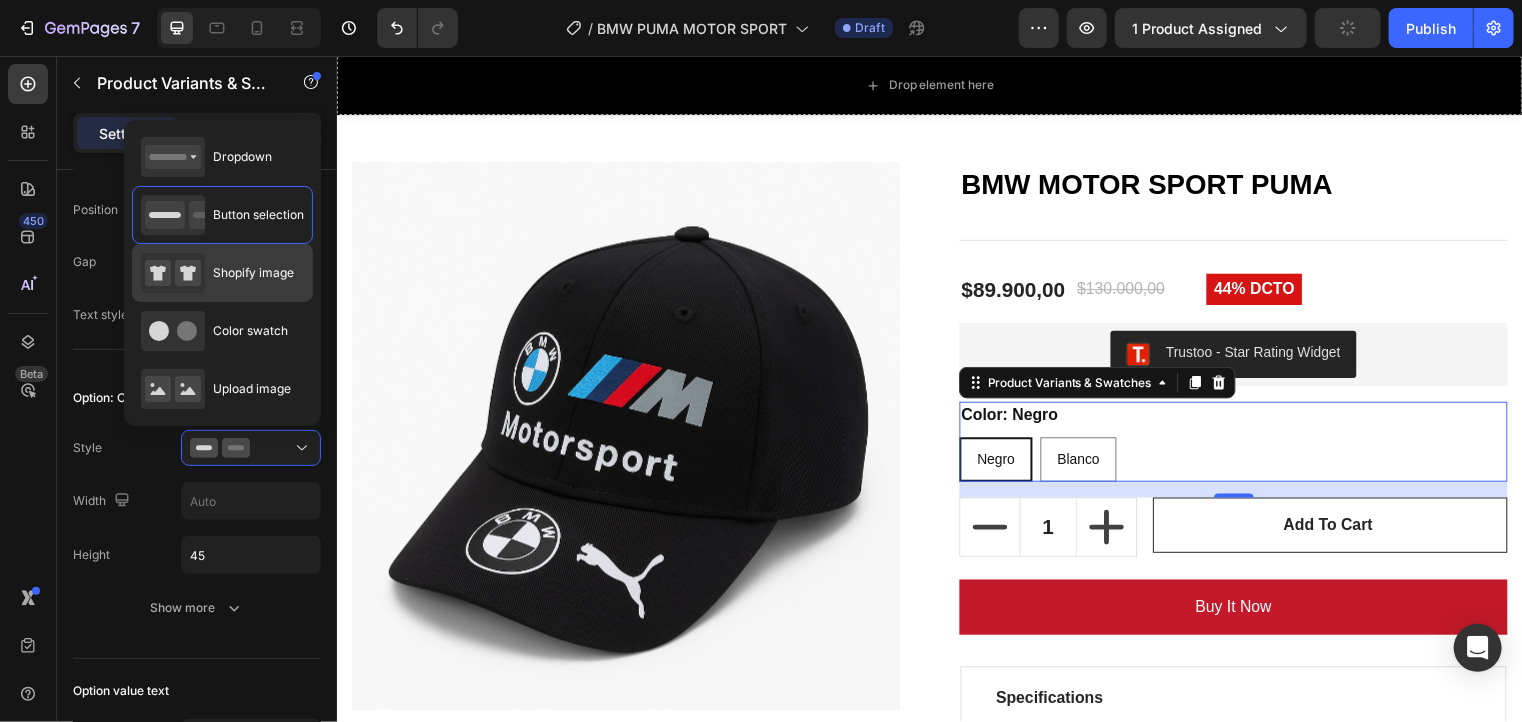 click on "Shopify image" at bounding box center [253, 273] 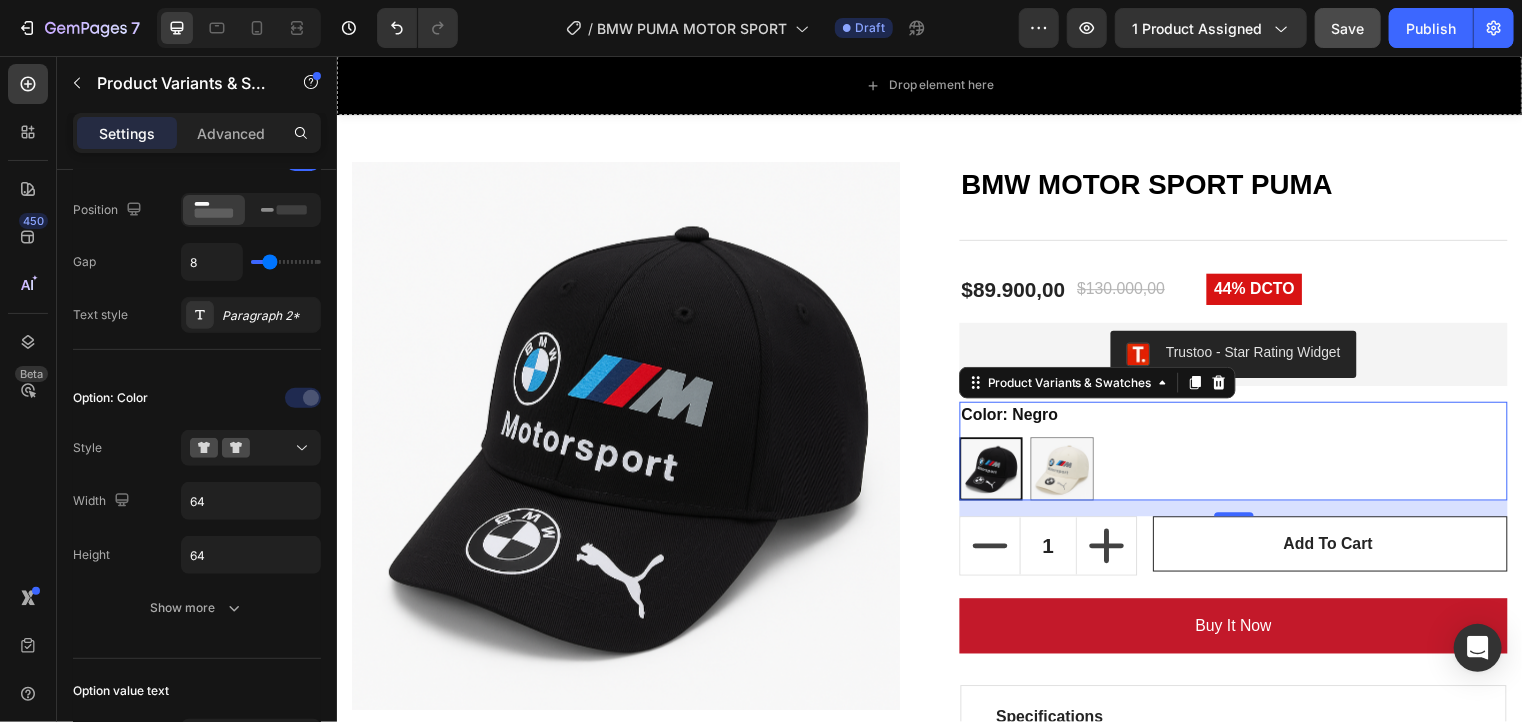 click on "Negro Negro Blanco Blanco" at bounding box center [1243, 474] 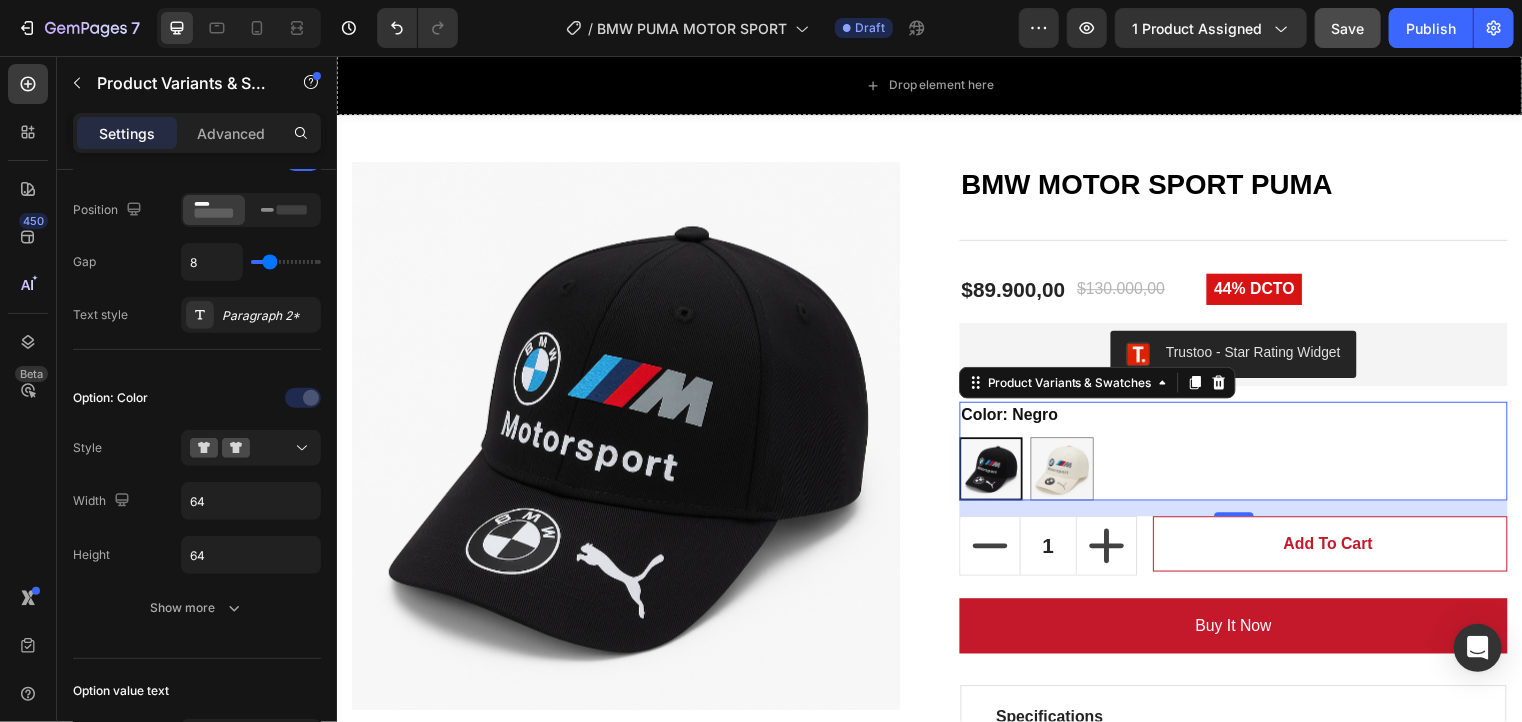 drag, startPoint x: 1227, startPoint y: 513, endPoint x: 1233, endPoint y: 522, distance: 10.816654 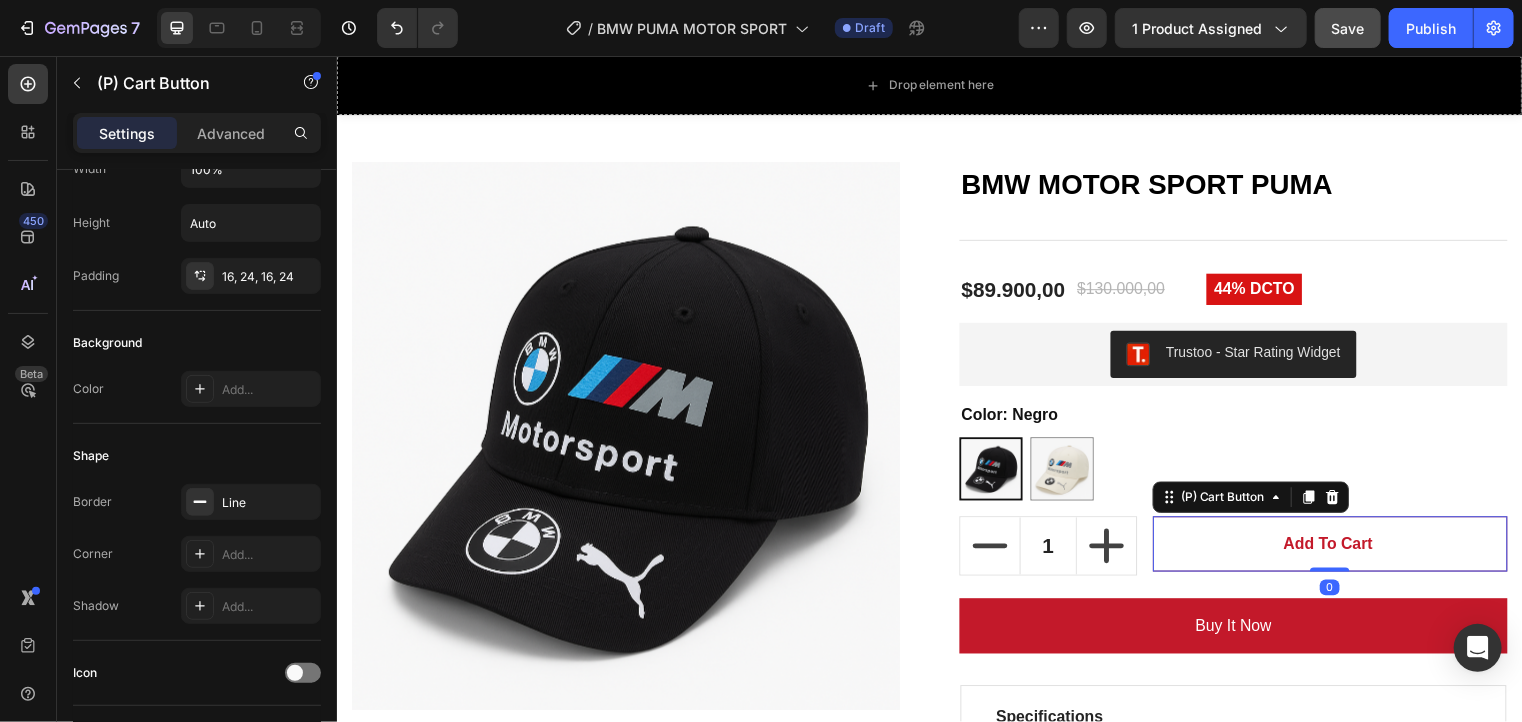 scroll, scrollTop: 0, scrollLeft: 0, axis: both 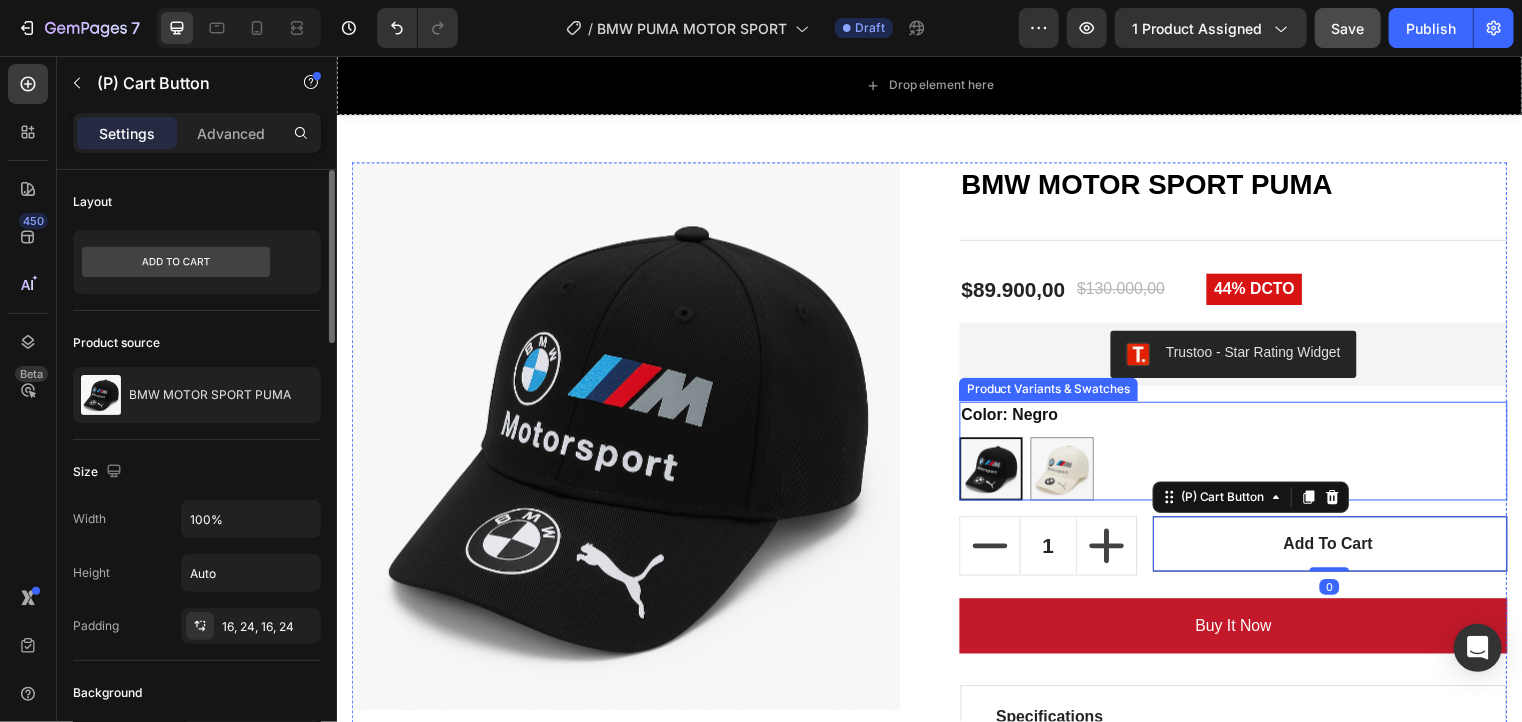 click on "Color: Negro Negro Negro Blanco Blanco" at bounding box center [1243, 456] 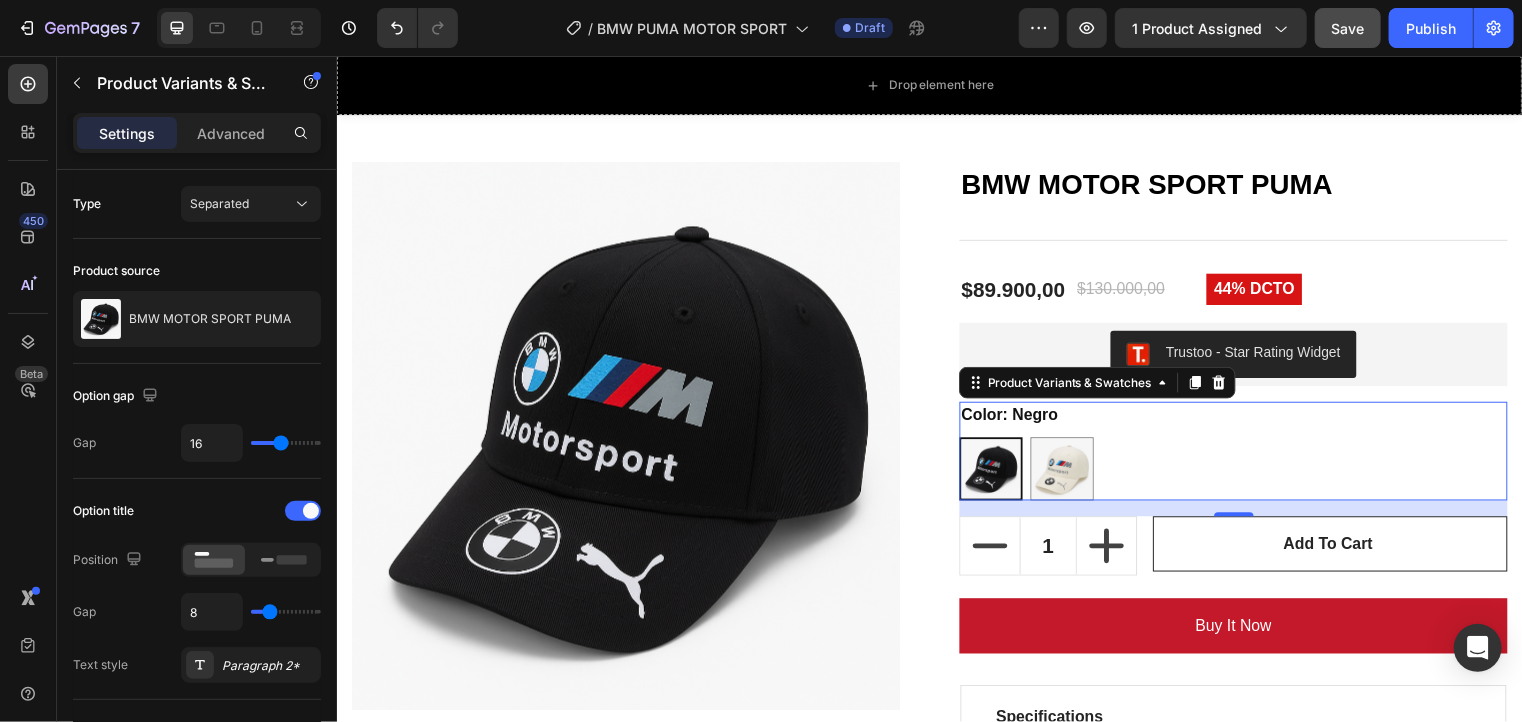 drag, startPoint x: 1228, startPoint y: 516, endPoint x: 1238, endPoint y: 500, distance: 18.867962 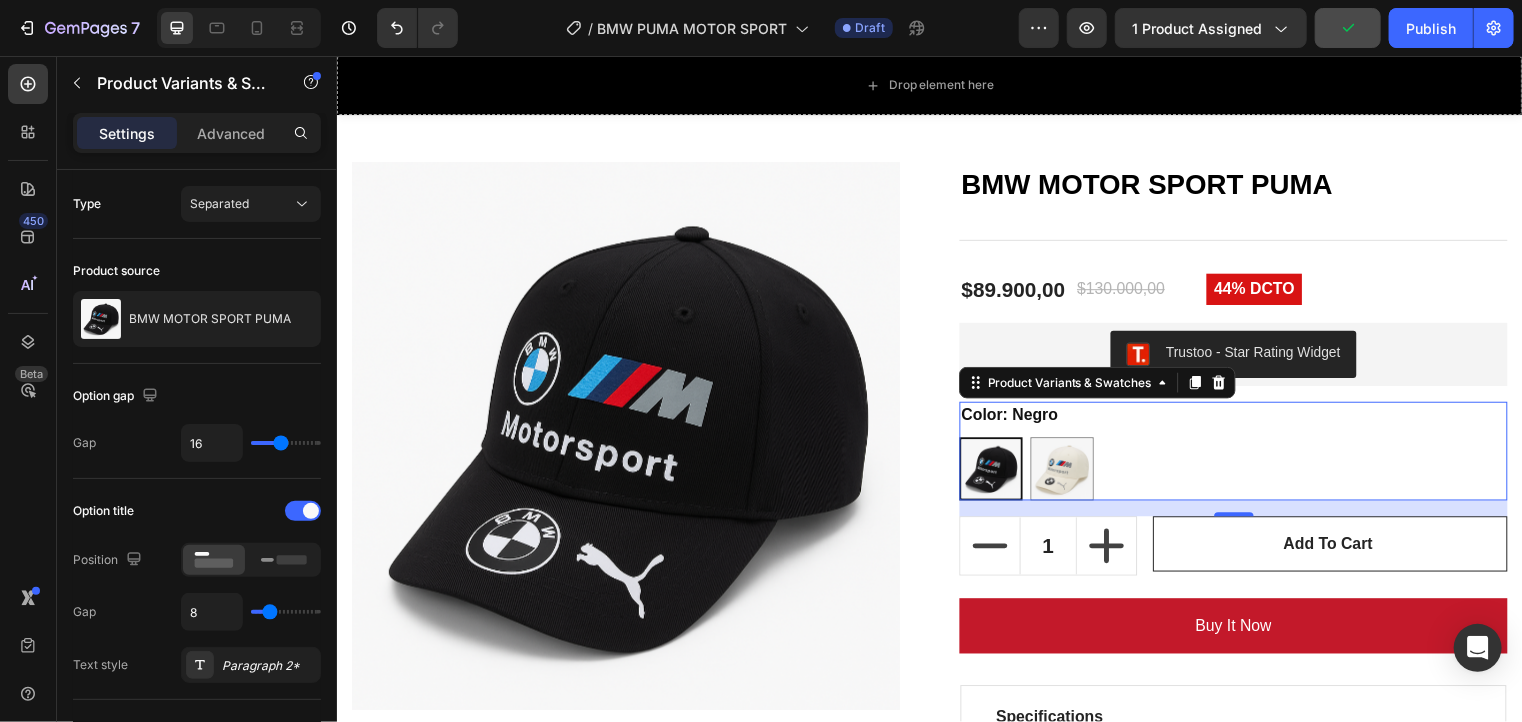 drag, startPoint x: 1236, startPoint y: 516, endPoint x: 1239, endPoint y: 493, distance: 23.194826 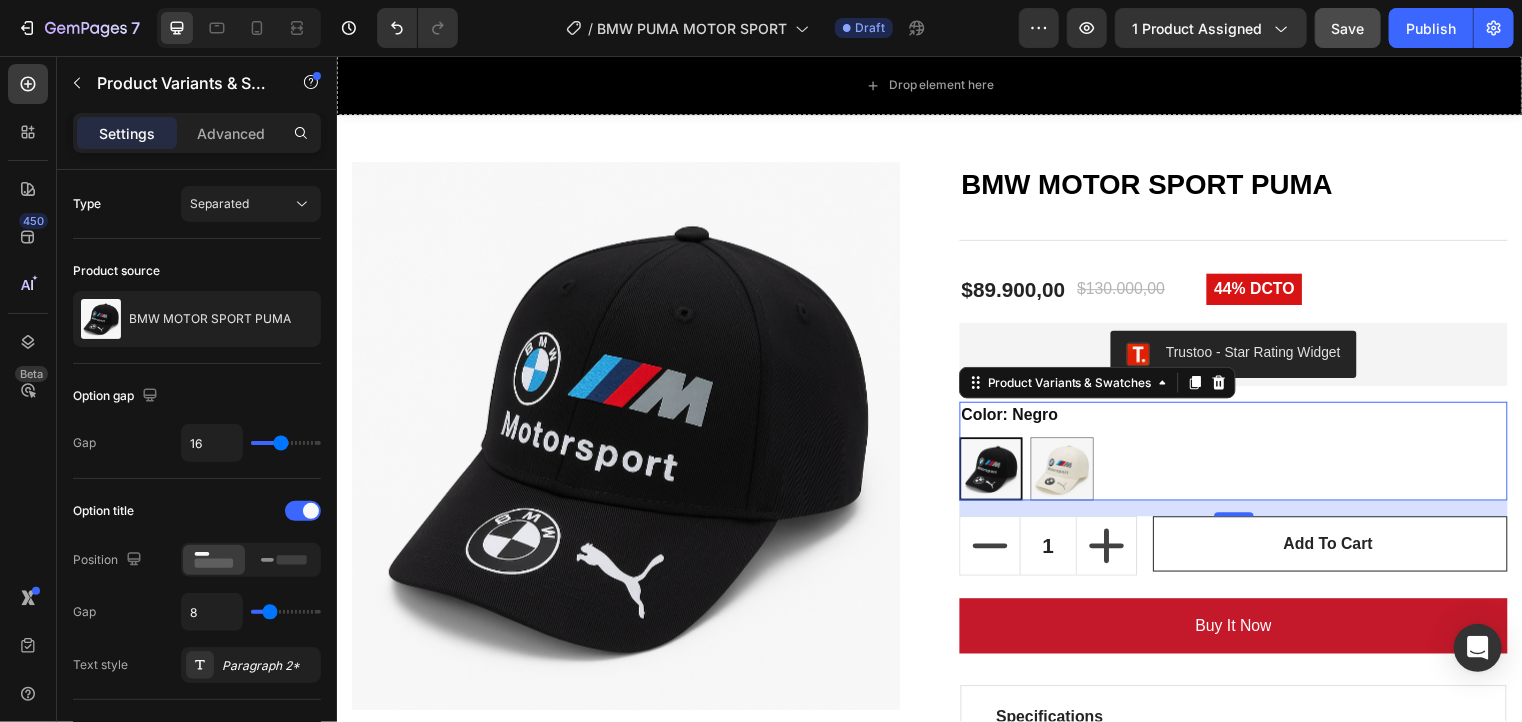 click on "Negro Negro Blanco Blanco" at bounding box center [1243, 474] 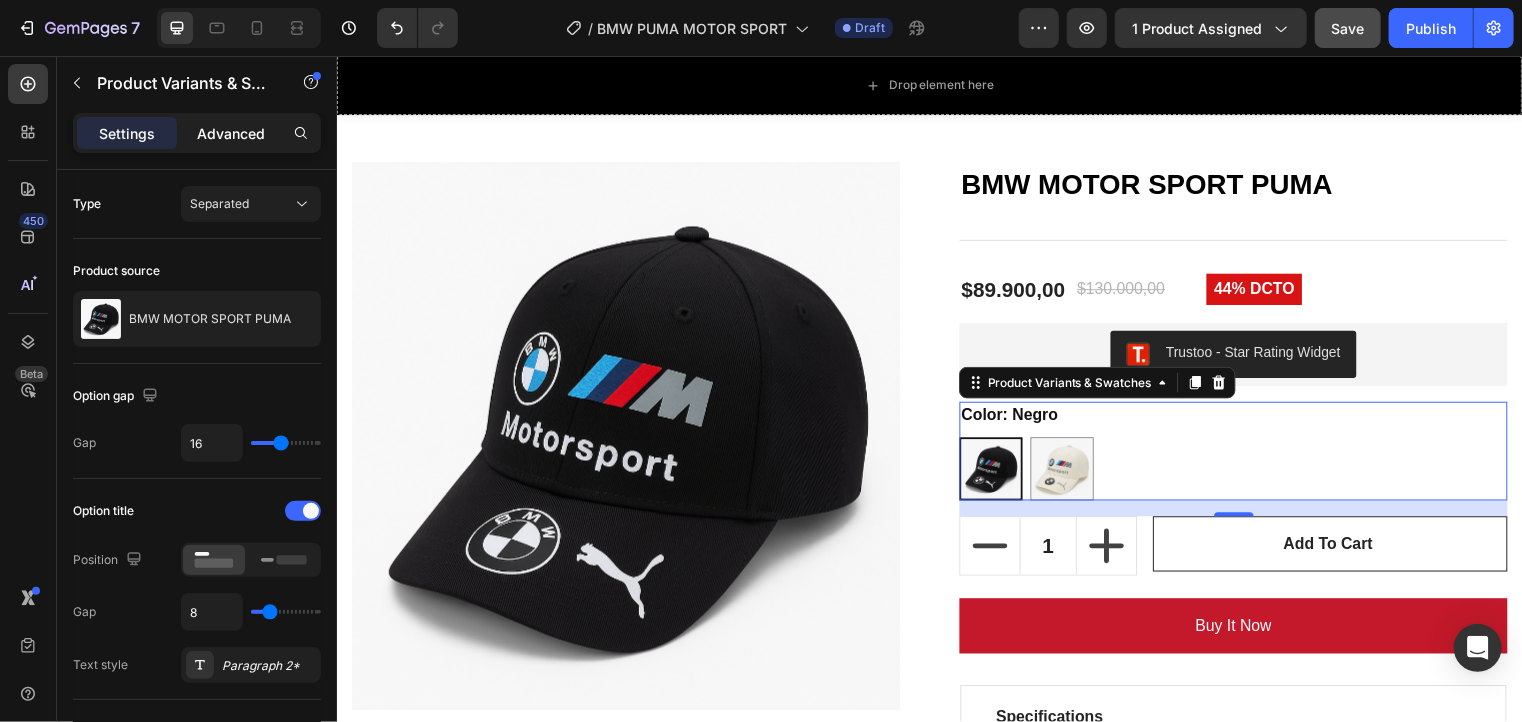 click on "Advanced" at bounding box center (231, 133) 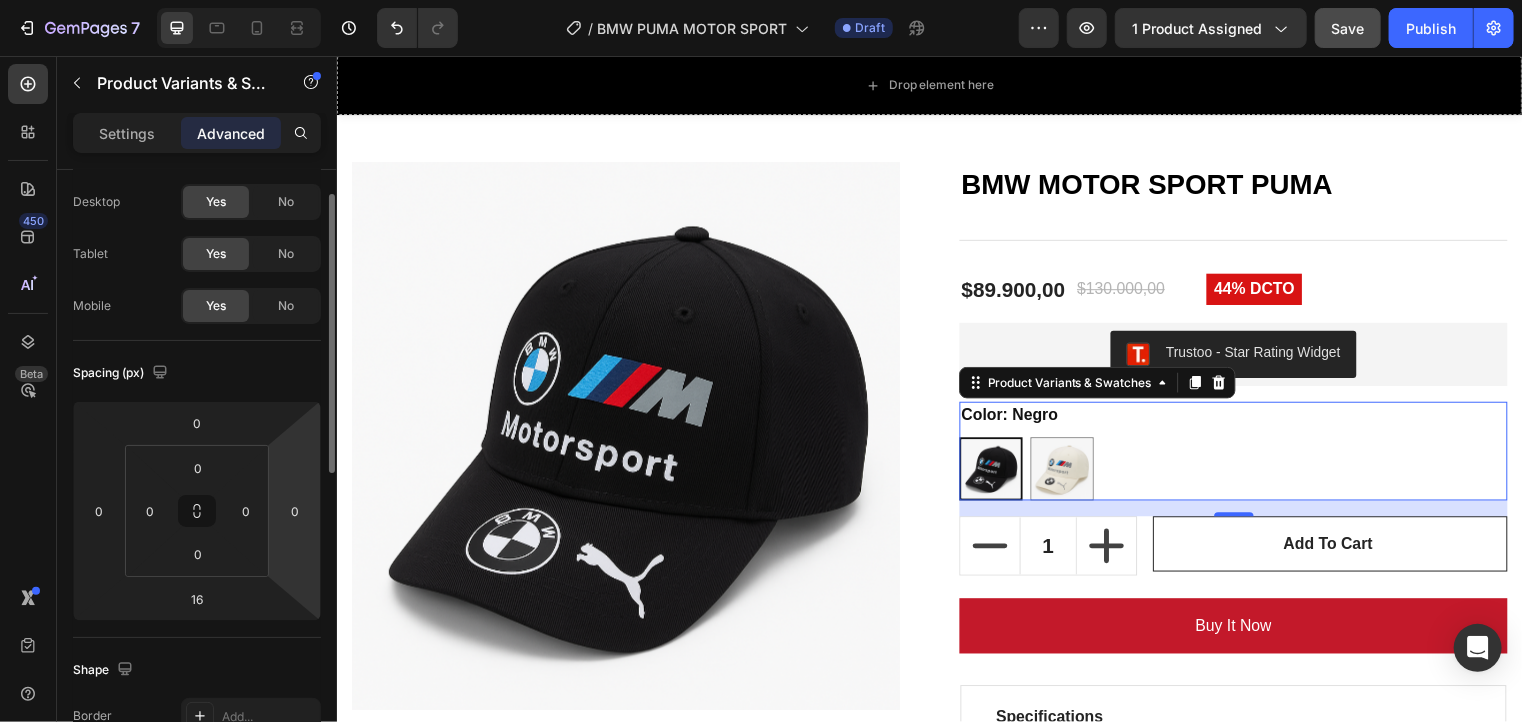 scroll, scrollTop: 48, scrollLeft: 0, axis: vertical 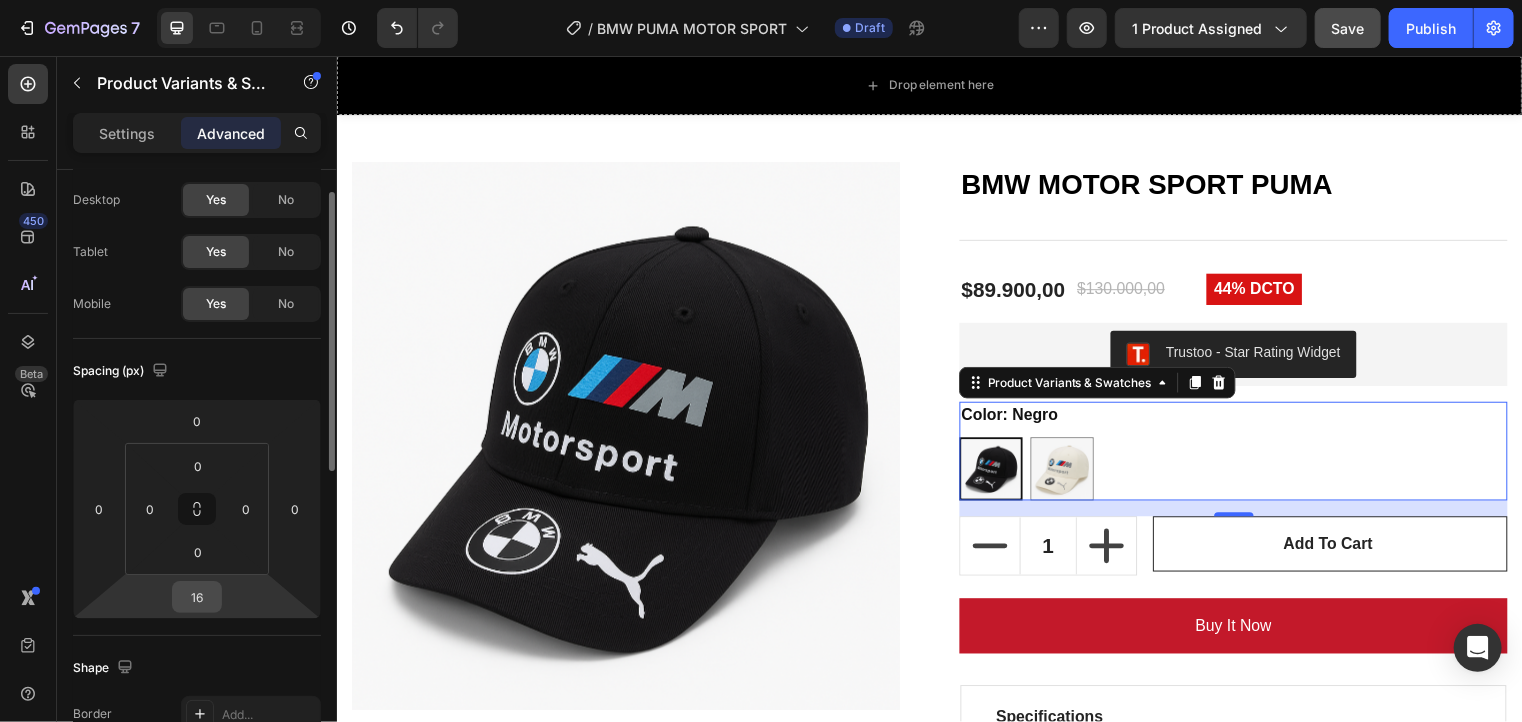 click on "16" at bounding box center (197, 597) 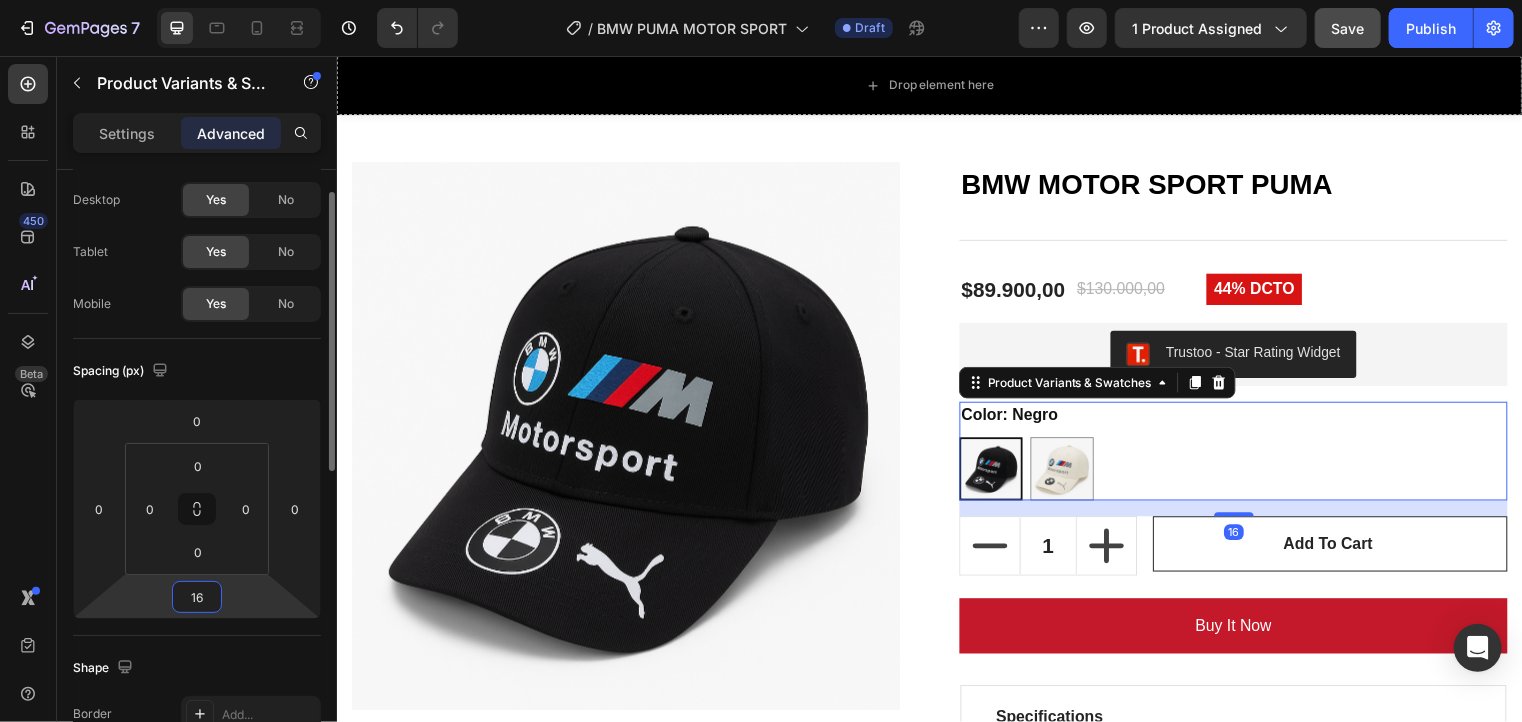 click on "16" at bounding box center [197, 597] 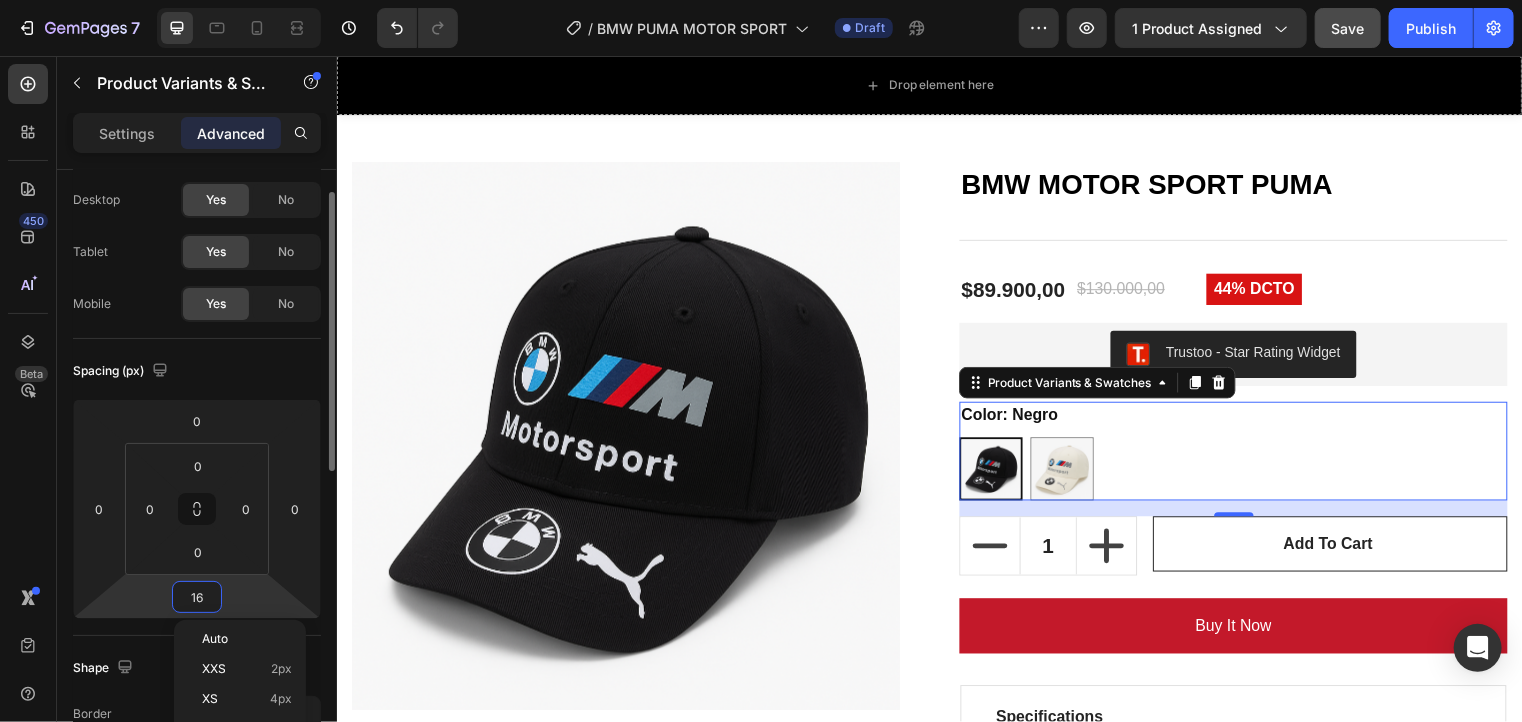 click on "16" at bounding box center [197, 597] 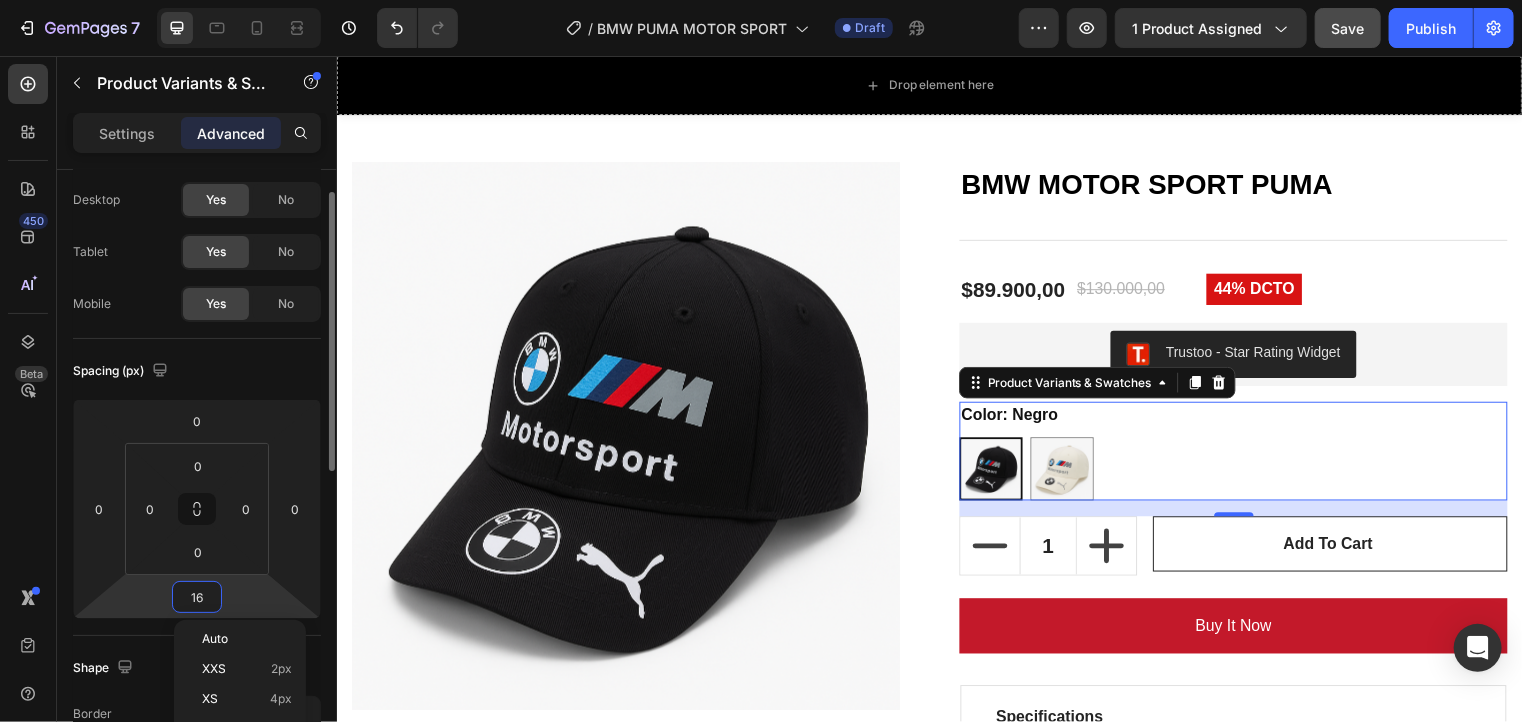 type on "0" 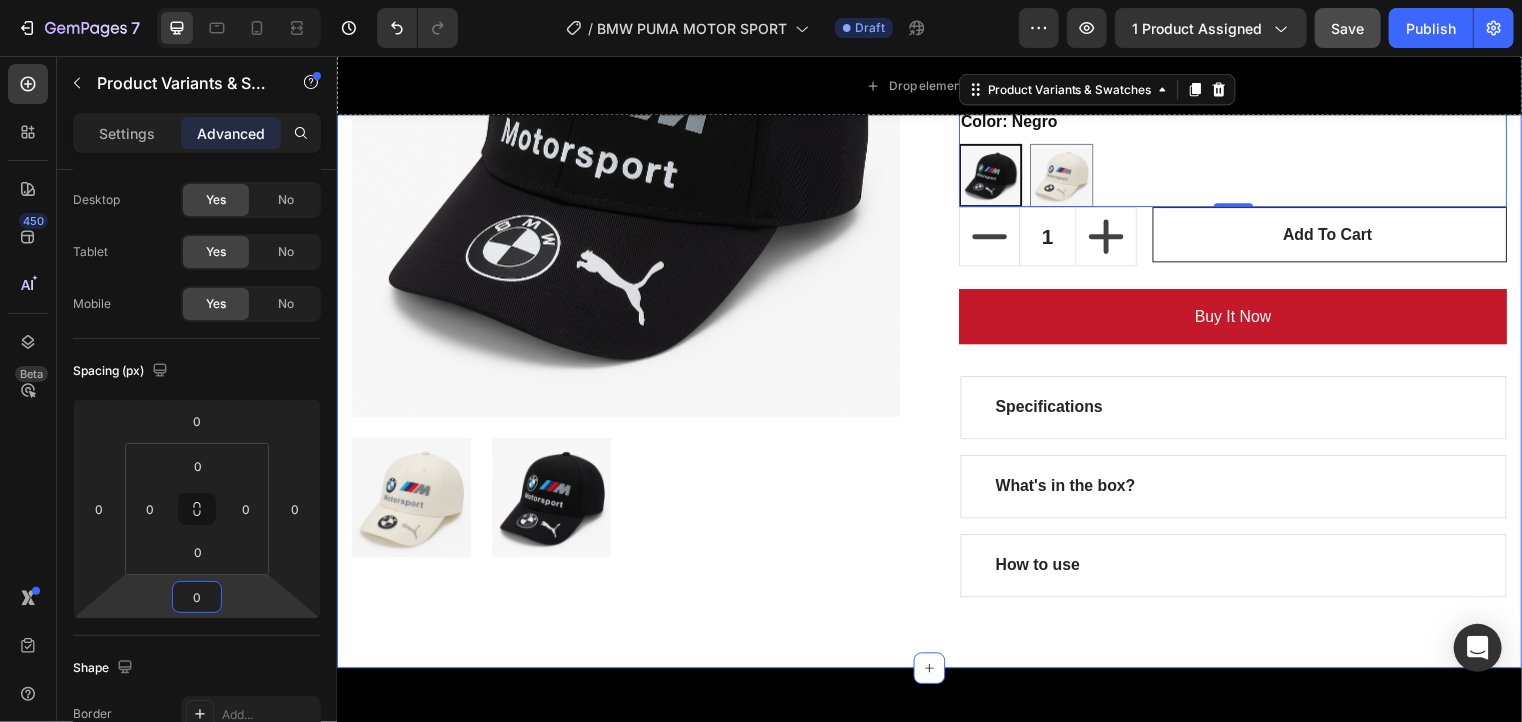 scroll, scrollTop: 470, scrollLeft: 0, axis: vertical 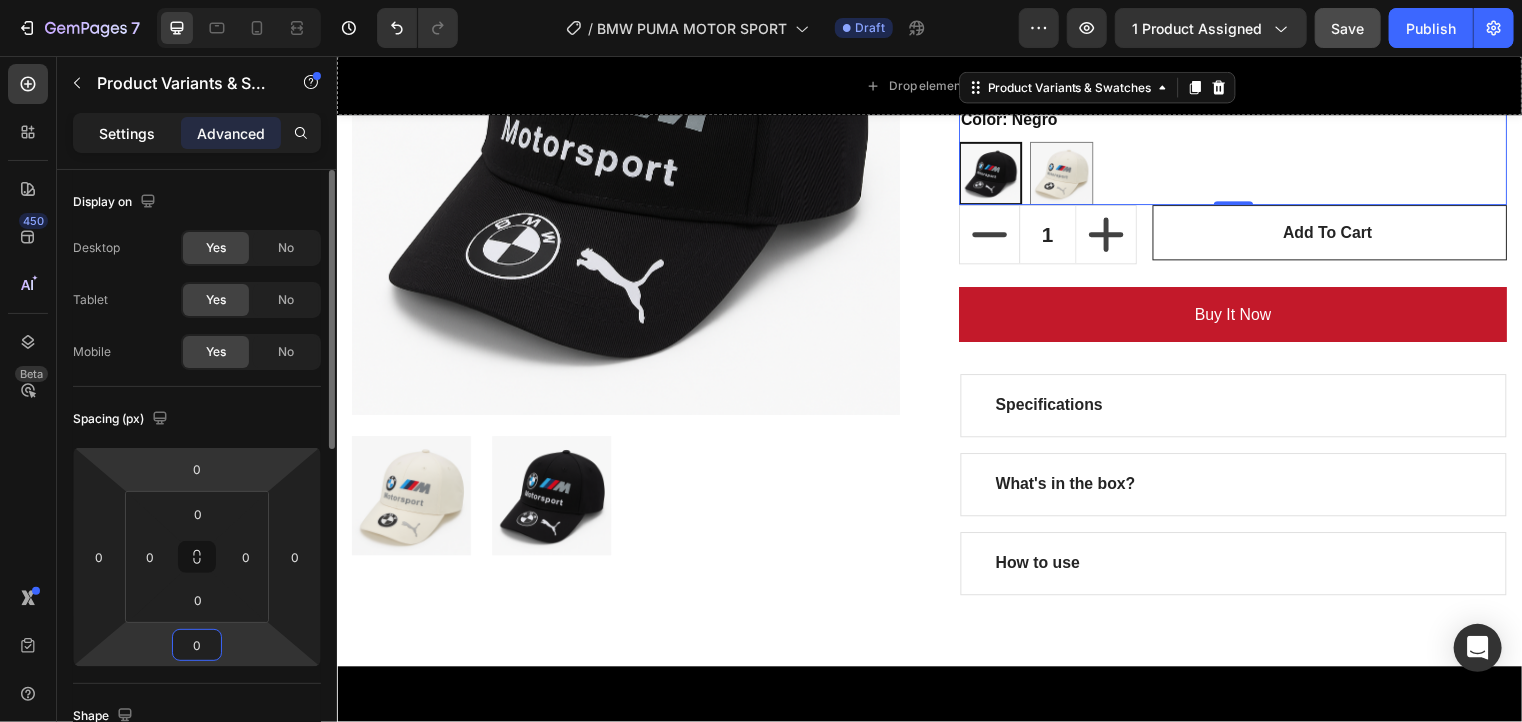 click on "Settings" 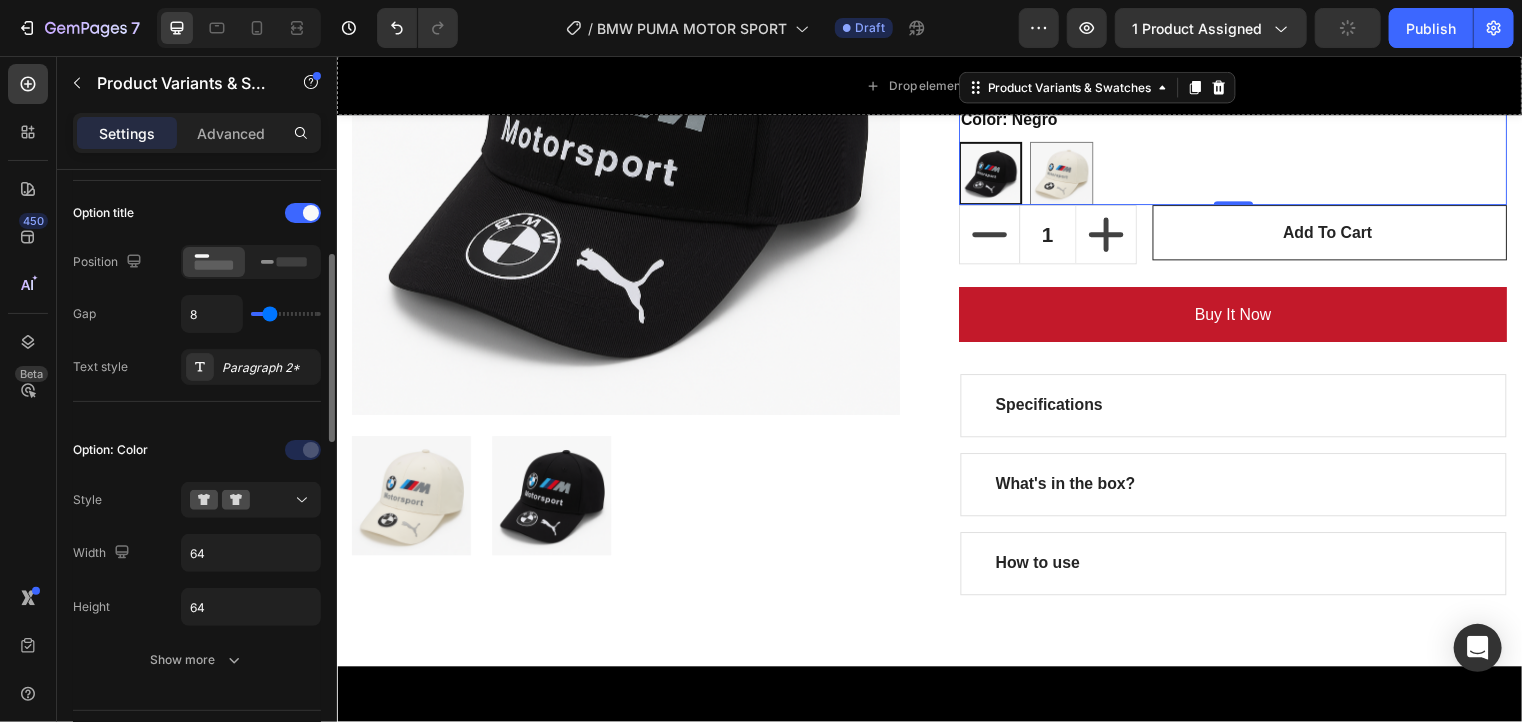 scroll, scrollTop: 300, scrollLeft: 0, axis: vertical 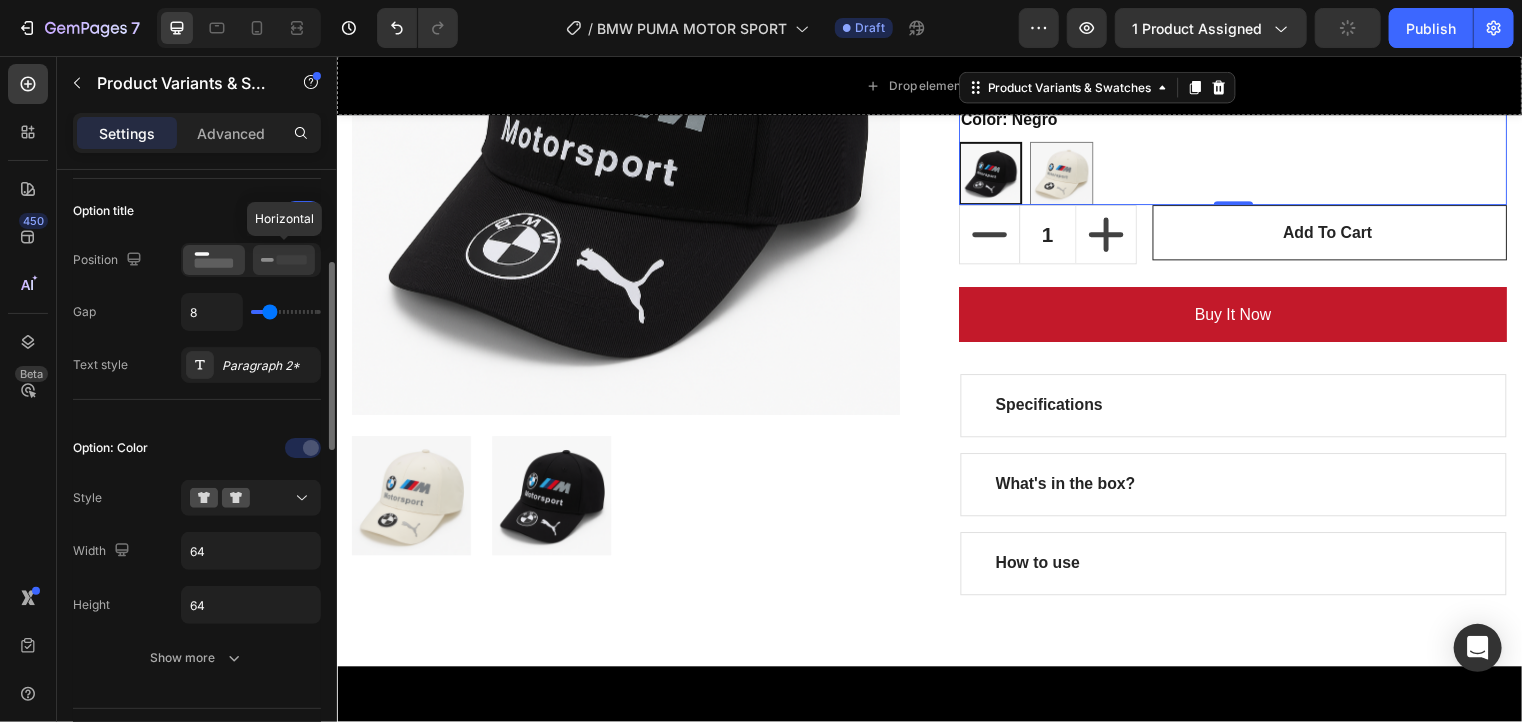 click 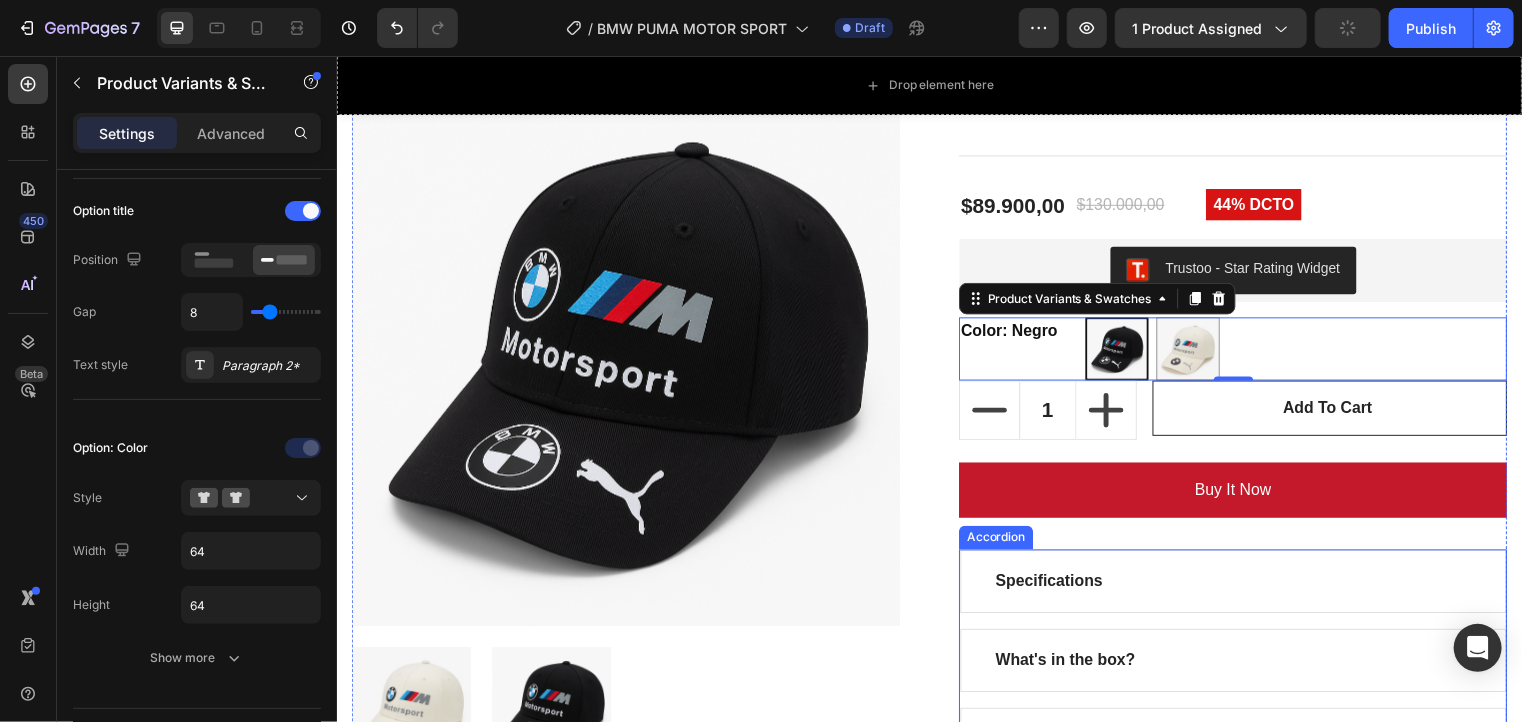 scroll, scrollTop: 254, scrollLeft: 0, axis: vertical 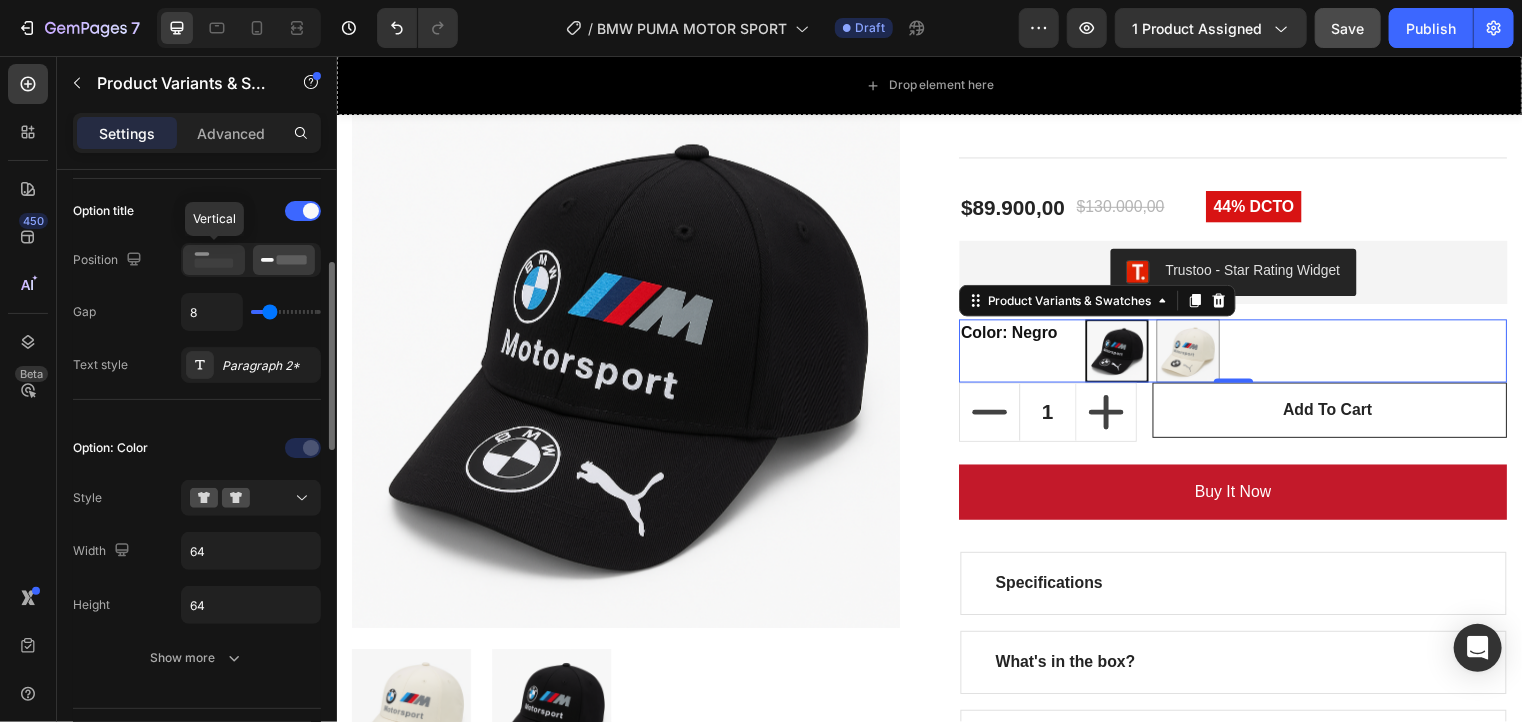 click 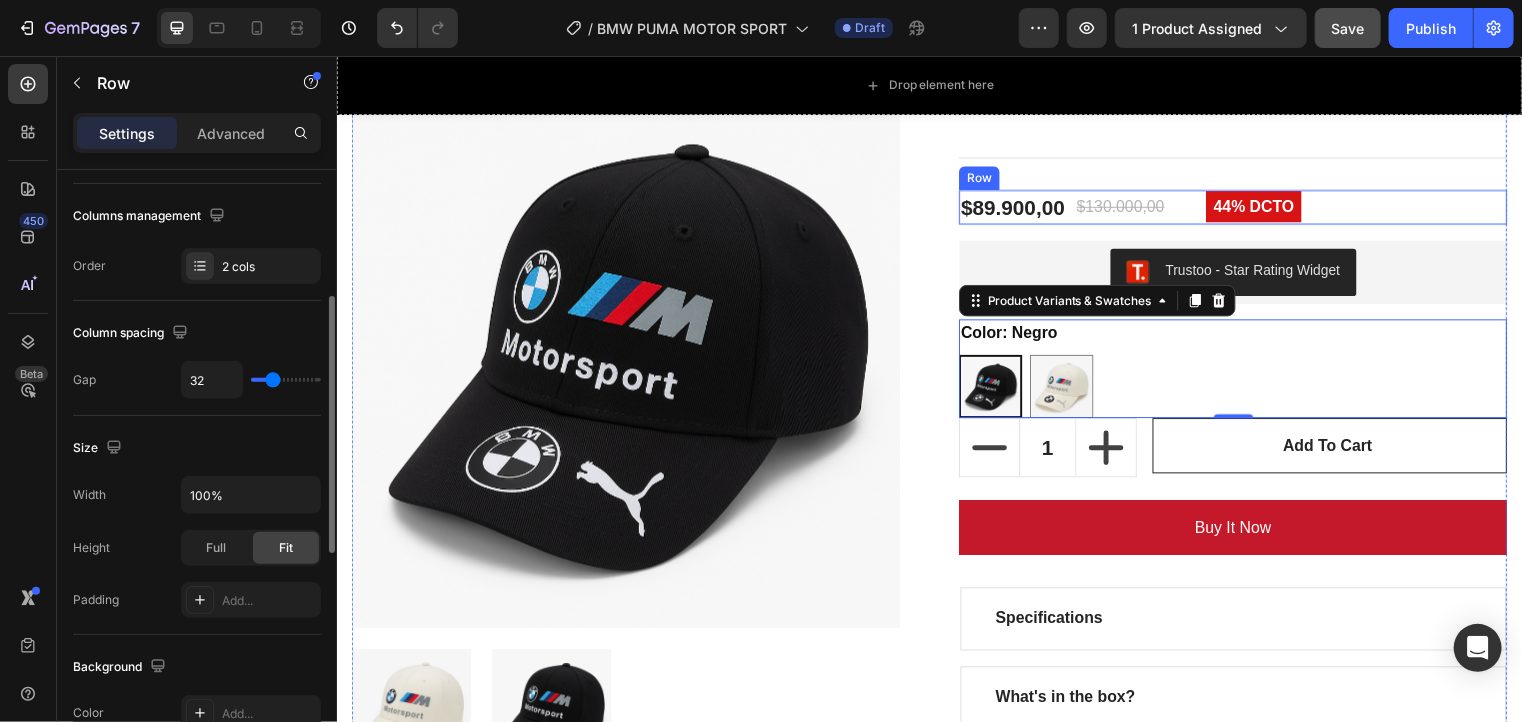 click on "44% DCTO Product Badge" at bounding box center [1368, 210] 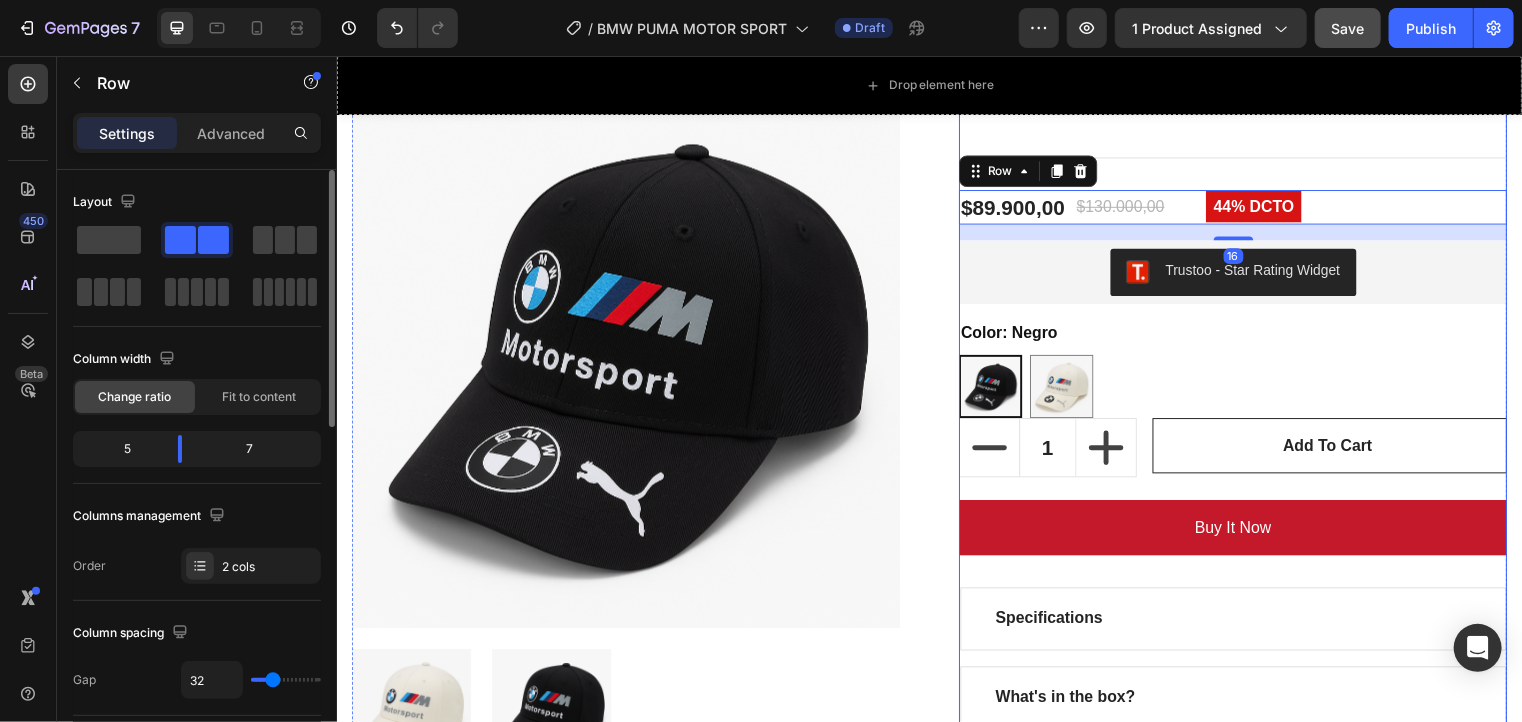 click on "Trustoo - Star Rating Widget" at bounding box center [1243, 275] 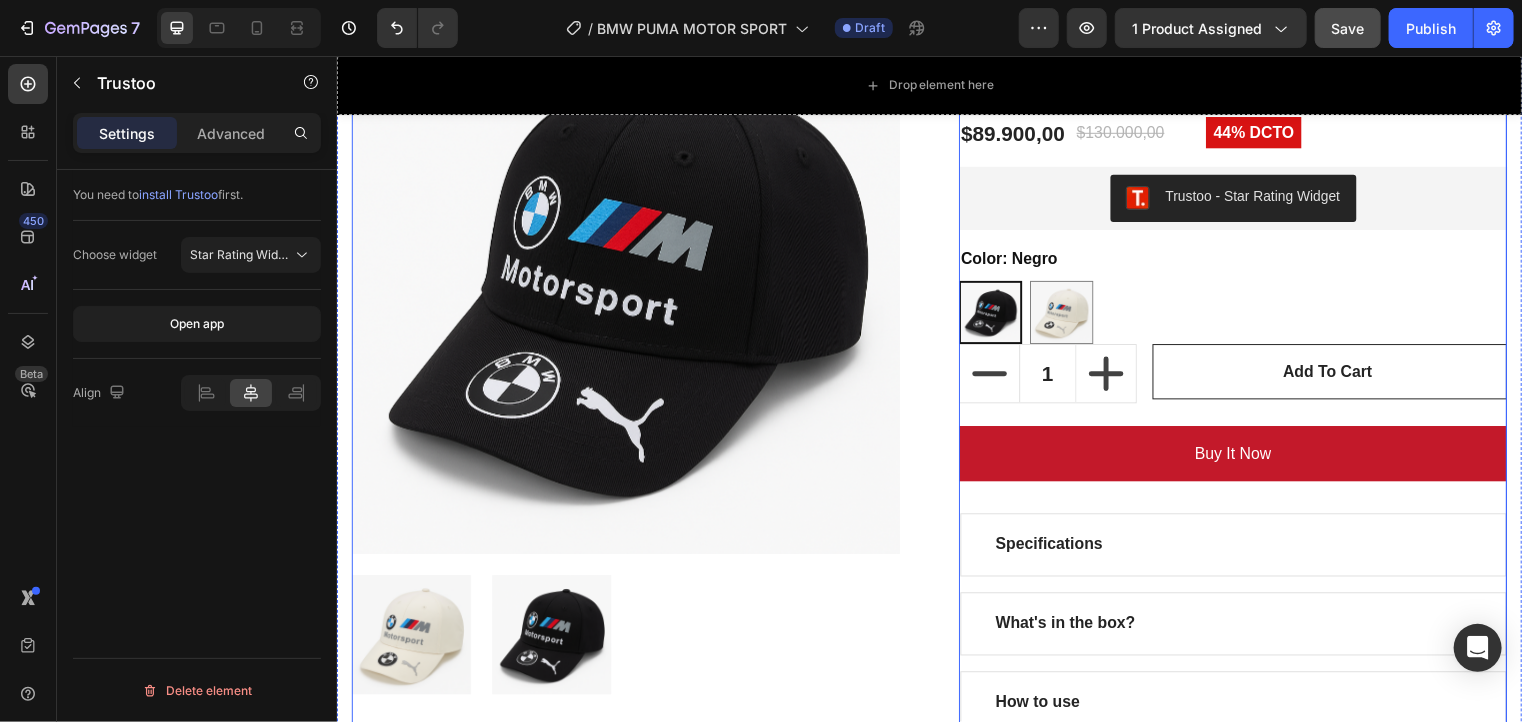 scroll, scrollTop: 344, scrollLeft: 0, axis: vertical 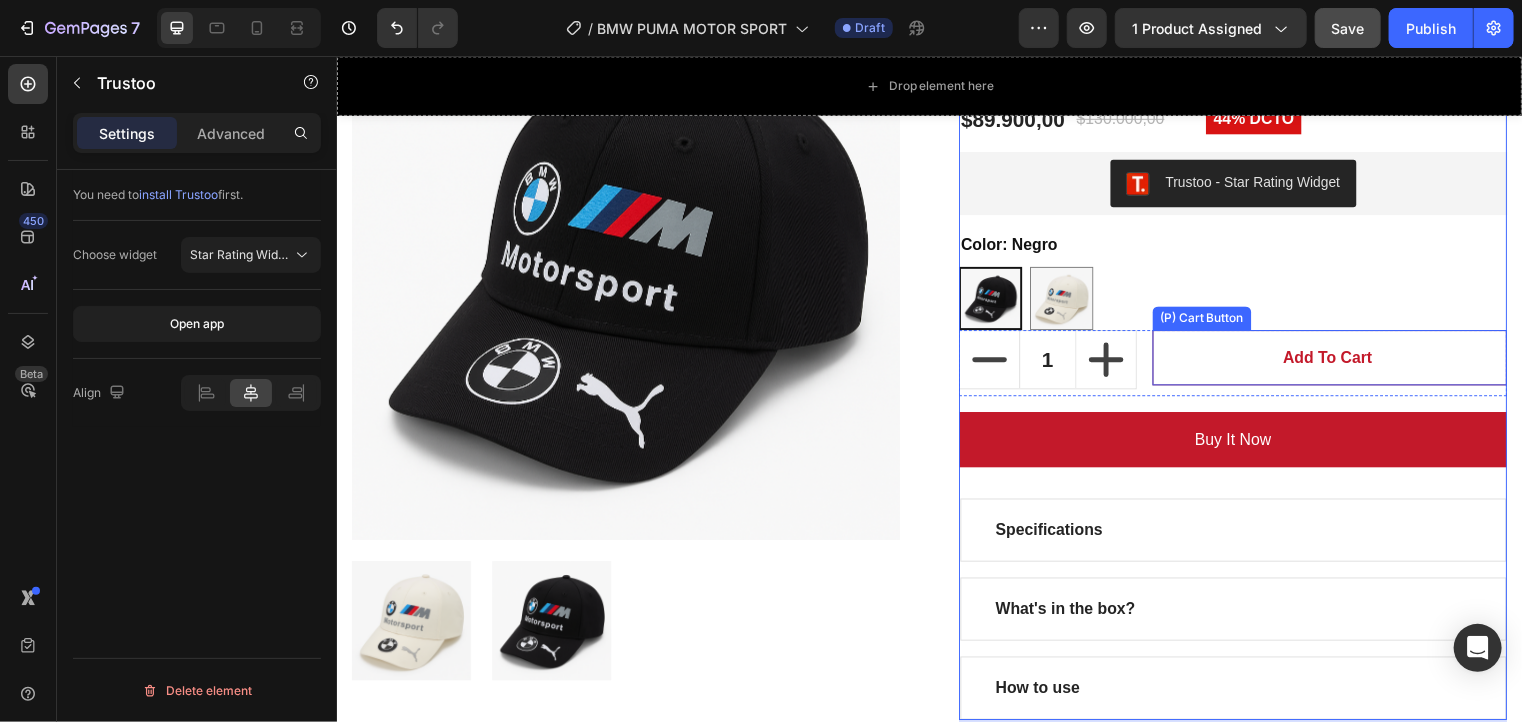 click on "Add to cart" at bounding box center [1341, 361] 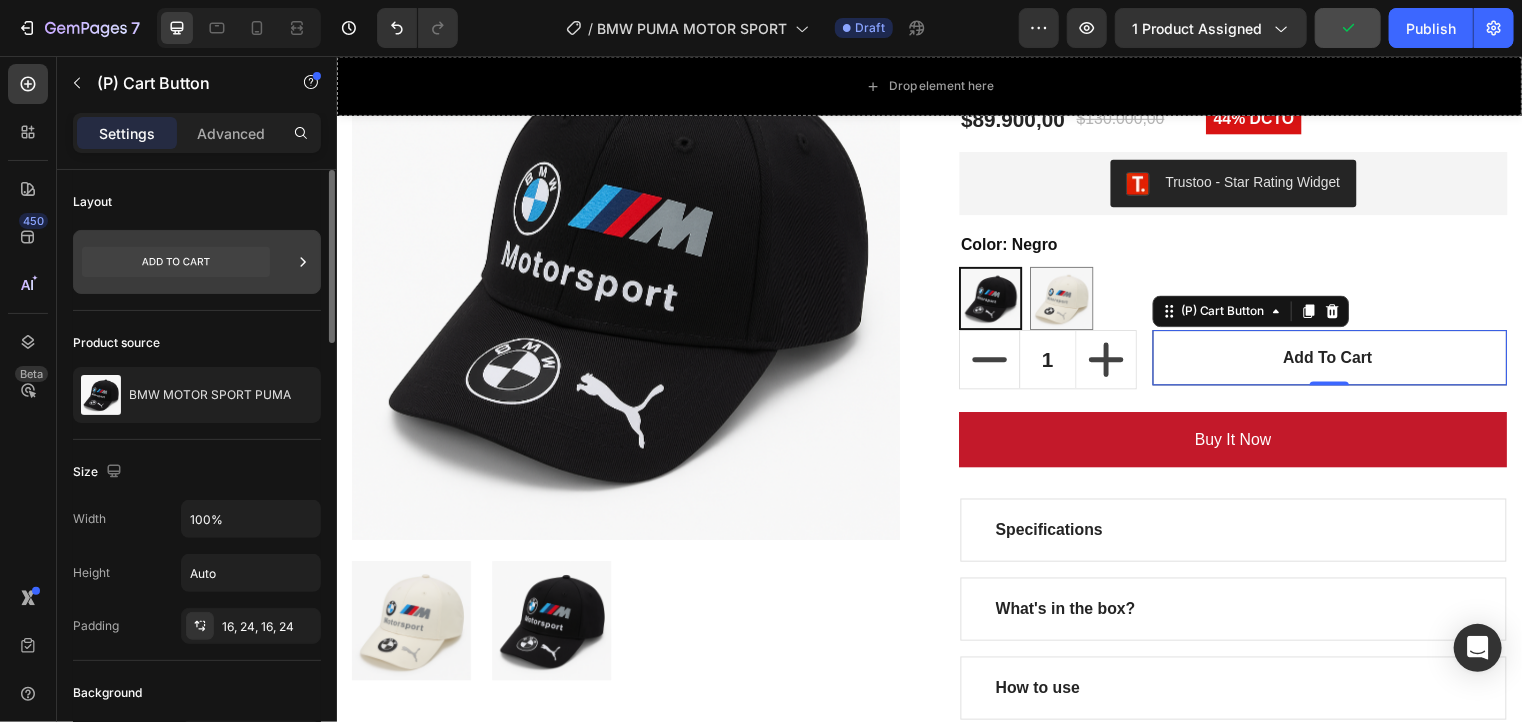 click 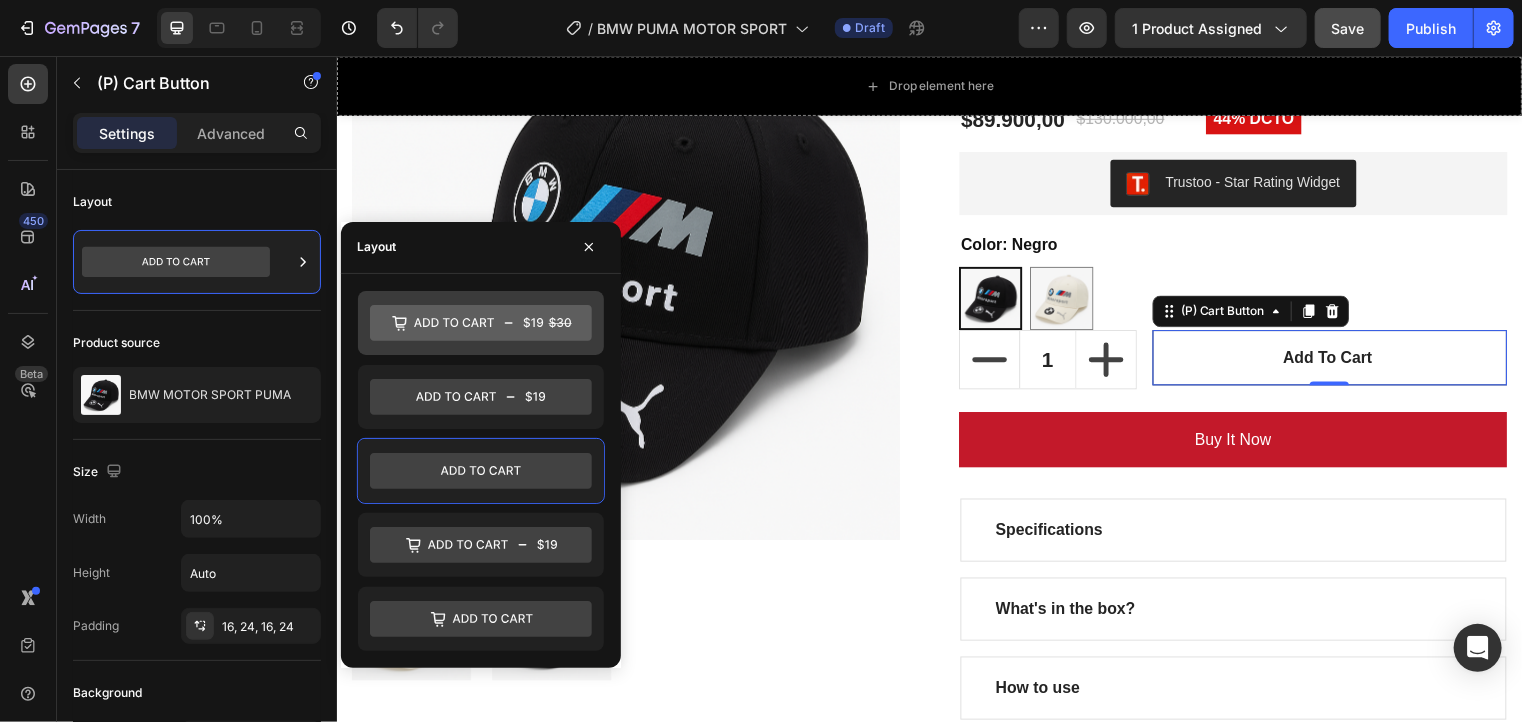 click 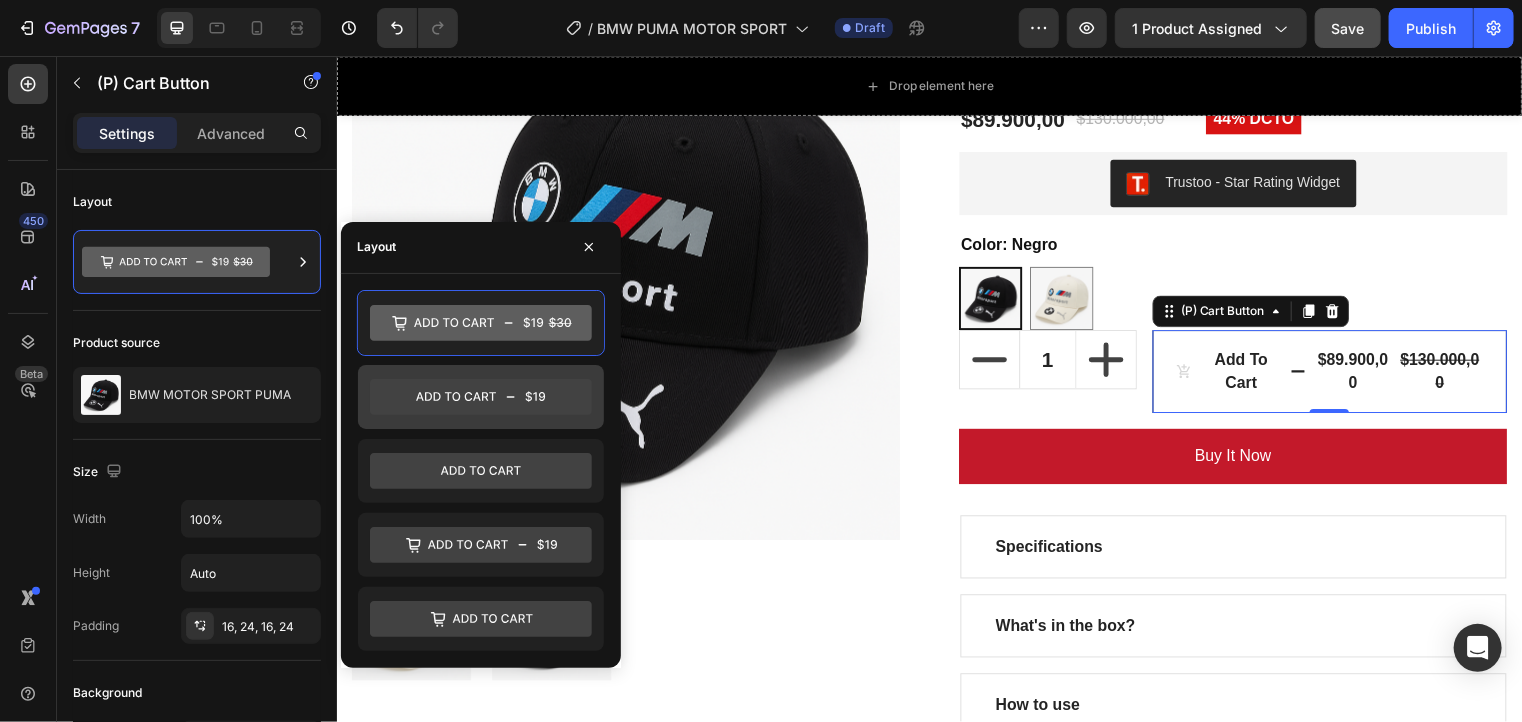 click 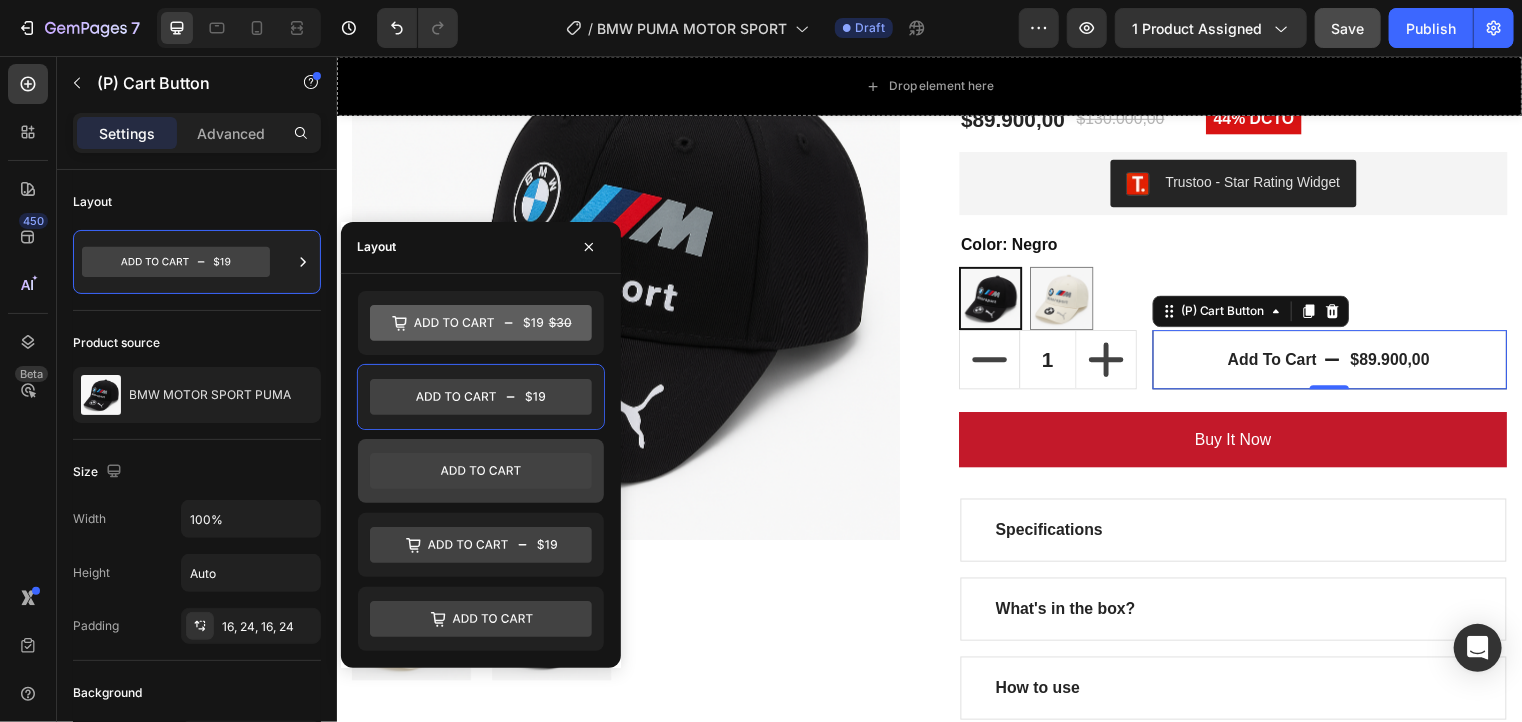 click 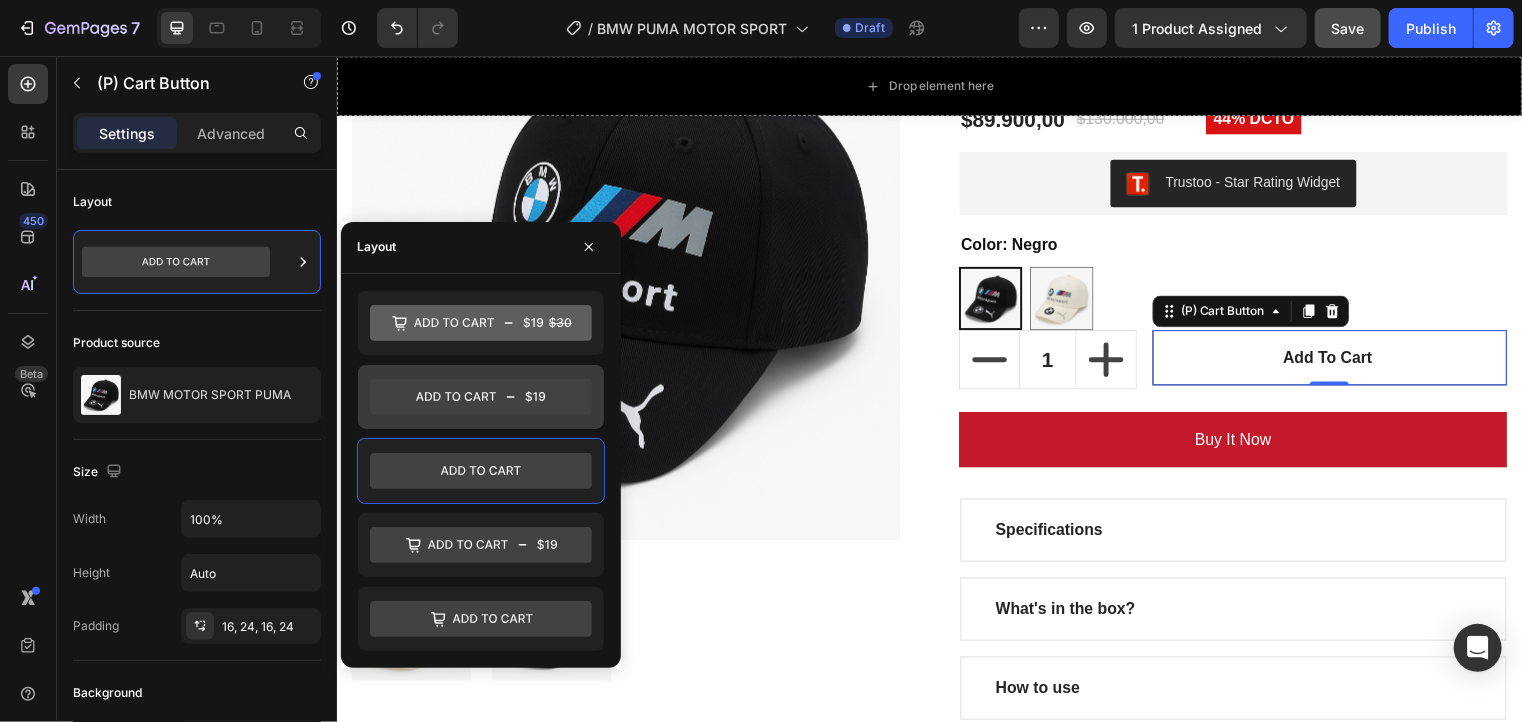 click 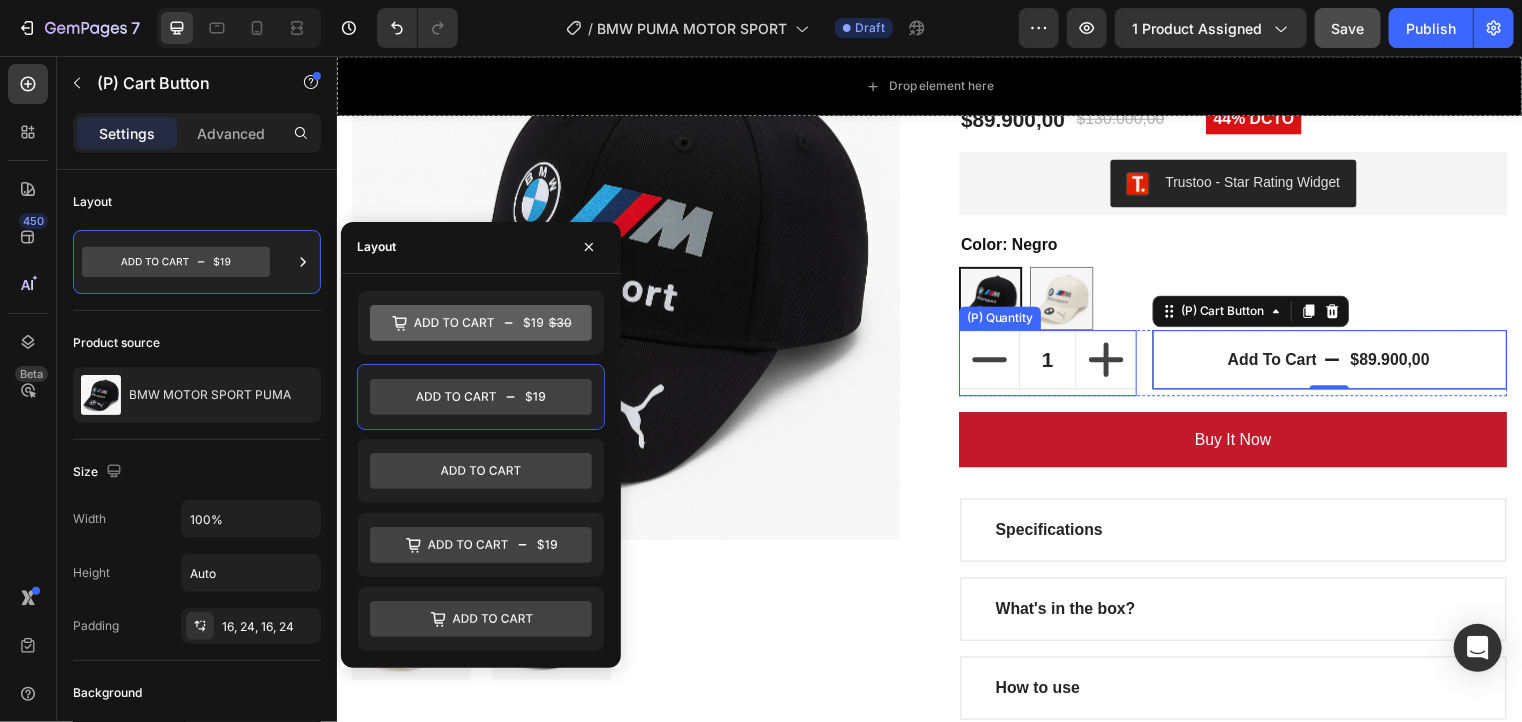 click 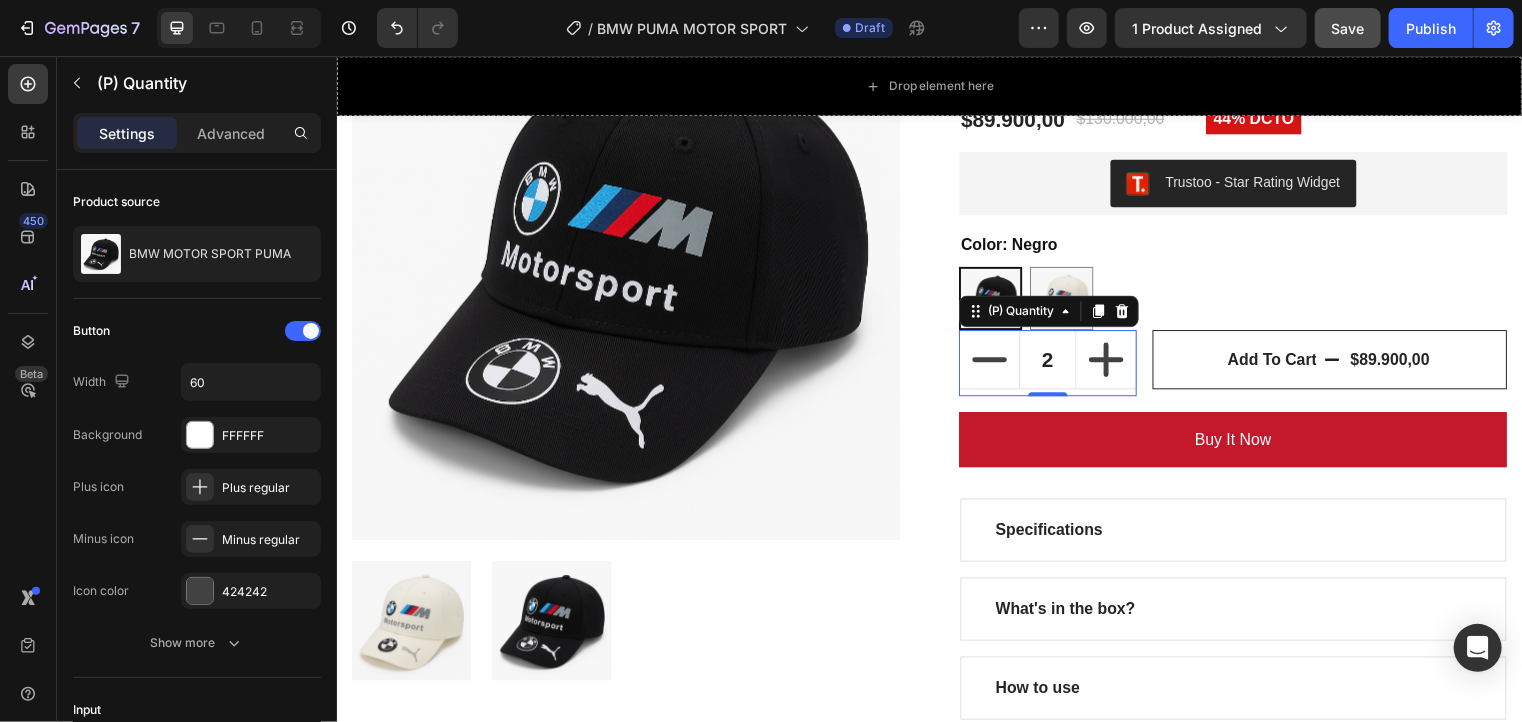 click 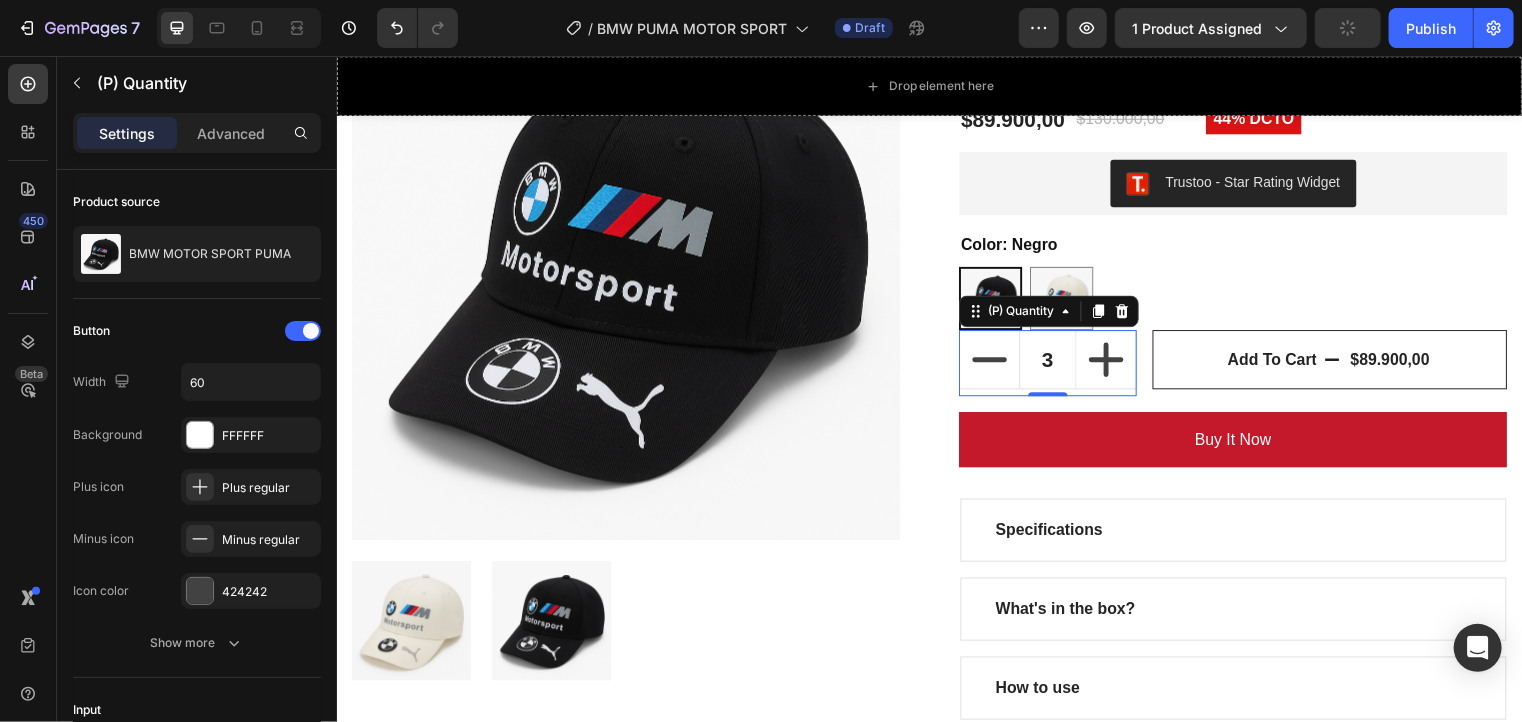 click 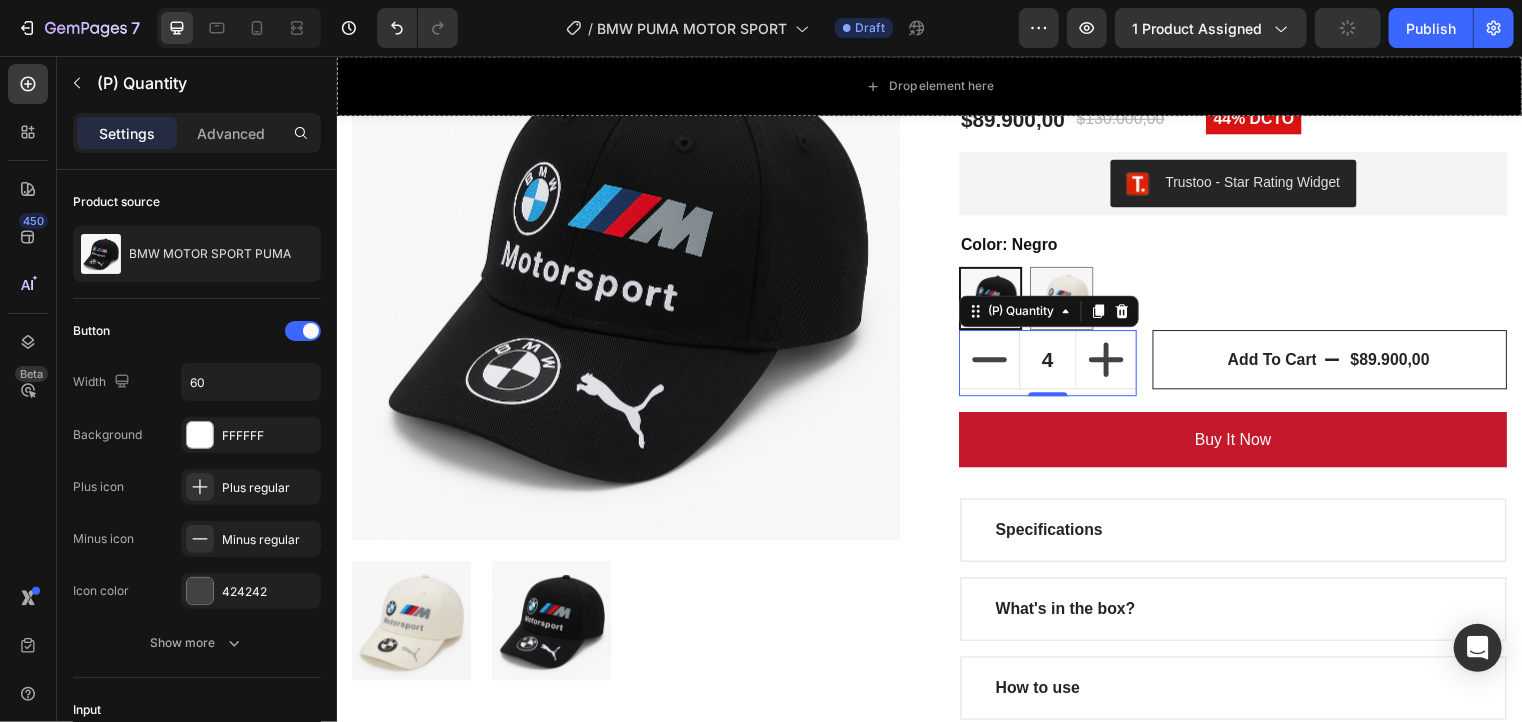click 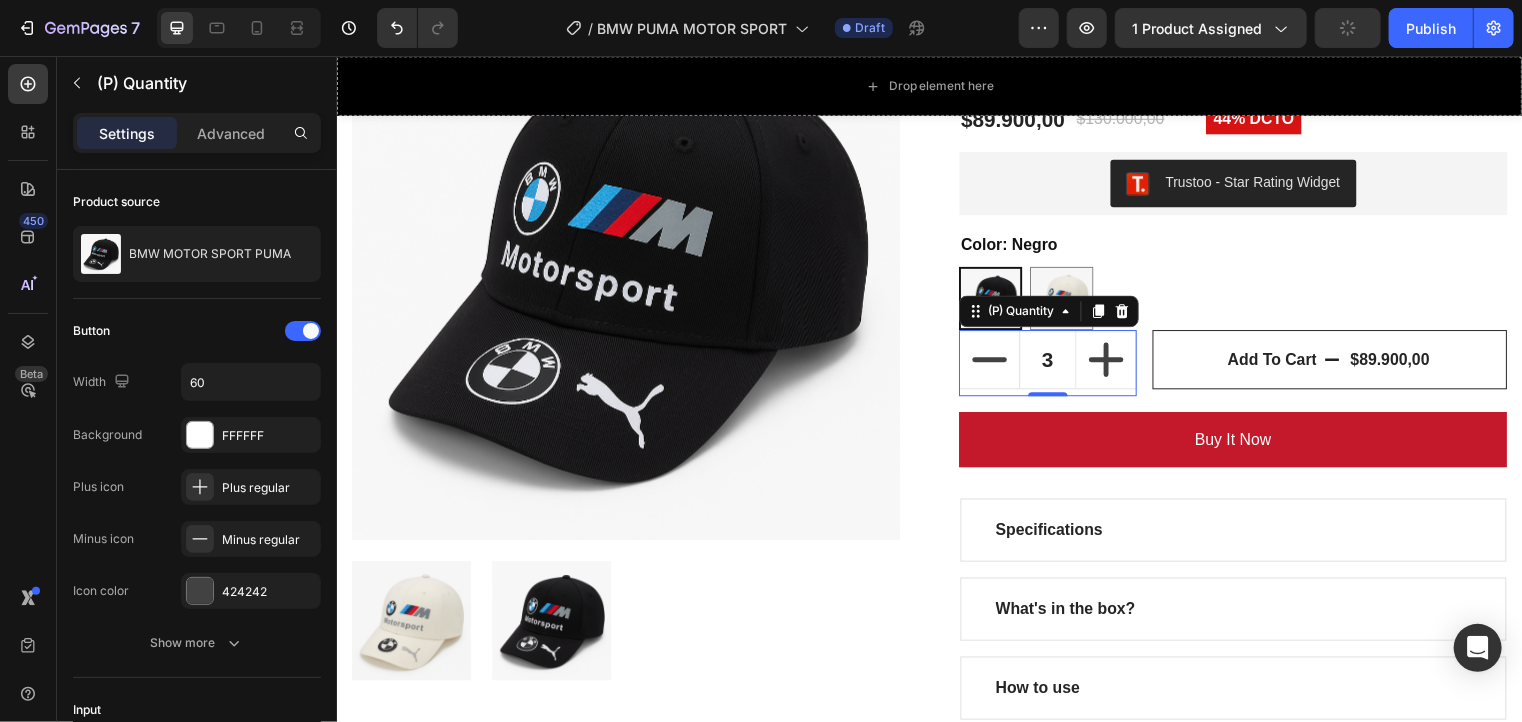 click 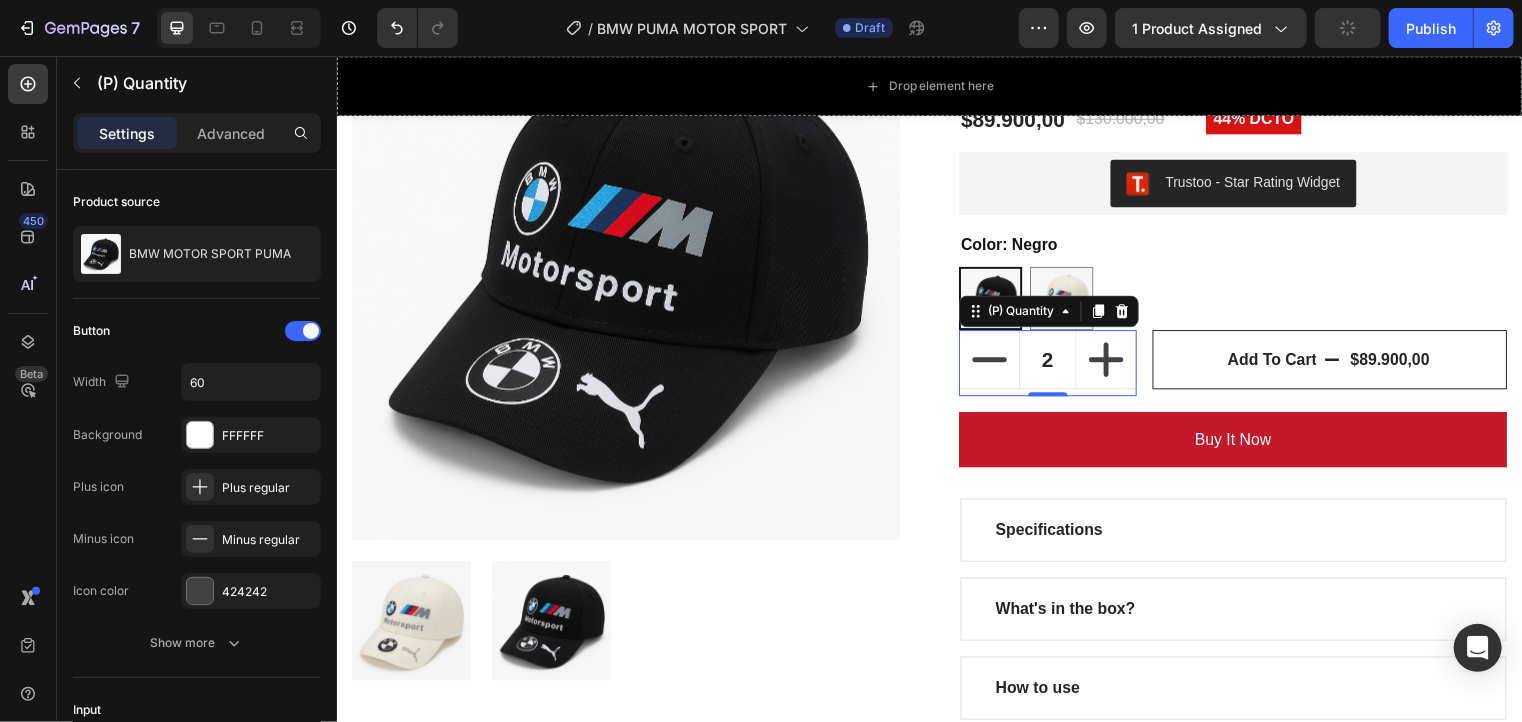 click 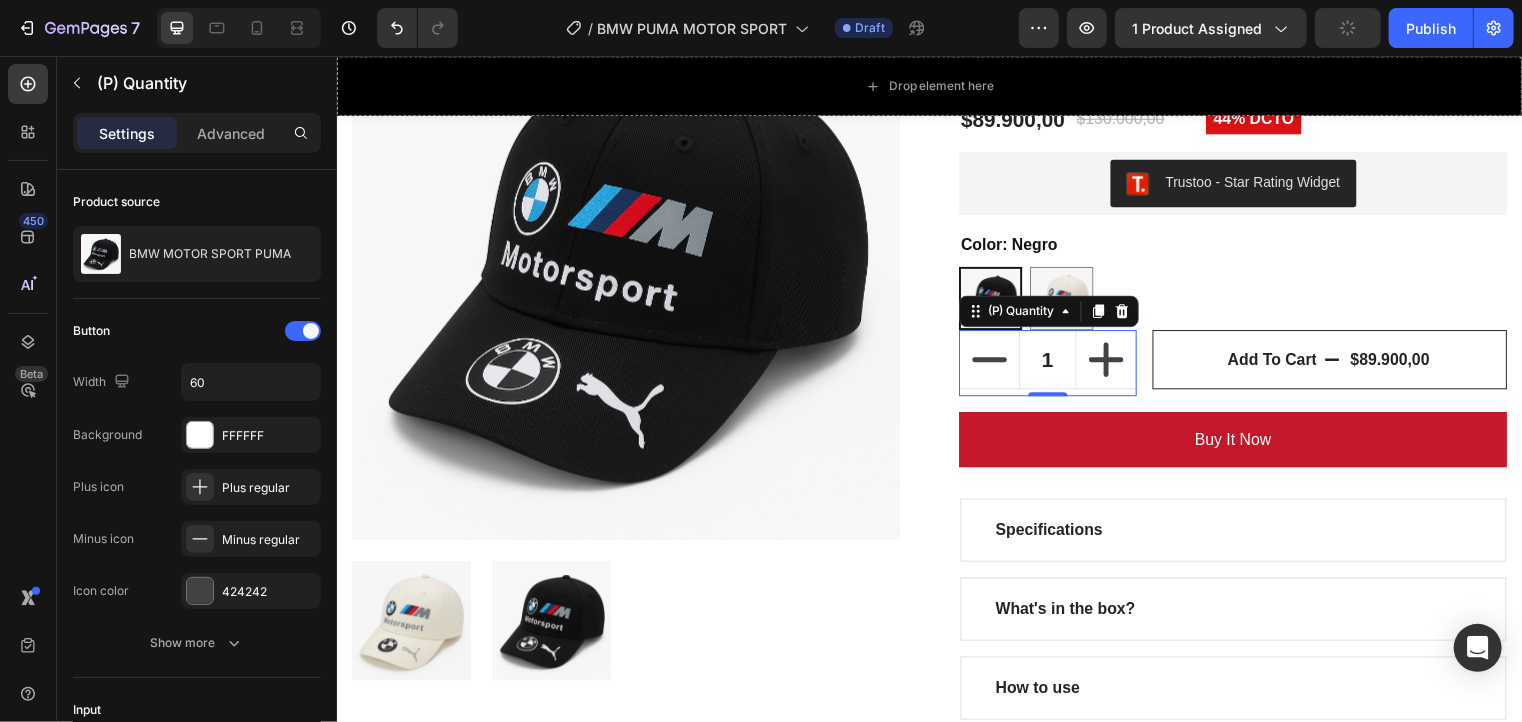 click 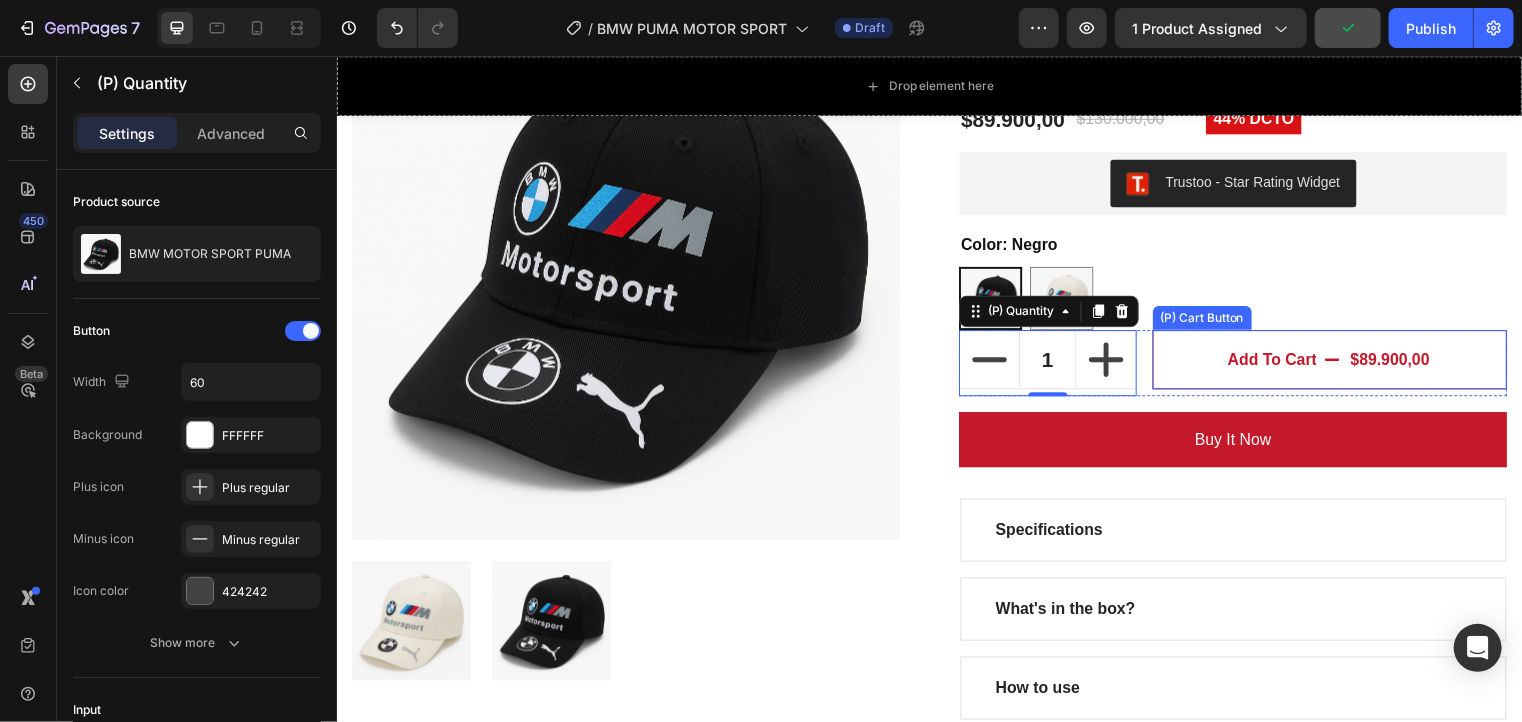 click on "Add to cart
$89.900,00" at bounding box center [1341, 363] 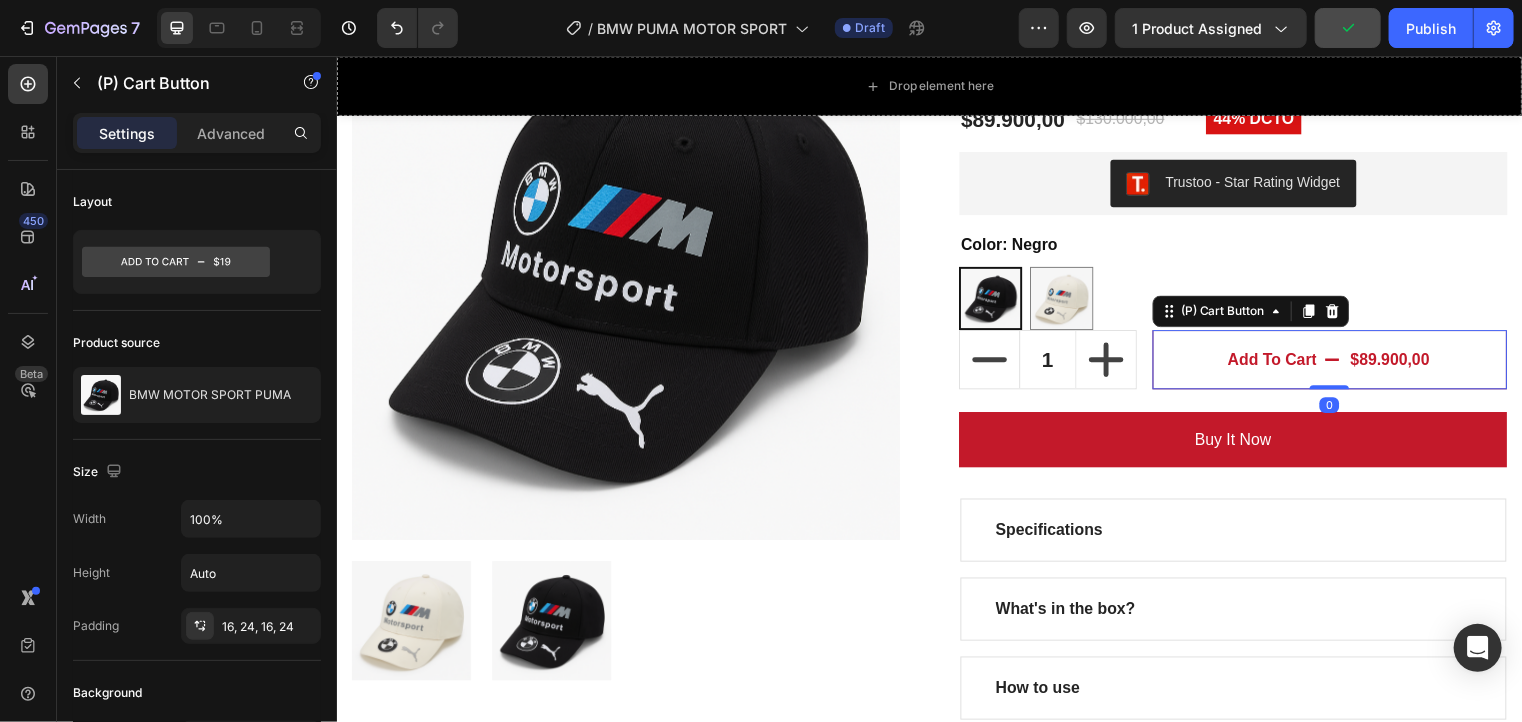 click on "$89.900,00" at bounding box center (1402, 363) 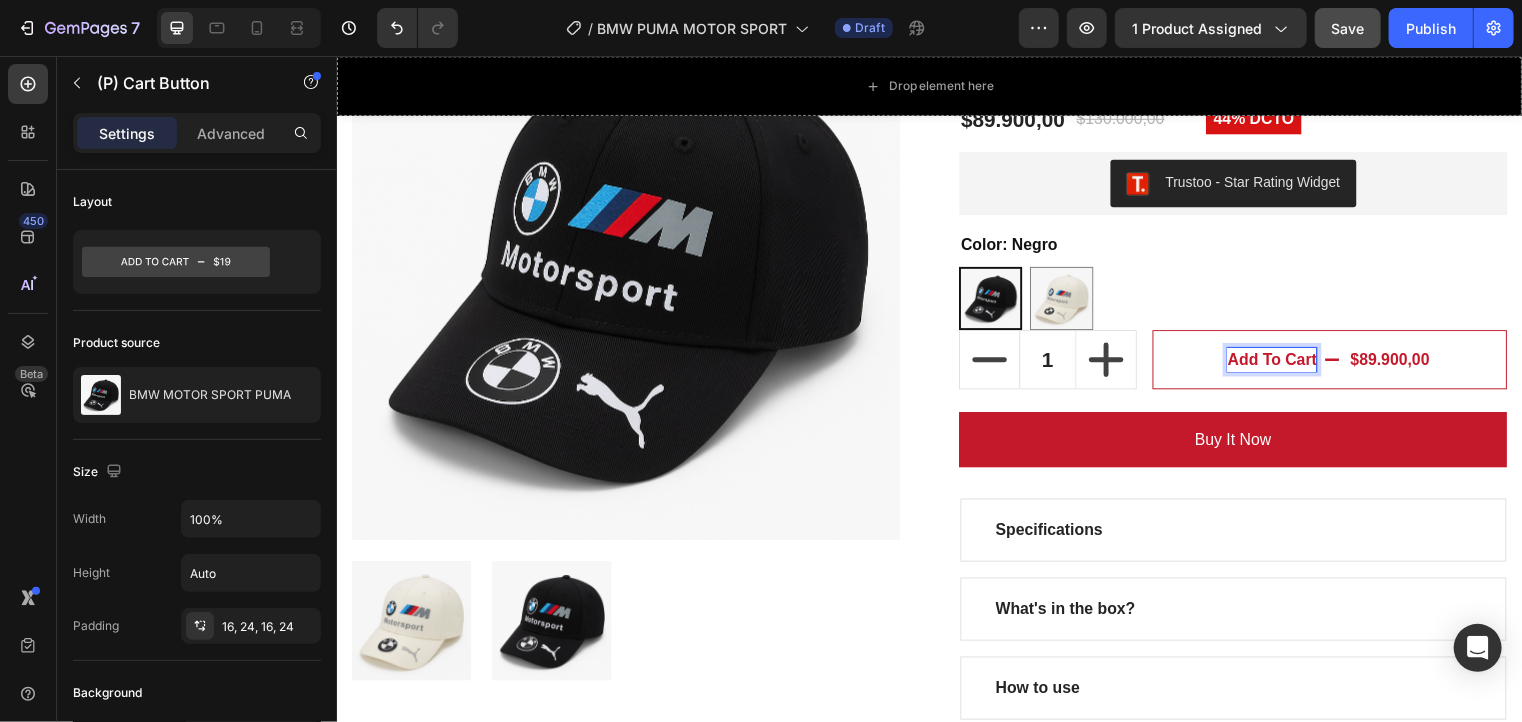 click on "Add to cart
$89.900,00" at bounding box center [1341, 363] 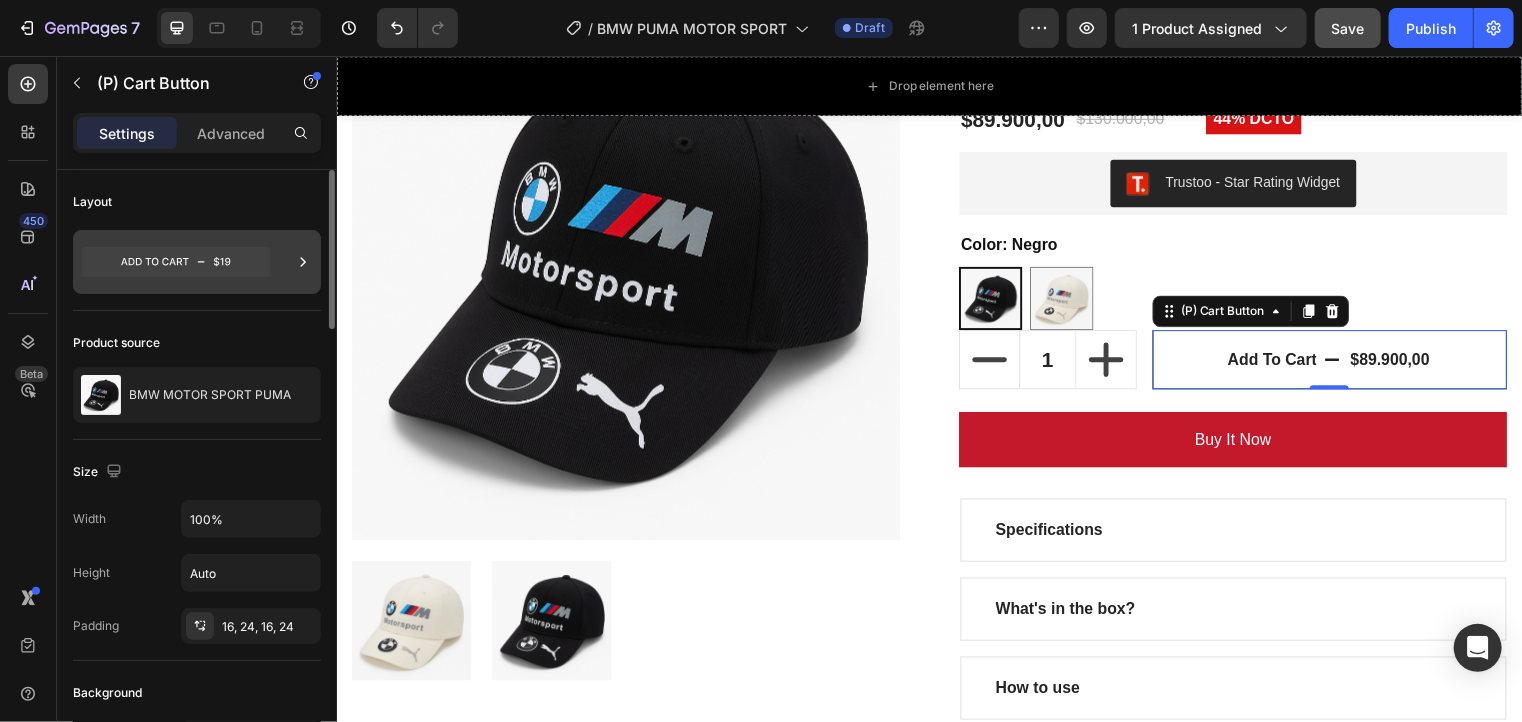 click 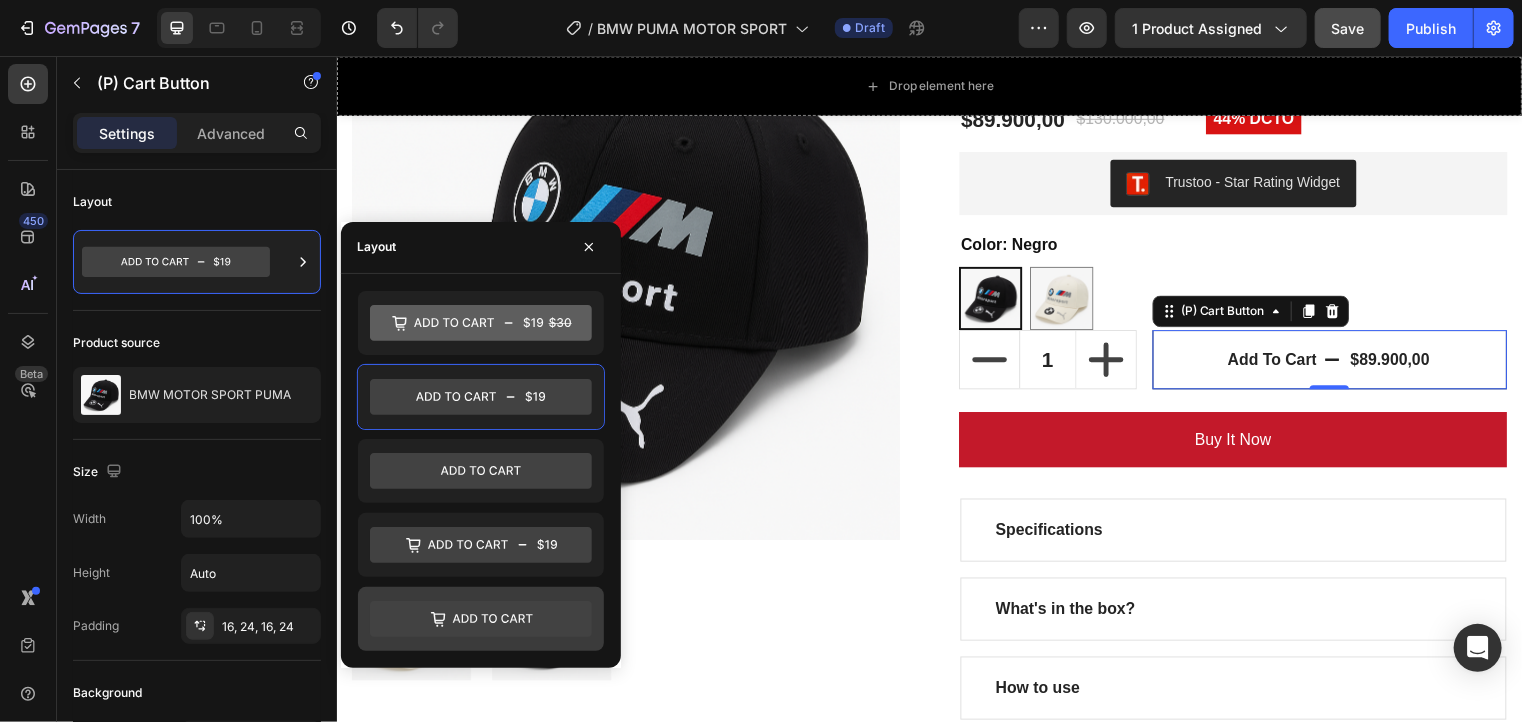 click 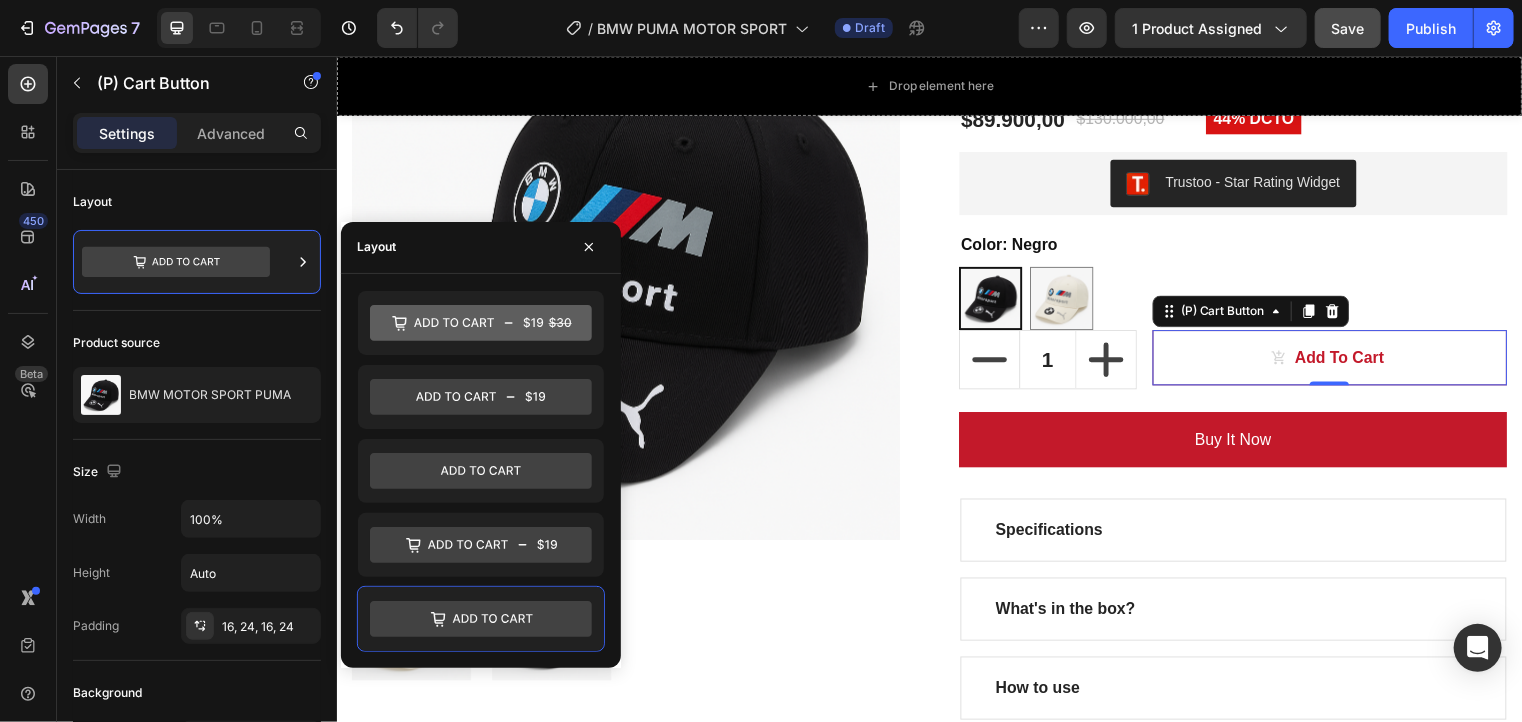 click 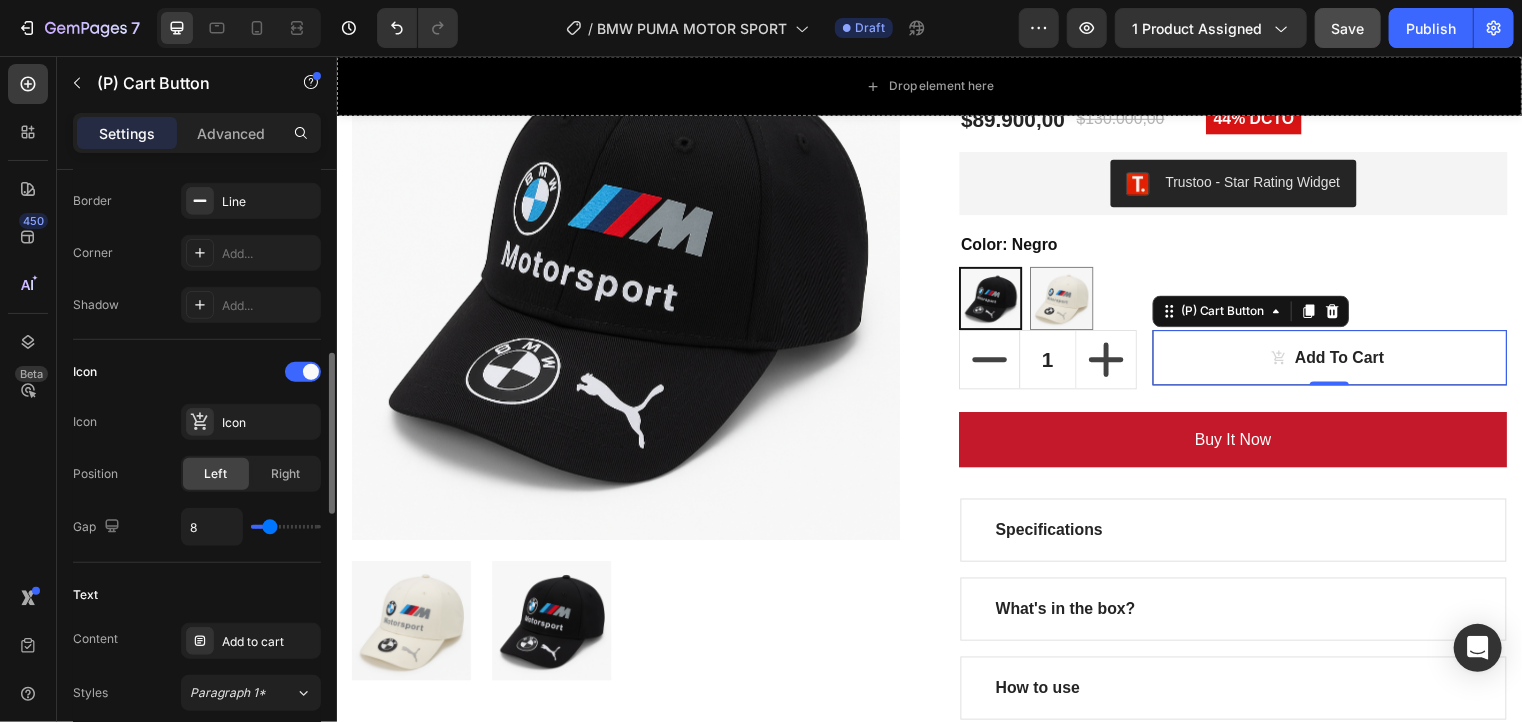 scroll, scrollTop: 659, scrollLeft: 0, axis: vertical 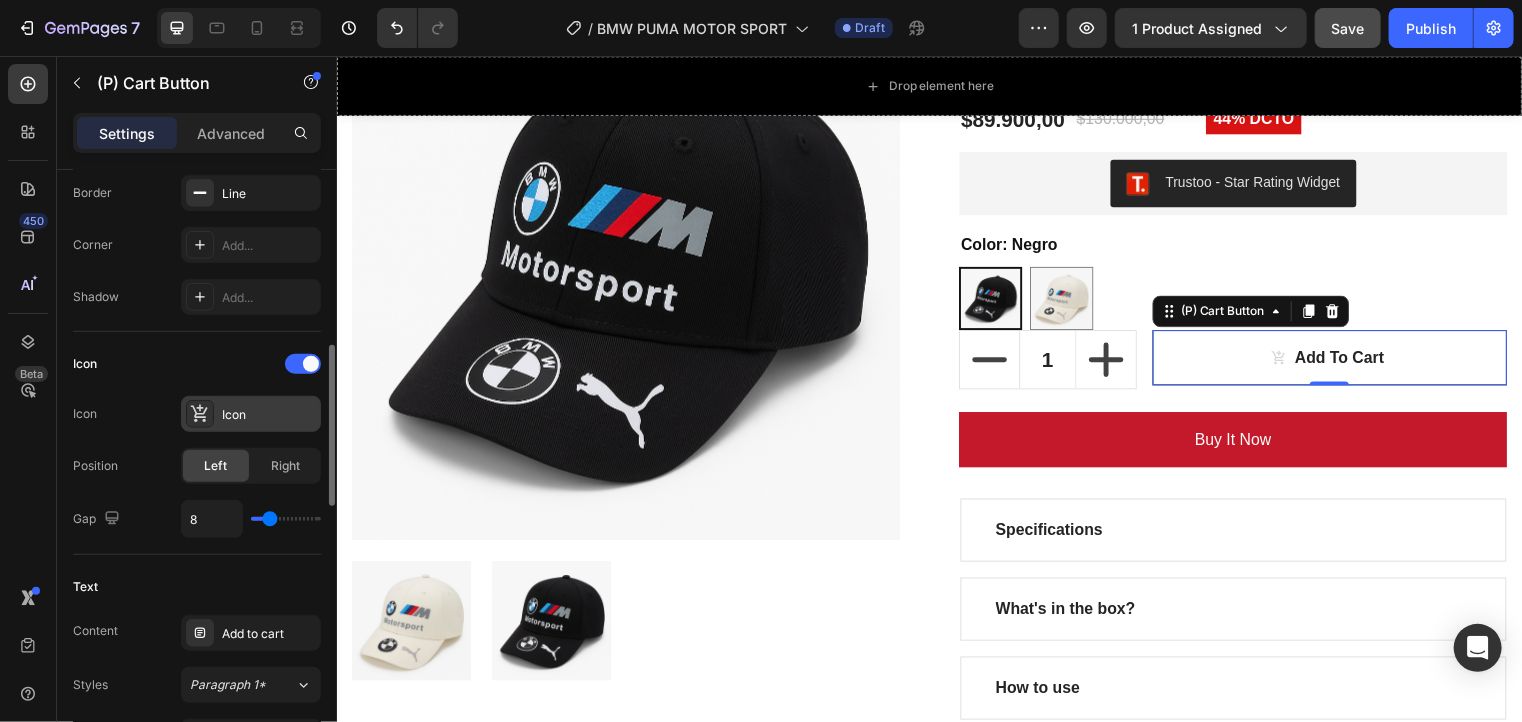 click at bounding box center (200, 414) 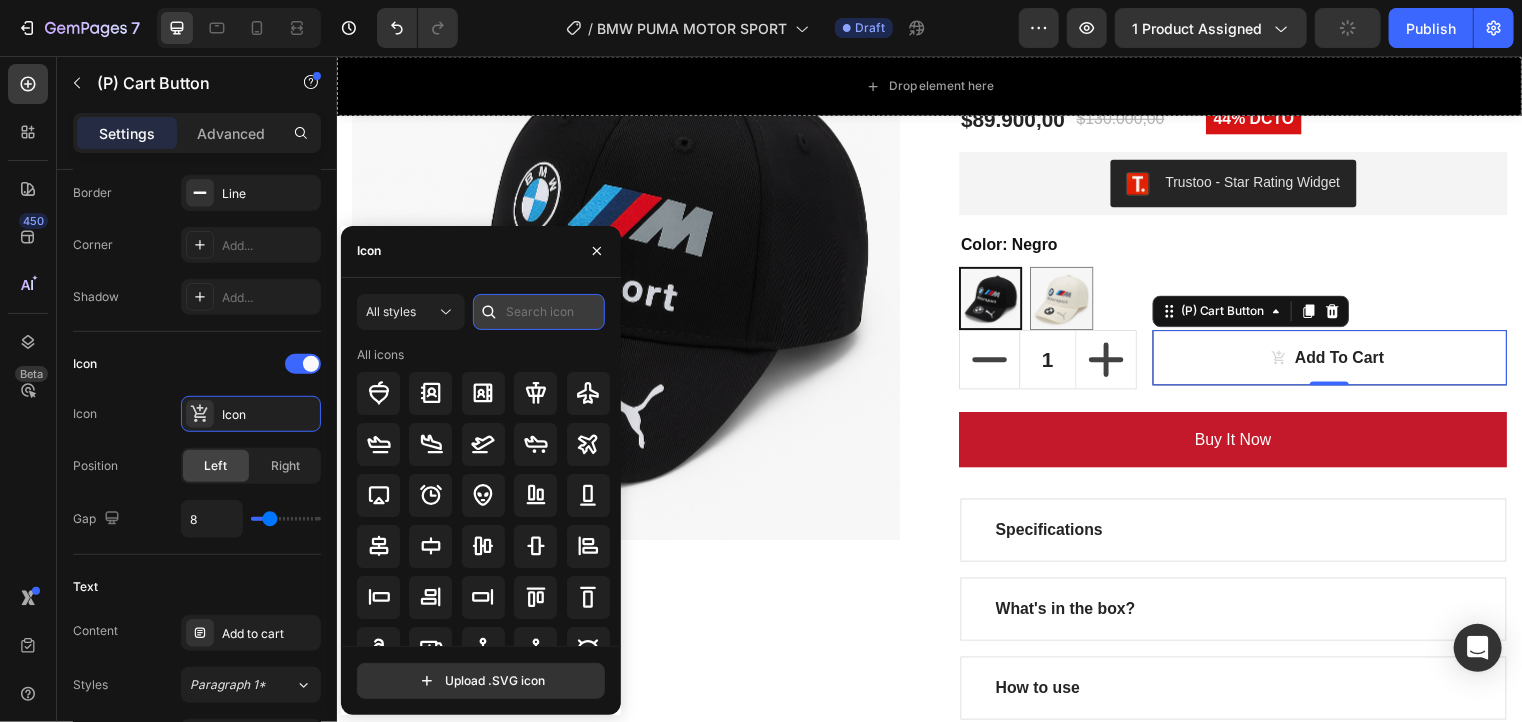 click at bounding box center [539, 312] 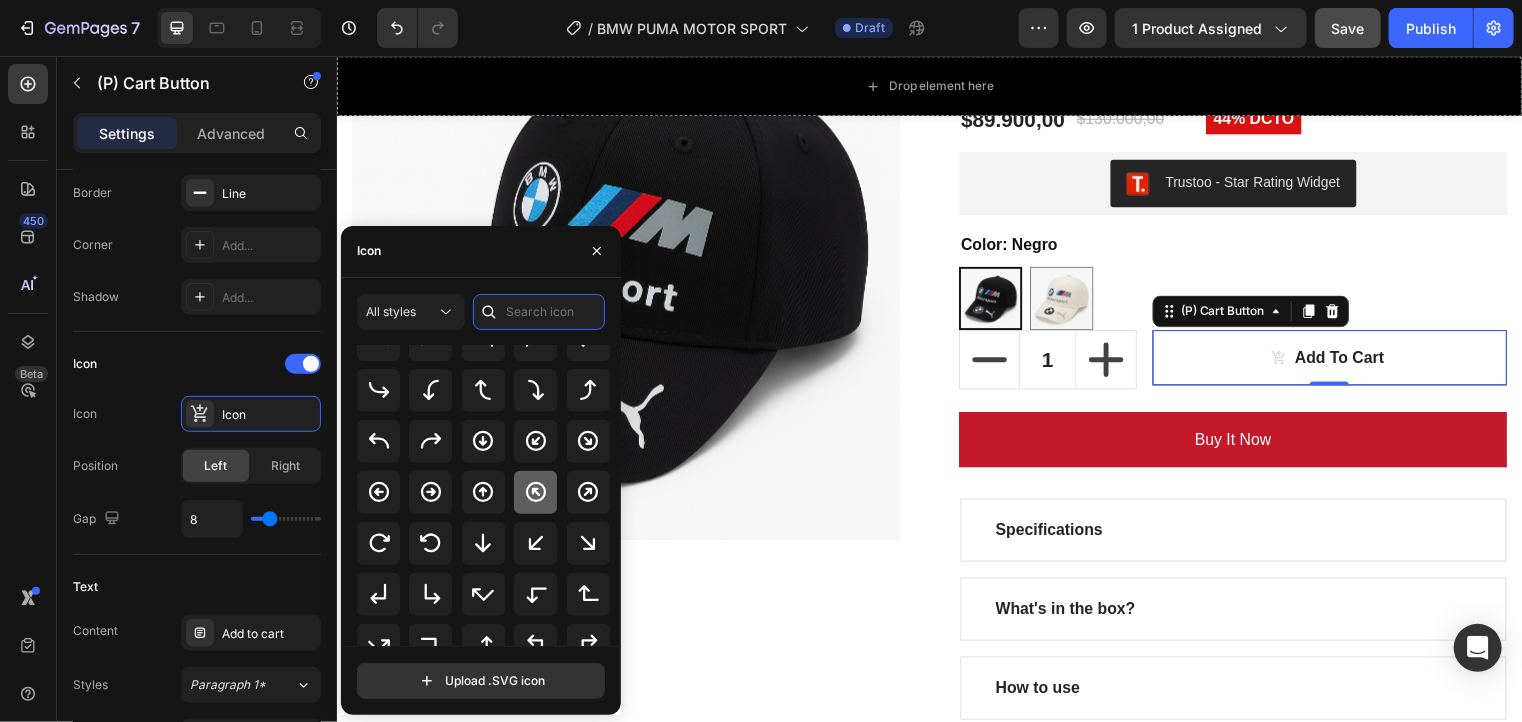 scroll, scrollTop: 0, scrollLeft: 0, axis: both 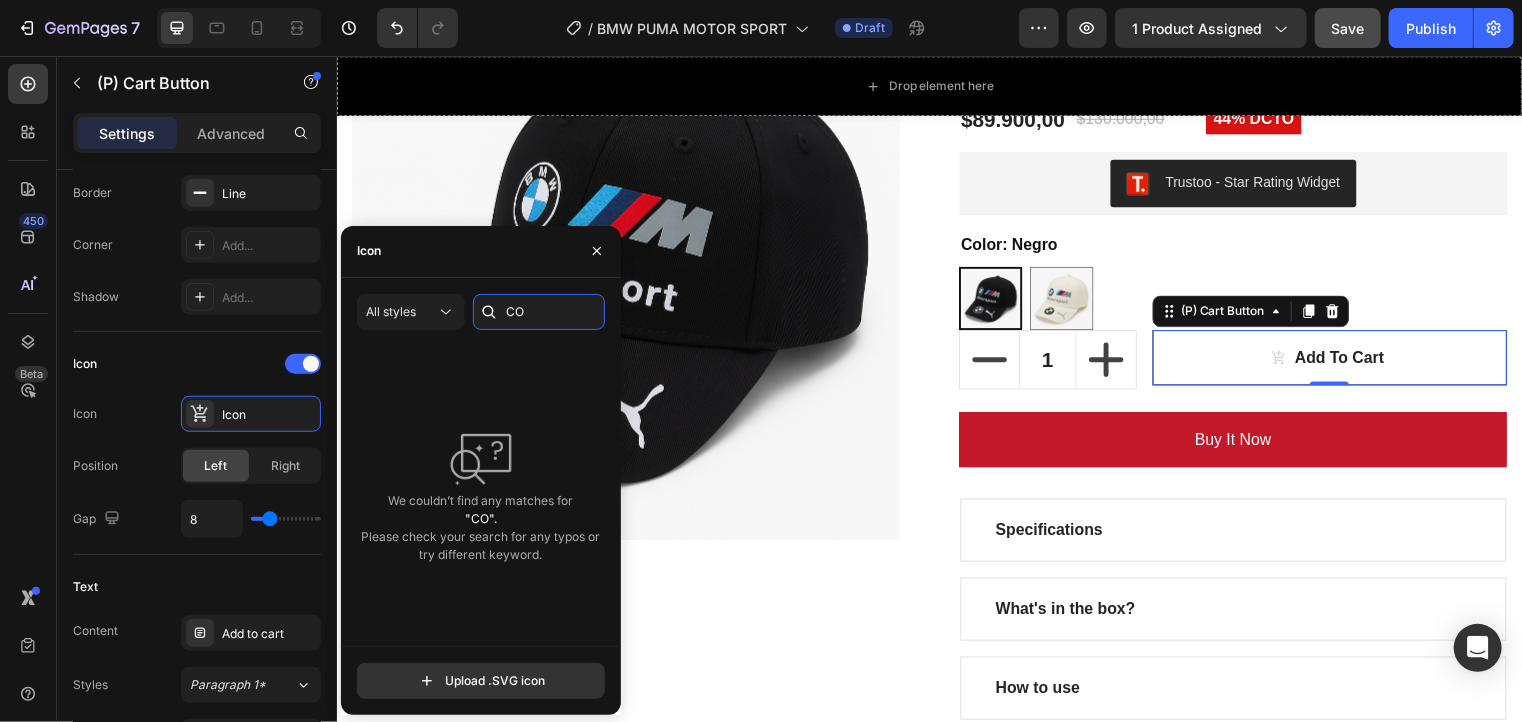 type on "C" 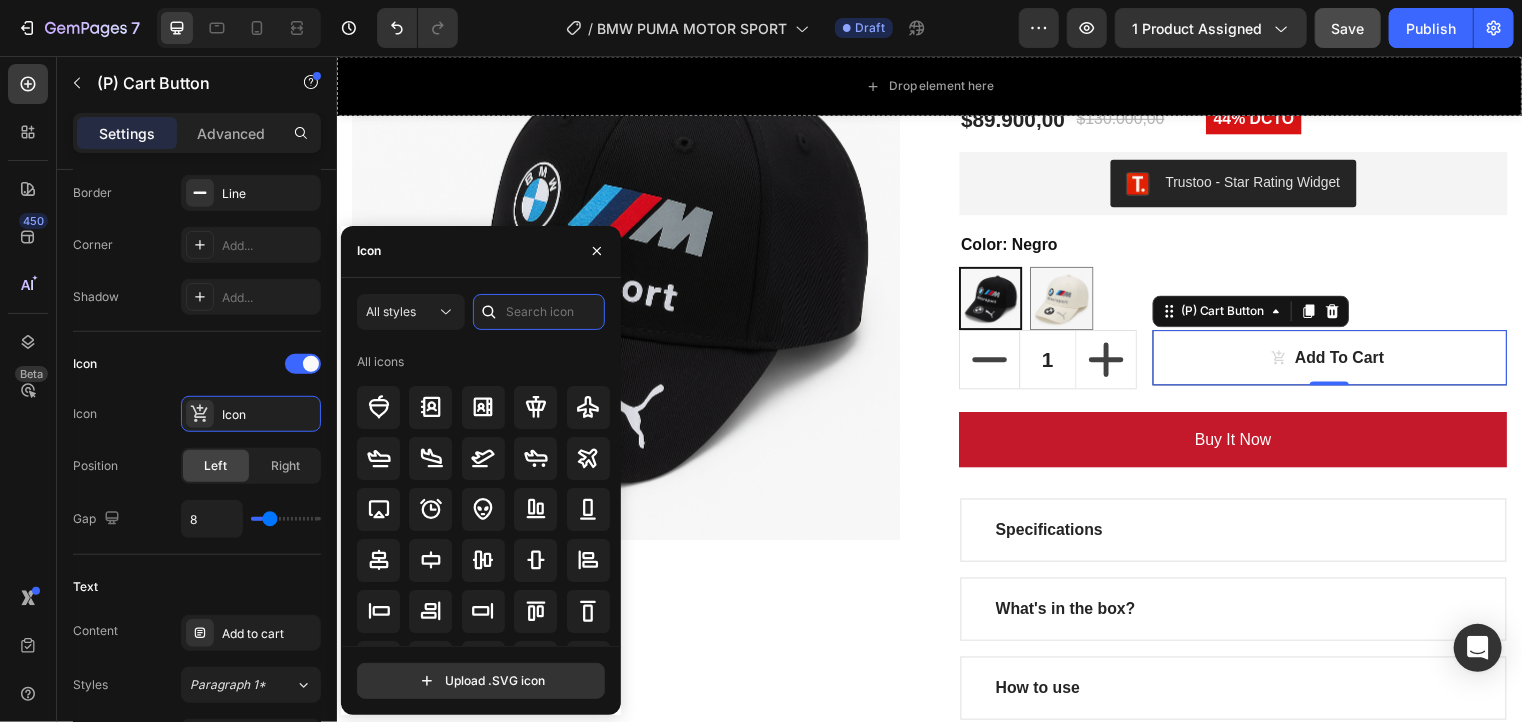 type on "A" 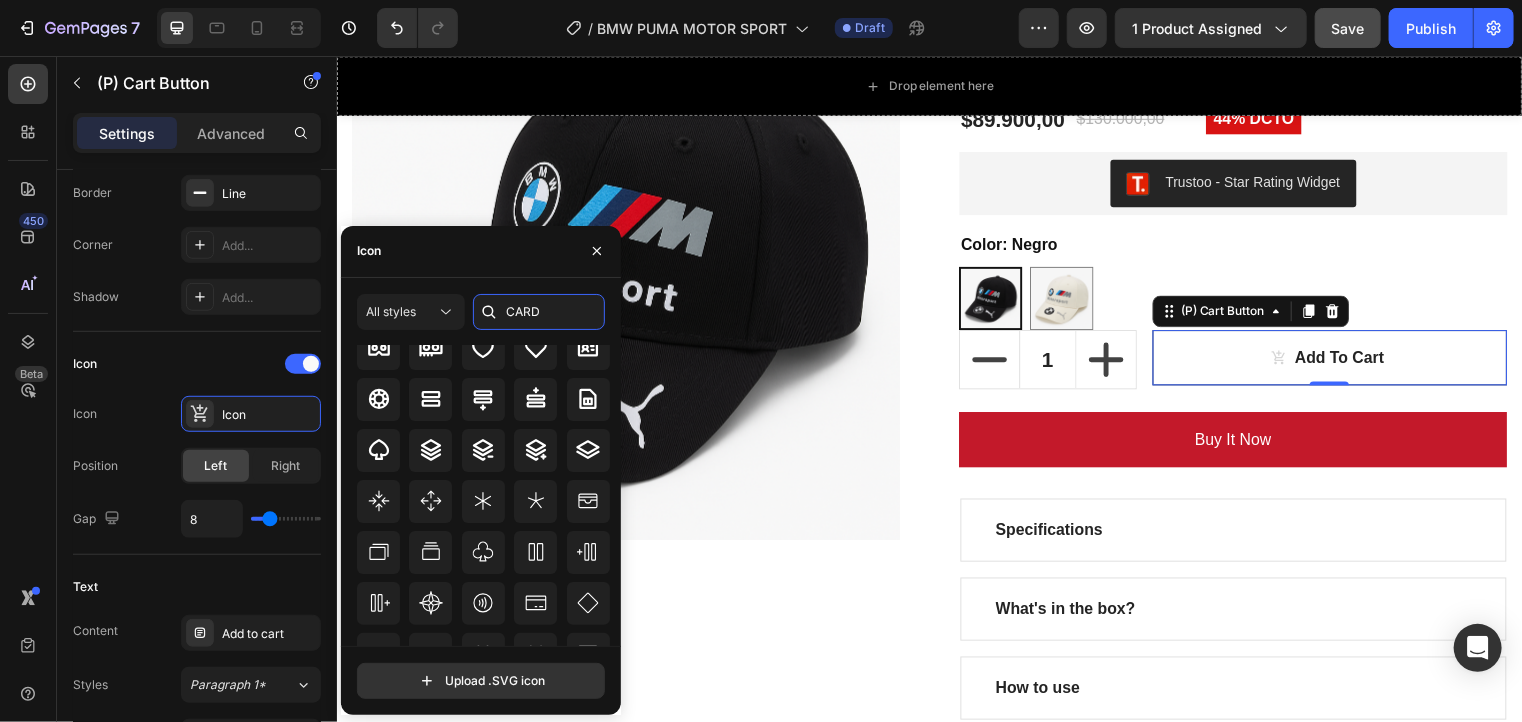 scroll, scrollTop: 0, scrollLeft: 0, axis: both 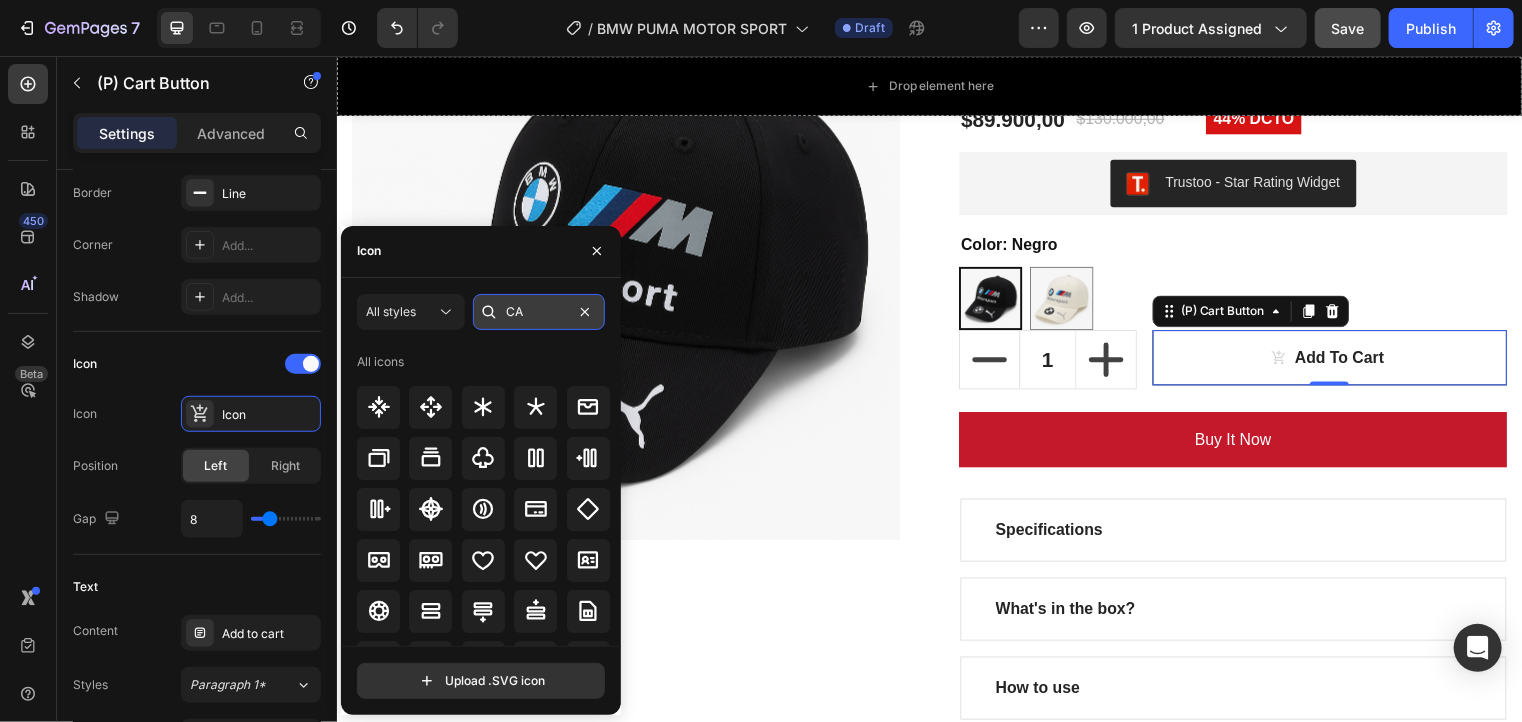 type on "C" 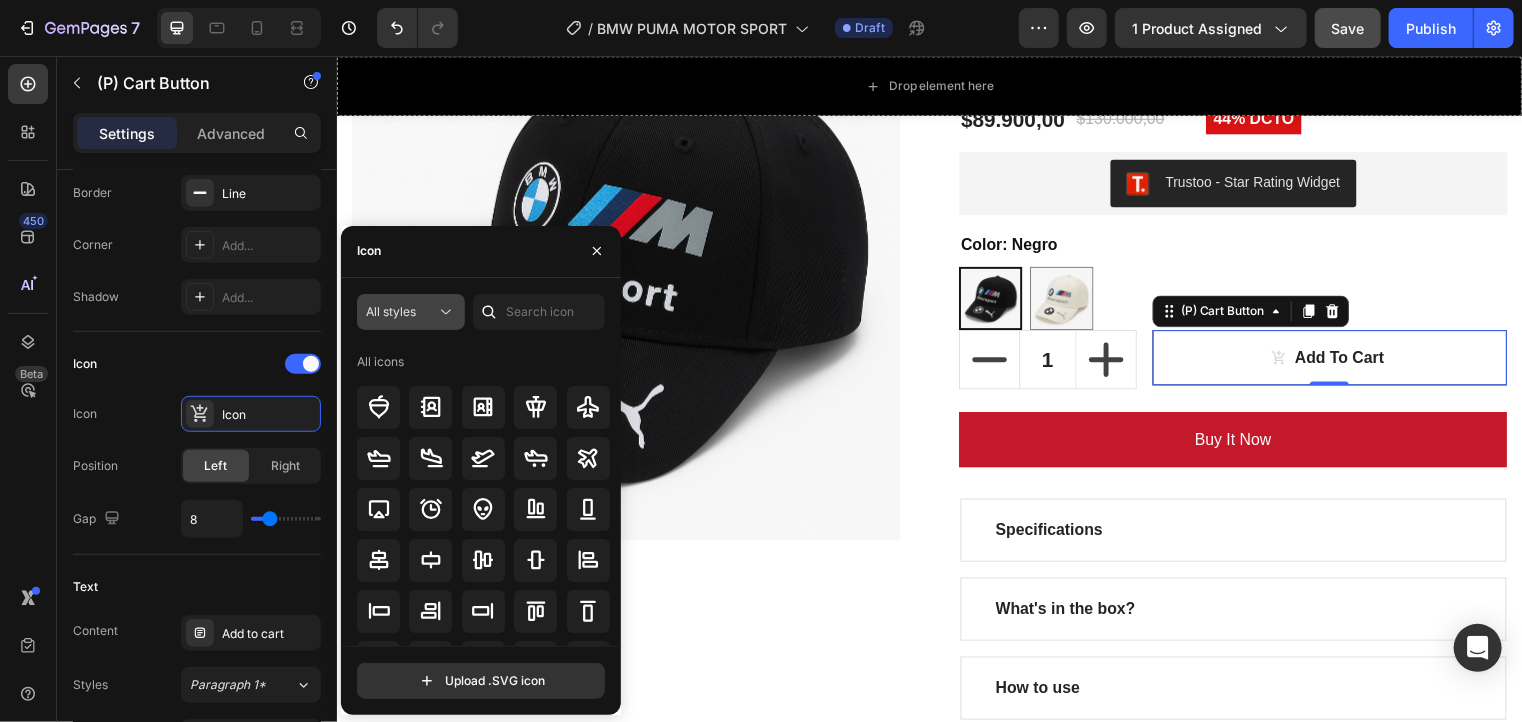 click on "All styles" 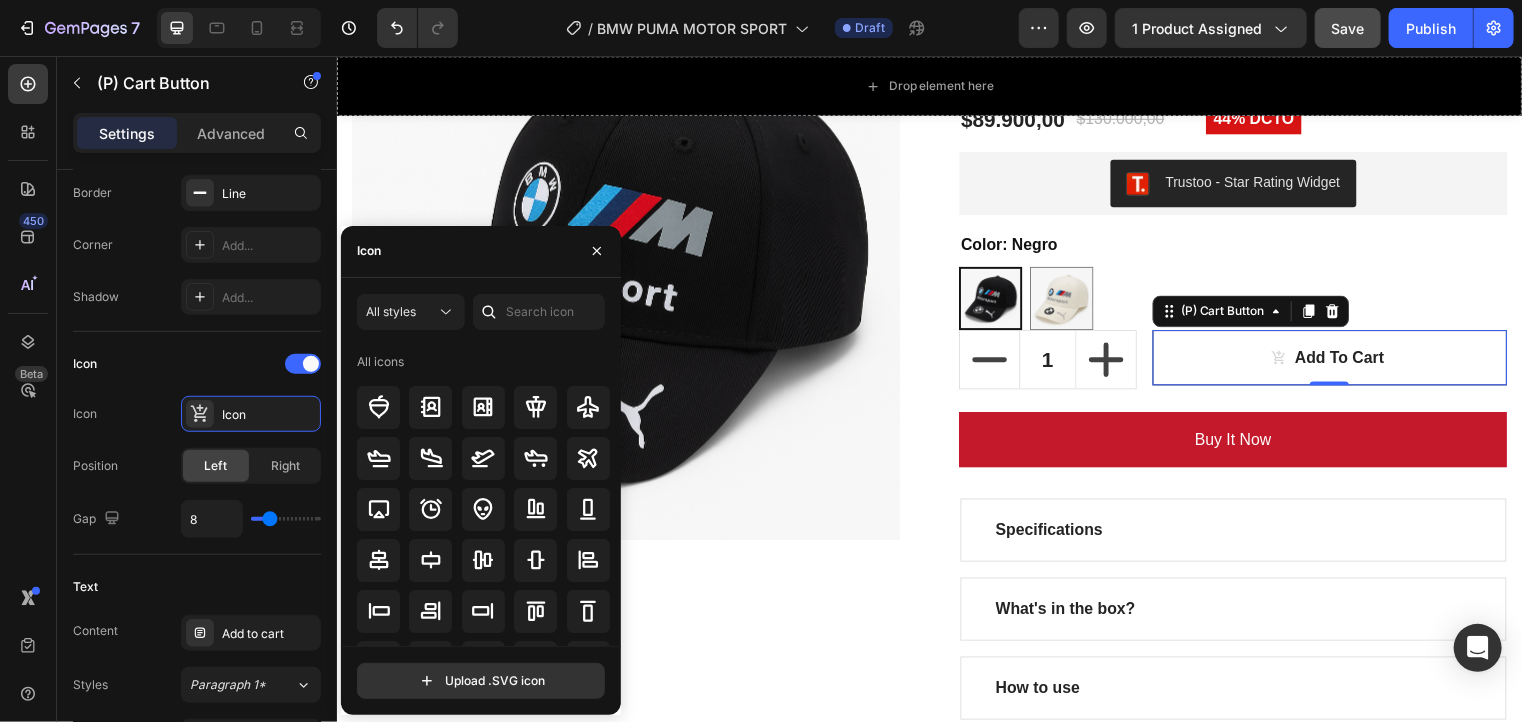 click on "All icons" 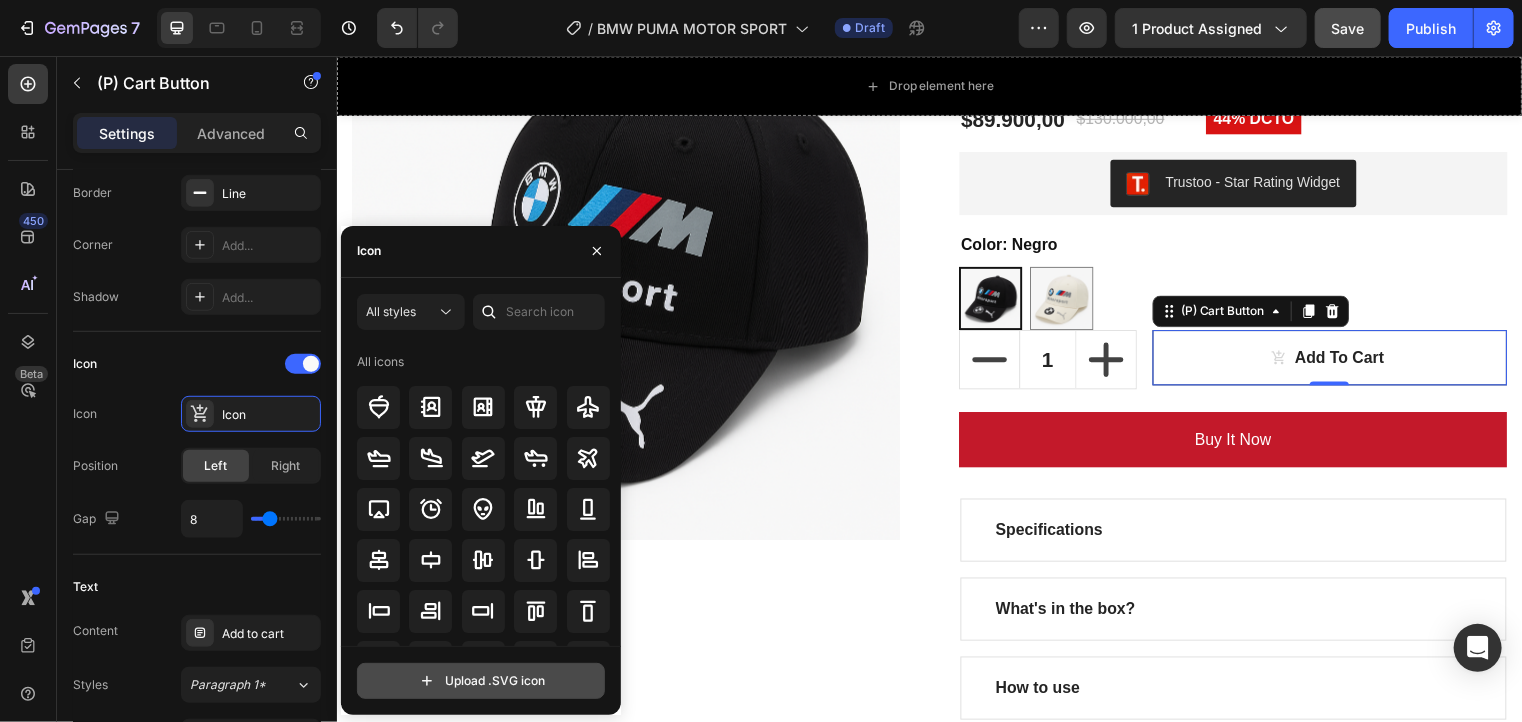 click 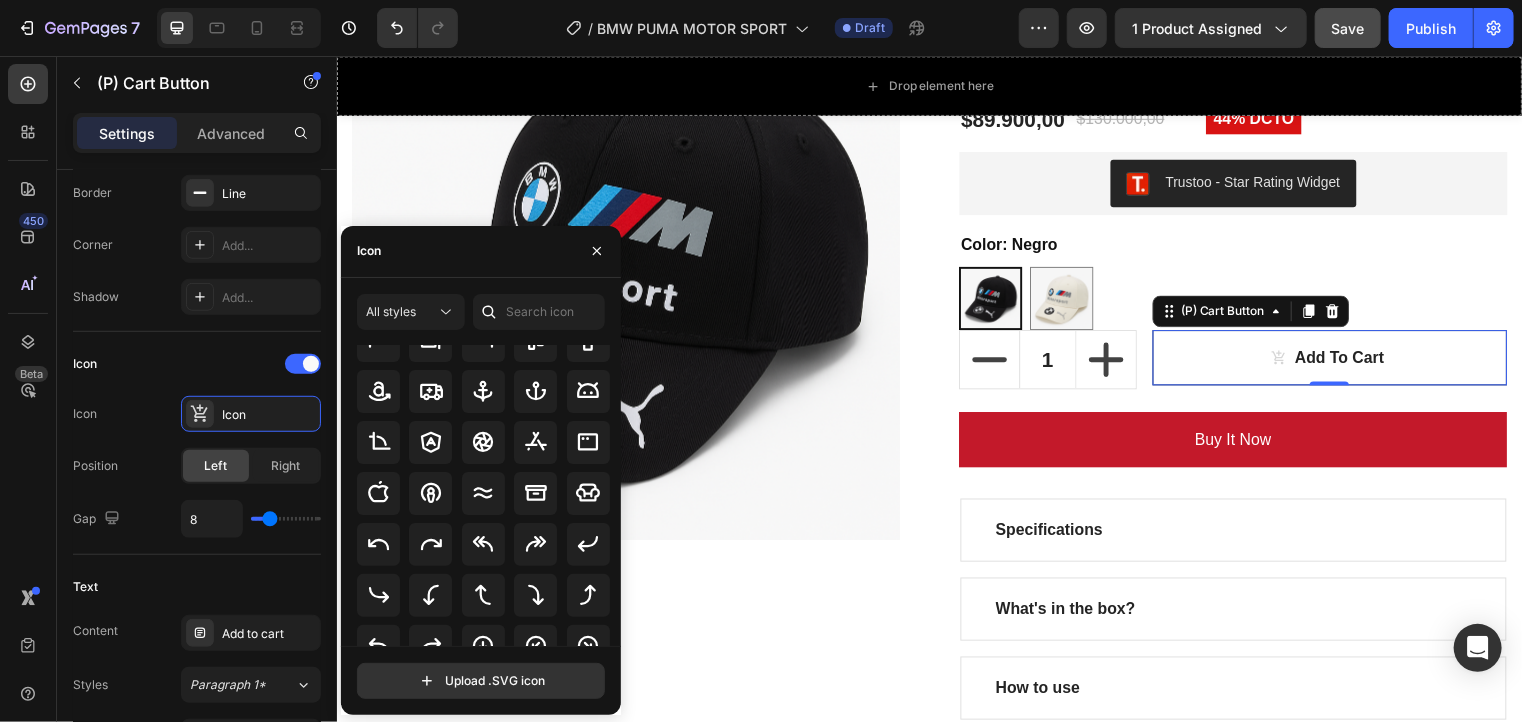 scroll, scrollTop: 0, scrollLeft: 0, axis: both 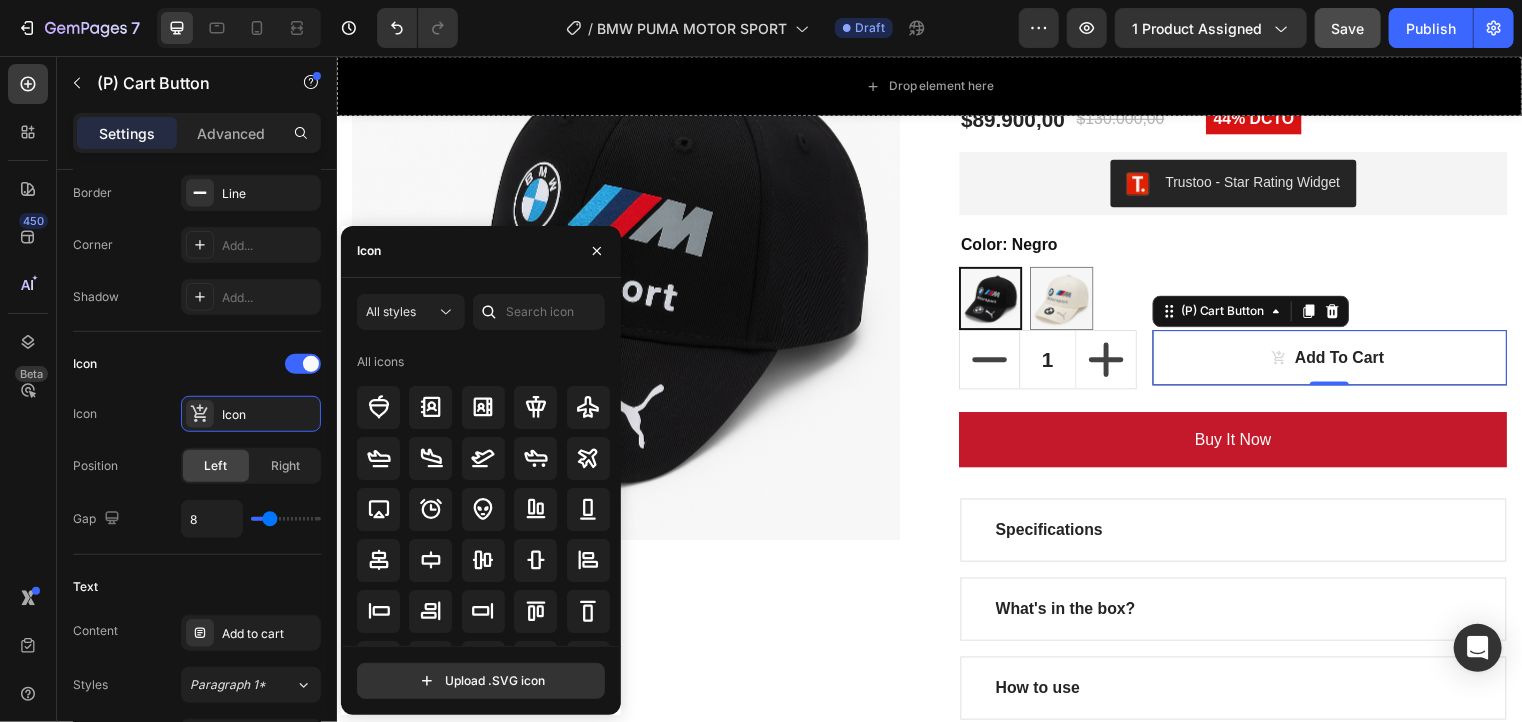 click on "Icon" at bounding box center [481, 252] 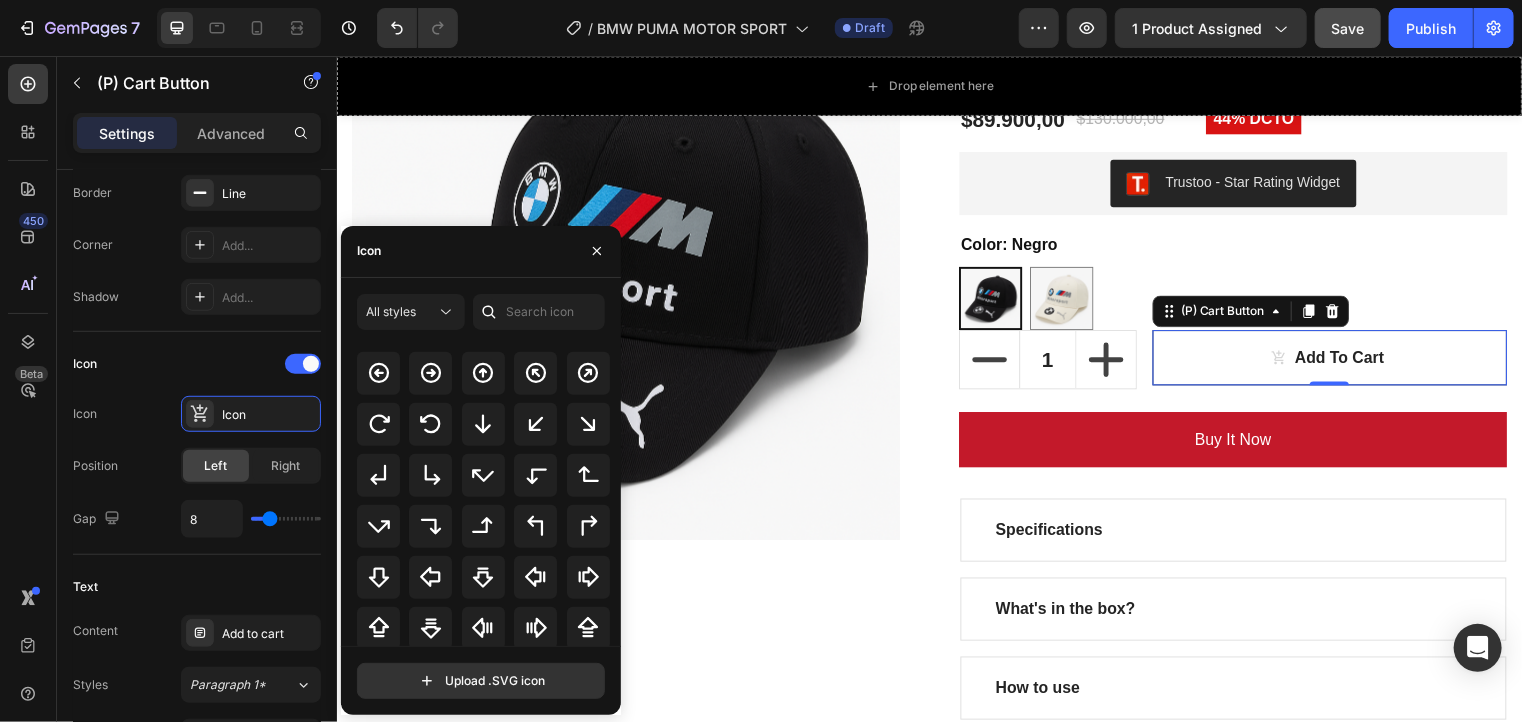 scroll, scrollTop: 532, scrollLeft: 0, axis: vertical 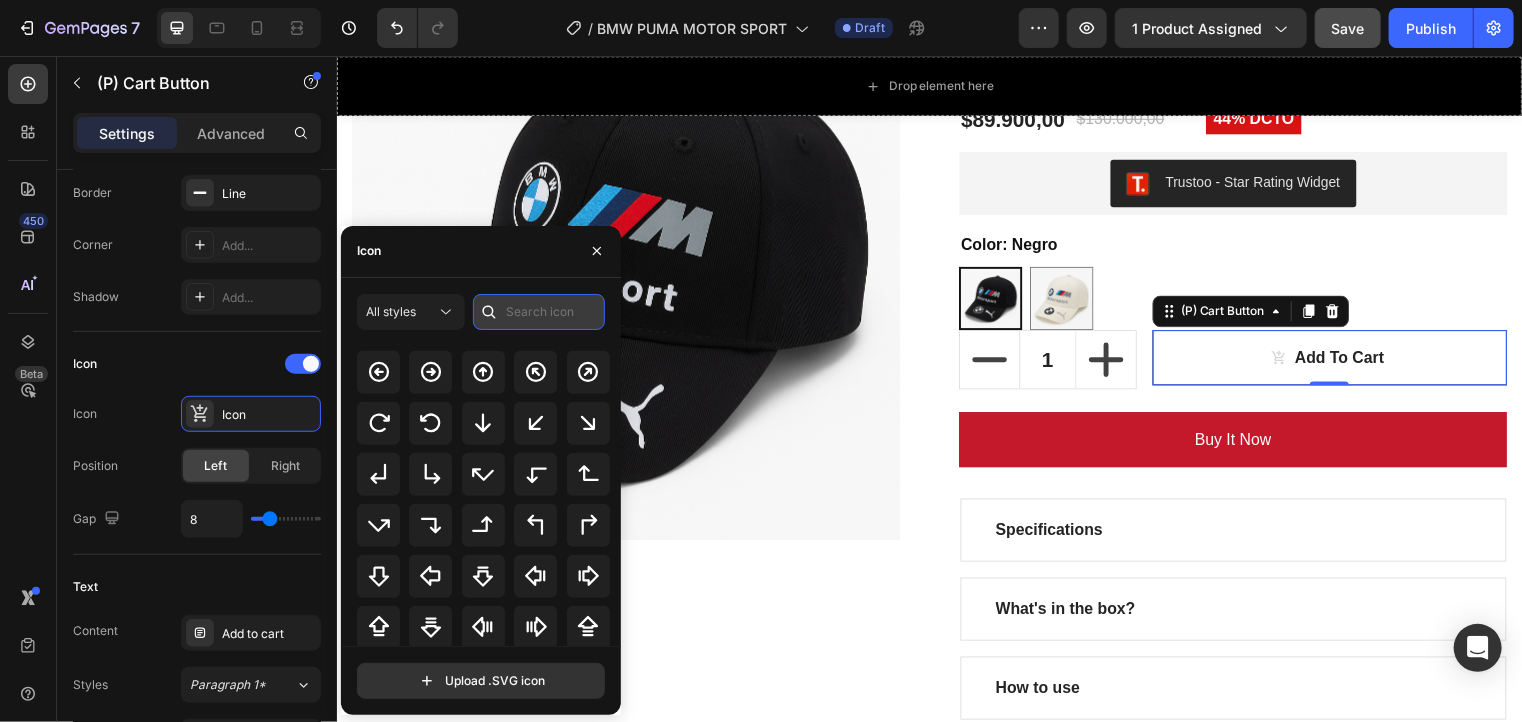 click at bounding box center (539, 312) 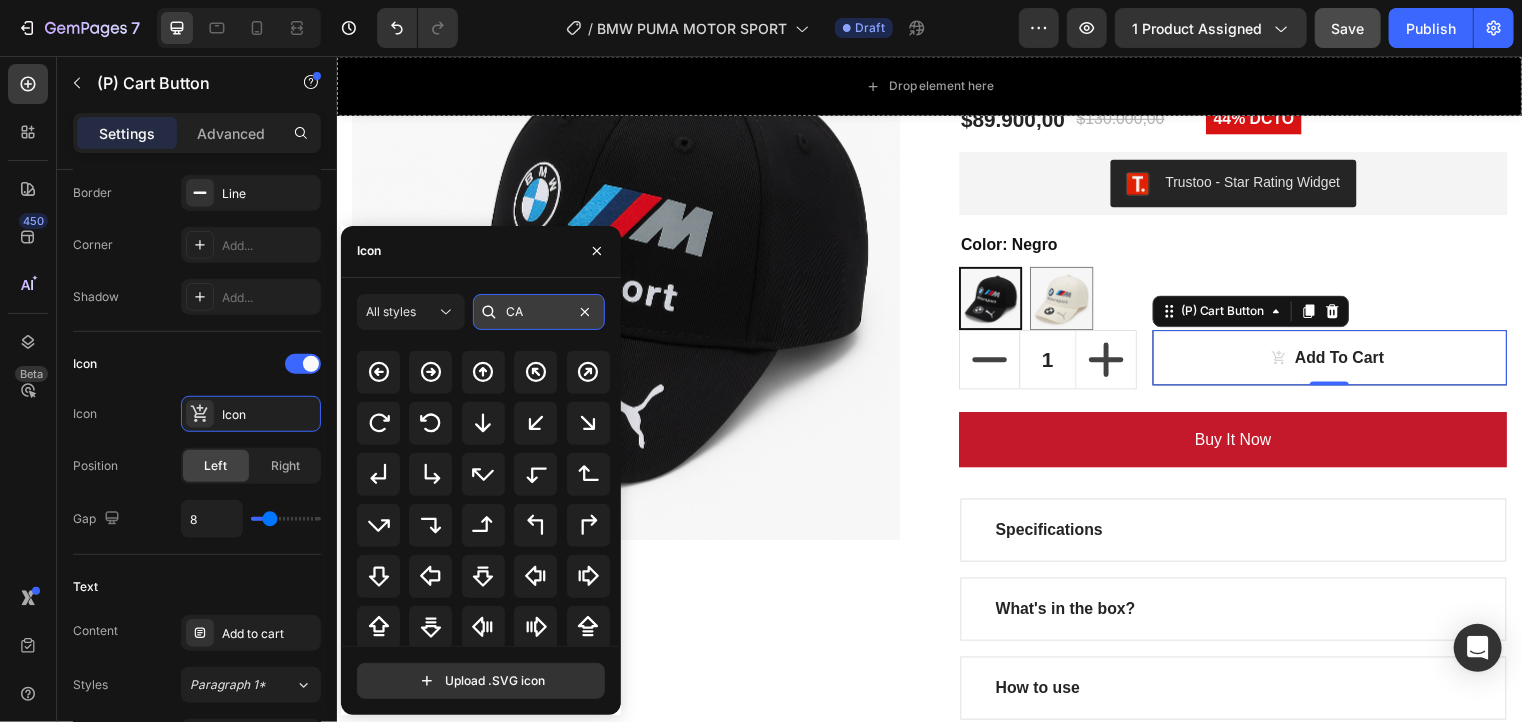 scroll, scrollTop: 0, scrollLeft: 0, axis: both 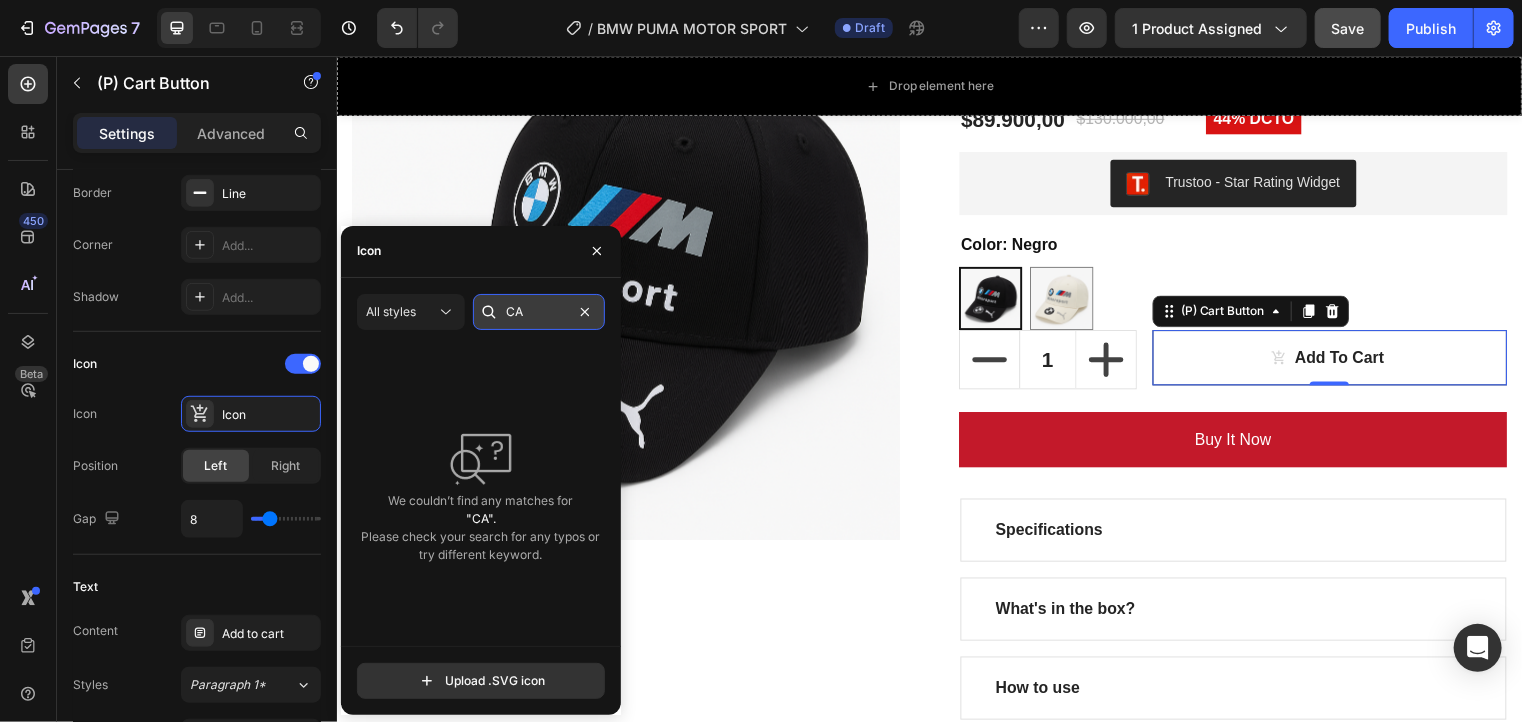 type on "C" 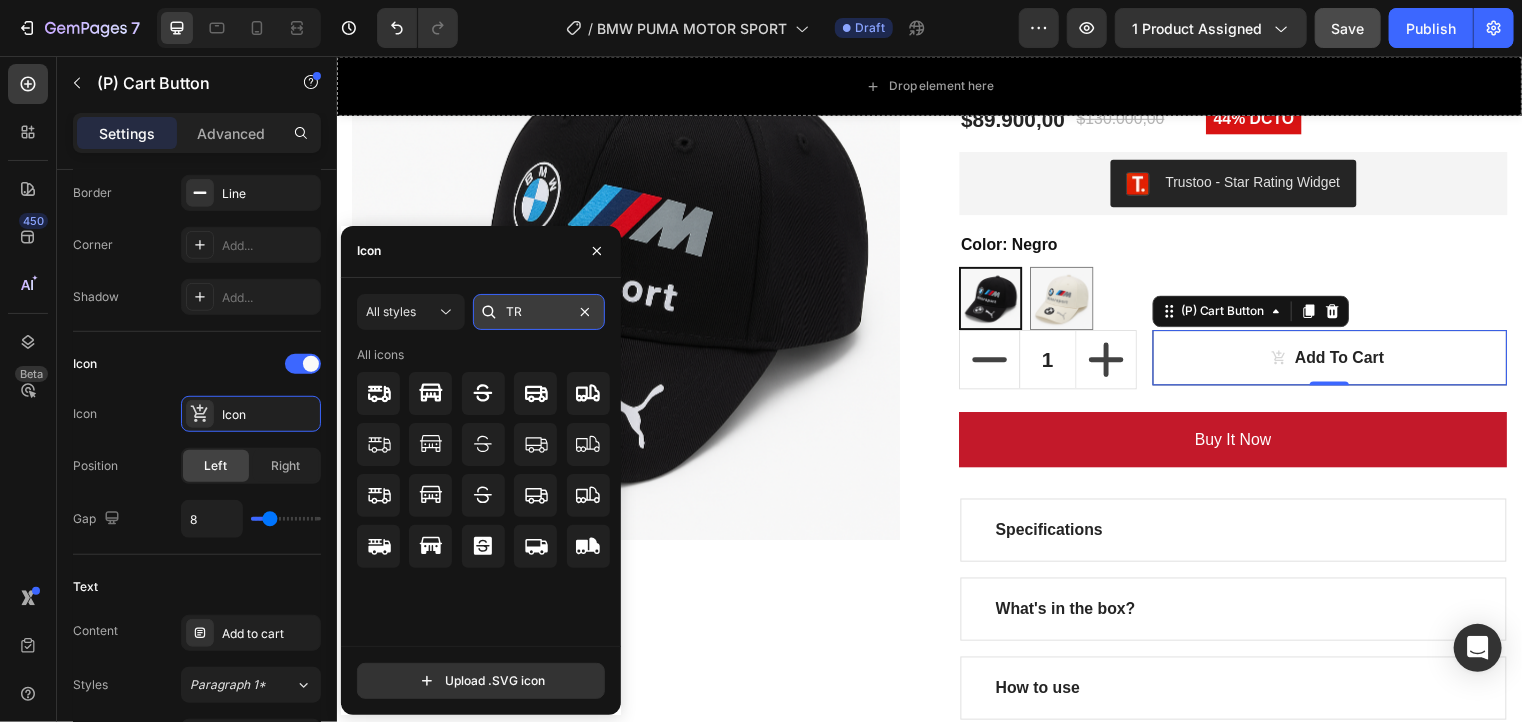 type on "T" 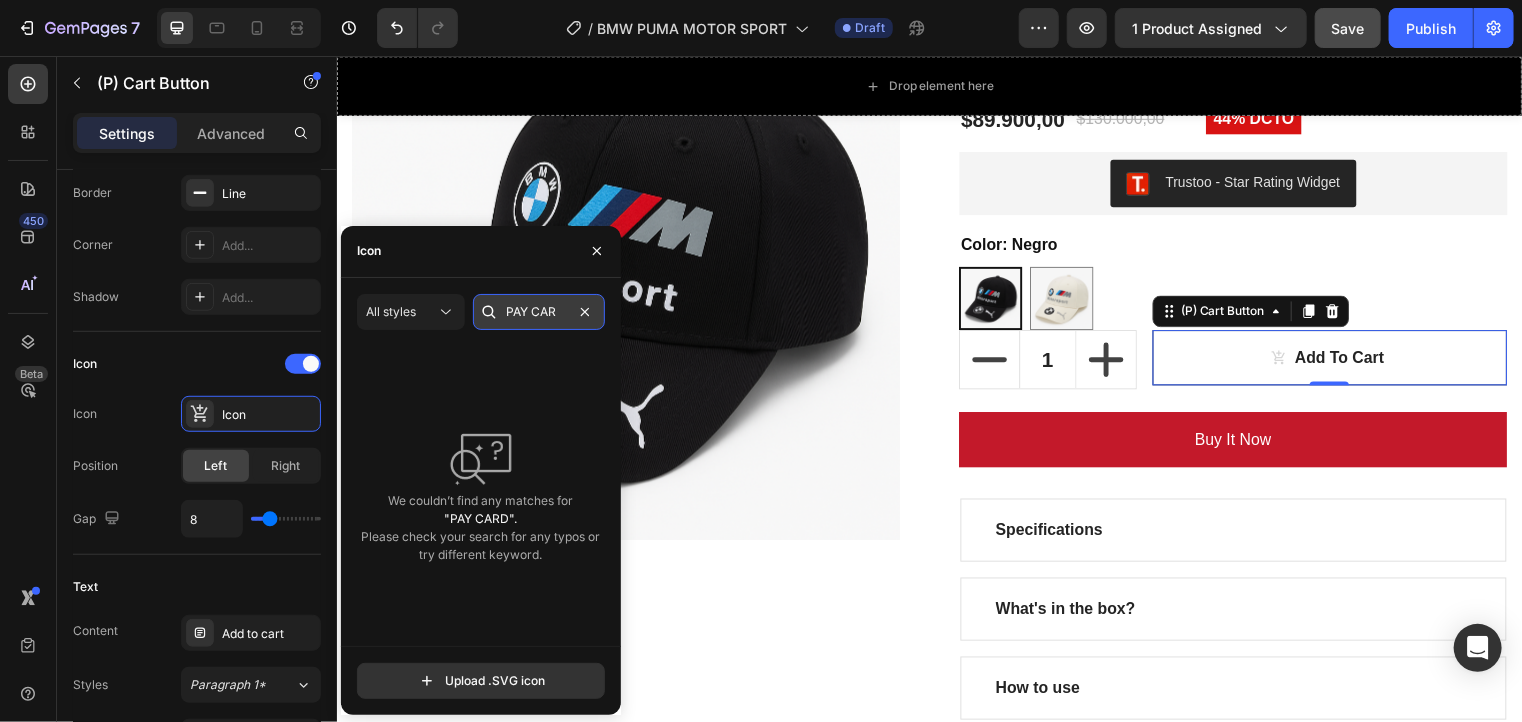 scroll, scrollTop: 0, scrollLeft: 0, axis: both 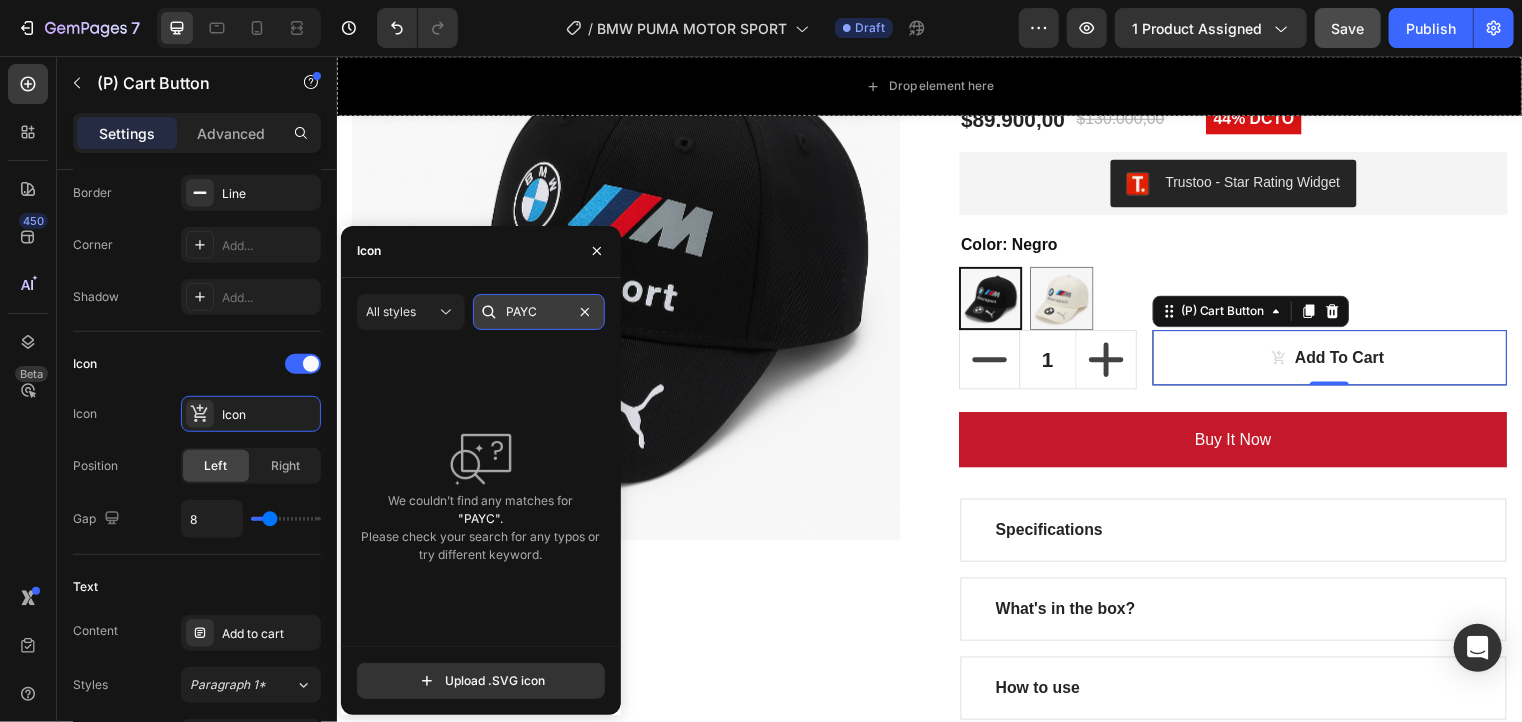 type on "PAY" 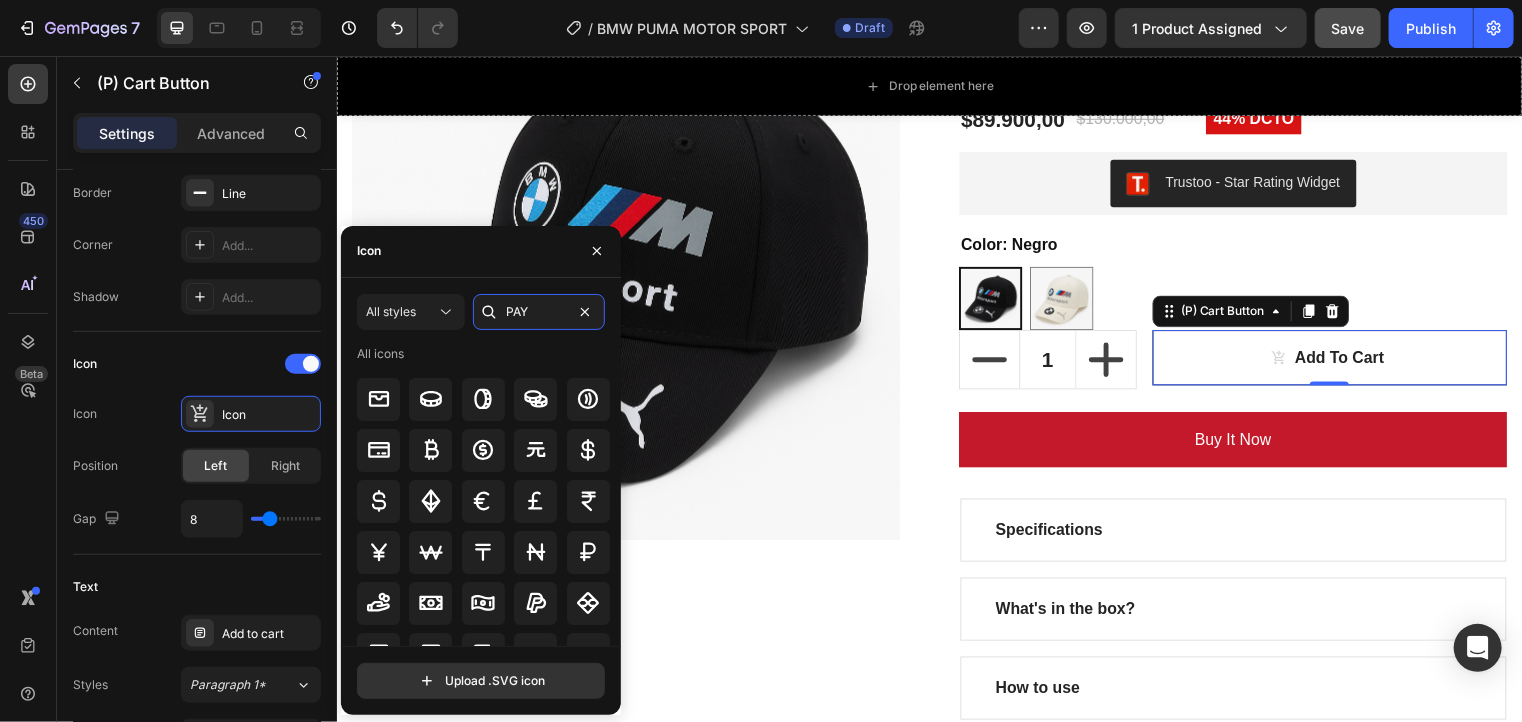 scroll, scrollTop: 0, scrollLeft: 0, axis: both 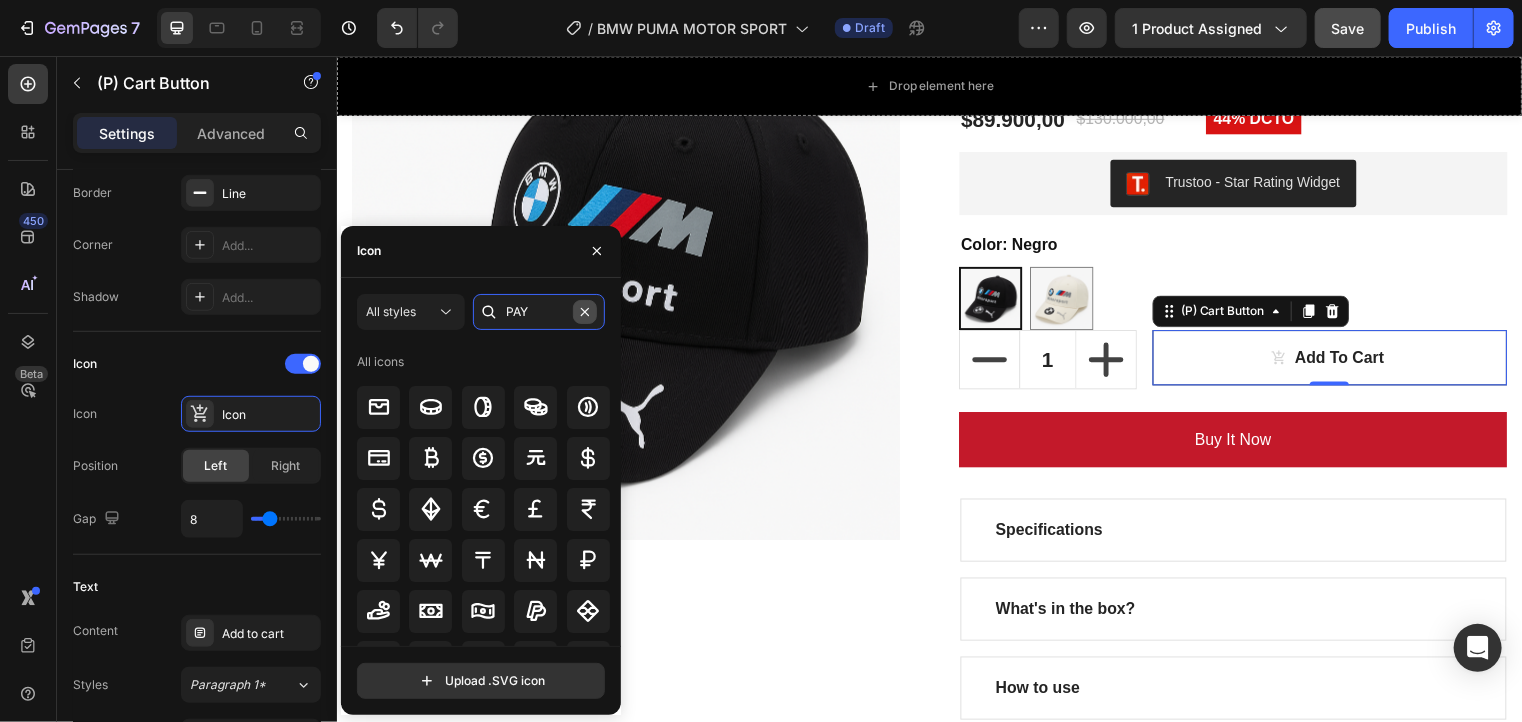 type 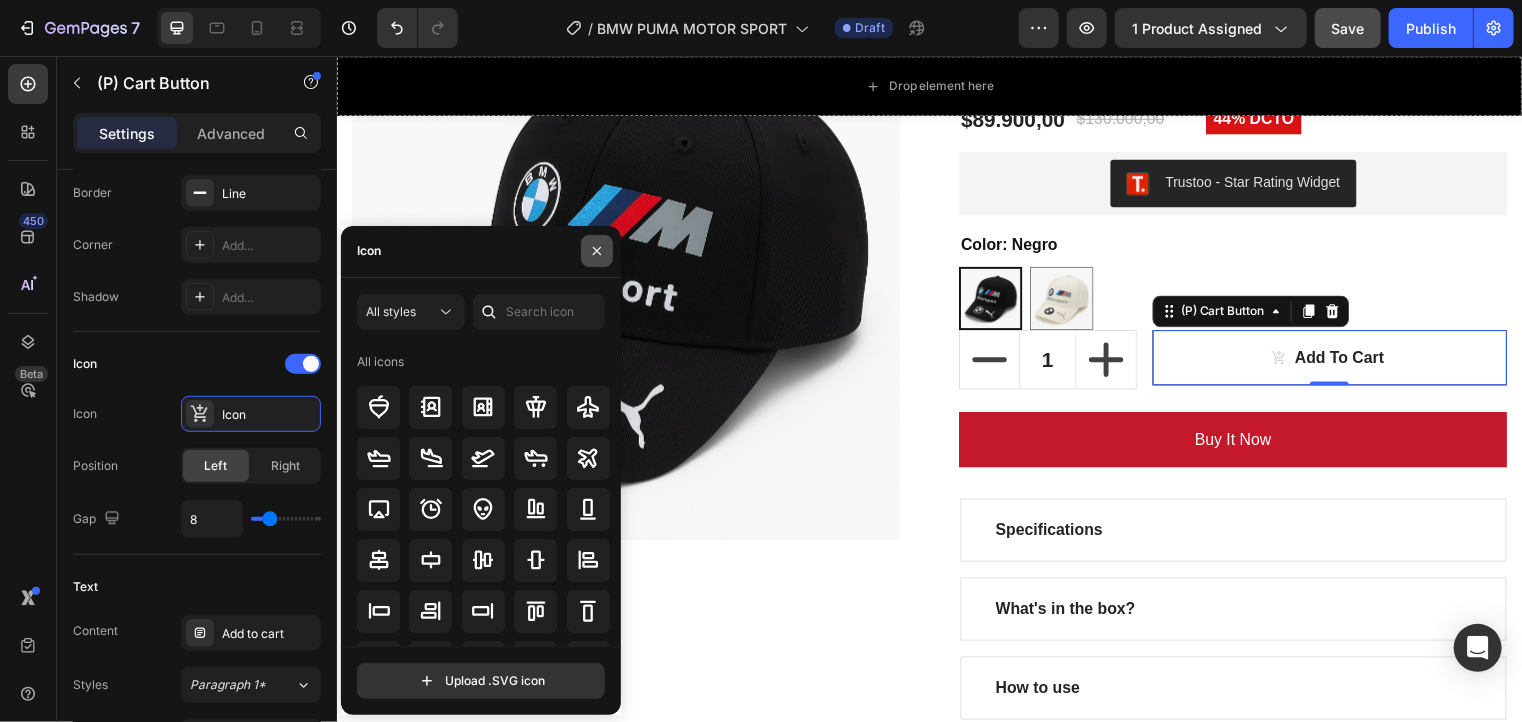 click at bounding box center [597, 251] 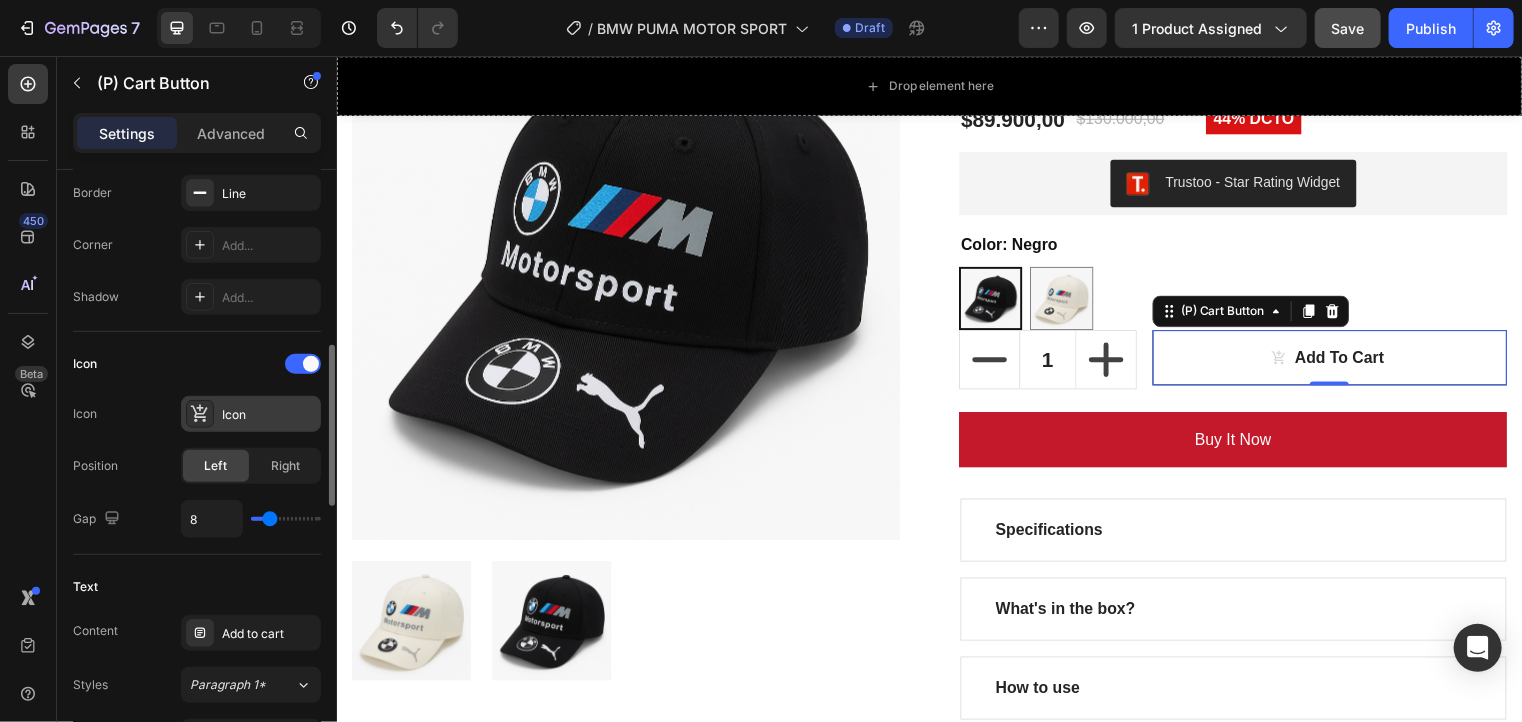 click 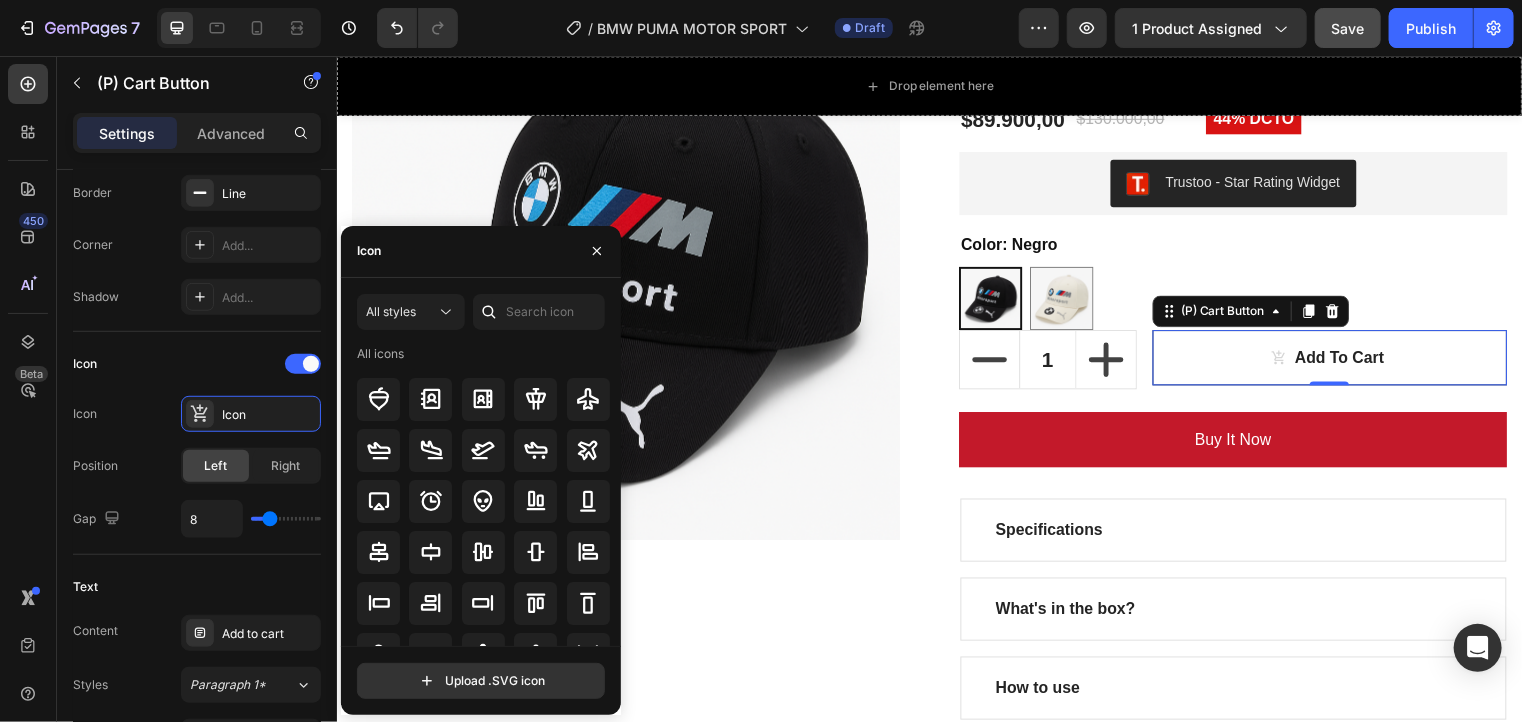 scroll, scrollTop: 0, scrollLeft: 0, axis: both 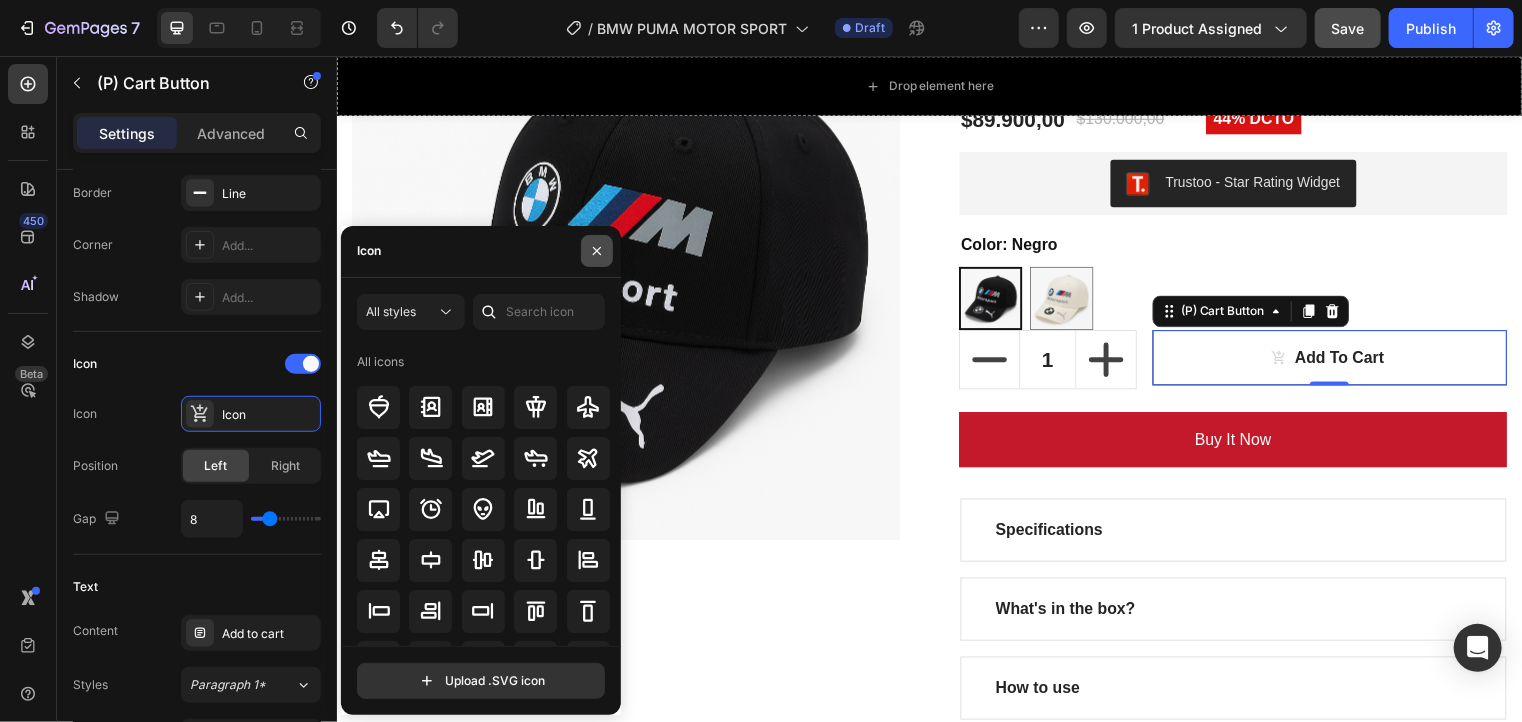 click at bounding box center (597, 251) 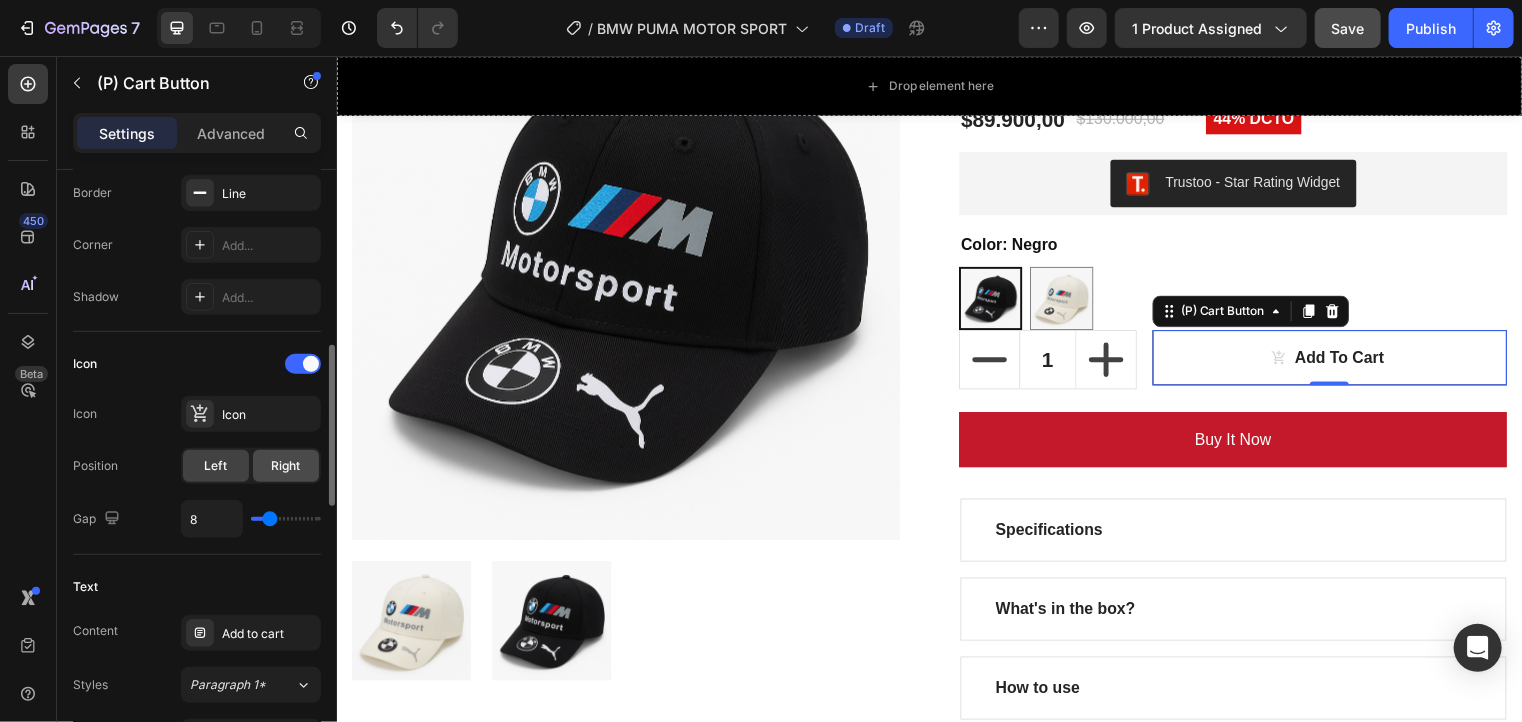 click on "Right" 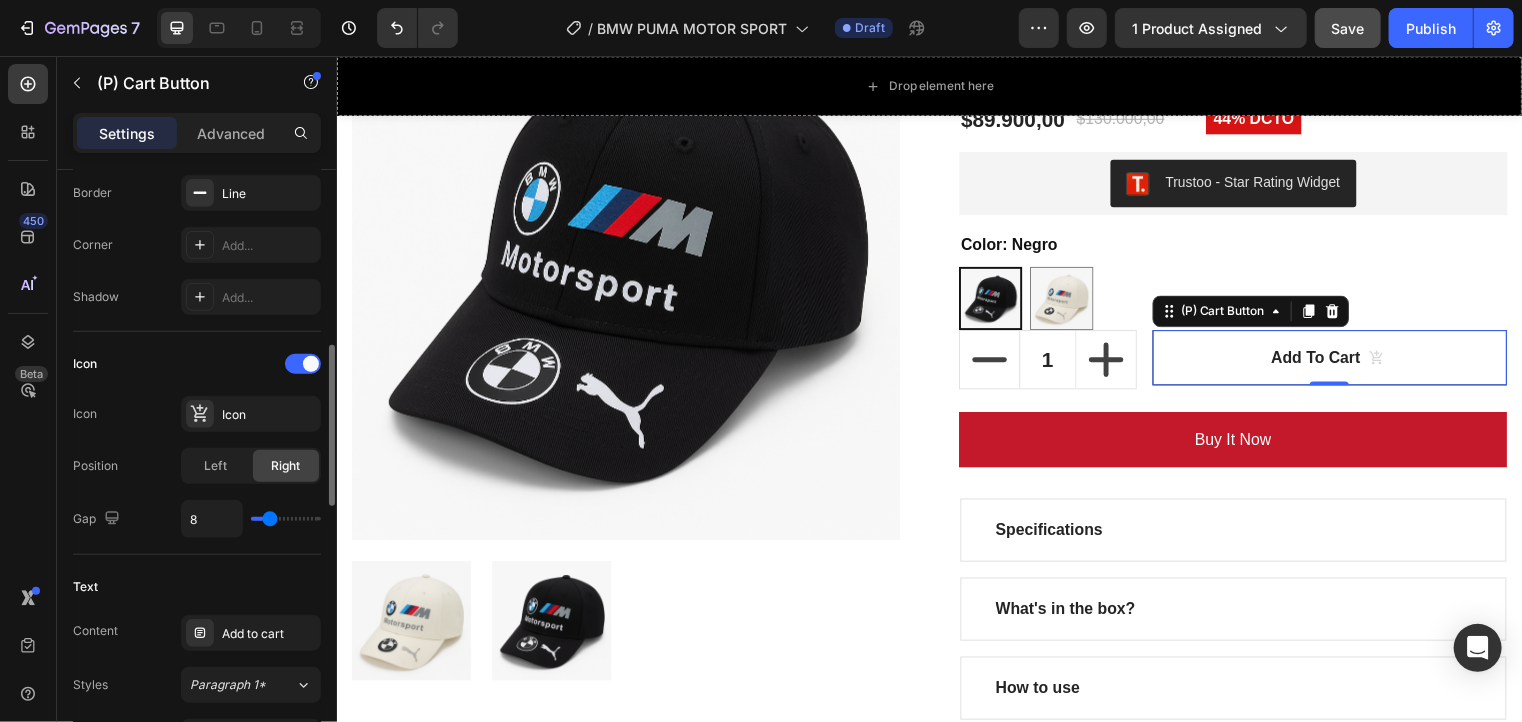 type on "20" 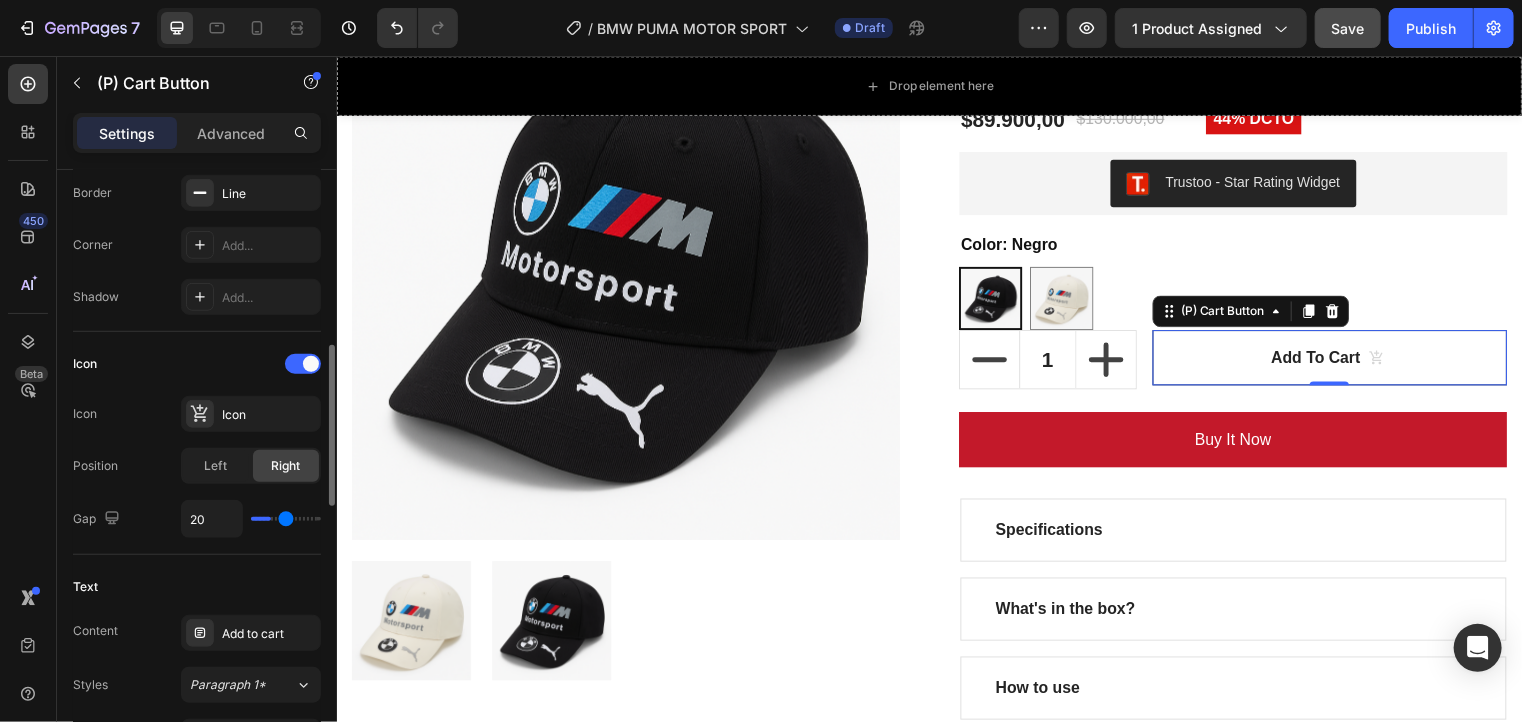 type on "40" 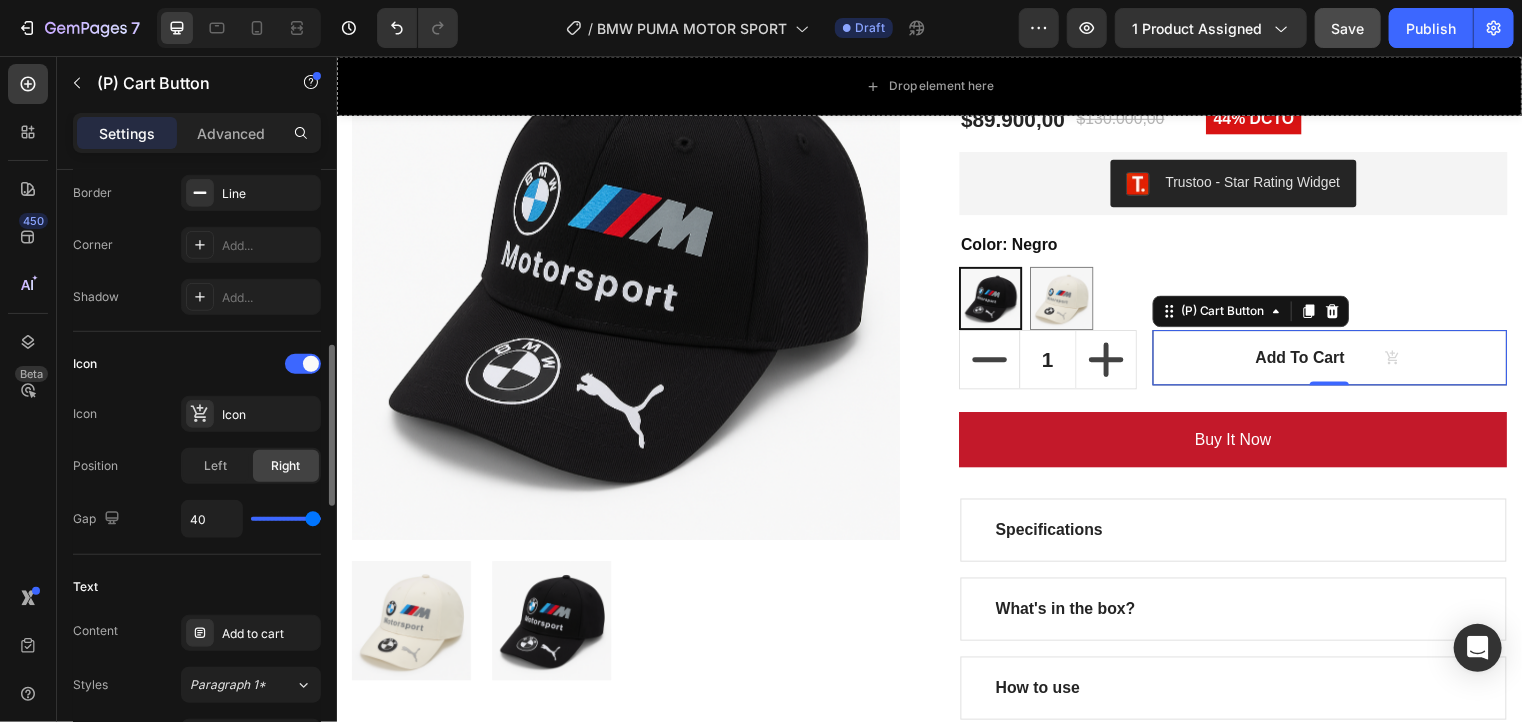 type on "37" 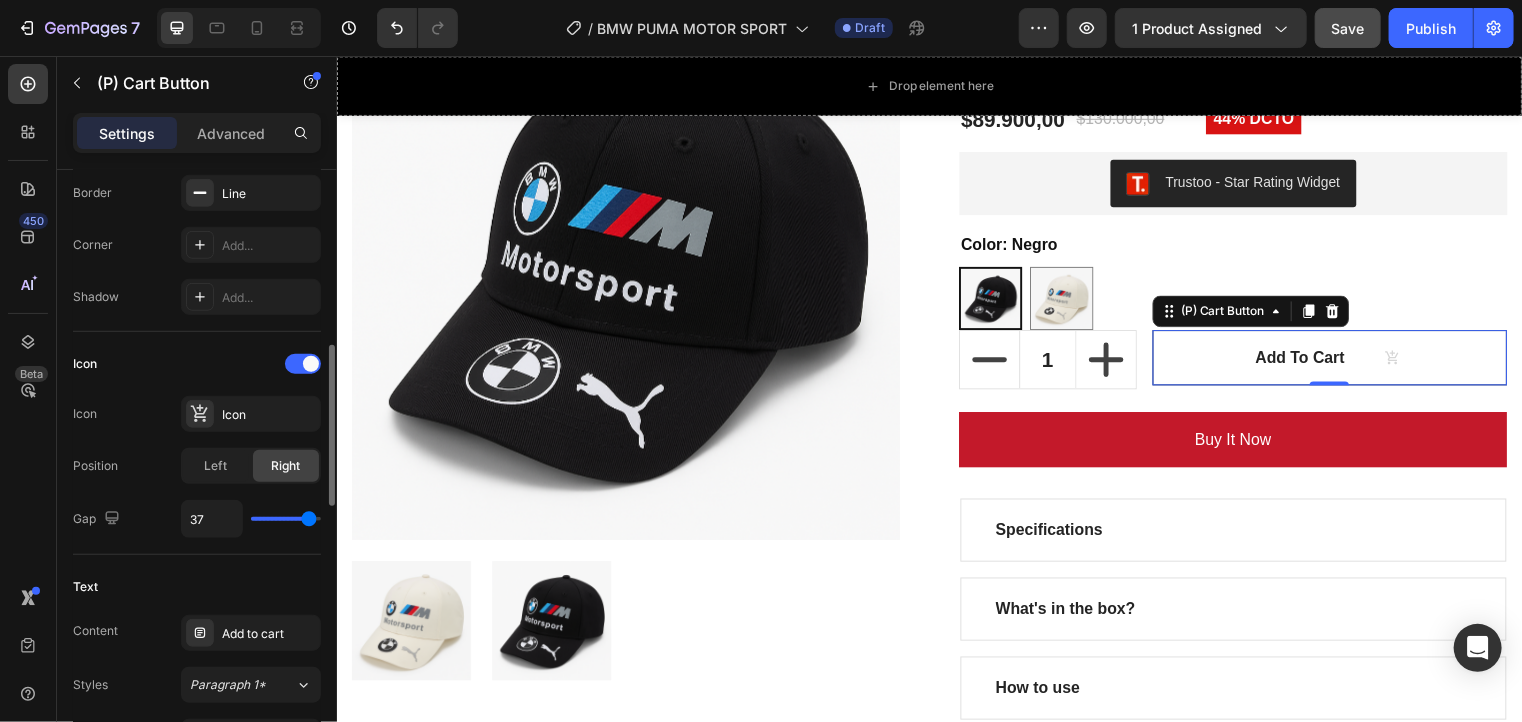 type on "35" 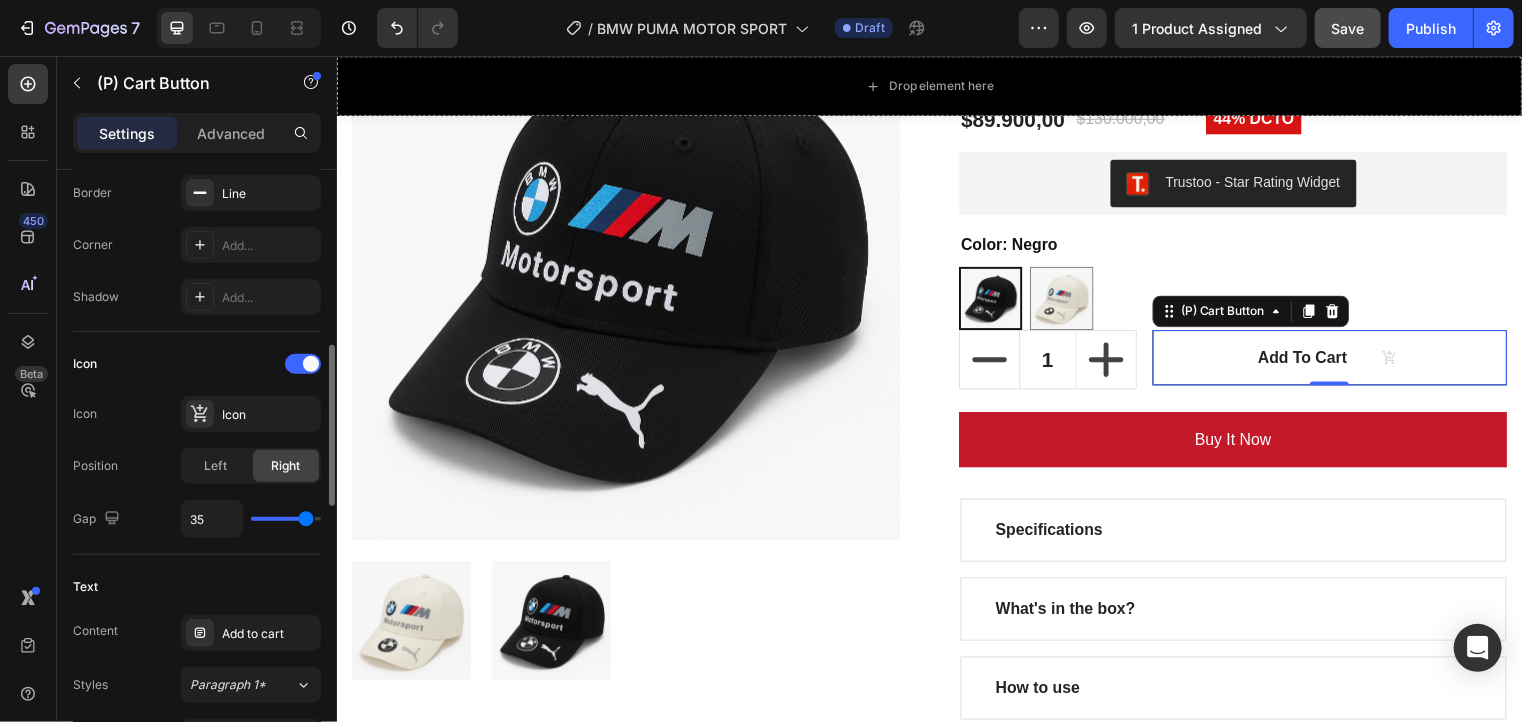 type on "28" 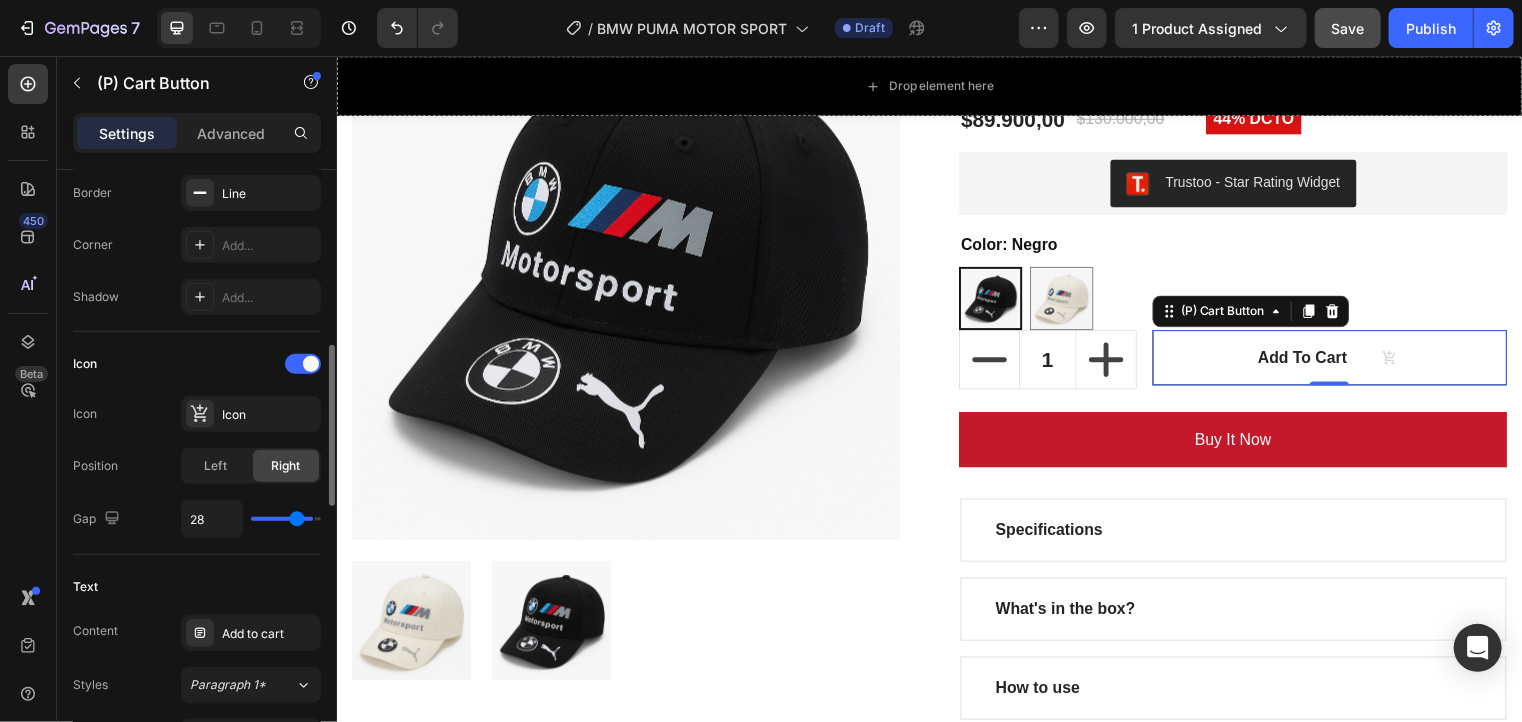 type on "6" 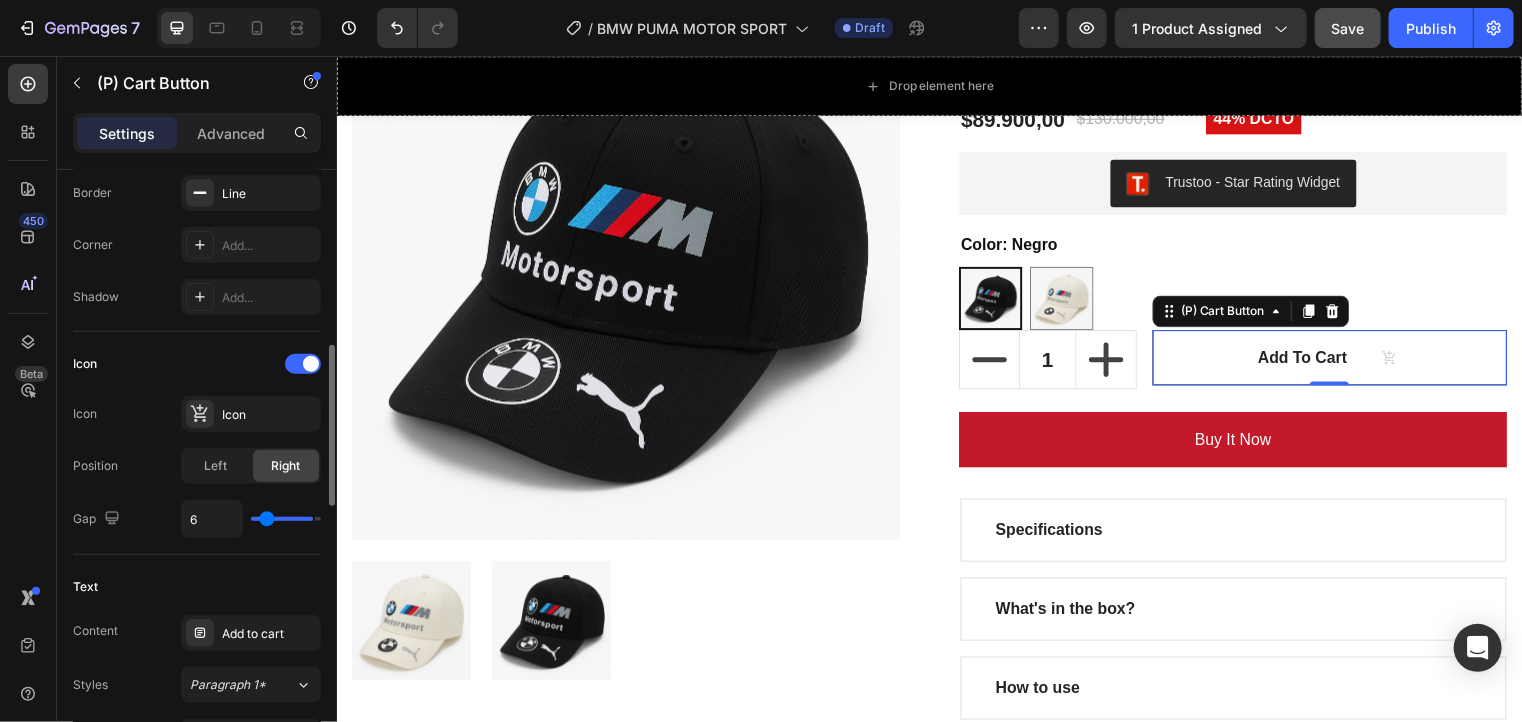 type on "0" 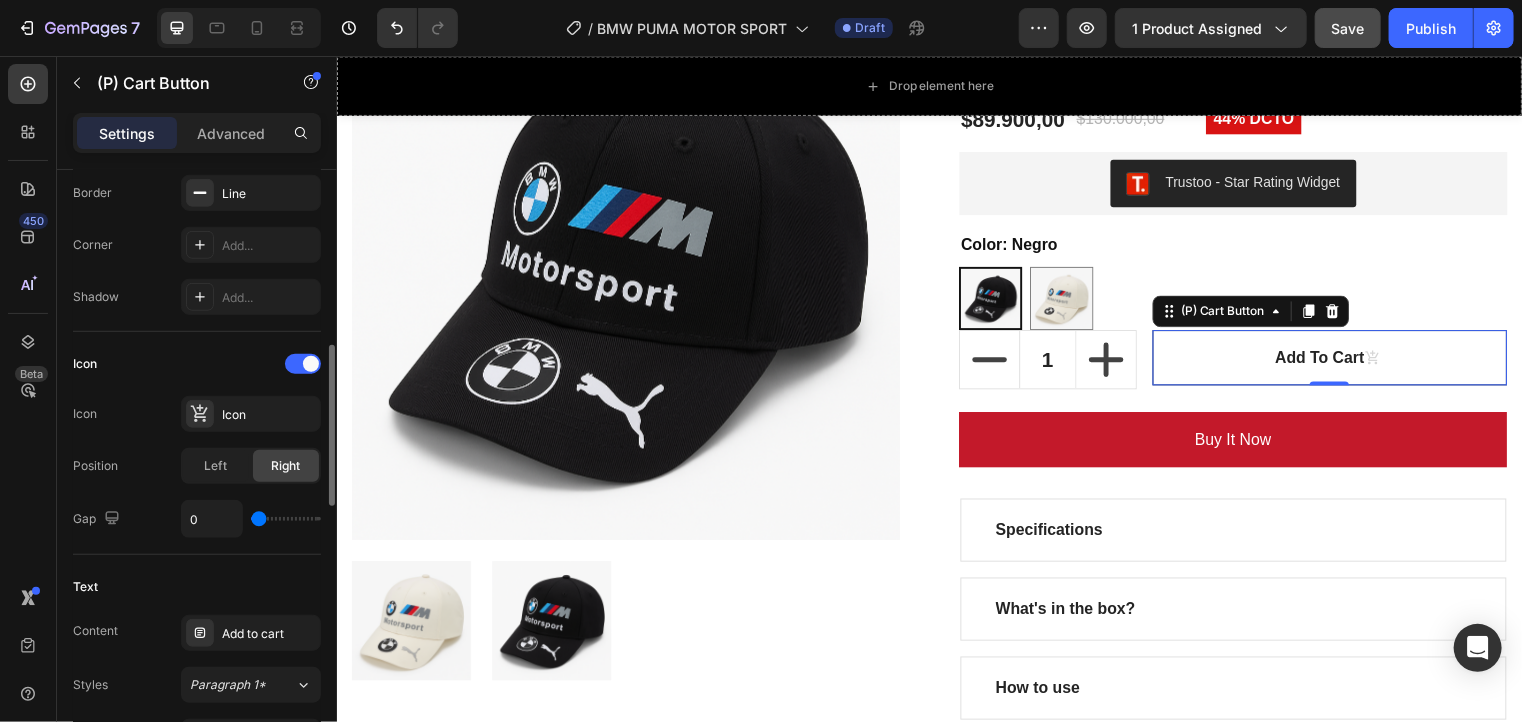 type on "8" 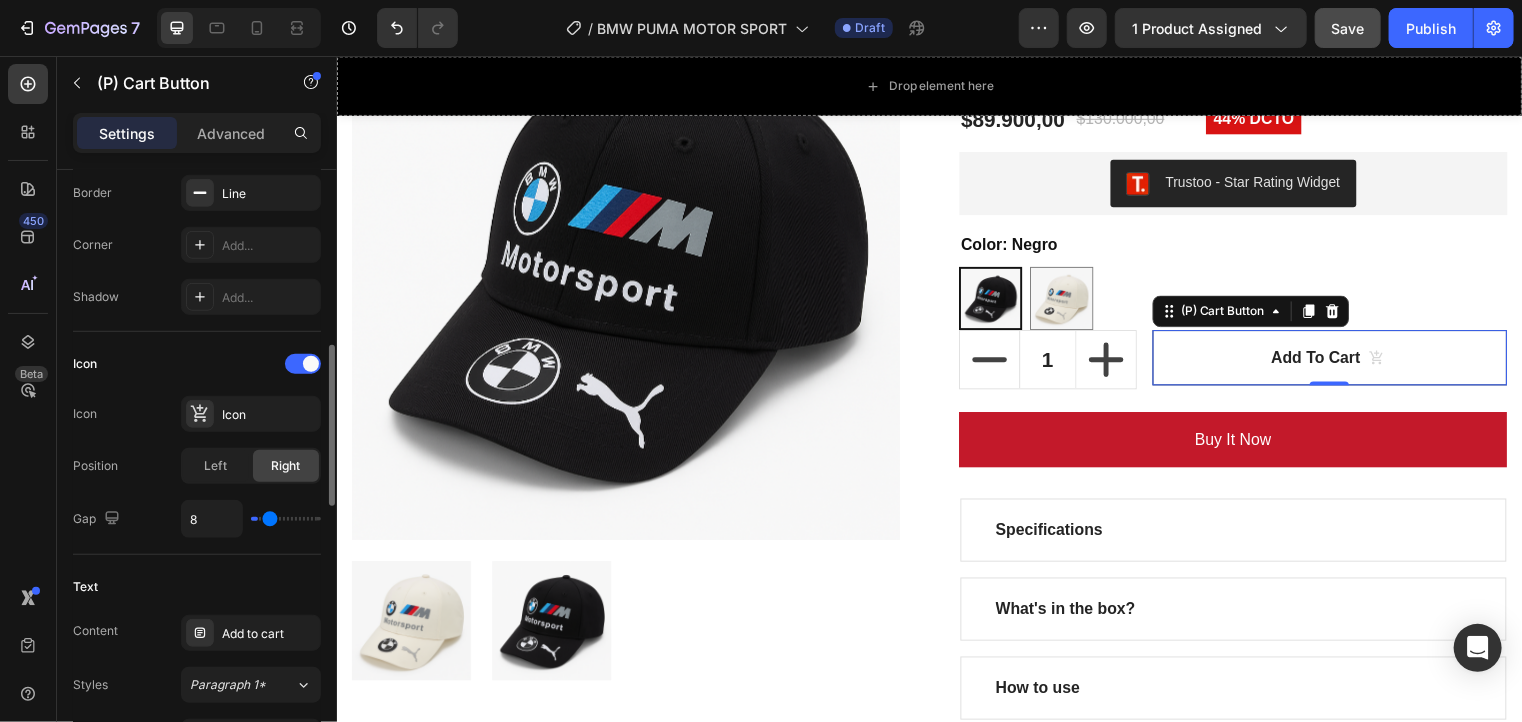 type on "9" 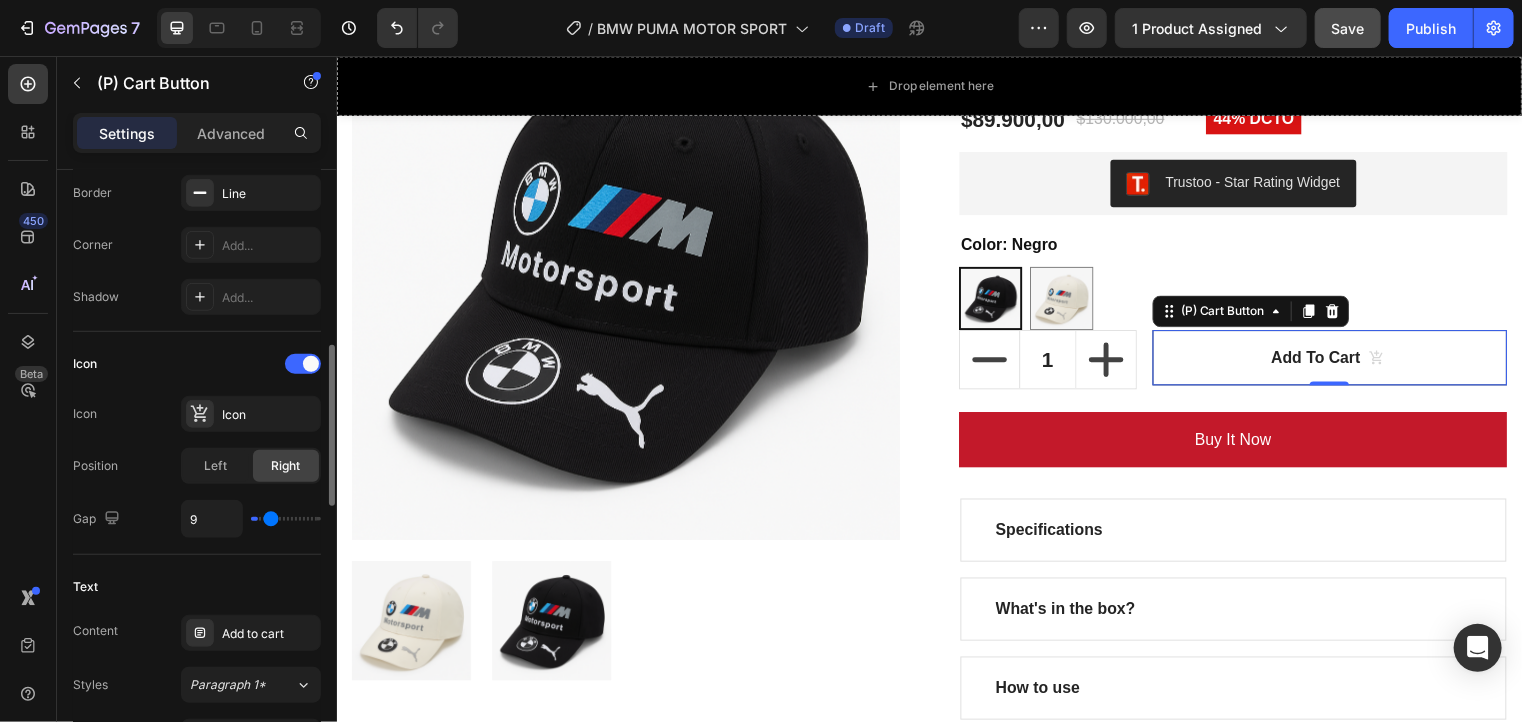 type on "10" 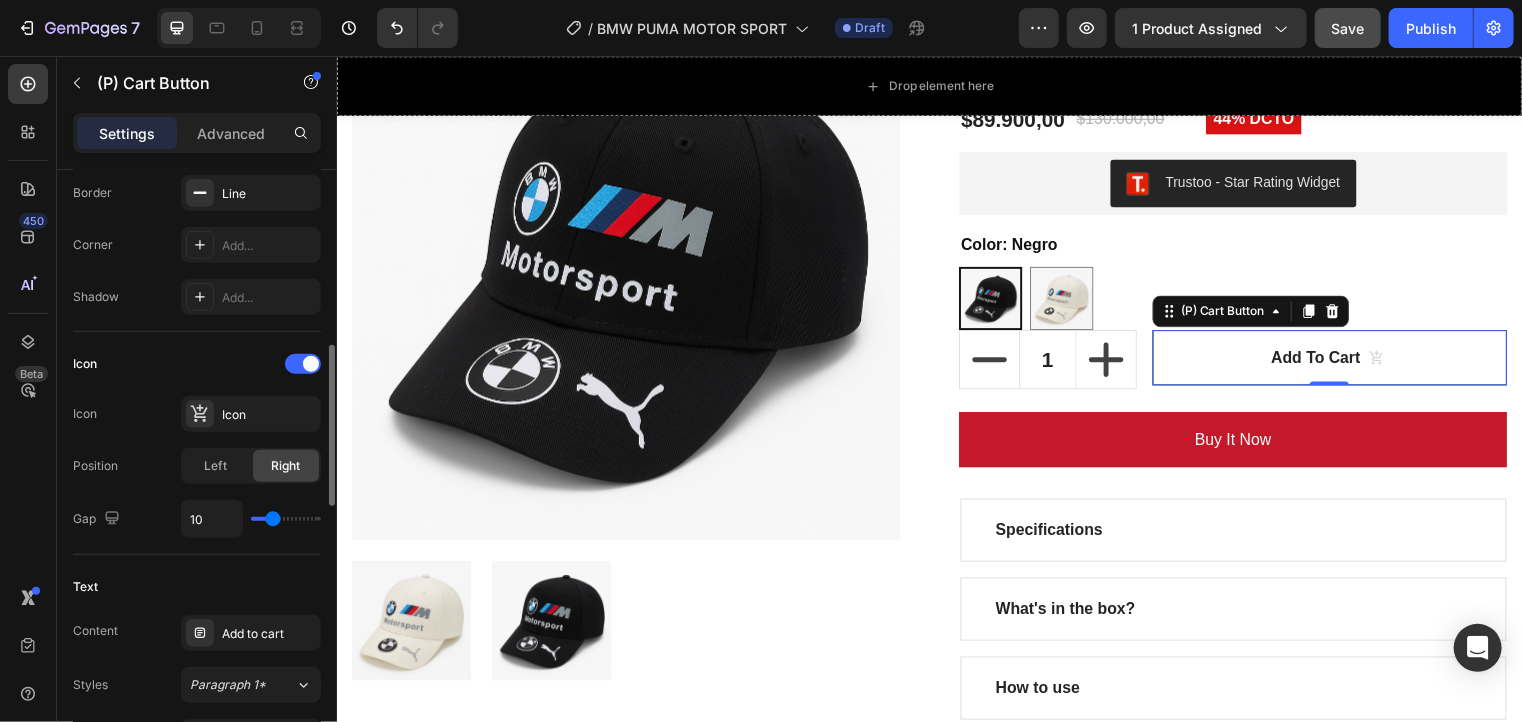 type on "11" 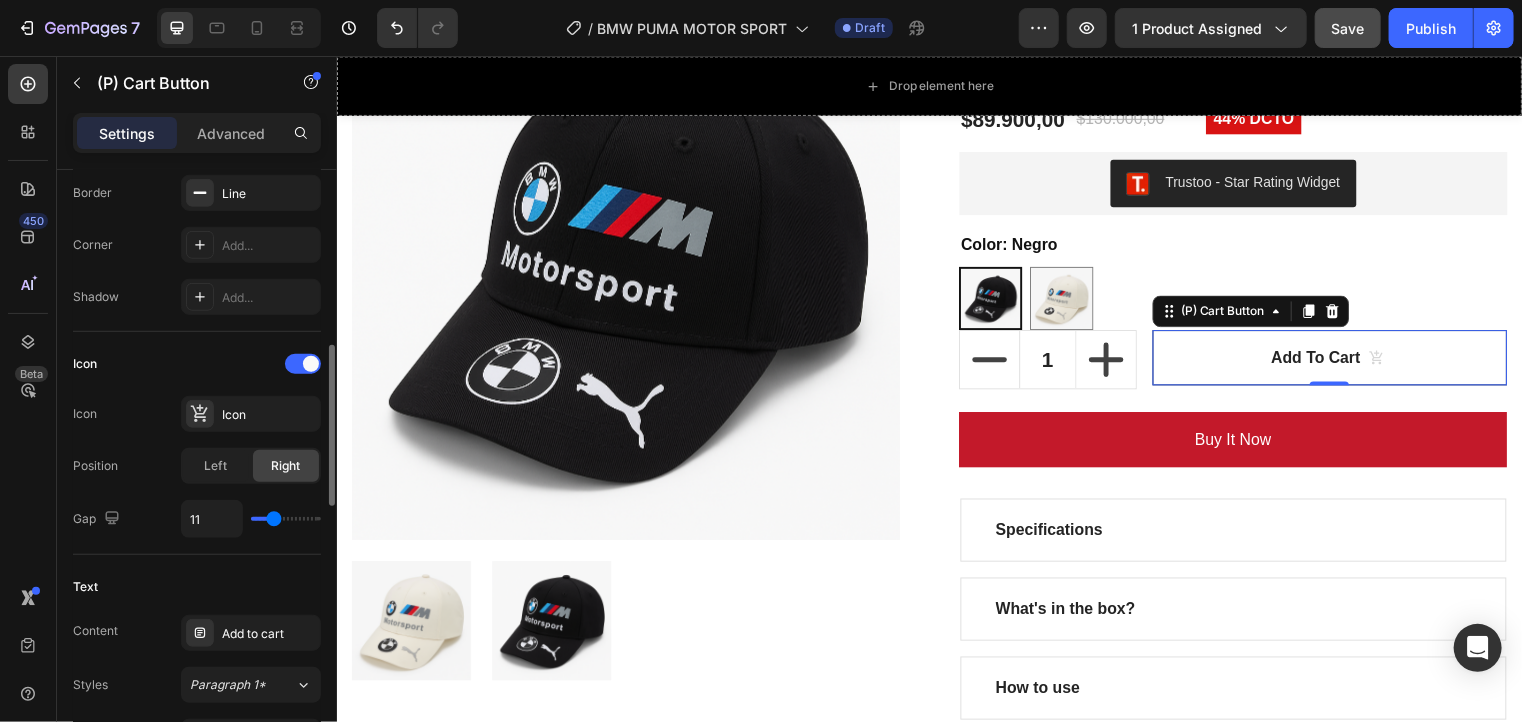 type on "13" 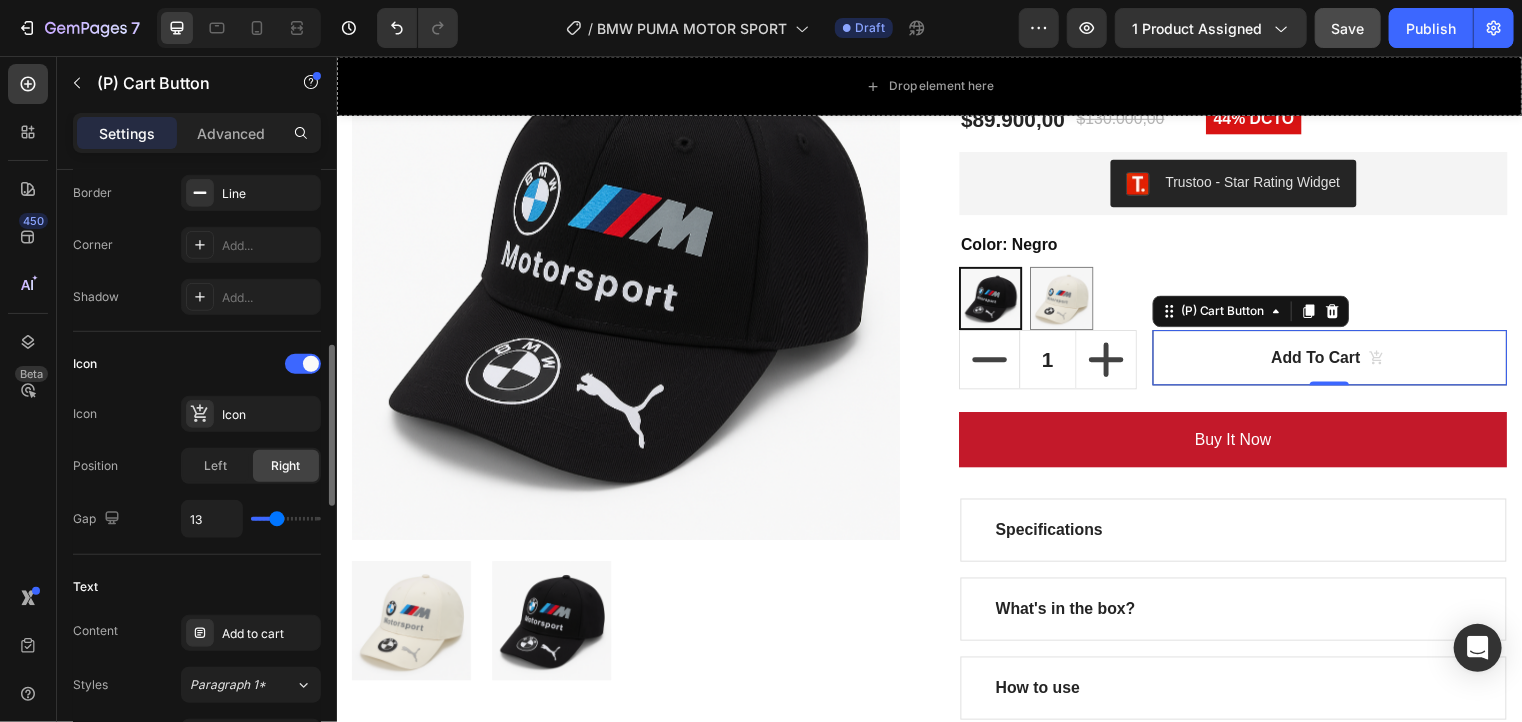 type on "14" 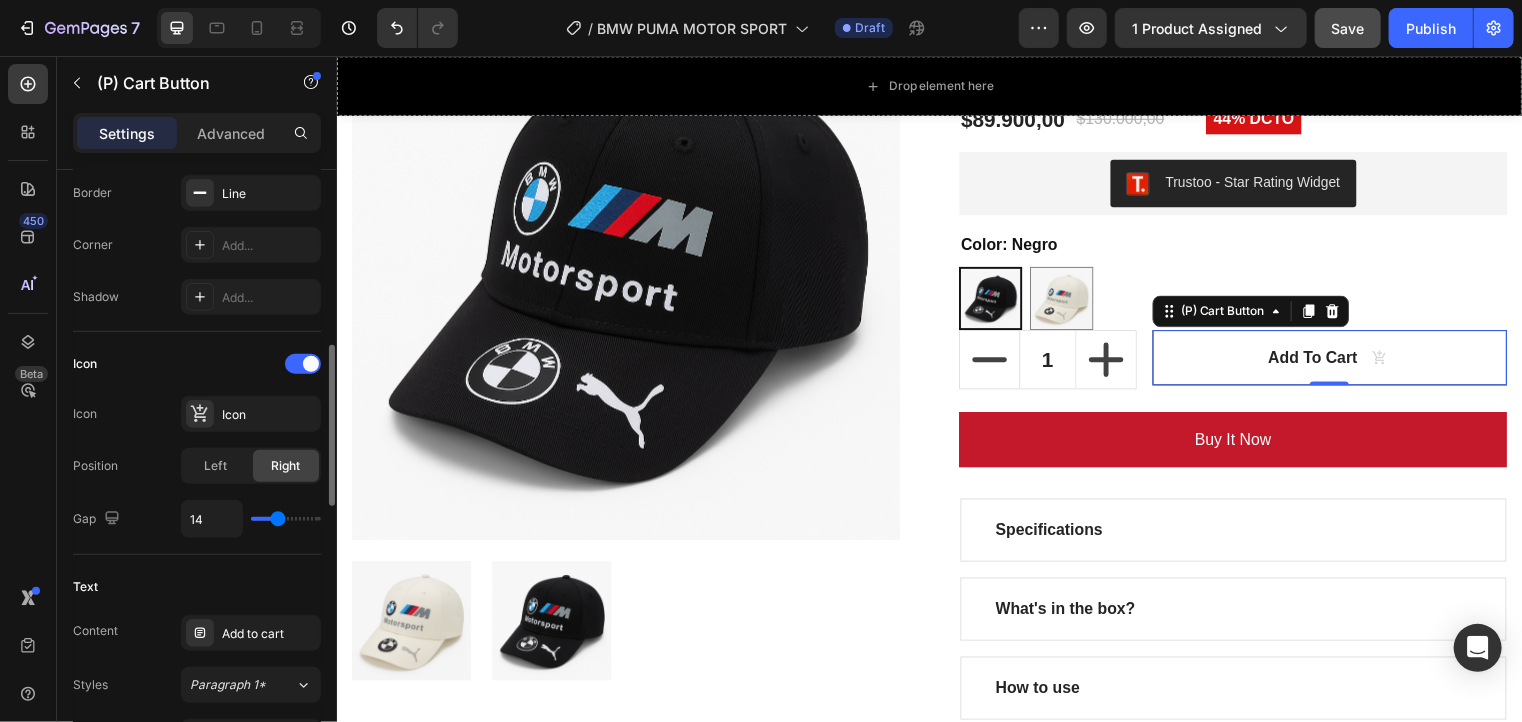 type on "13" 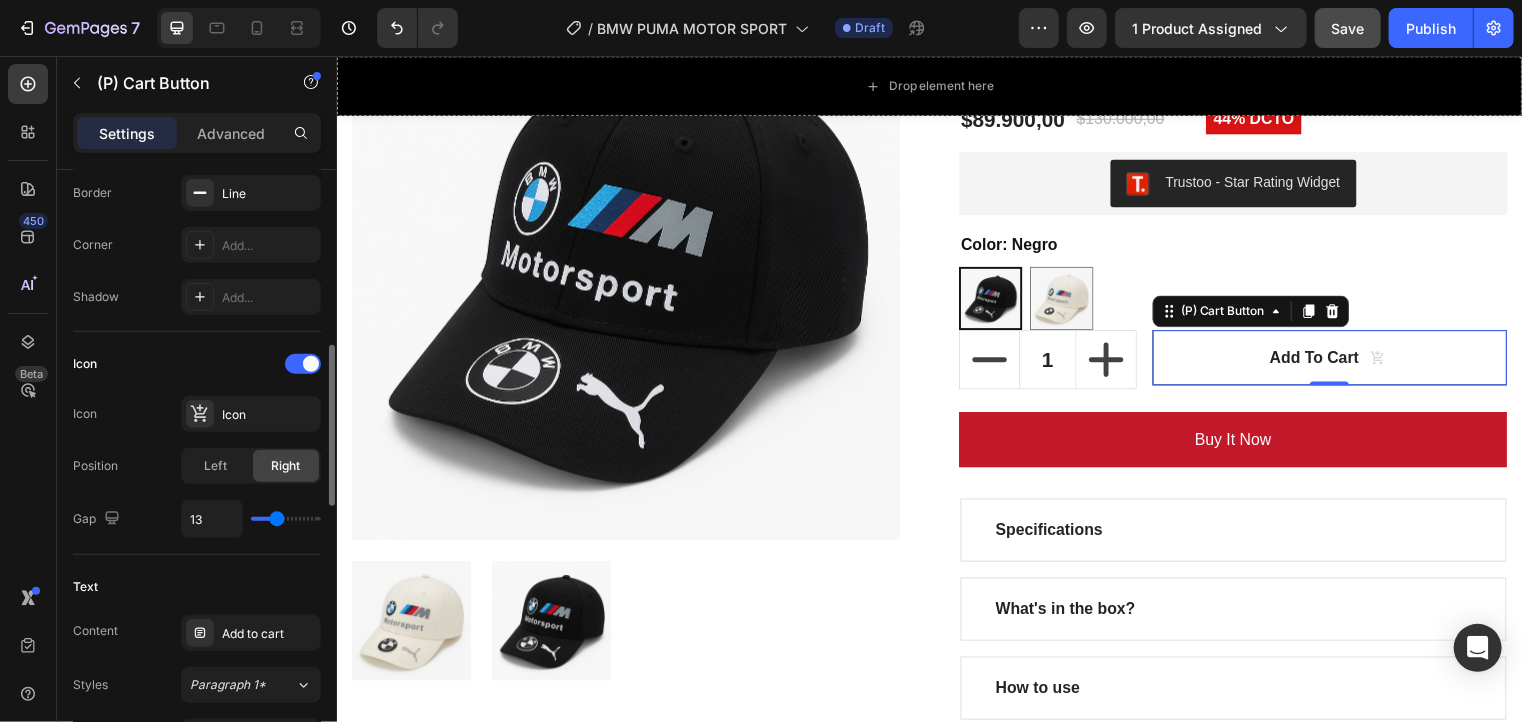 type on "11" 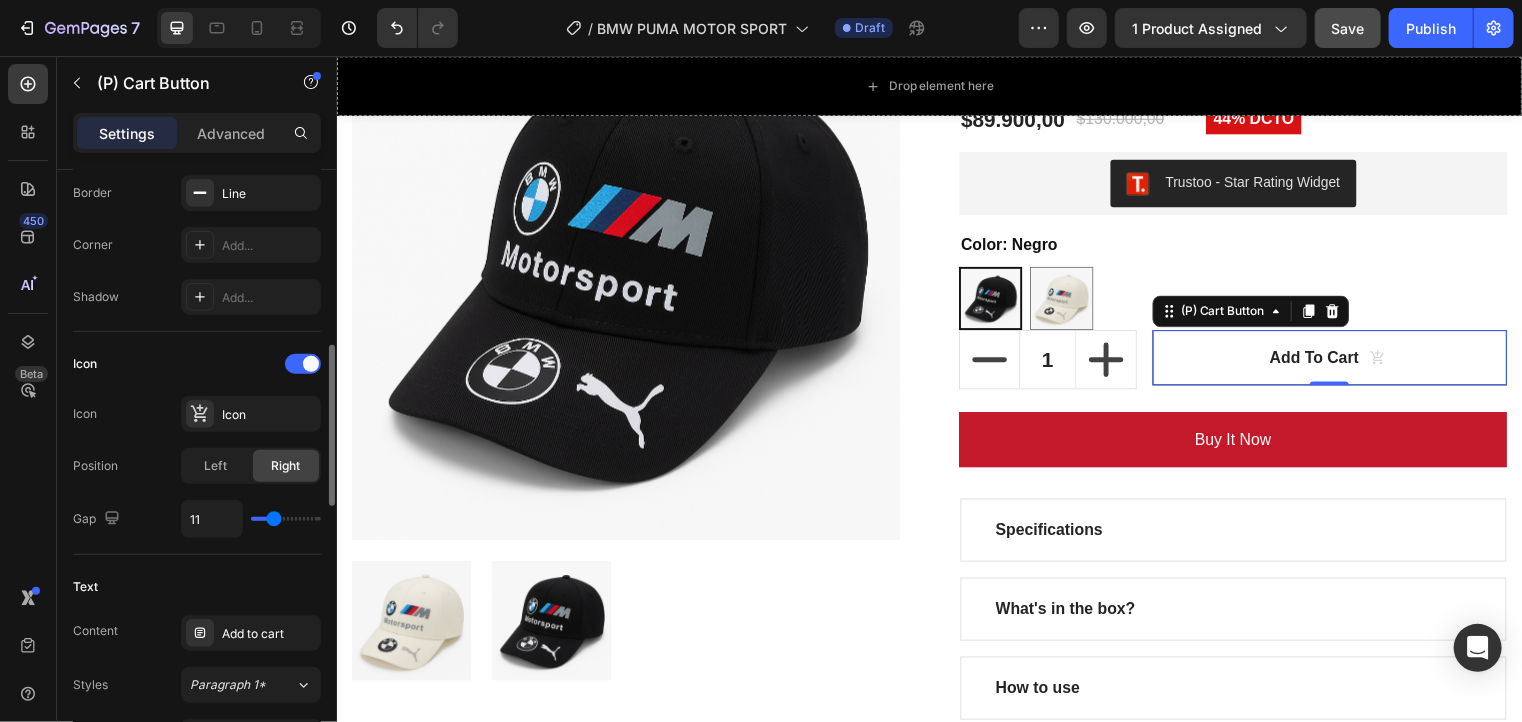 type on "10" 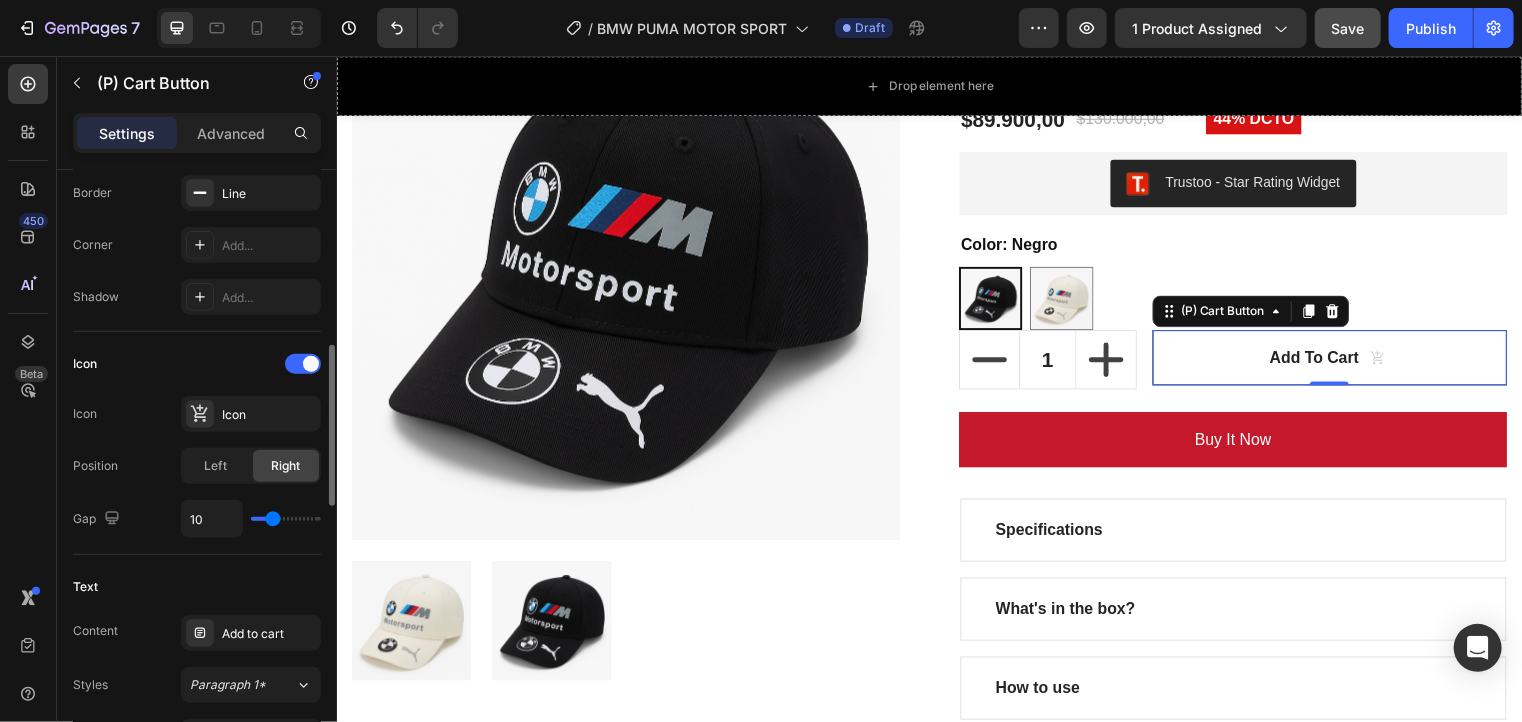 type on "9" 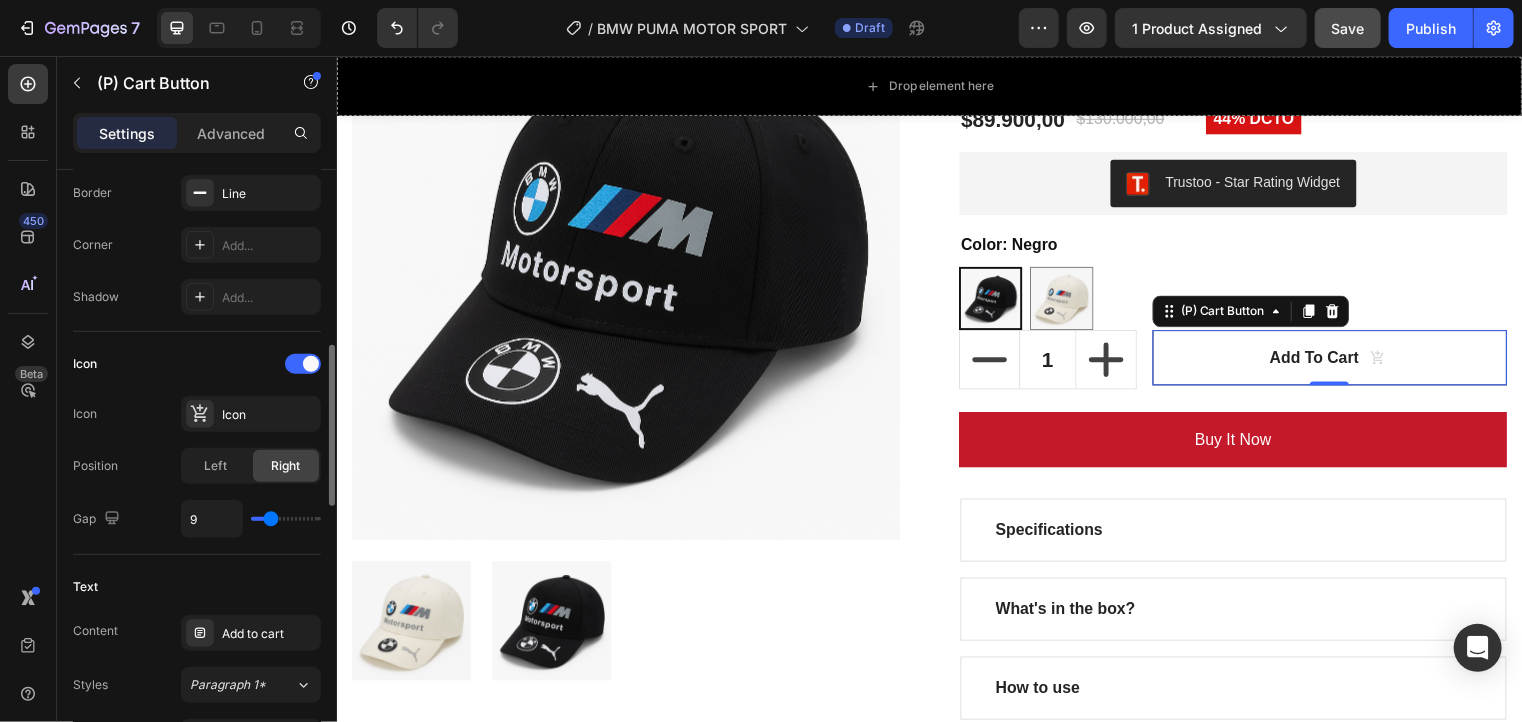 type on "8" 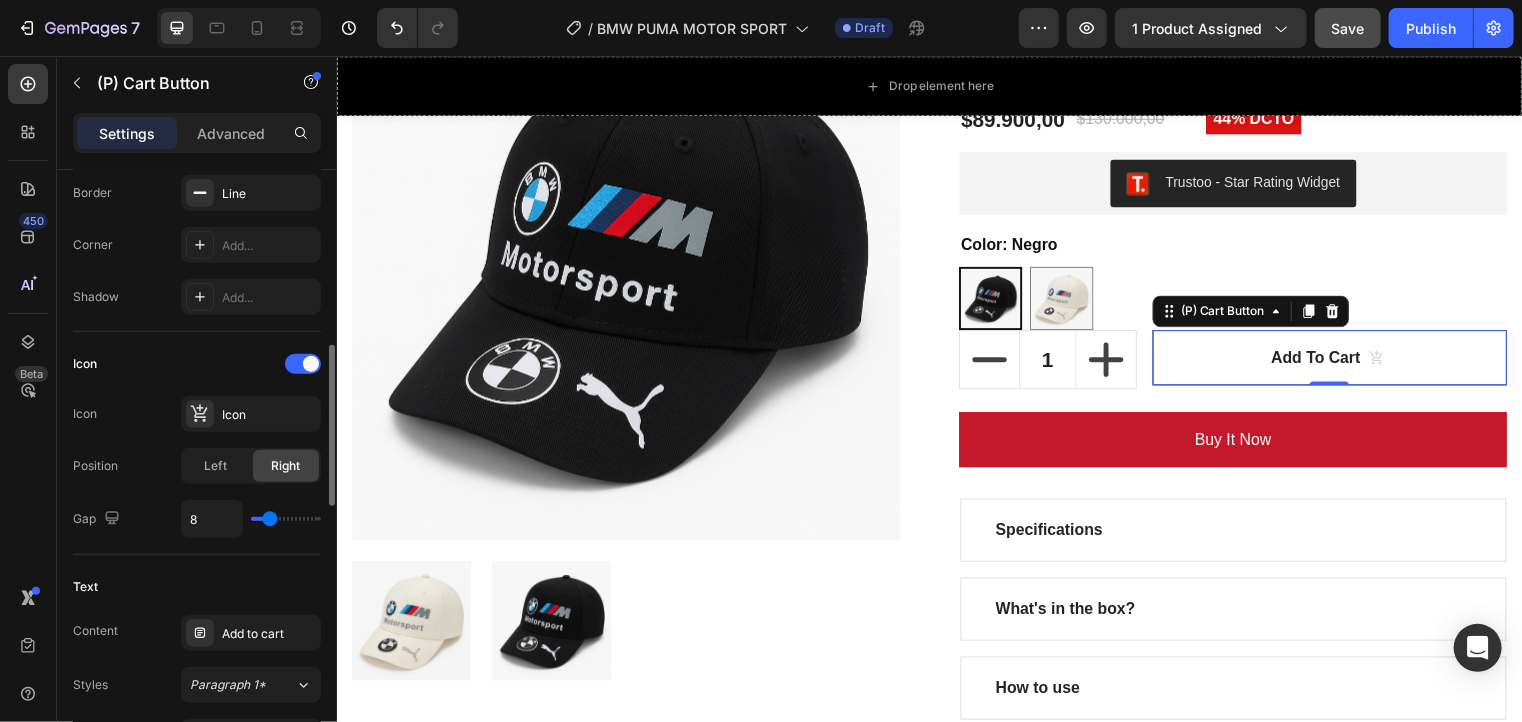 type on "7" 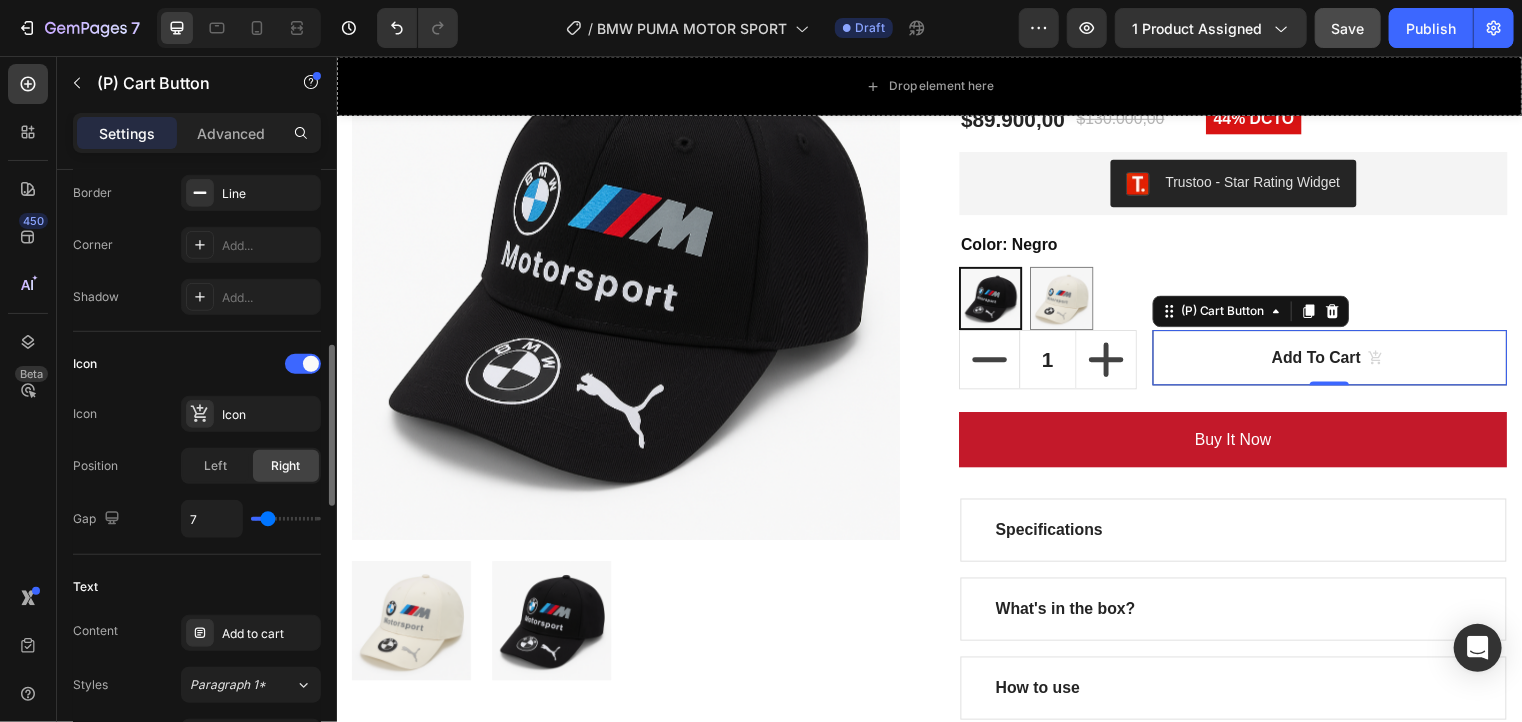 drag, startPoint x: 269, startPoint y: 512, endPoint x: 268, endPoint y: 530, distance: 18.027756 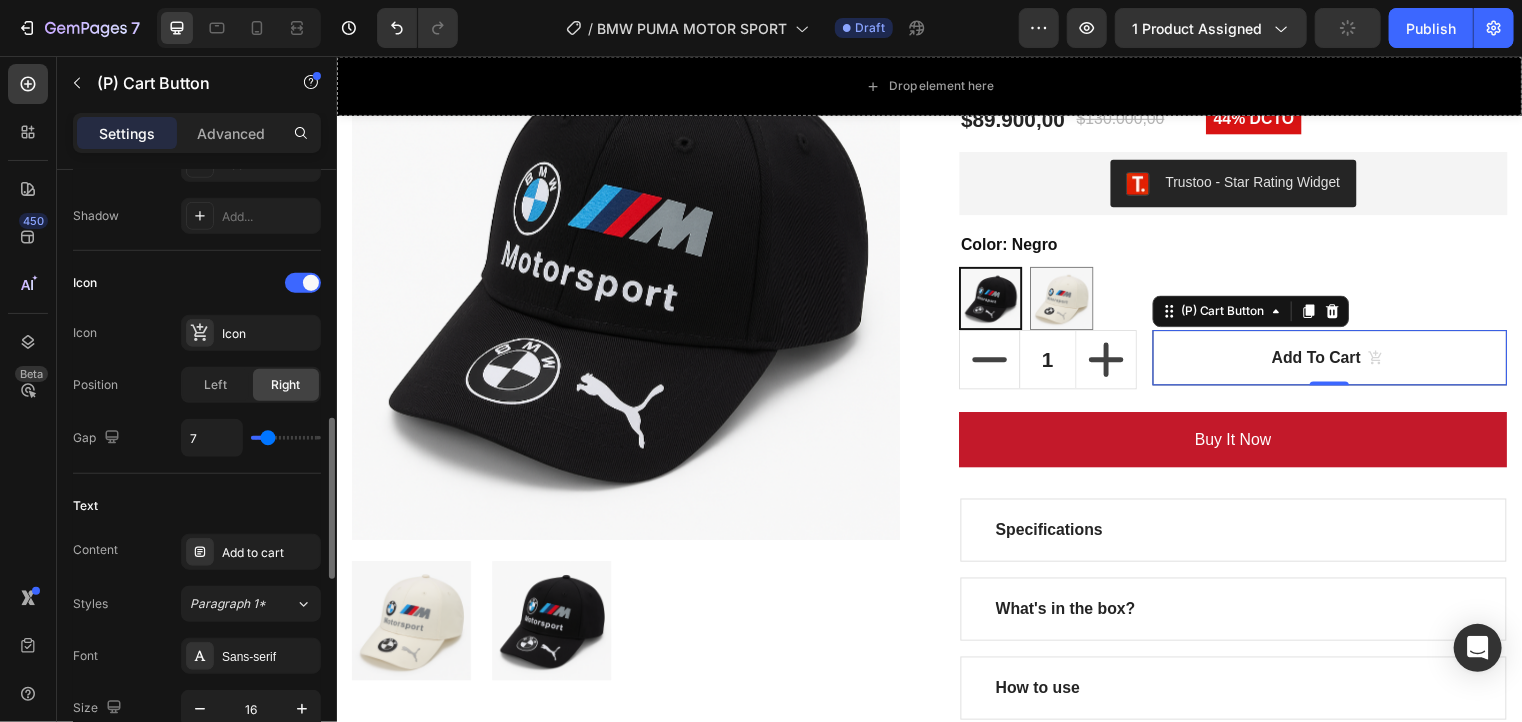 scroll, scrollTop: 796, scrollLeft: 0, axis: vertical 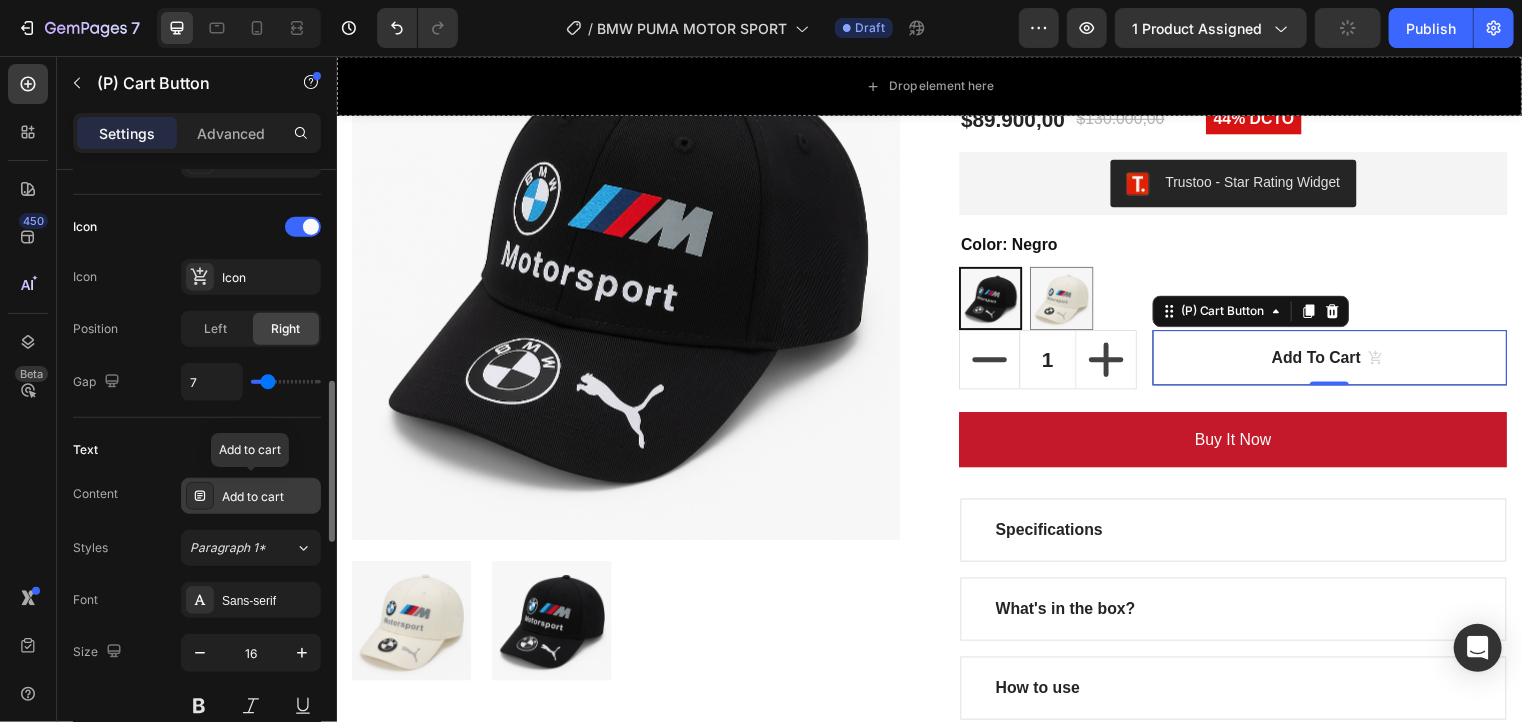 click on "Add to cart" at bounding box center [251, 496] 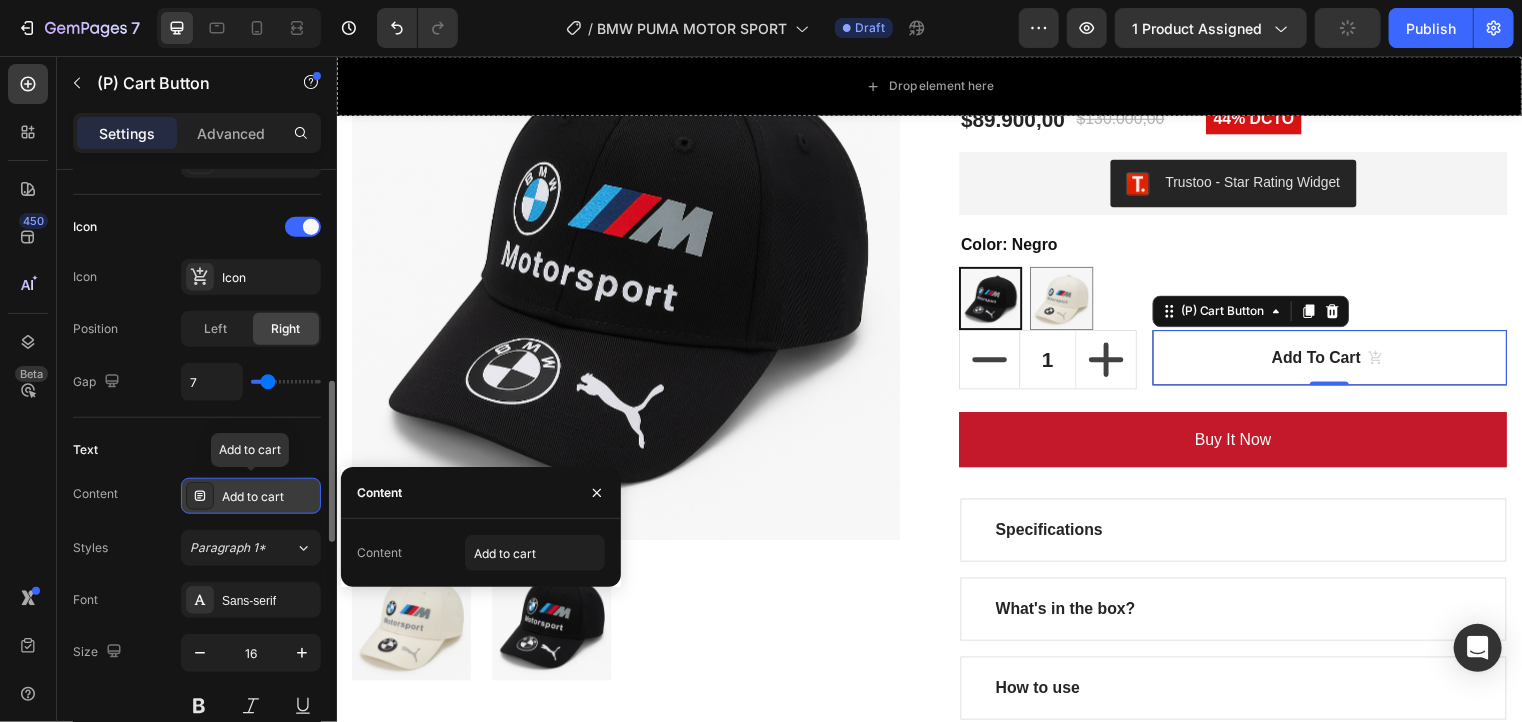 click on "Add to cart" at bounding box center [251, 496] 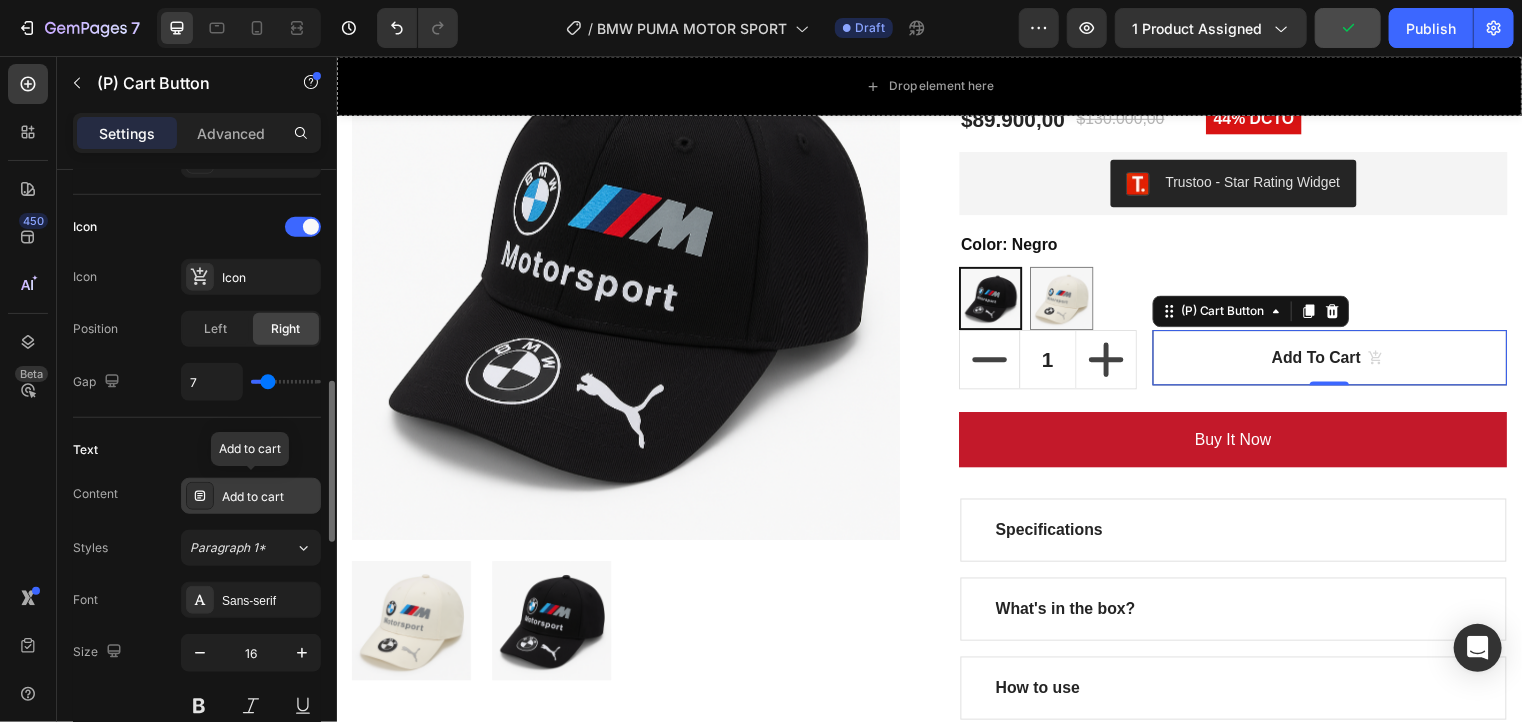 scroll, scrollTop: 964, scrollLeft: 0, axis: vertical 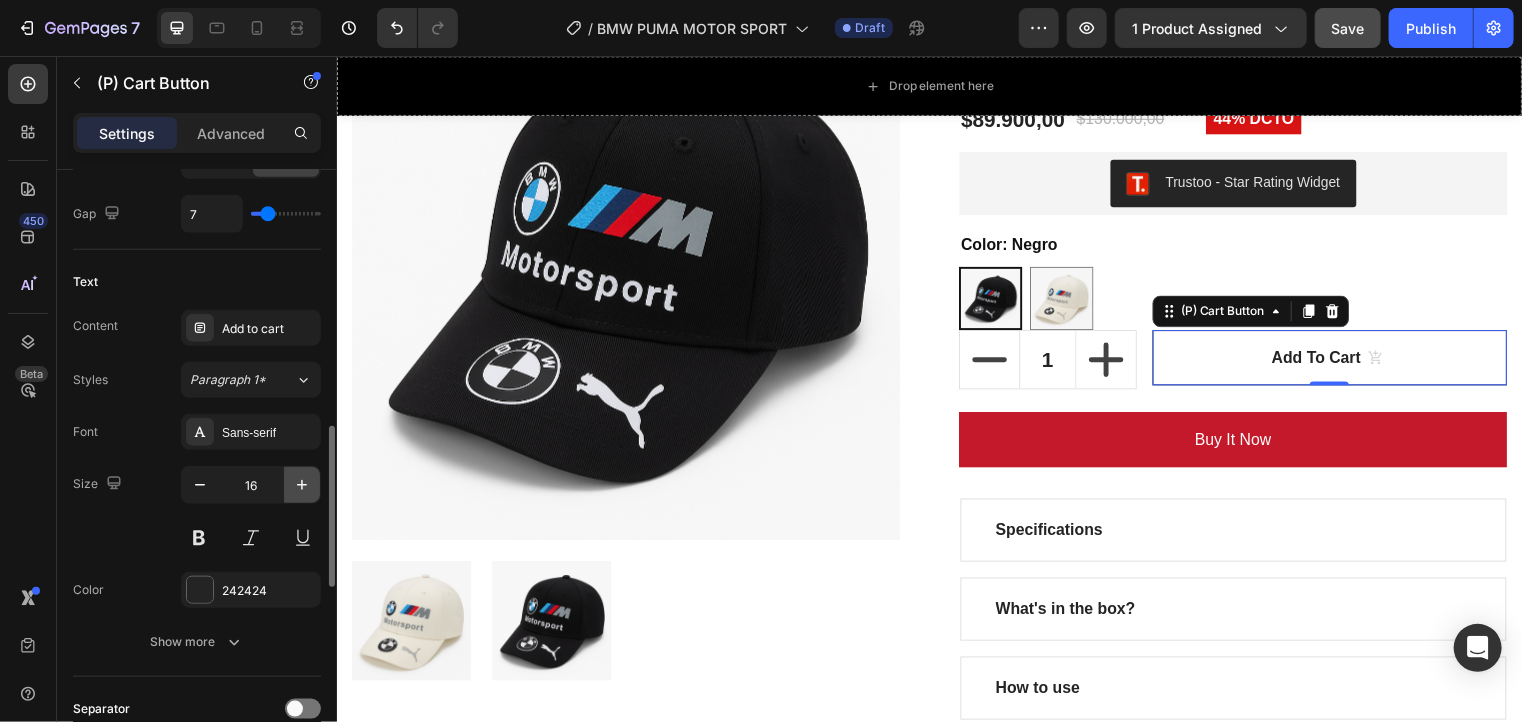 click 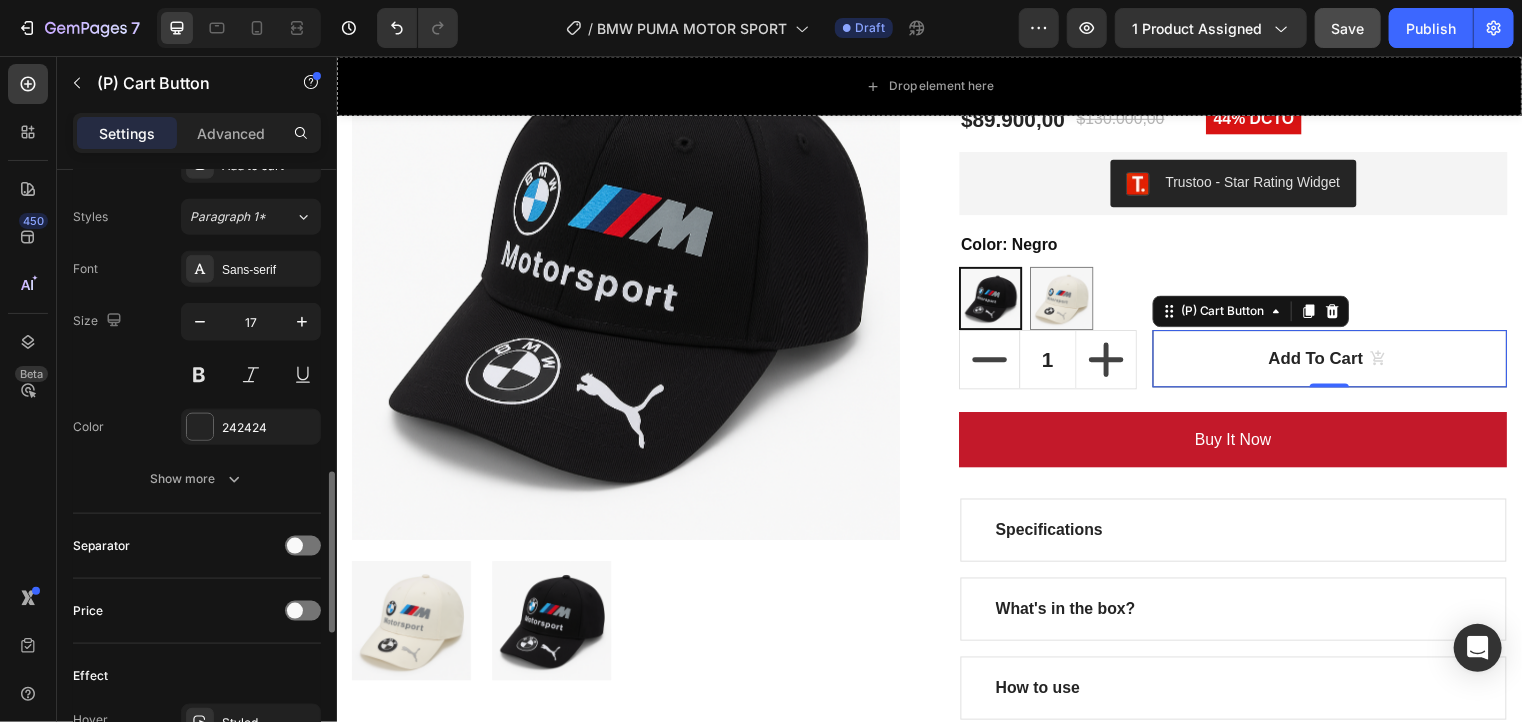 scroll, scrollTop: 1130, scrollLeft: 0, axis: vertical 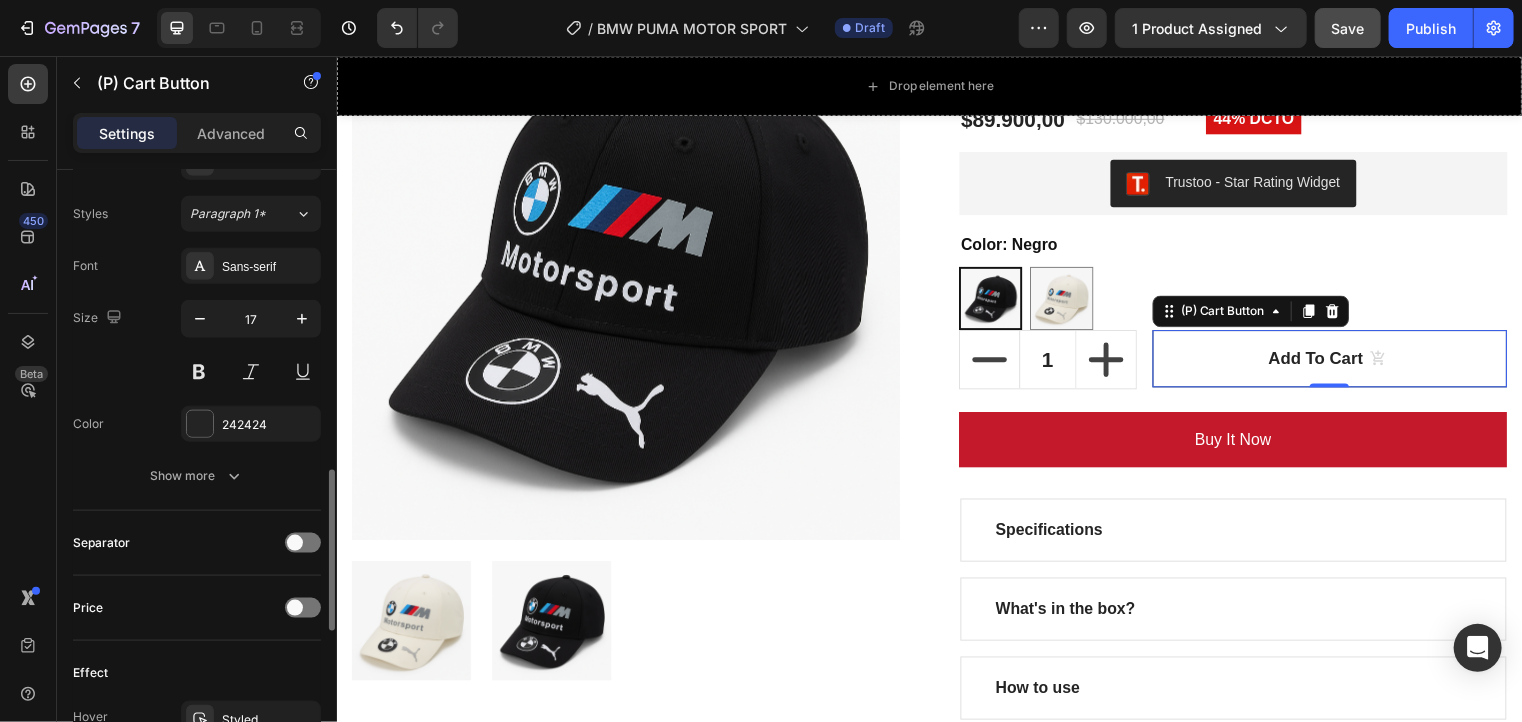 click on "Show more" at bounding box center (197, 476) 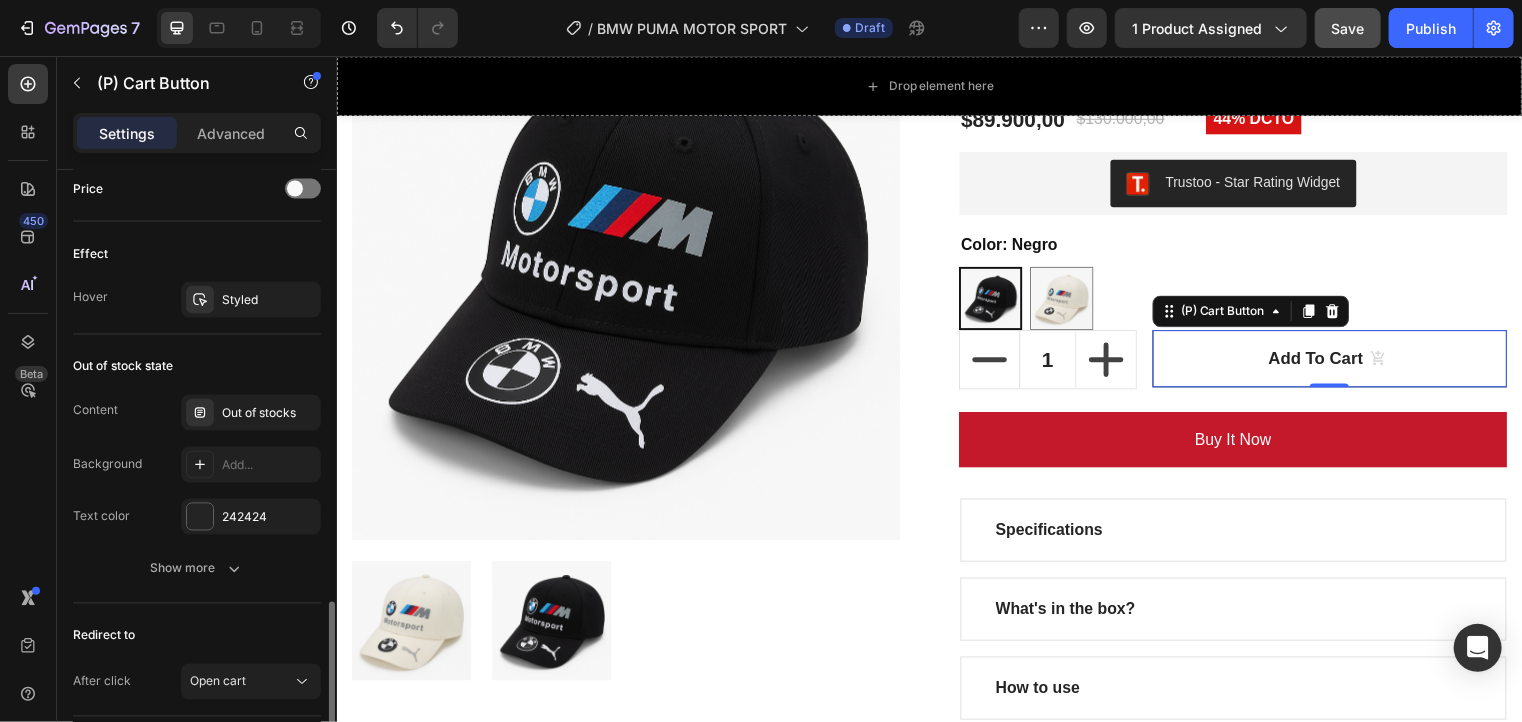 scroll, scrollTop: 1876, scrollLeft: 0, axis: vertical 